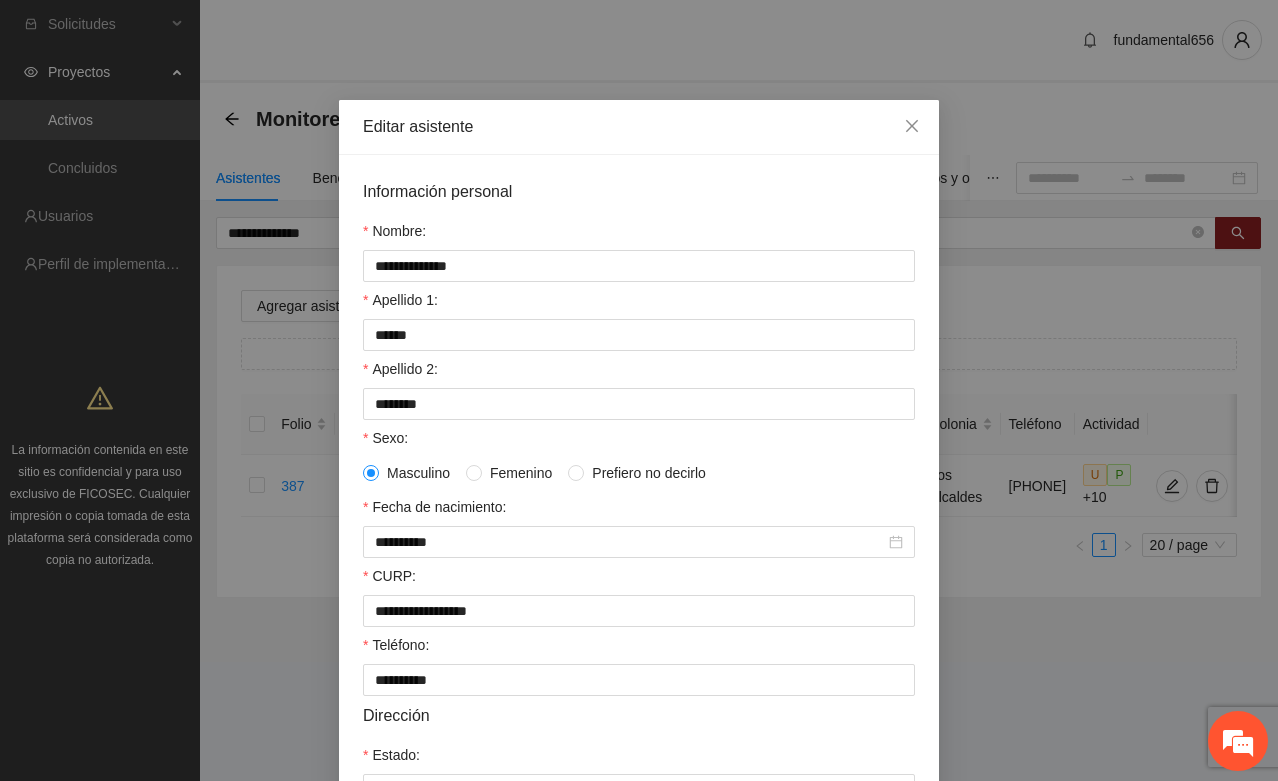scroll, scrollTop: 0, scrollLeft: 0, axis: both 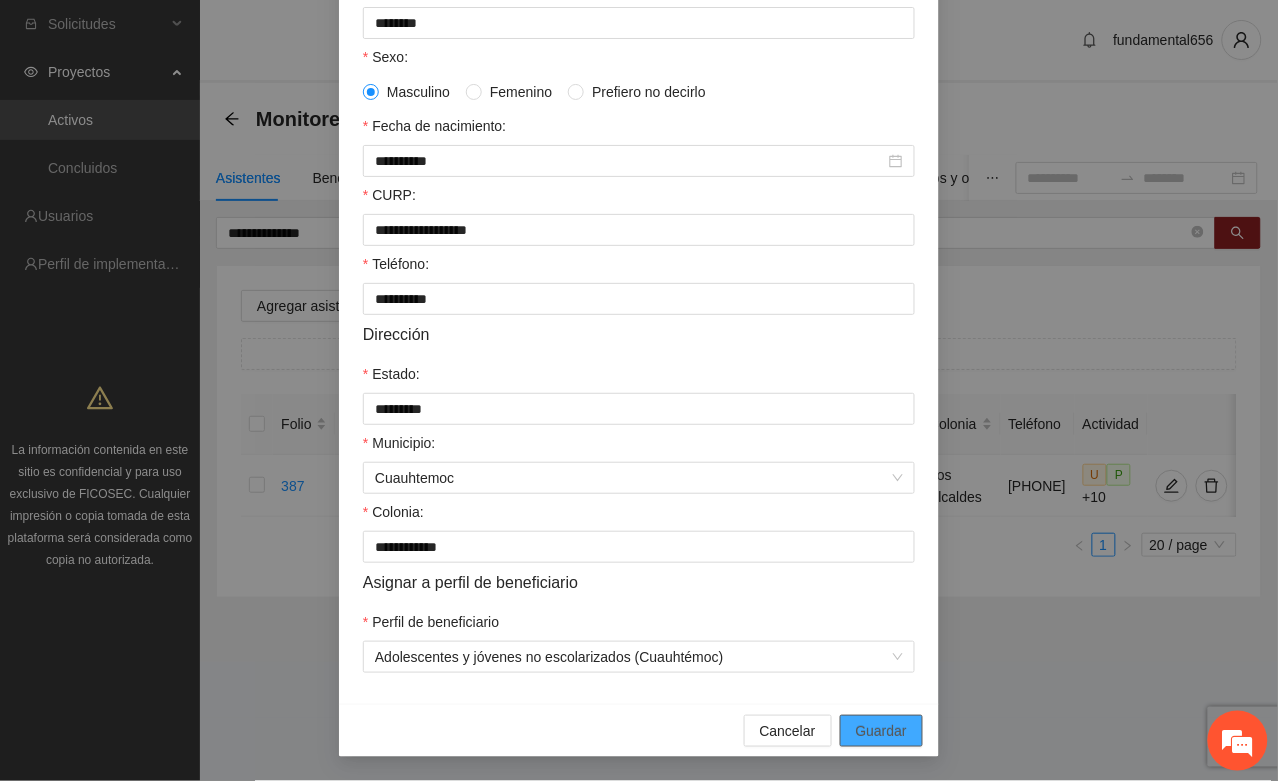 click on "Guardar" at bounding box center (881, 731) 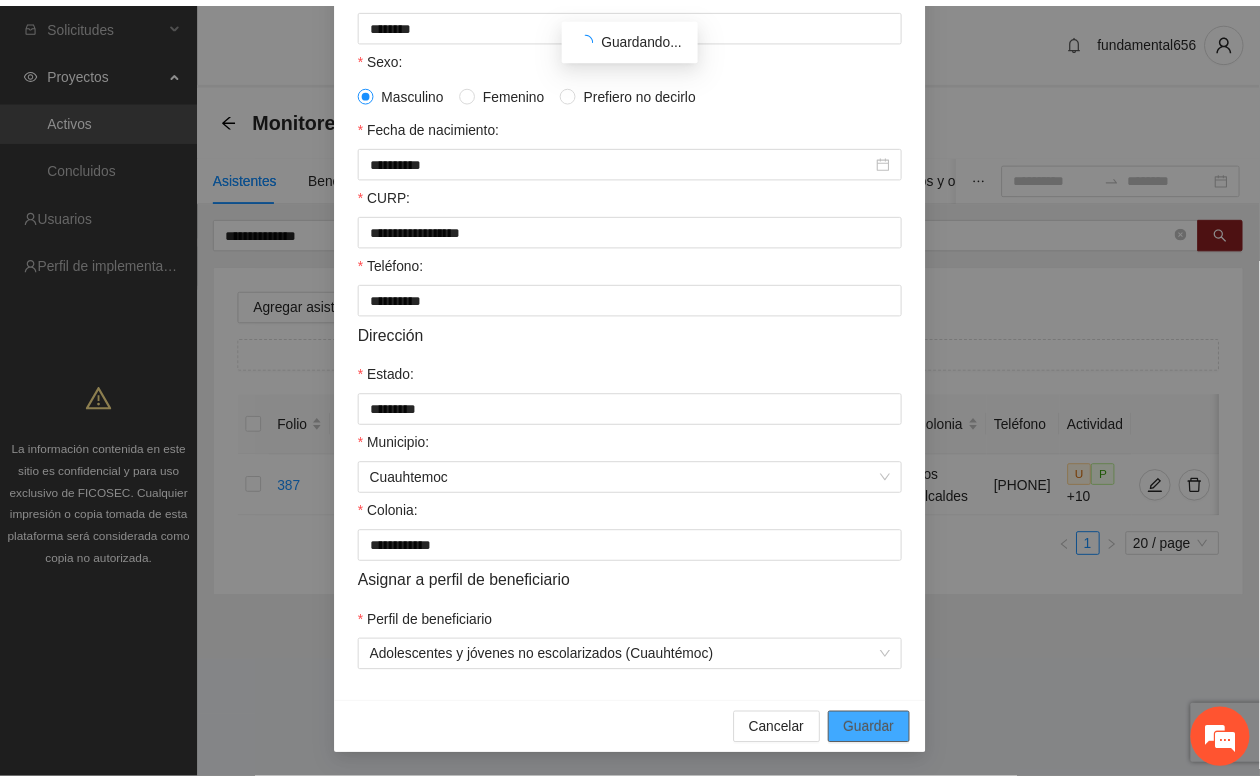 scroll, scrollTop: 296, scrollLeft: 0, axis: vertical 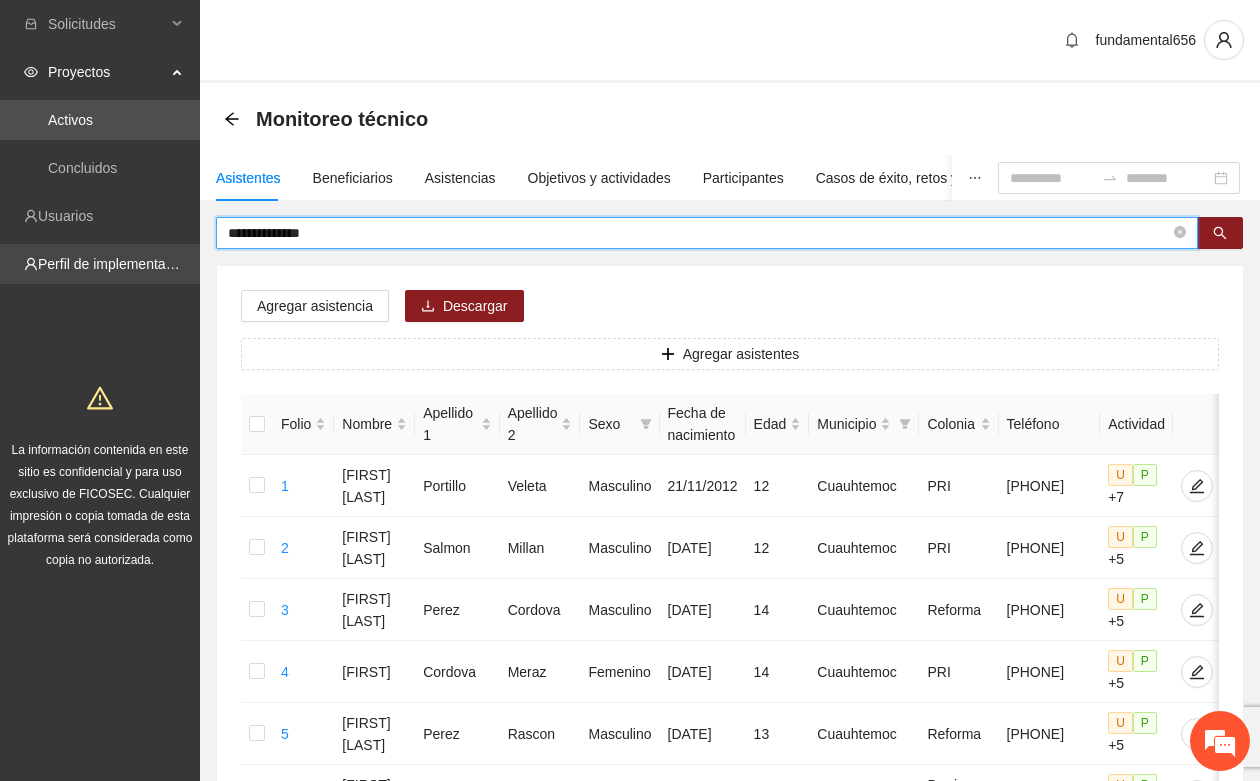 drag, startPoint x: 376, startPoint y: 231, endPoint x: 190, endPoint y: 247, distance: 186.6869 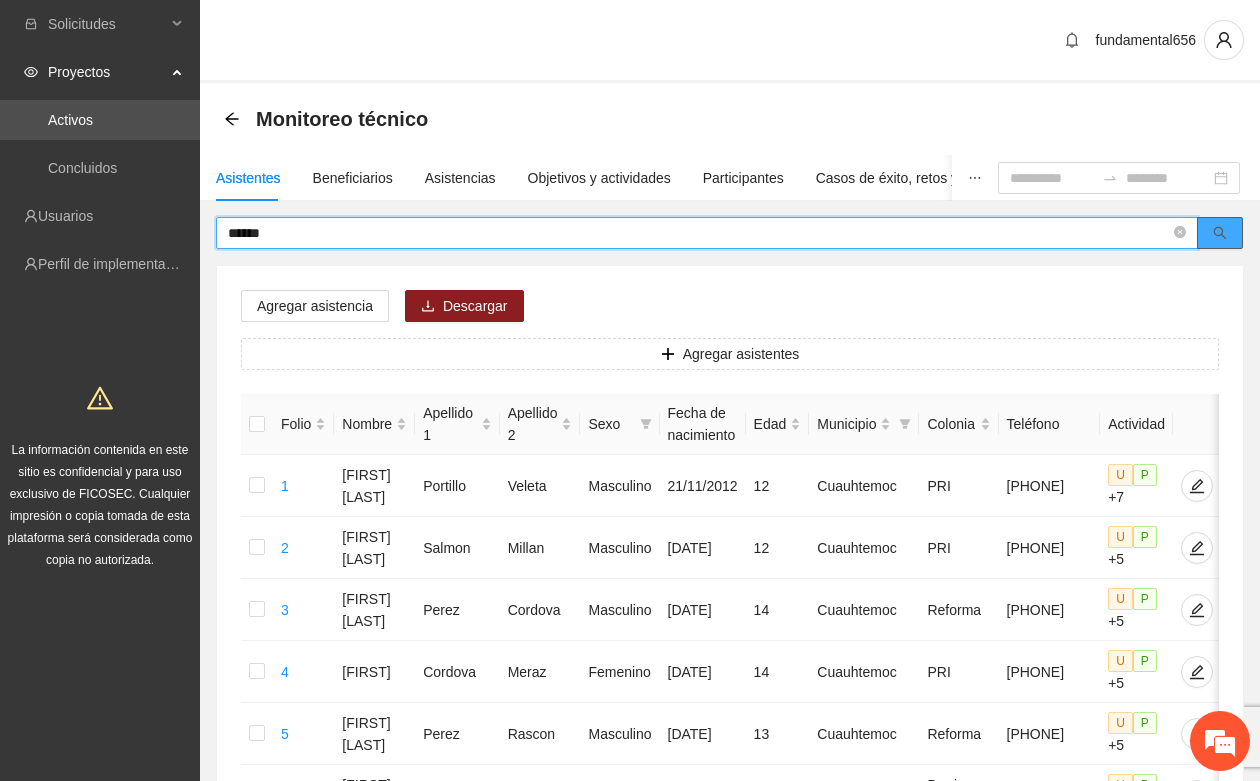 click at bounding box center [1220, 233] 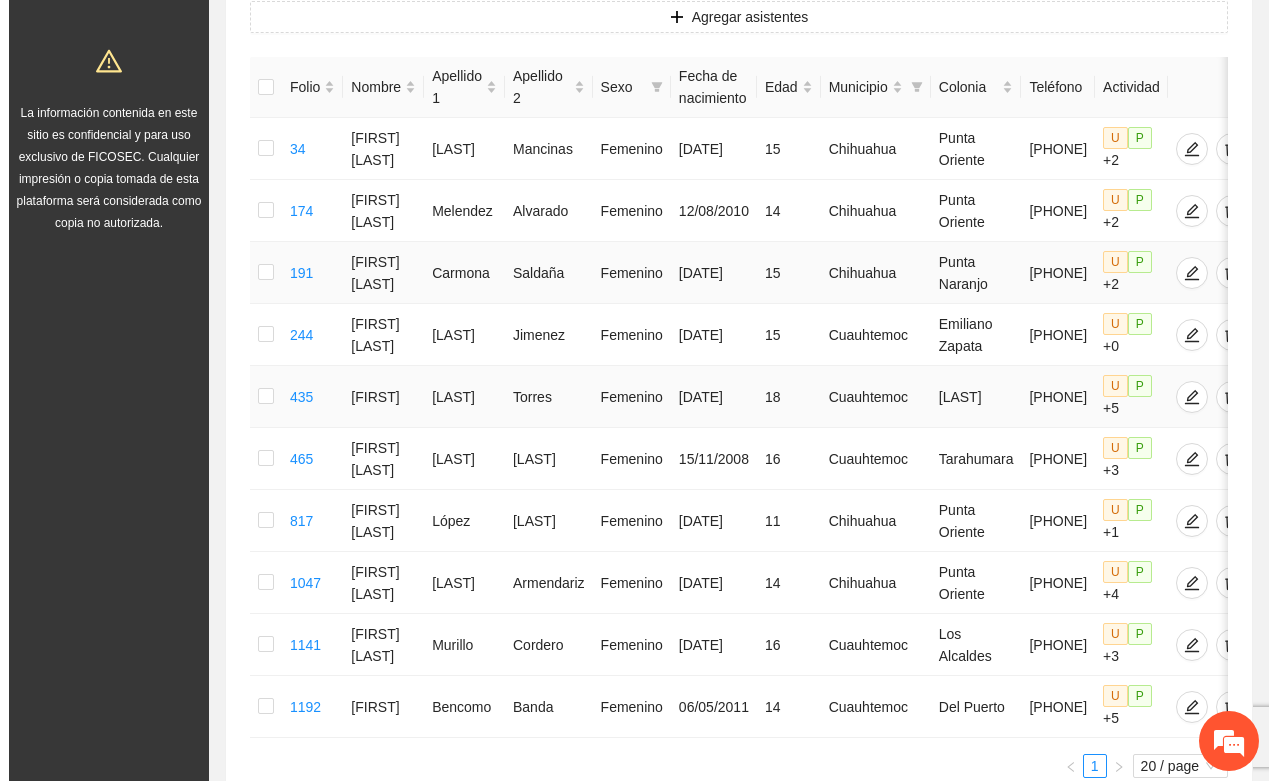 scroll, scrollTop: 375, scrollLeft: 0, axis: vertical 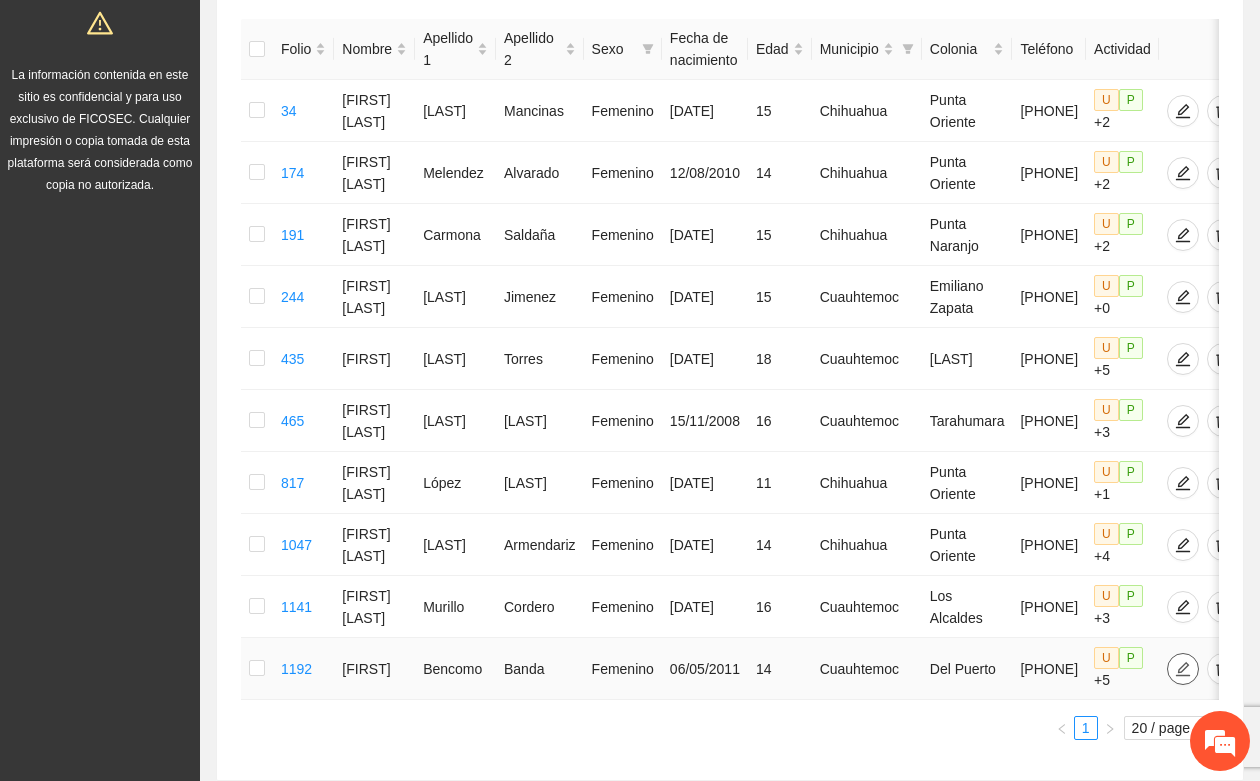click 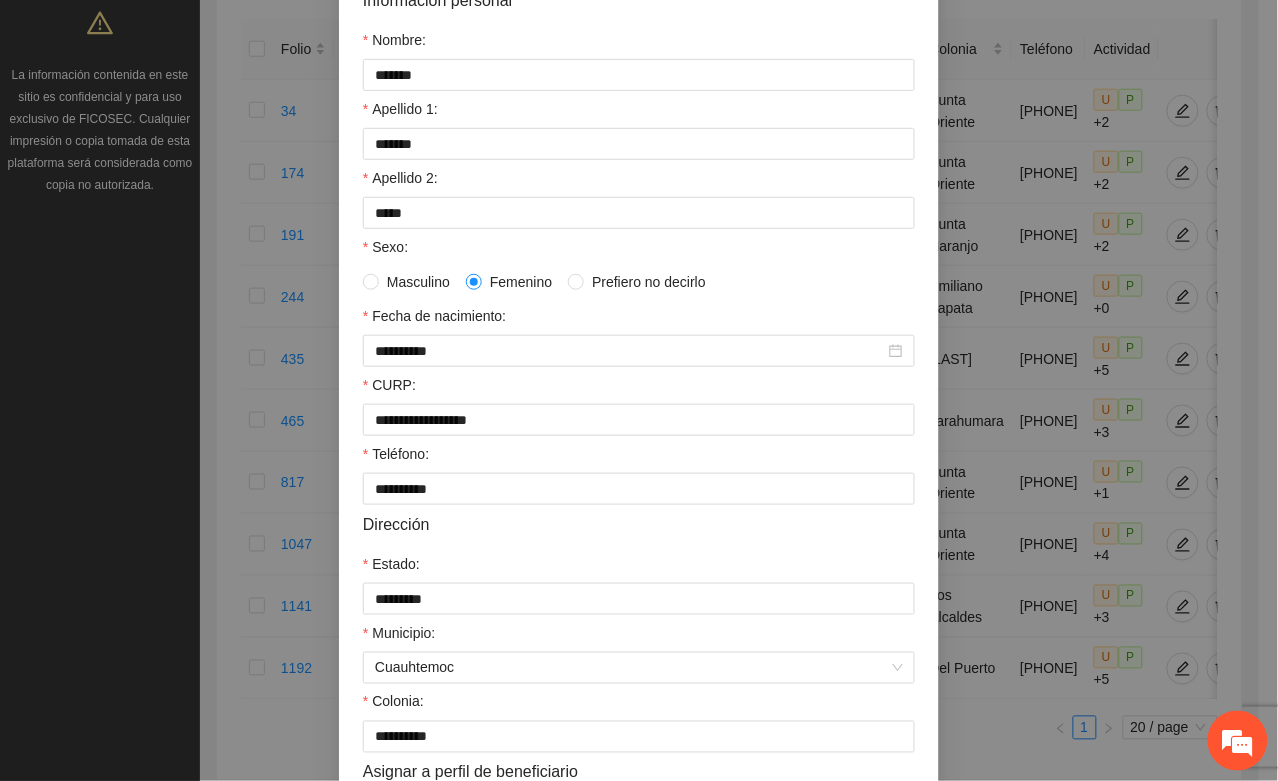 scroll, scrollTop: 396, scrollLeft: 0, axis: vertical 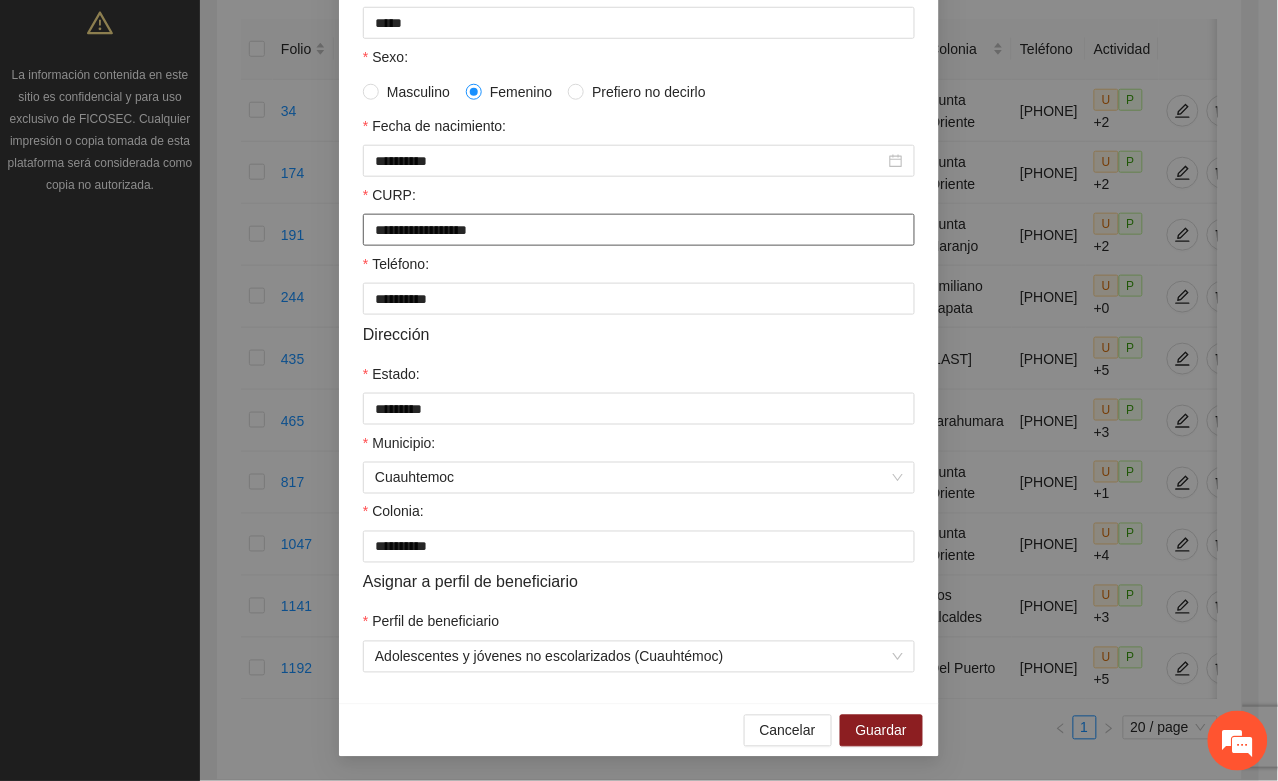drag, startPoint x: 362, startPoint y: 227, endPoint x: 565, endPoint y: 227, distance: 203 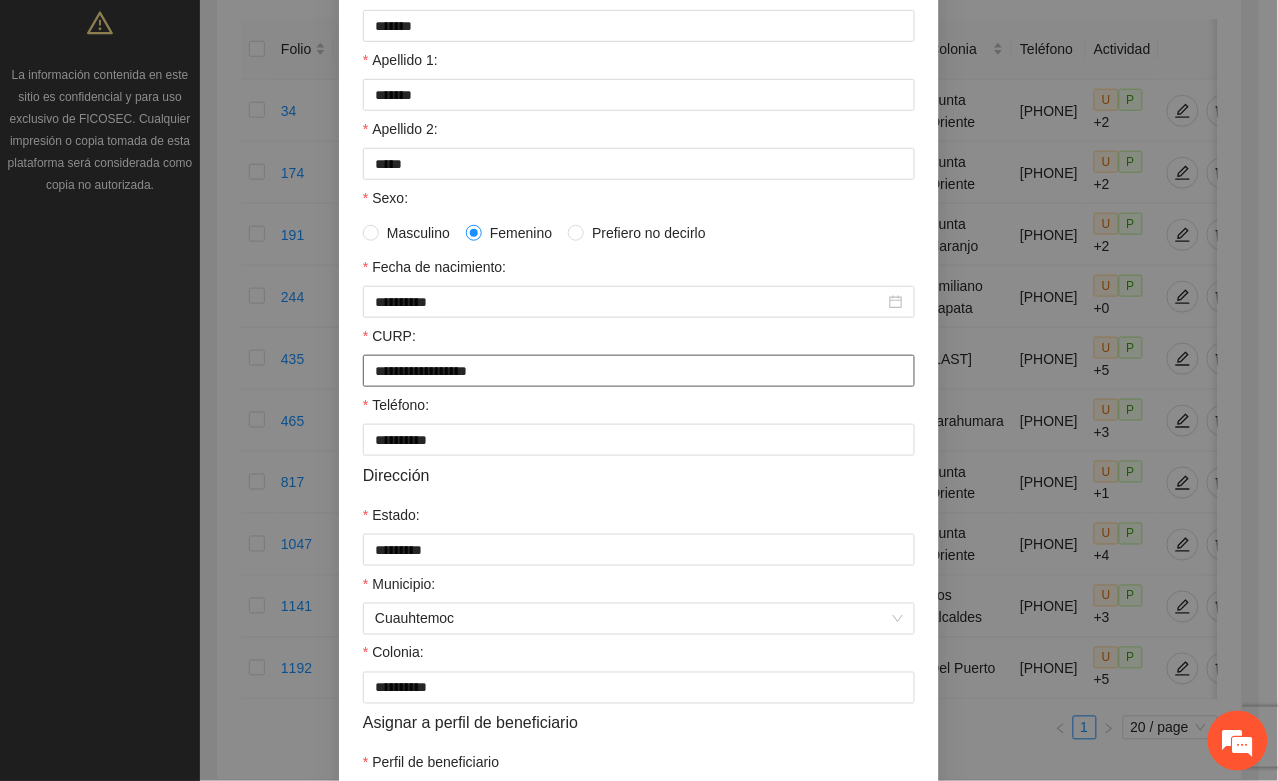 scroll, scrollTop: 21, scrollLeft: 0, axis: vertical 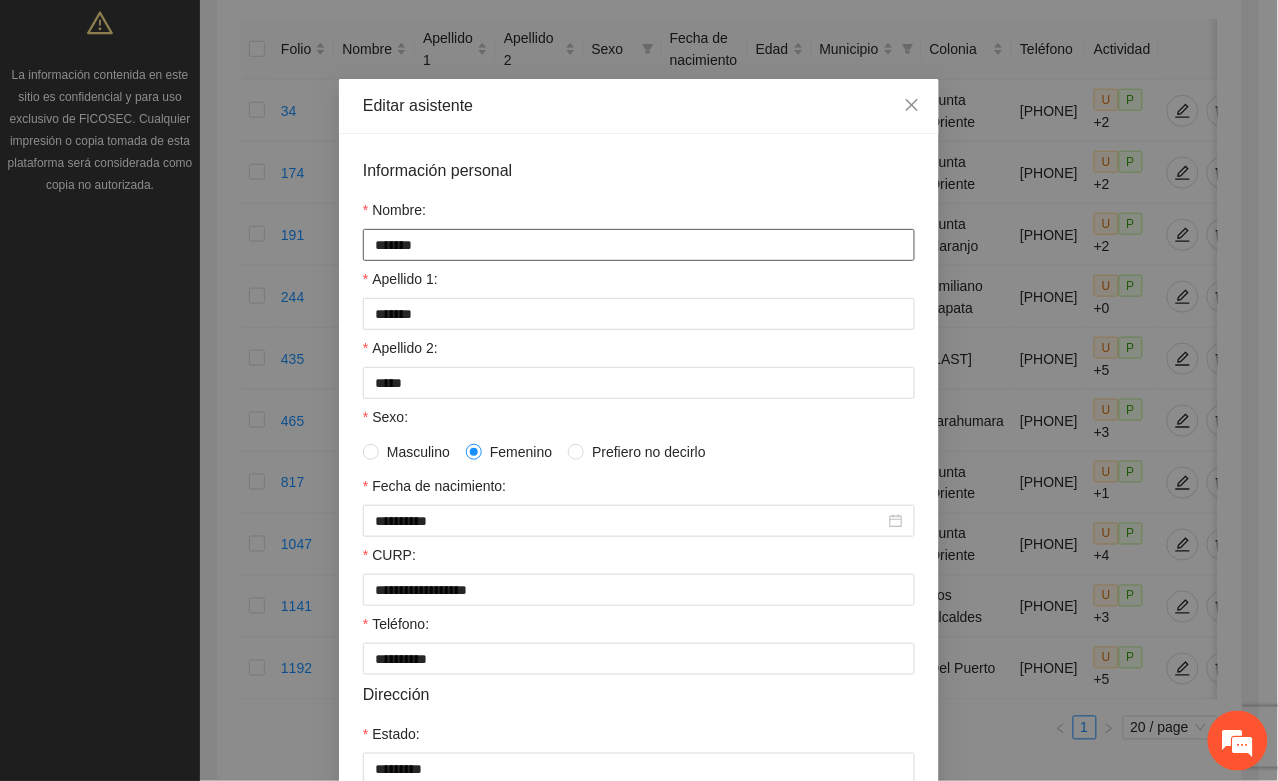 drag, startPoint x: 353, startPoint y: 250, endPoint x: 508, endPoint y: 250, distance: 155 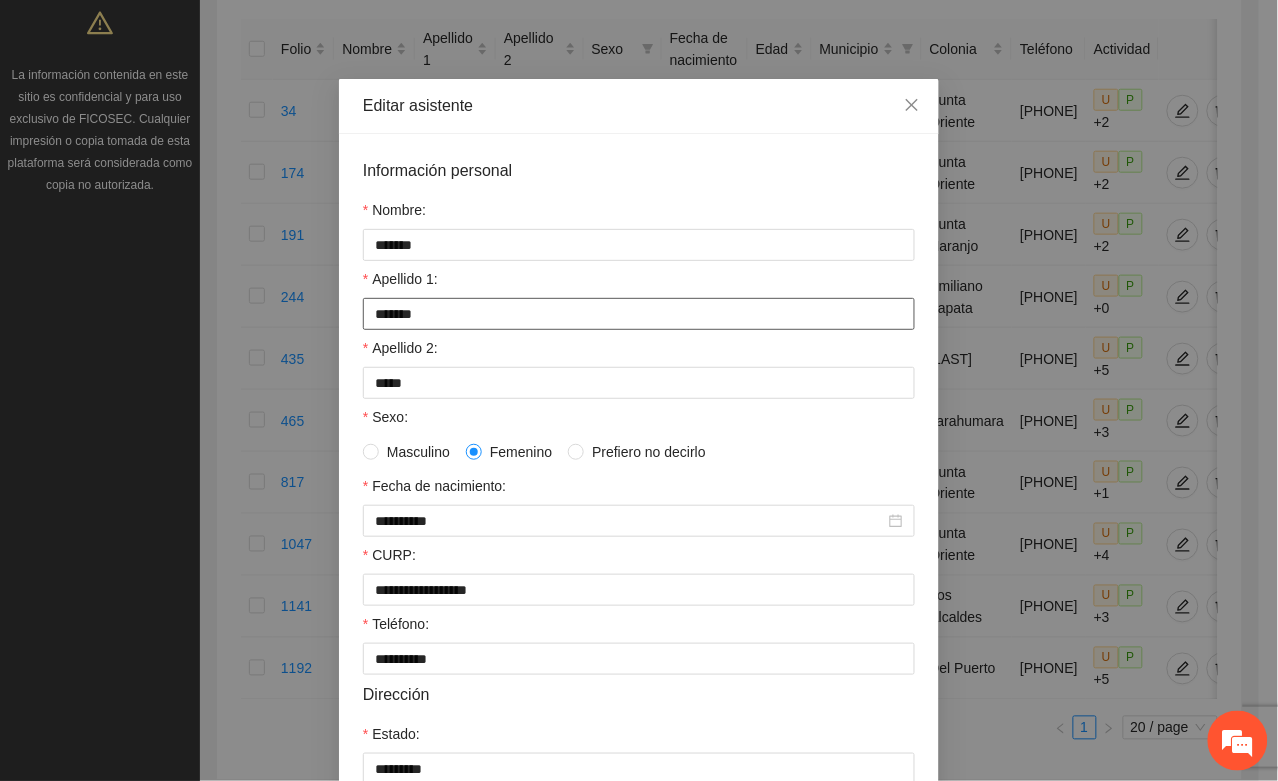 drag, startPoint x: 360, startPoint y: 322, endPoint x: 426, endPoint y: 322, distance: 66 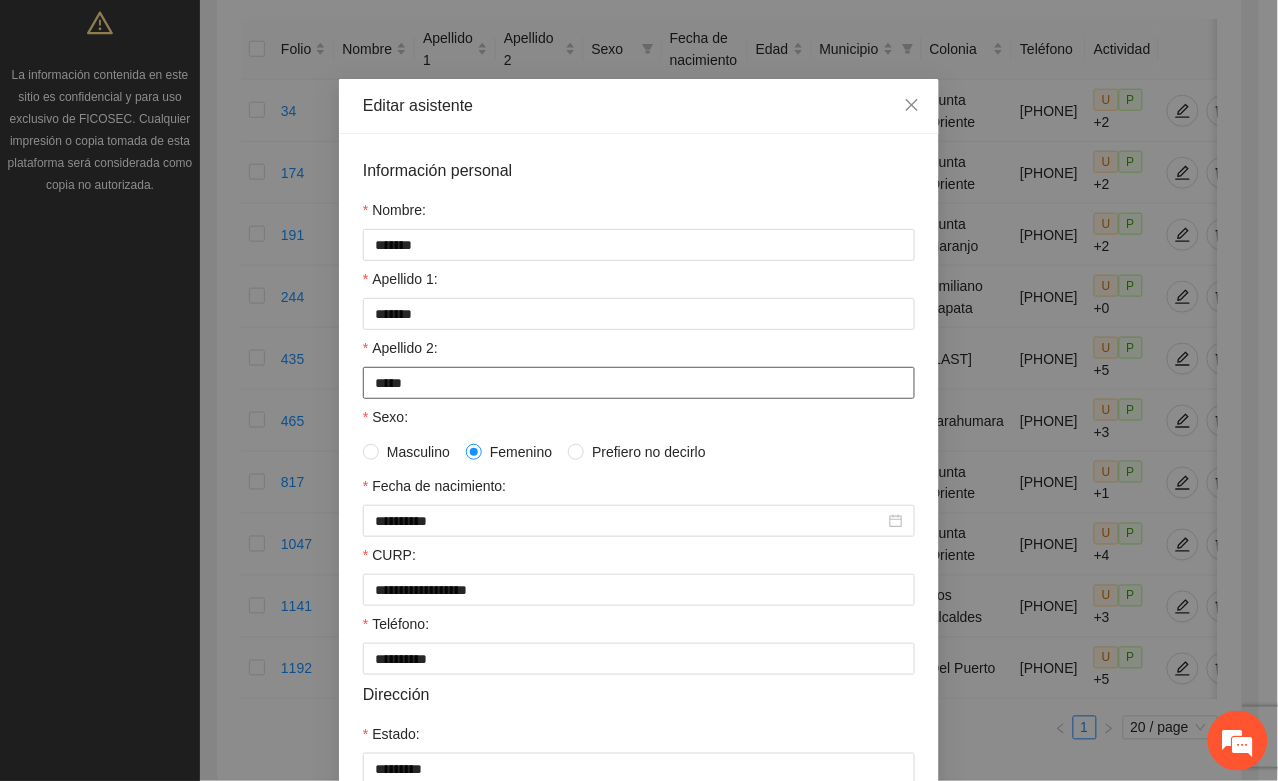 drag, startPoint x: 362, startPoint y: 388, endPoint x: 435, endPoint y: 388, distance: 73 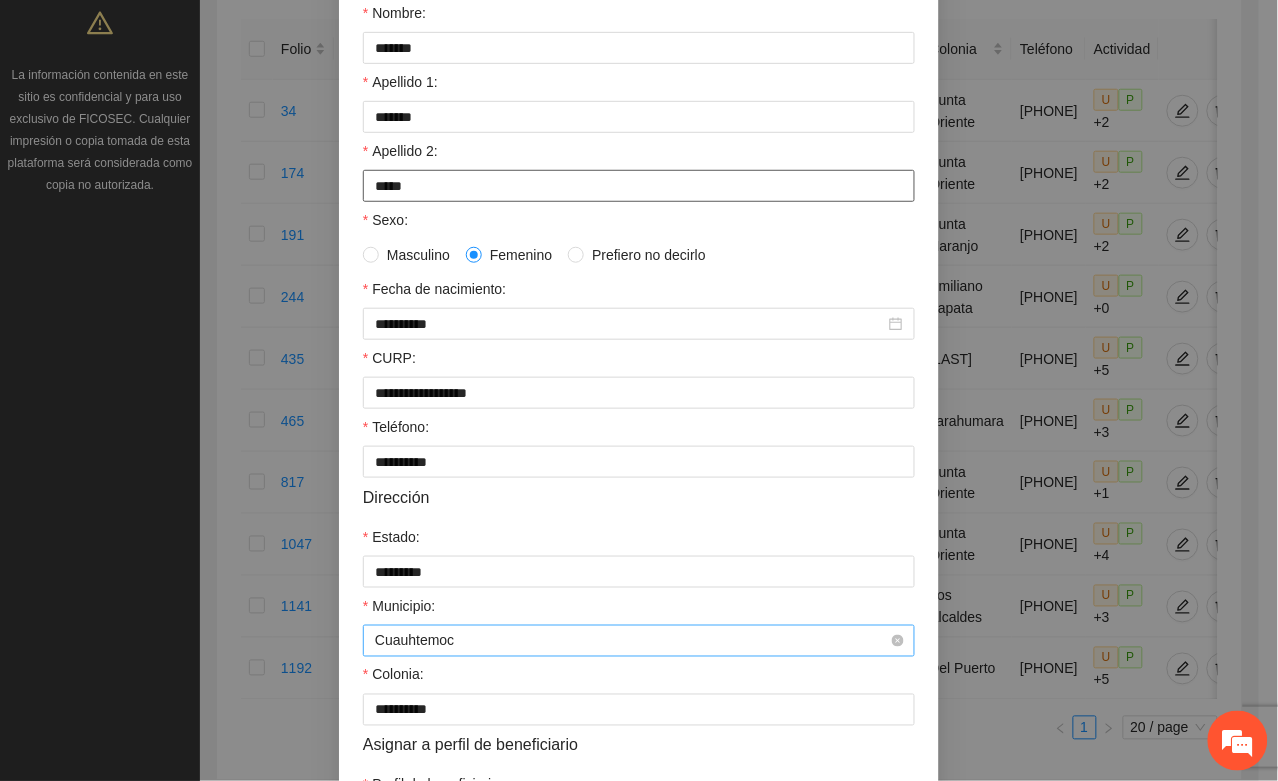 scroll, scrollTop: 396, scrollLeft: 0, axis: vertical 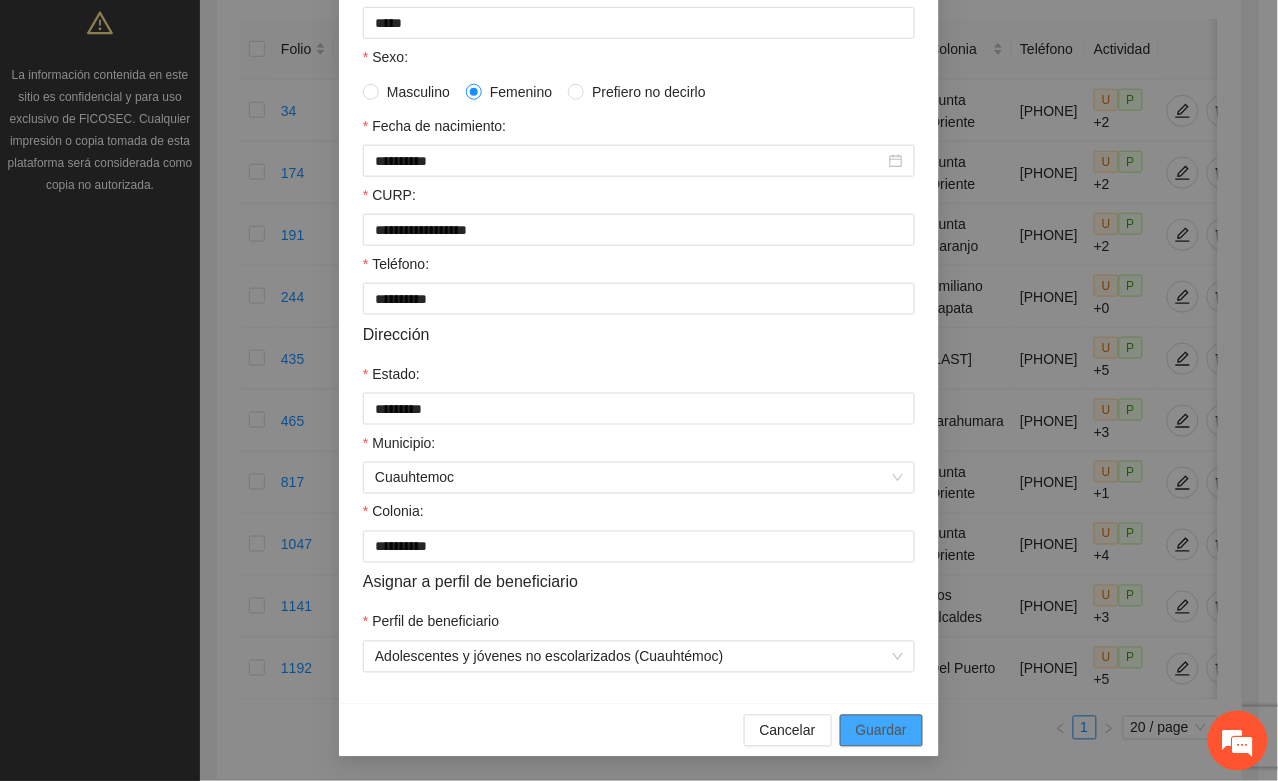 click on "Guardar" at bounding box center (881, 731) 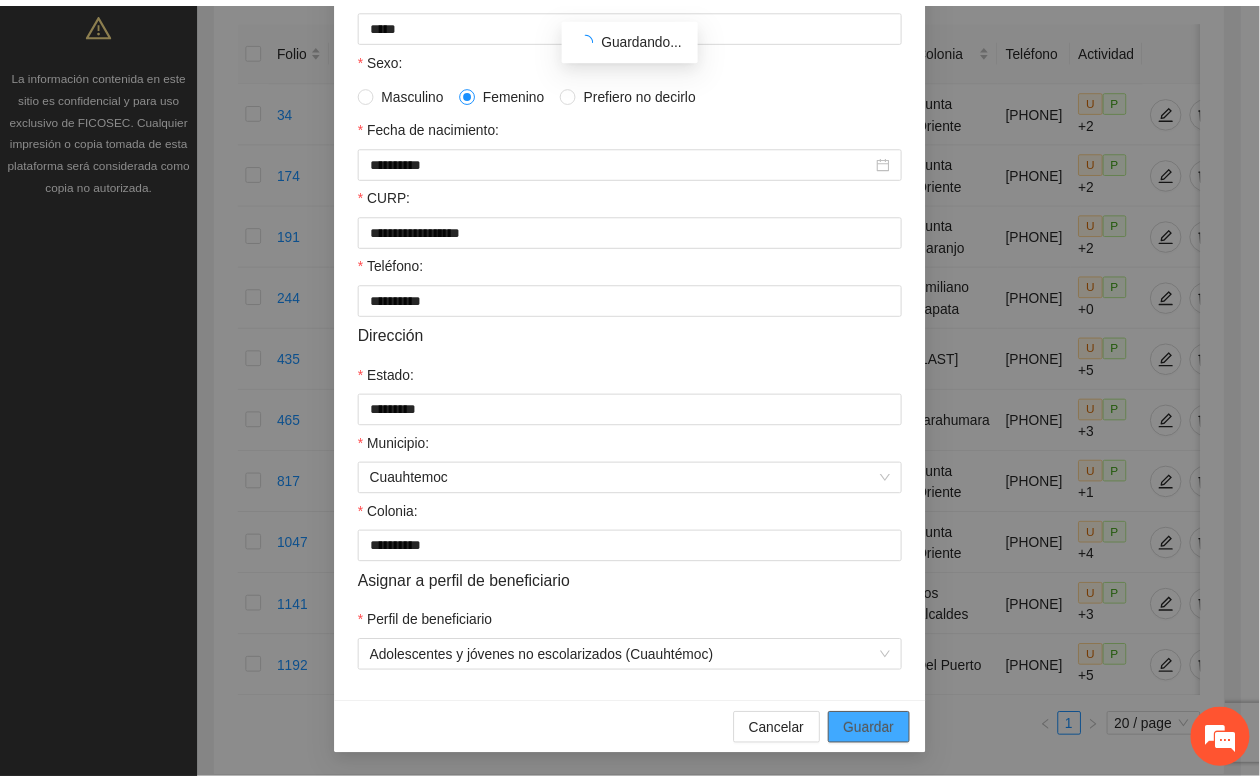 scroll, scrollTop: 296, scrollLeft: 0, axis: vertical 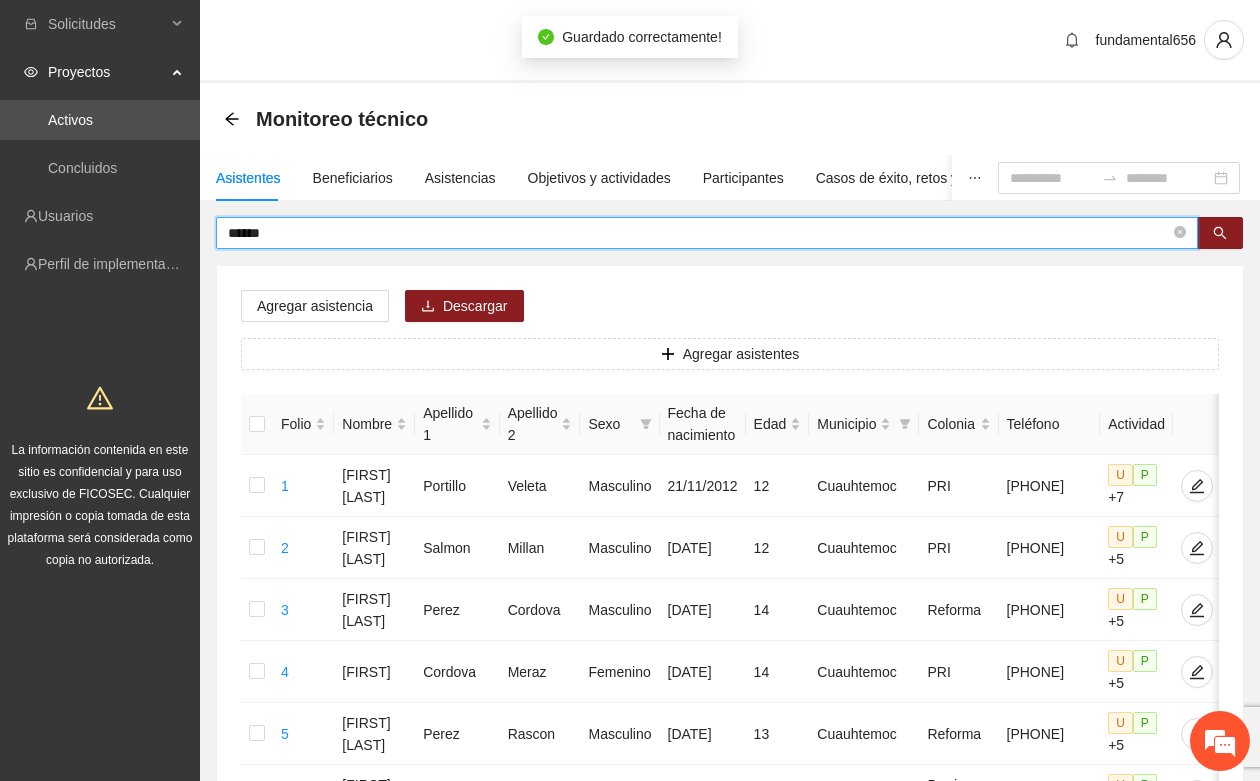 drag, startPoint x: 290, startPoint y: 233, endPoint x: 202, endPoint y: 240, distance: 88.27797 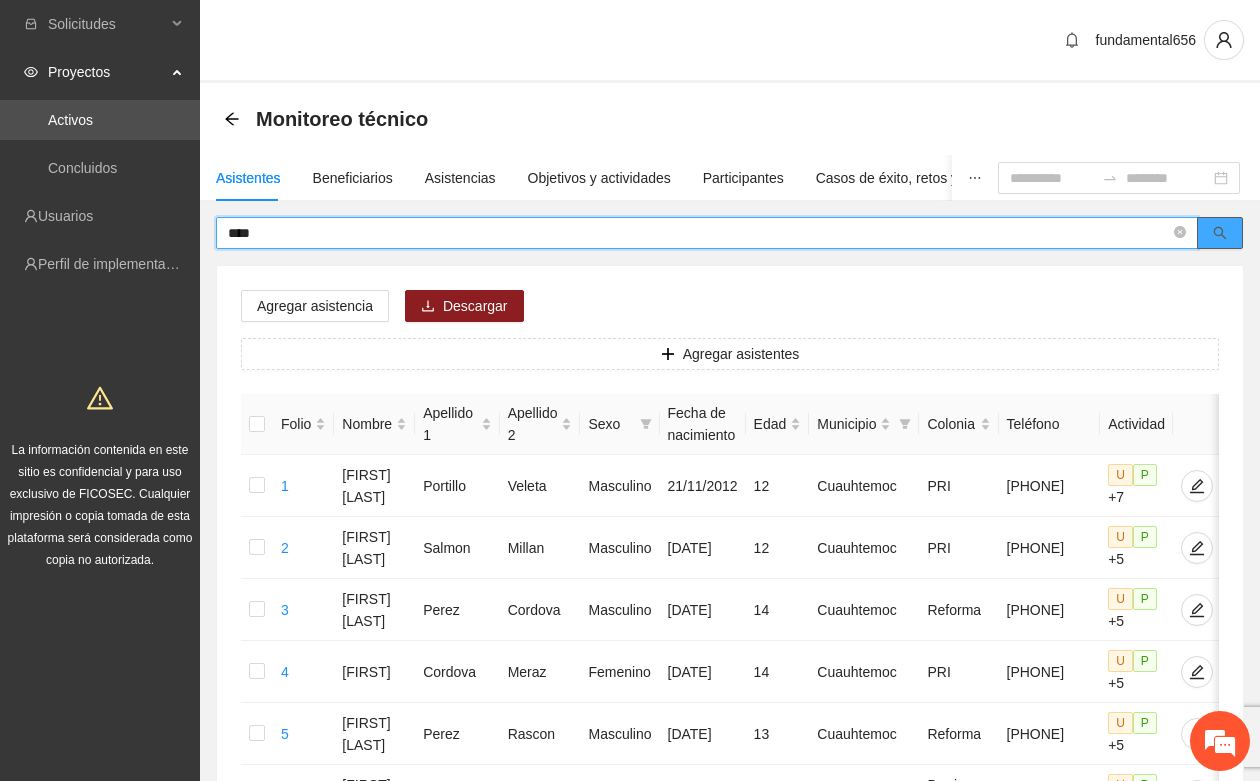 click 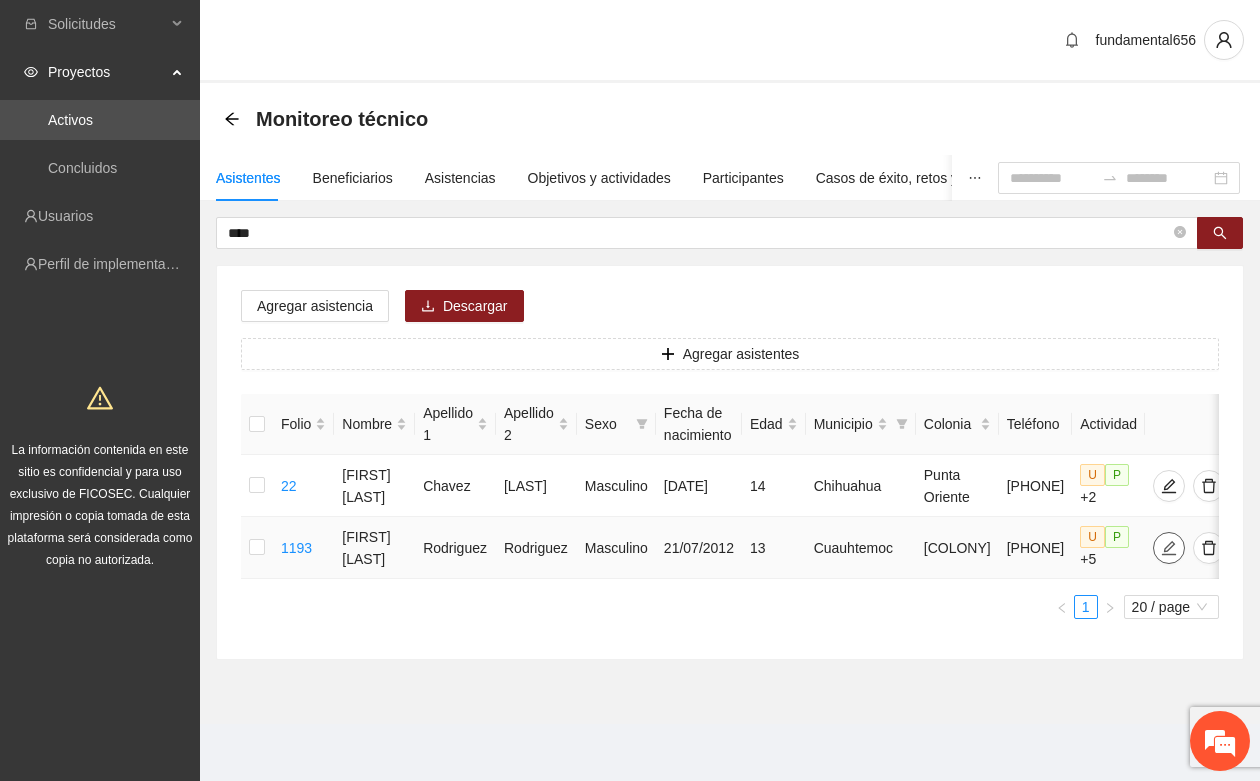 click 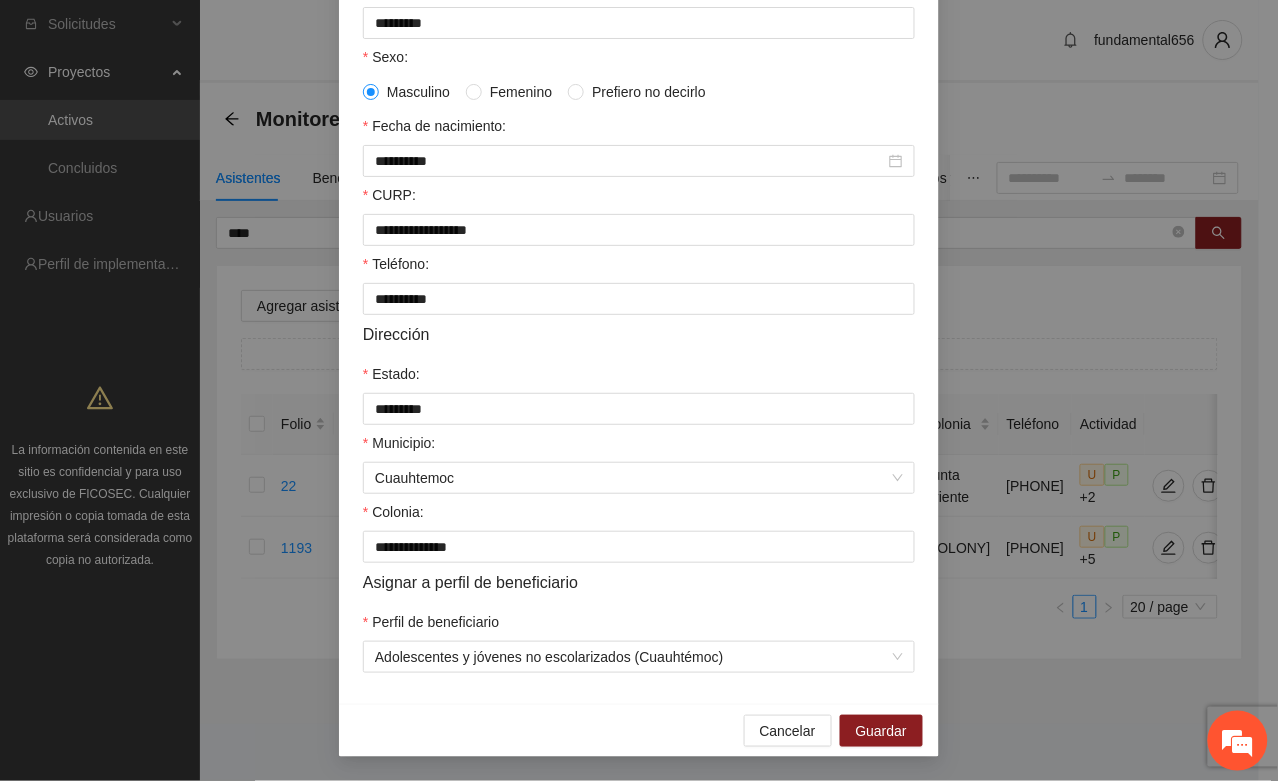 scroll, scrollTop: 396, scrollLeft: 0, axis: vertical 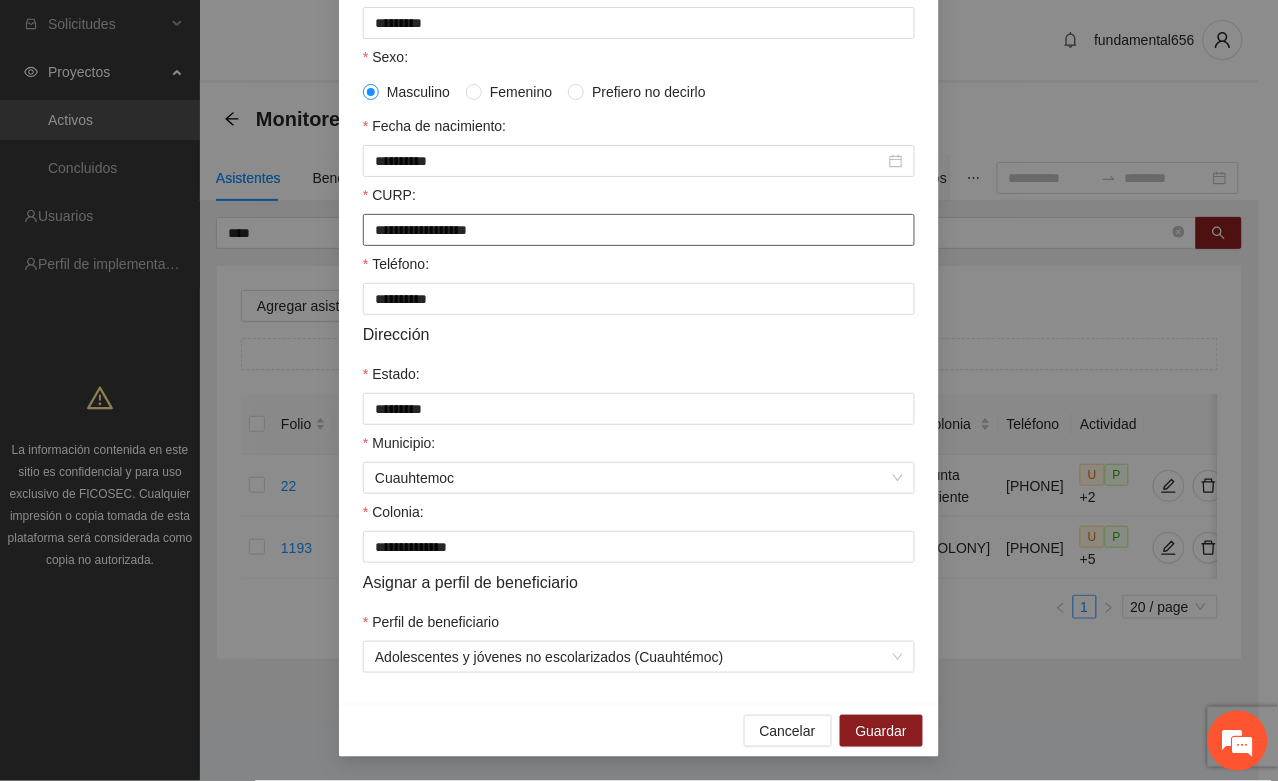 drag, startPoint x: 363, startPoint y: 228, endPoint x: 551, endPoint y: 216, distance: 188.38258 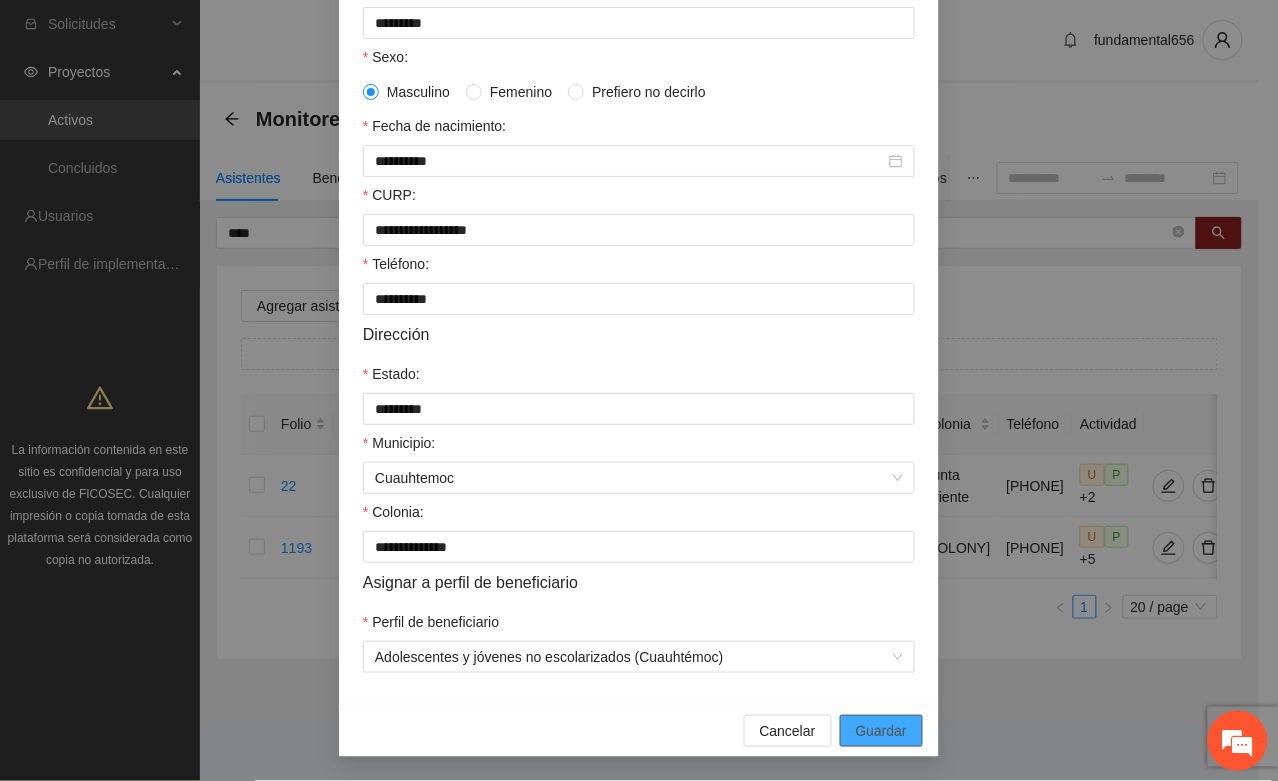 click on "Guardar" at bounding box center [881, 731] 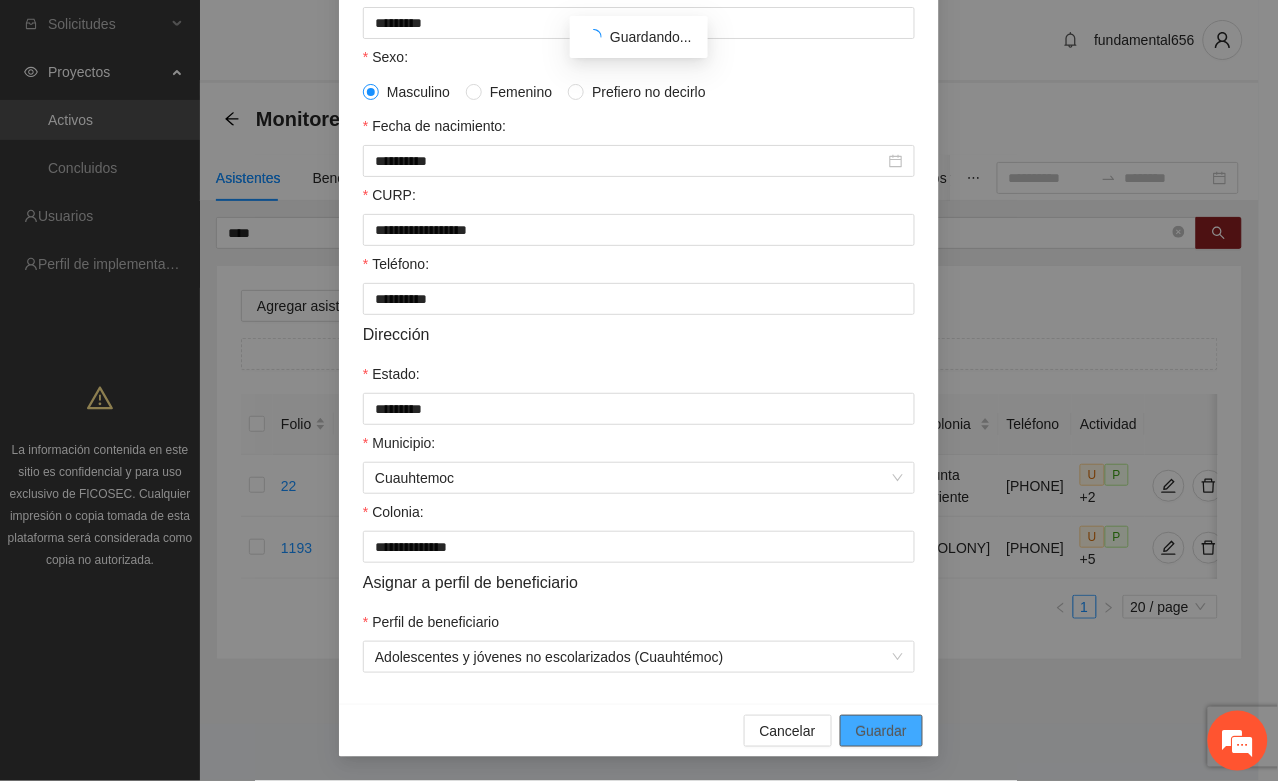 scroll, scrollTop: 296, scrollLeft: 0, axis: vertical 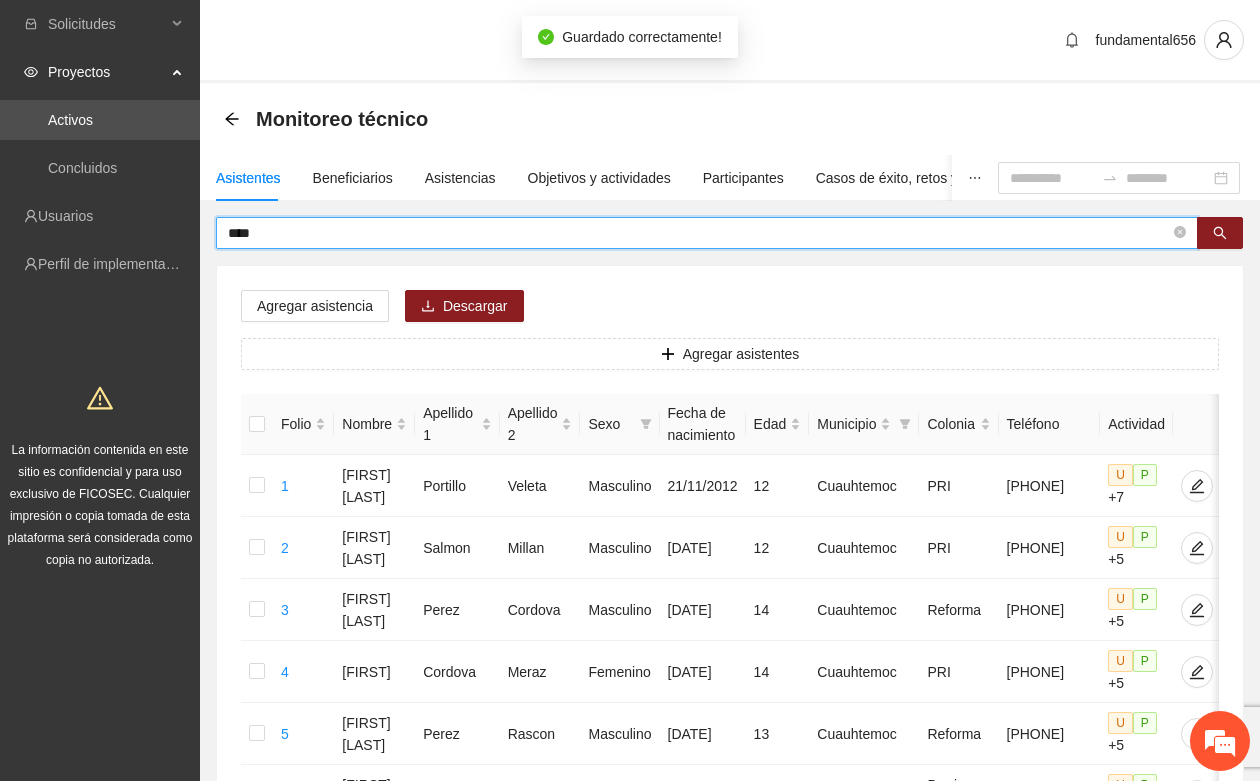 drag, startPoint x: 286, startPoint y: 241, endPoint x: 215, endPoint y: 241, distance: 71 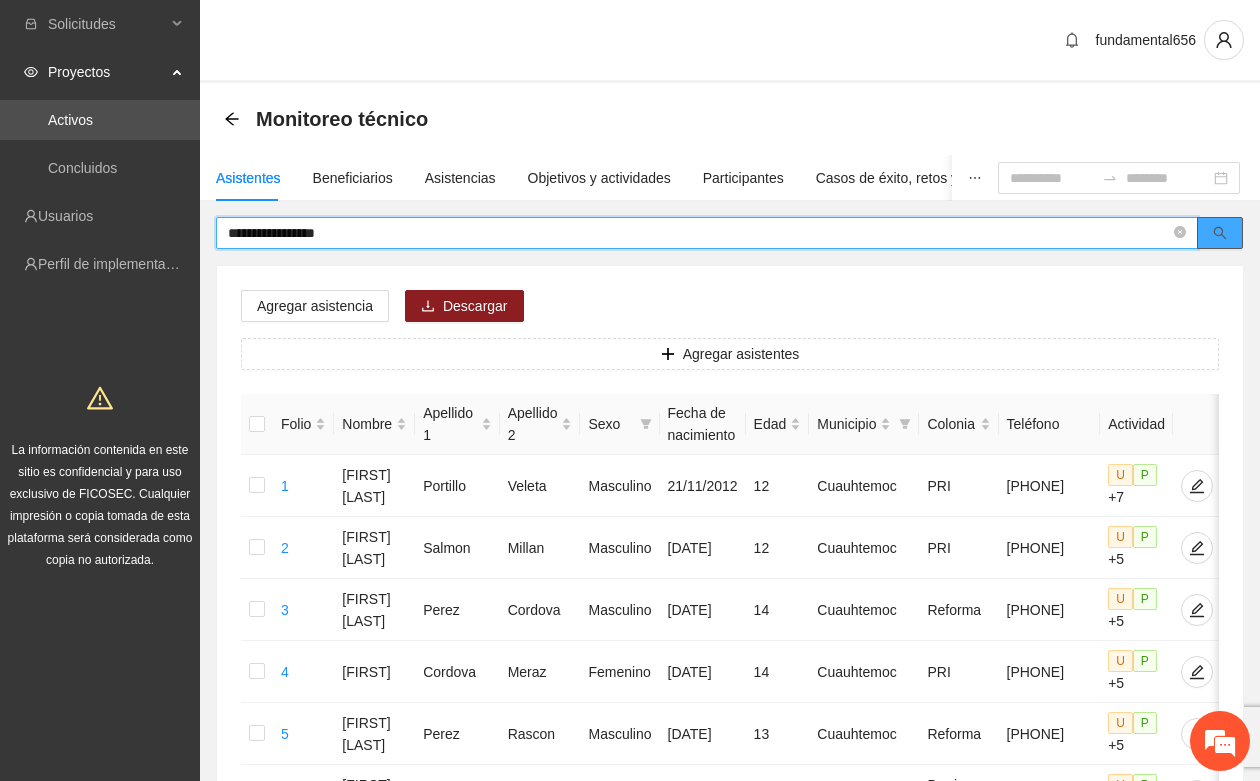 click 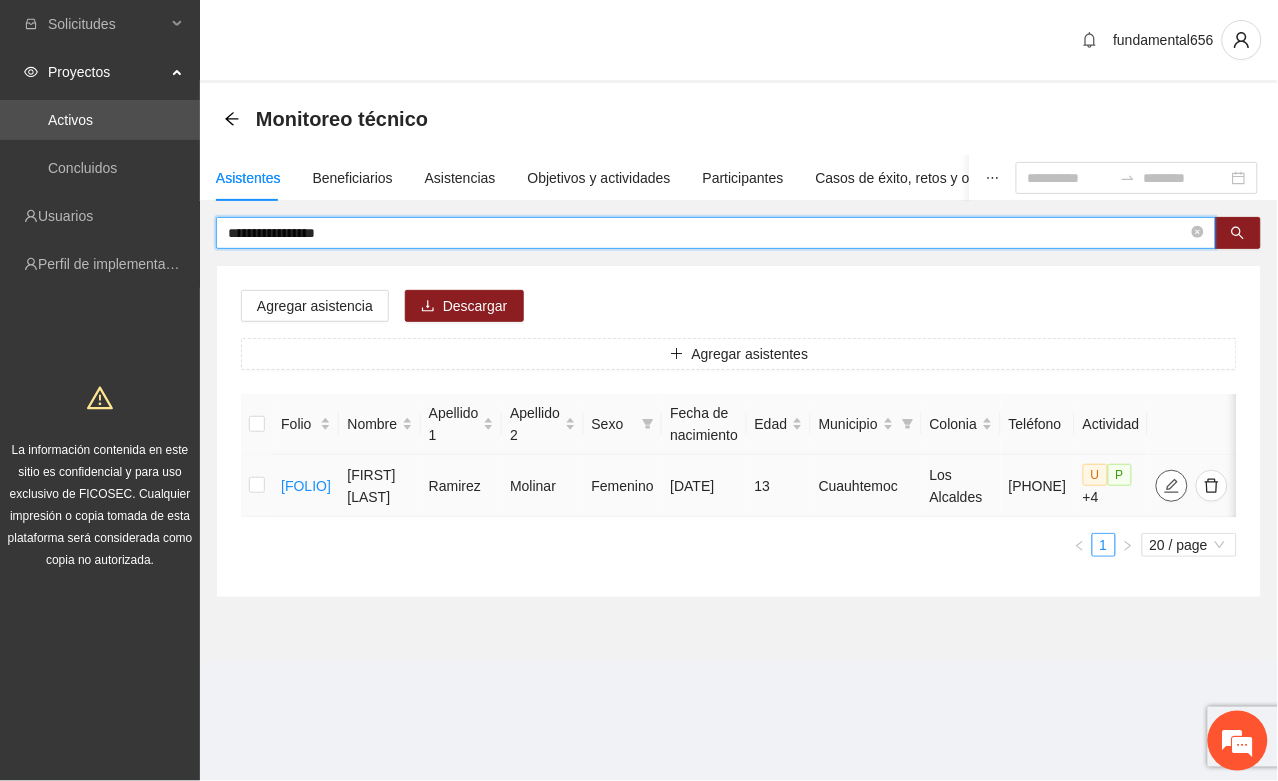 type on "**********" 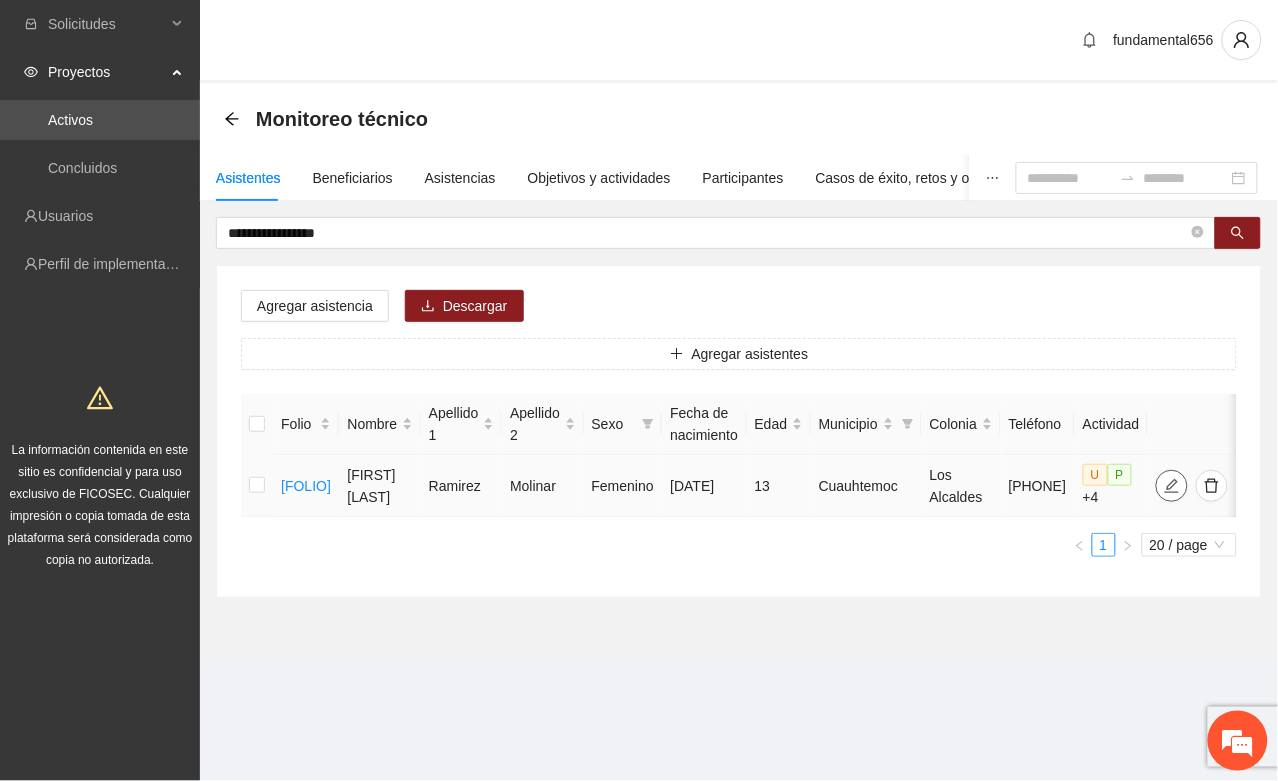 drag, startPoint x: 1201, startPoint y: 482, endPoint x: 1188, endPoint y: 486, distance: 13.601471 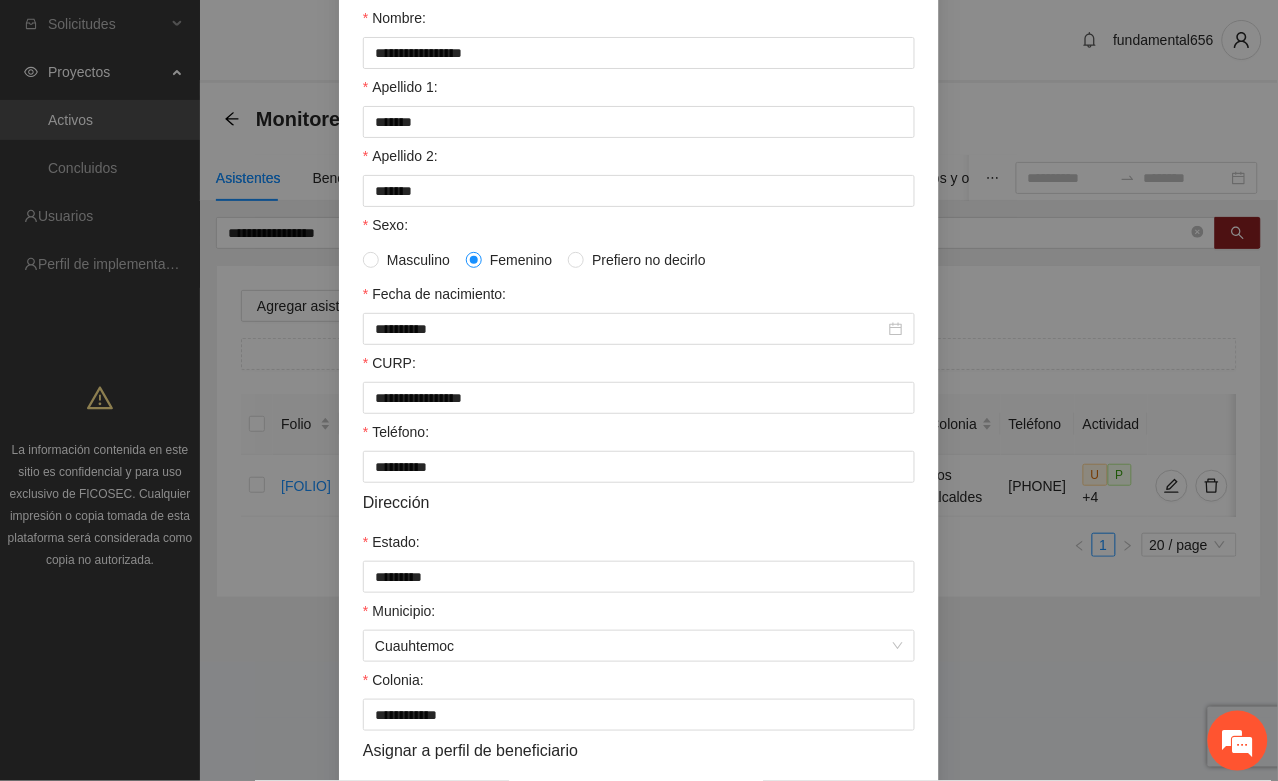 scroll, scrollTop: 396, scrollLeft: 0, axis: vertical 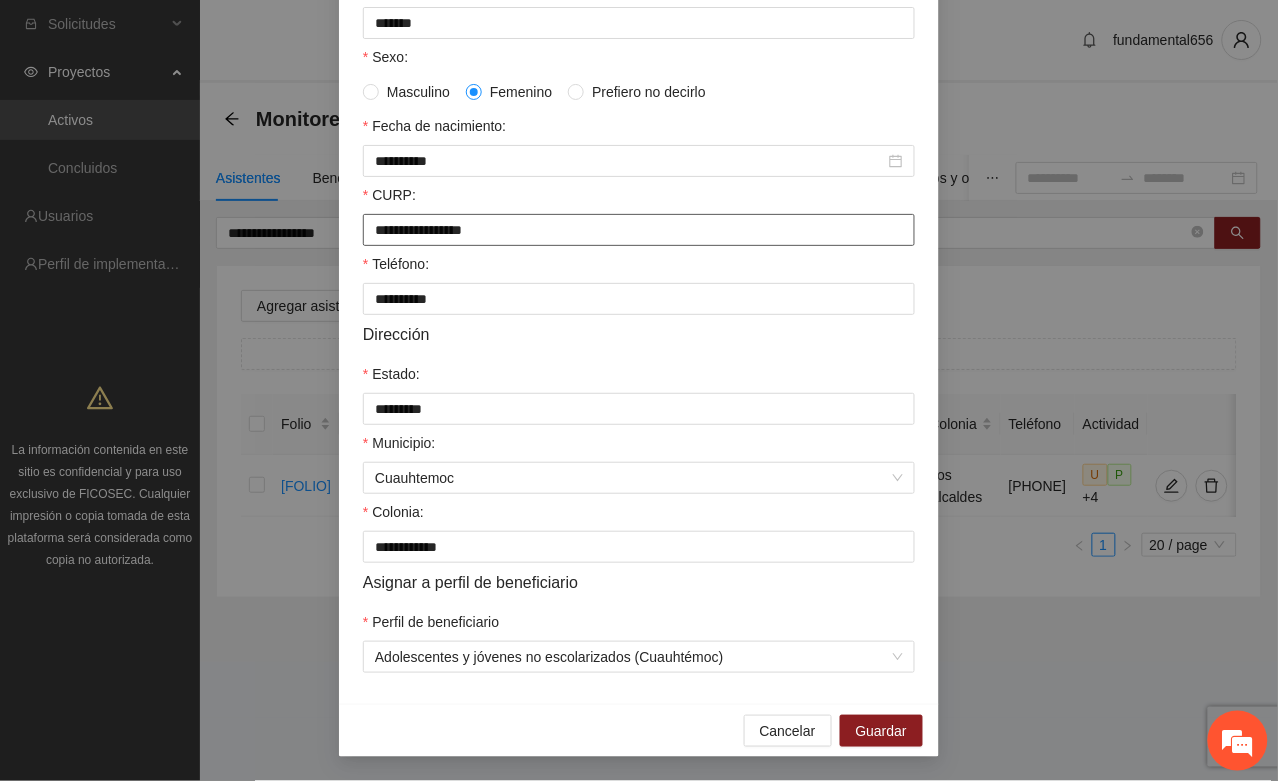 drag, startPoint x: 363, startPoint y: 226, endPoint x: 591, endPoint y: 235, distance: 228.17757 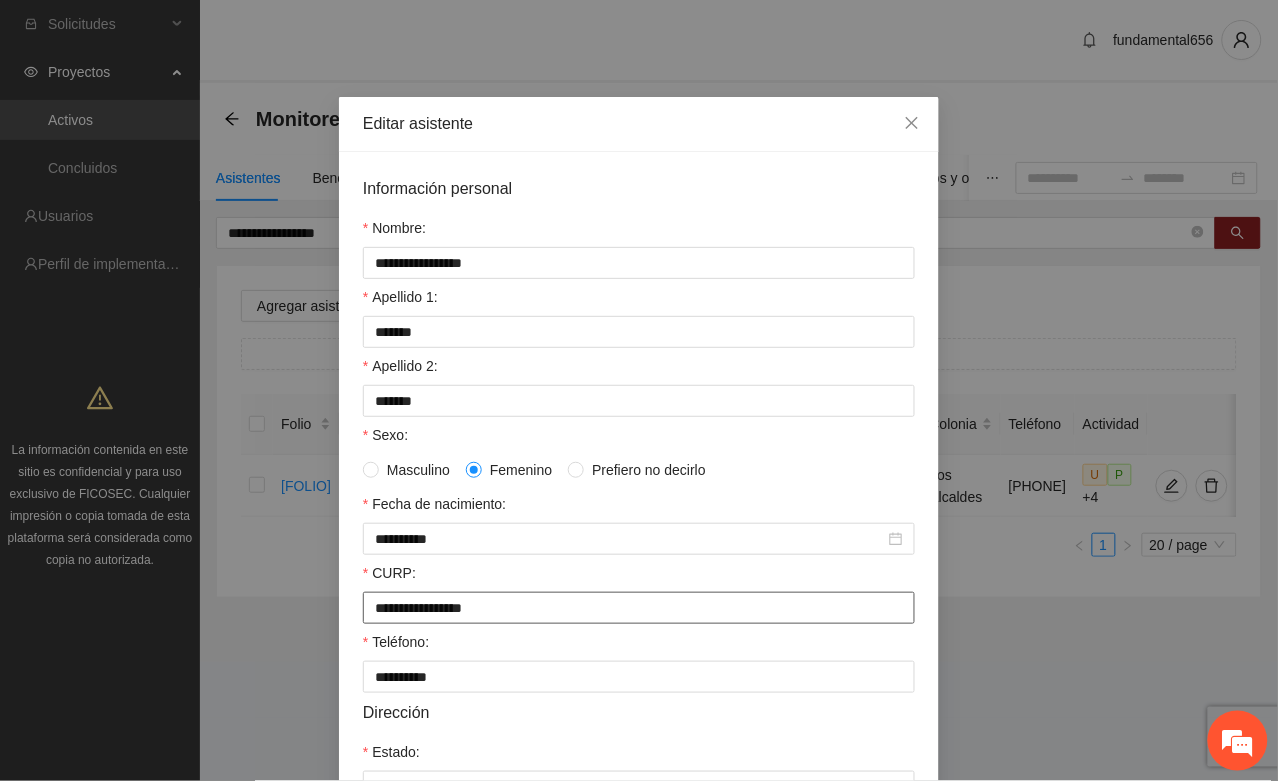 scroll, scrollTop: 0, scrollLeft: 0, axis: both 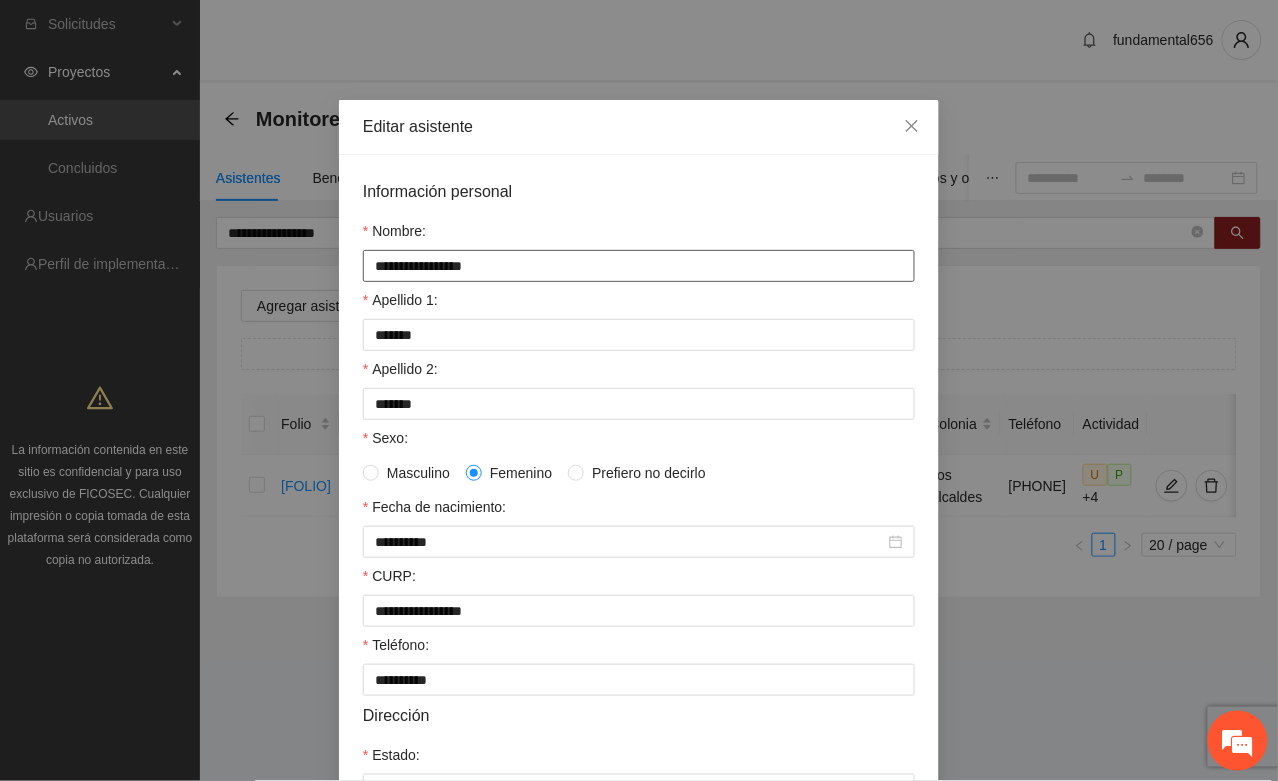 drag, startPoint x: 362, startPoint y: 275, endPoint x: 490, endPoint y: 267, distance: 128.24976 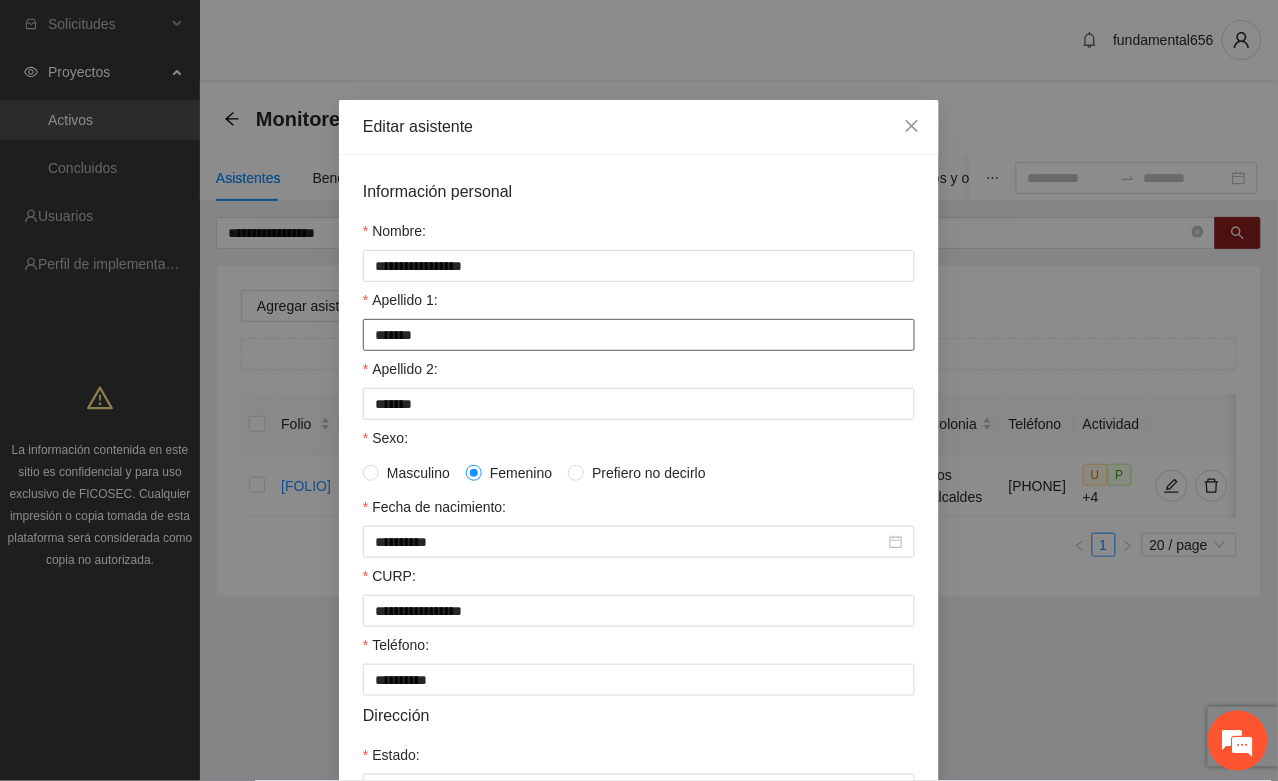 drag, startPoint x: 363, startPoint y: 337, endPoint x: 428, endPoint y: 336, distance: 65.00769 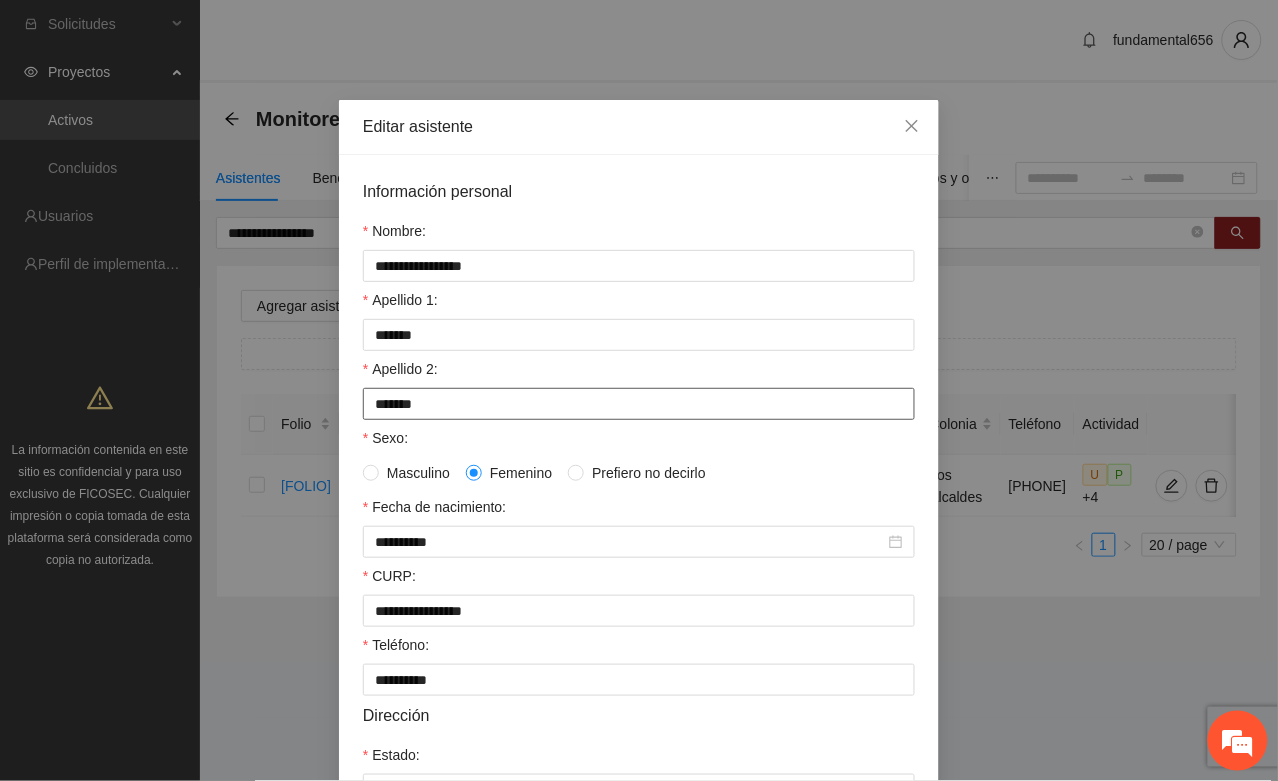 drag, startPoint x: 365, startPoint y: 400, endPoint x: 432, endPoint y: 400, distance: 67 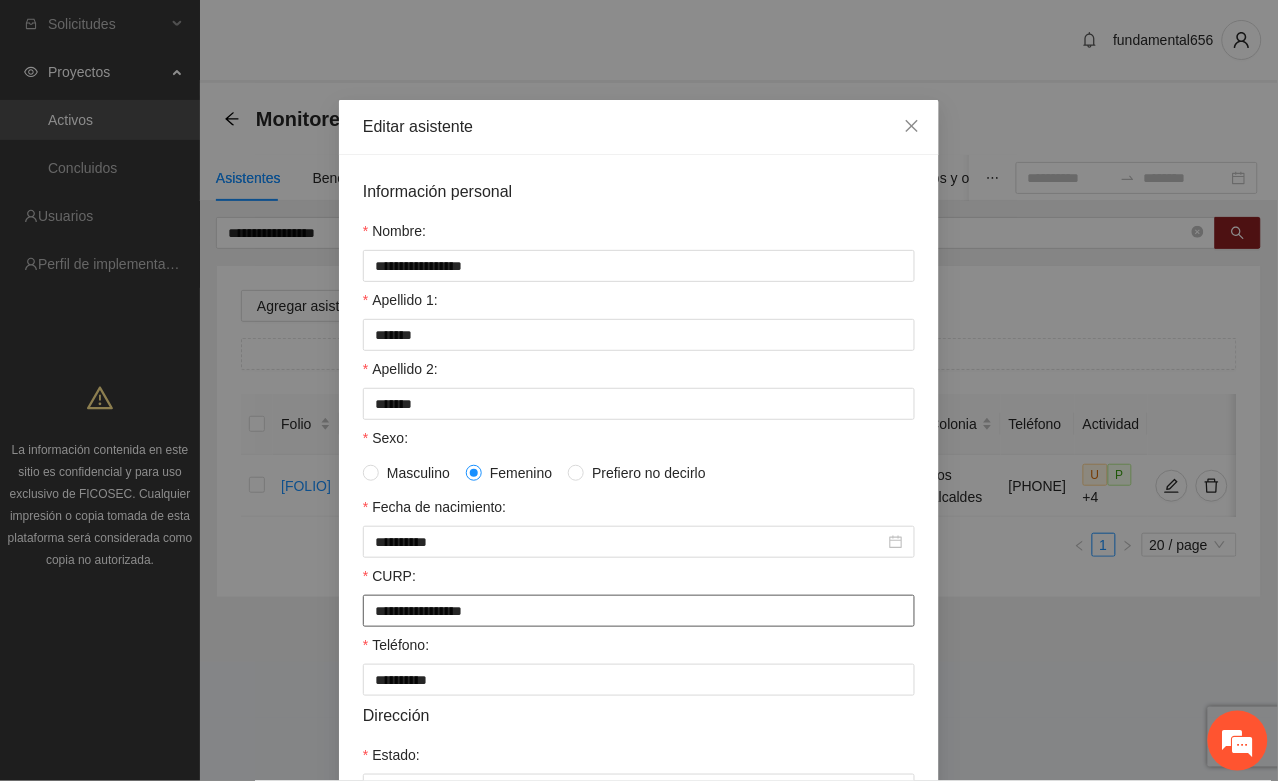 drag, startPoint x: 358, startPoint y: 621, endPoint x: 560, endPoint y: 616, distance: 202.06187 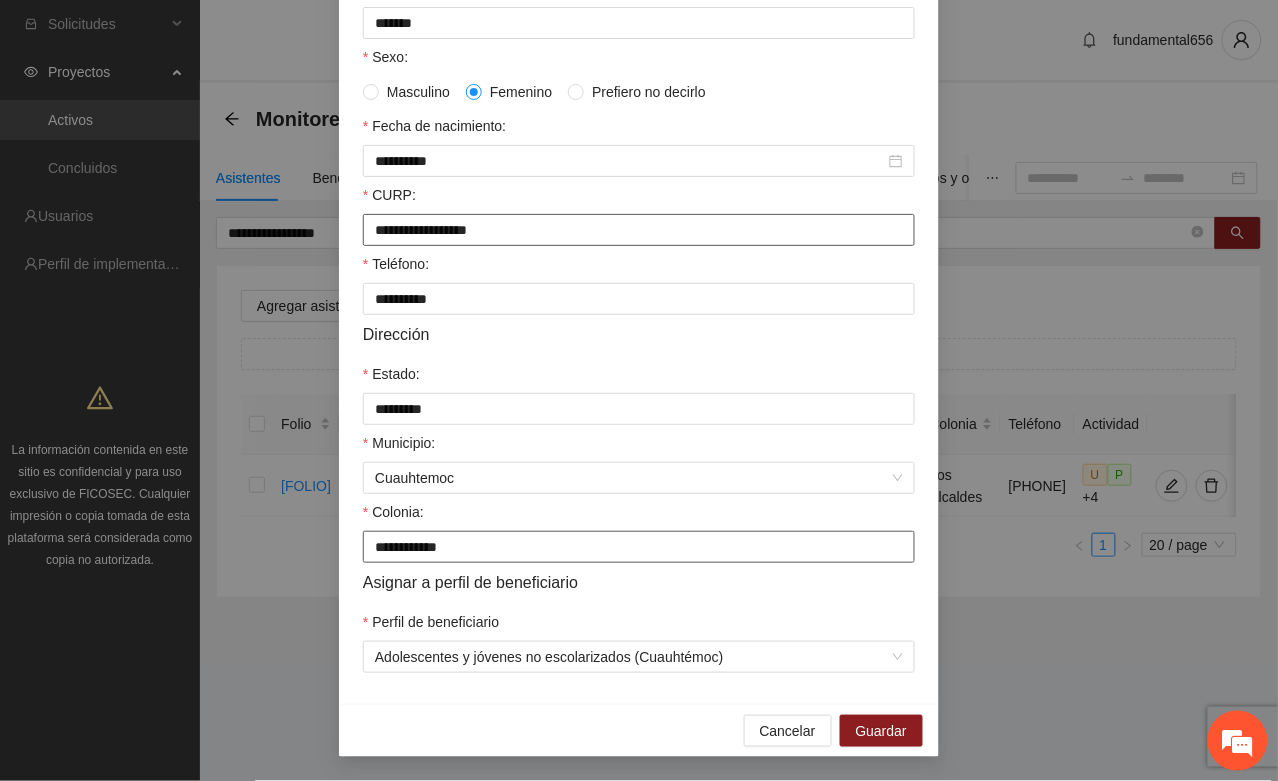 scroll, scrollTop: 396, scrollLeft: 0, axis: vertical 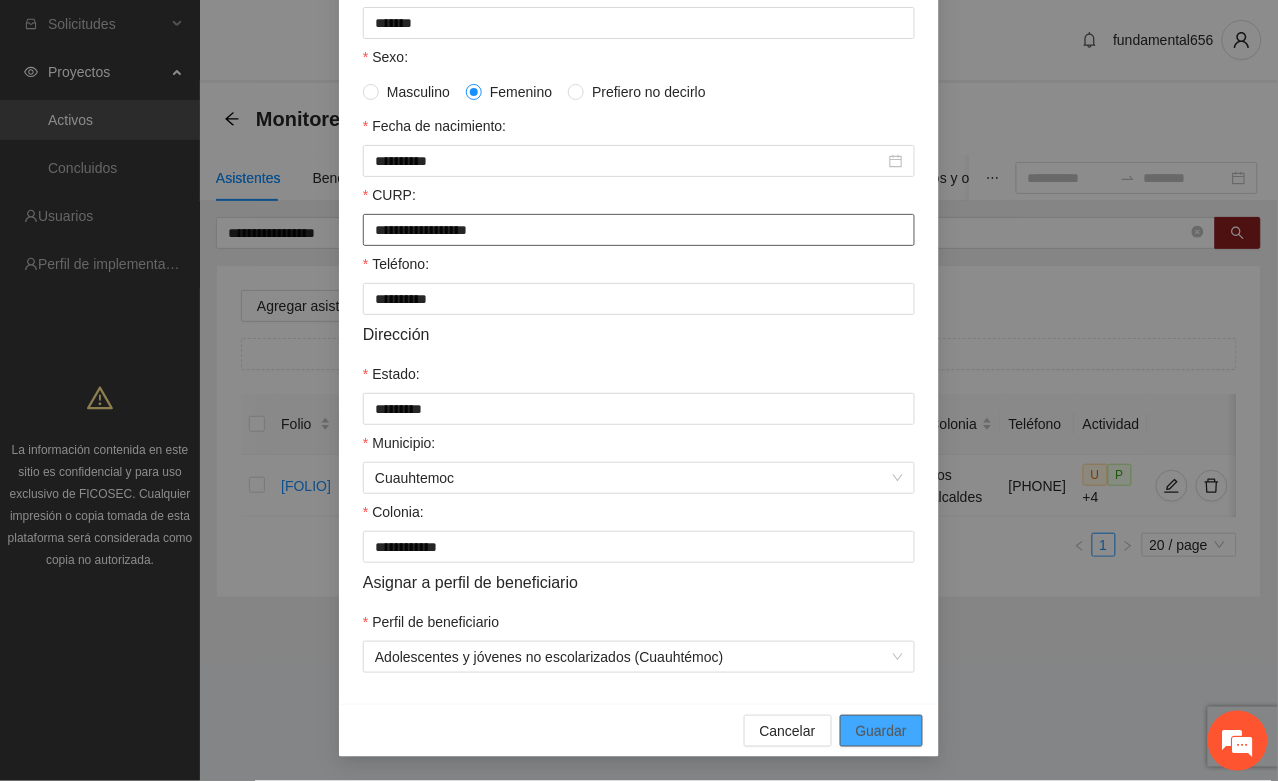 type on "**********" 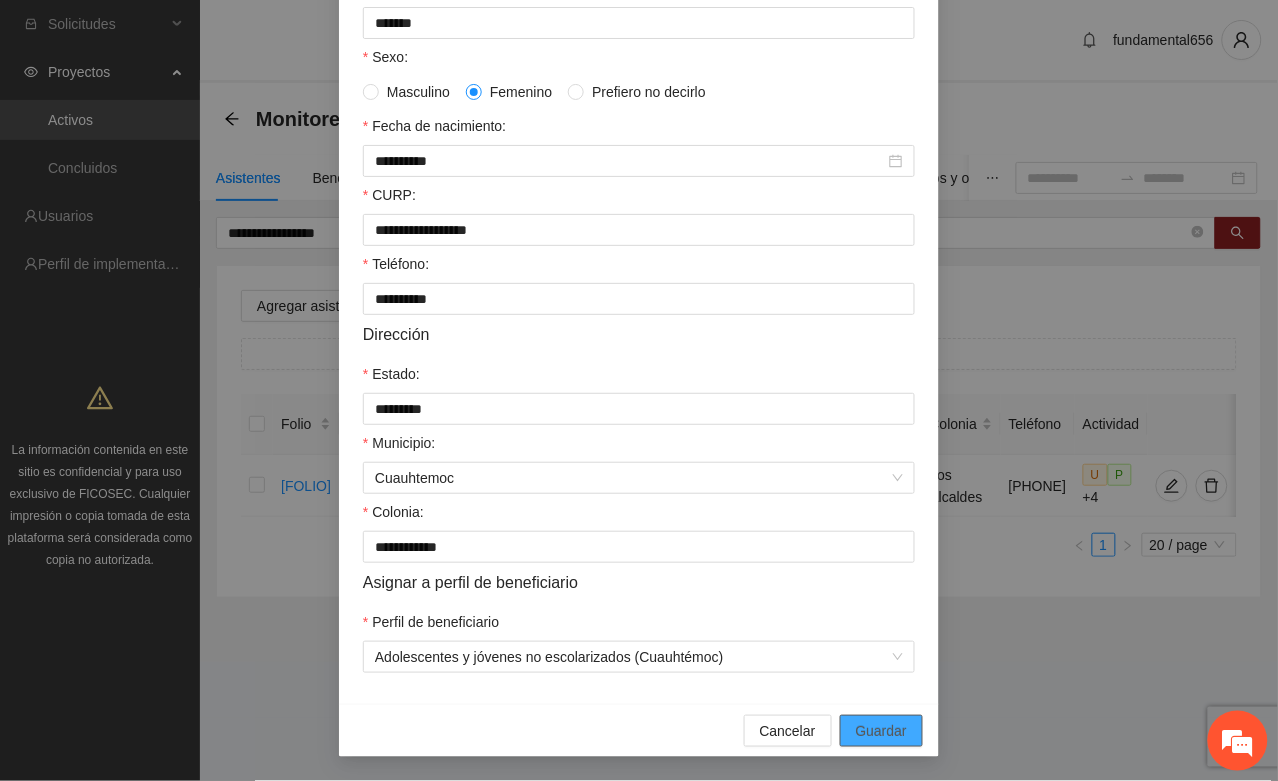 click on "Guardar" at bounding box center [881, 731] 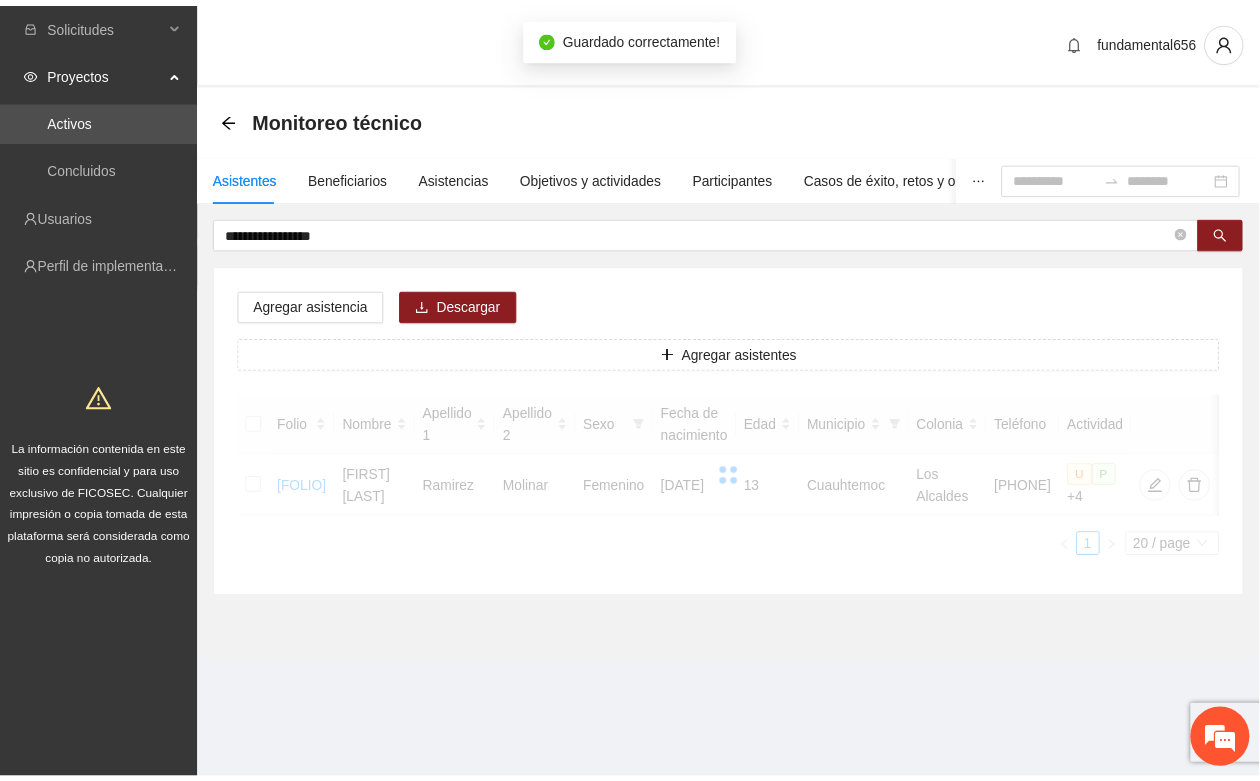 scroll, scrollTop: 296, scrollLeft: 0, axis: vertical 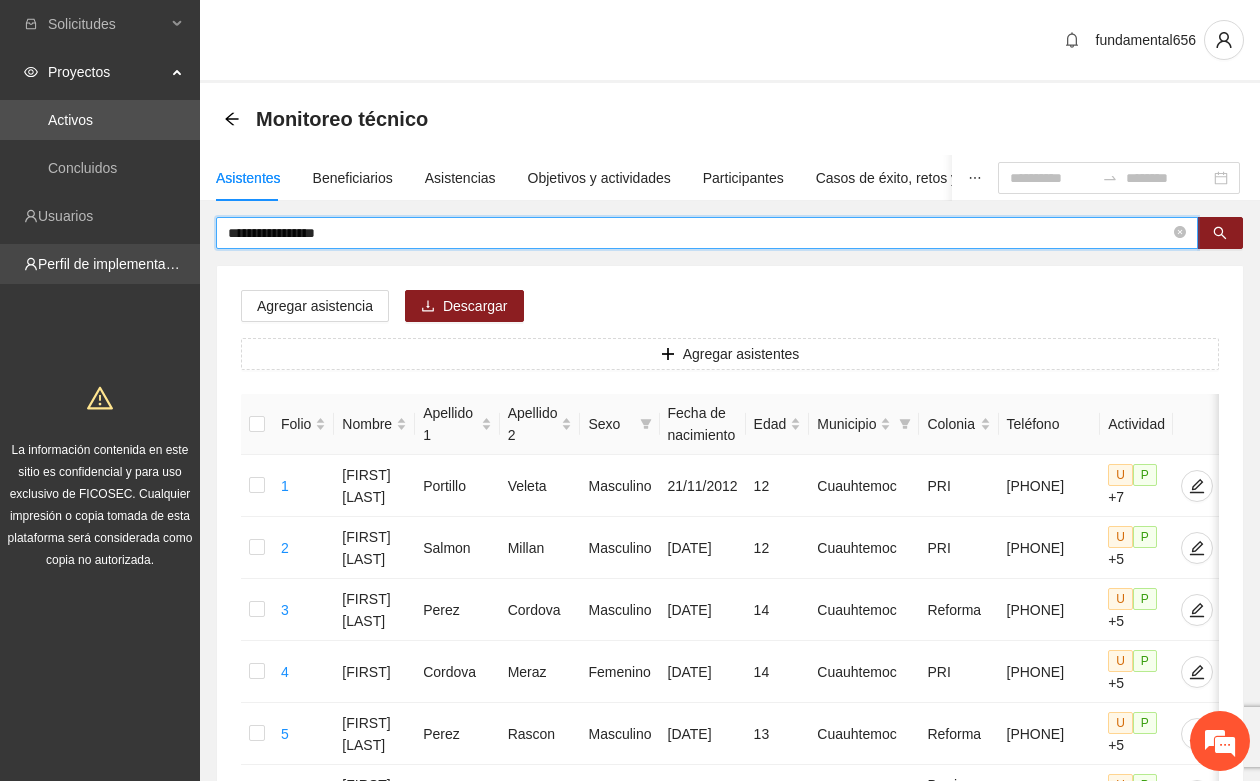 drag, startPoint x: 366, startPoint y: 230, endPoint x: 196, endPoint y: 247, distance: 170.84789 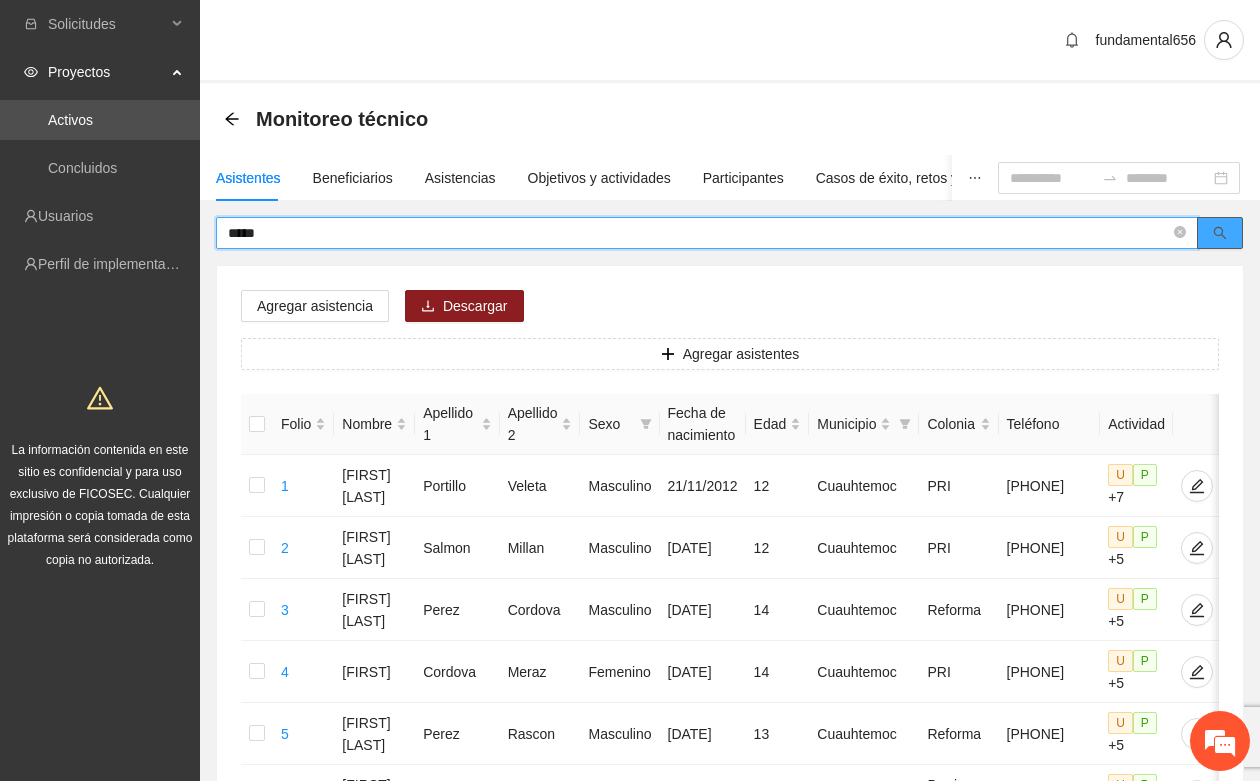 click 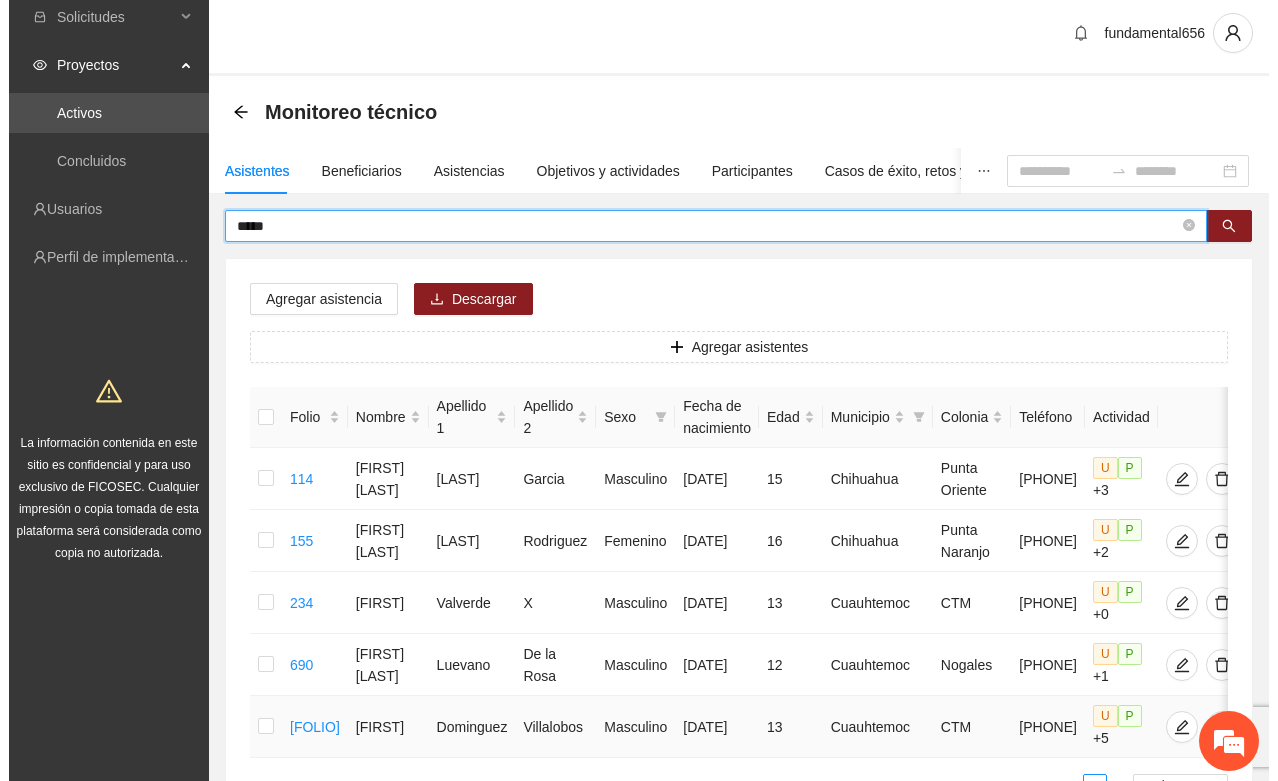 scroll, scrollTop: 125, scrollLeft: 0, axis: vertical 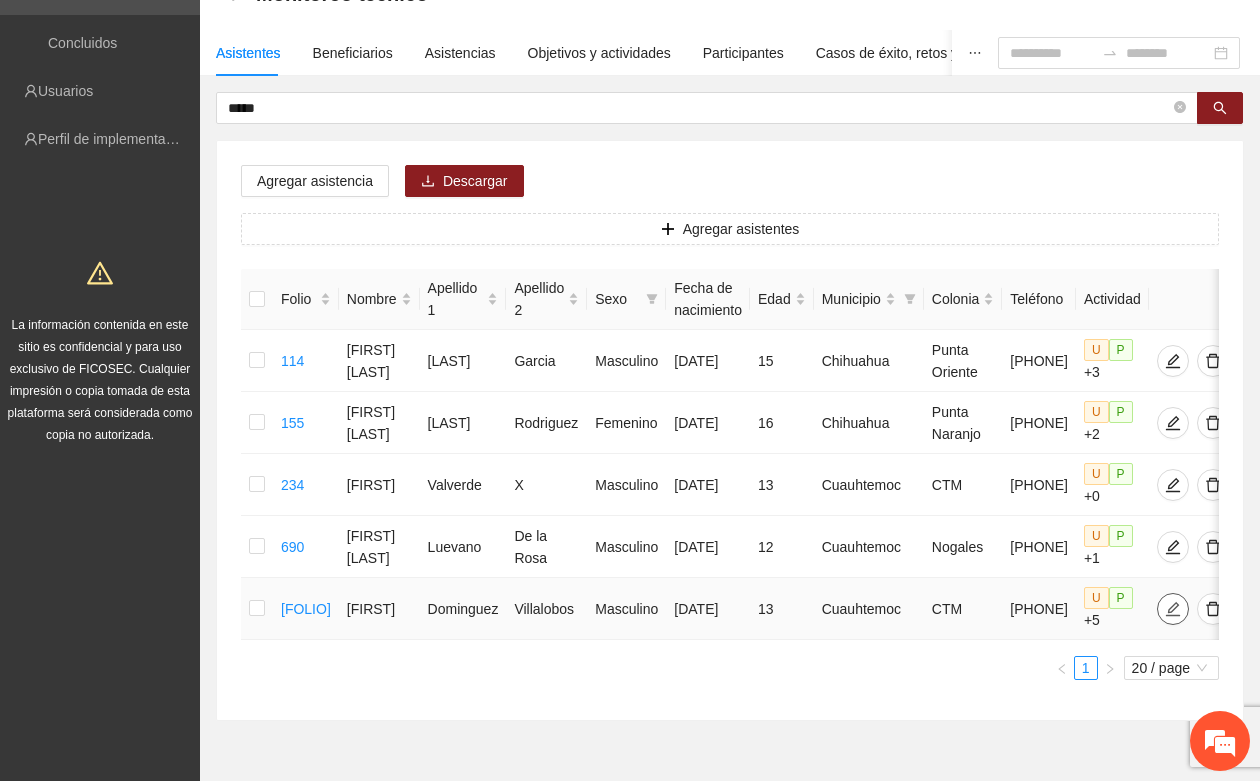 click 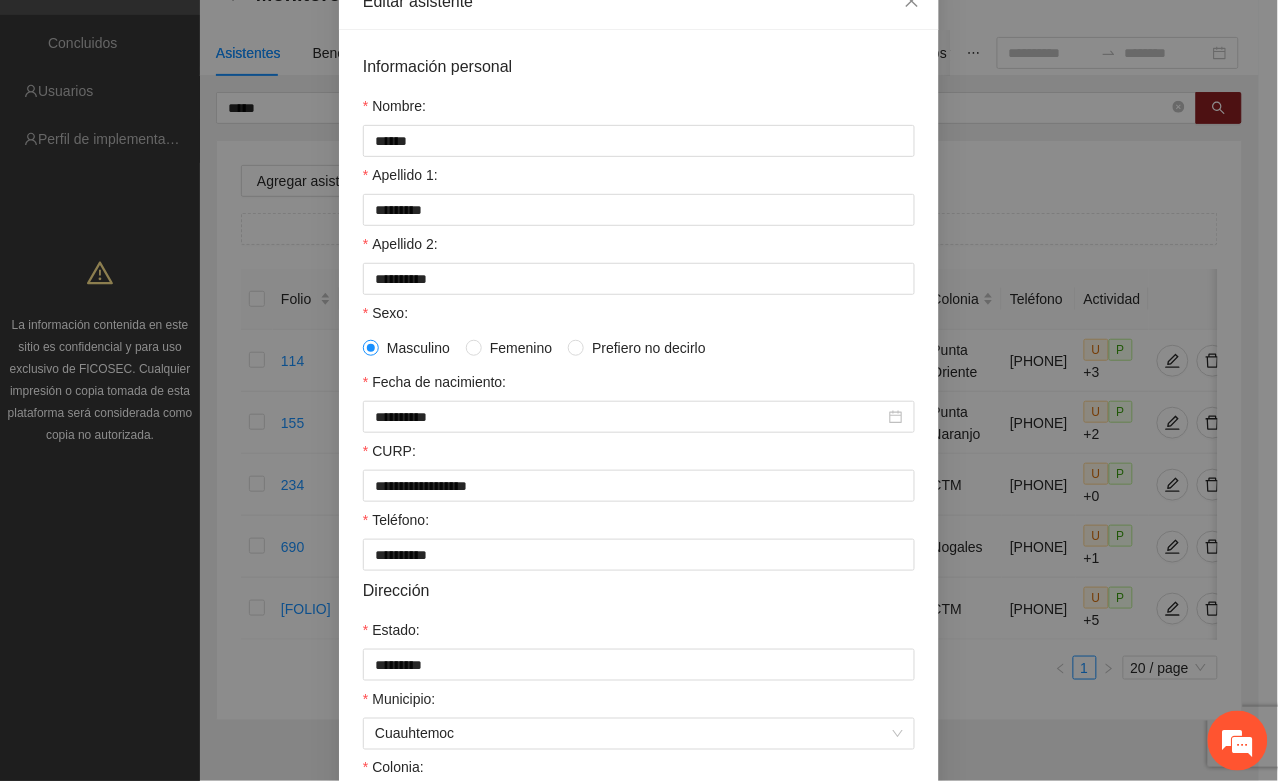 scroll, scrollTop: 375, scrollLeft: 0, axis: vertical 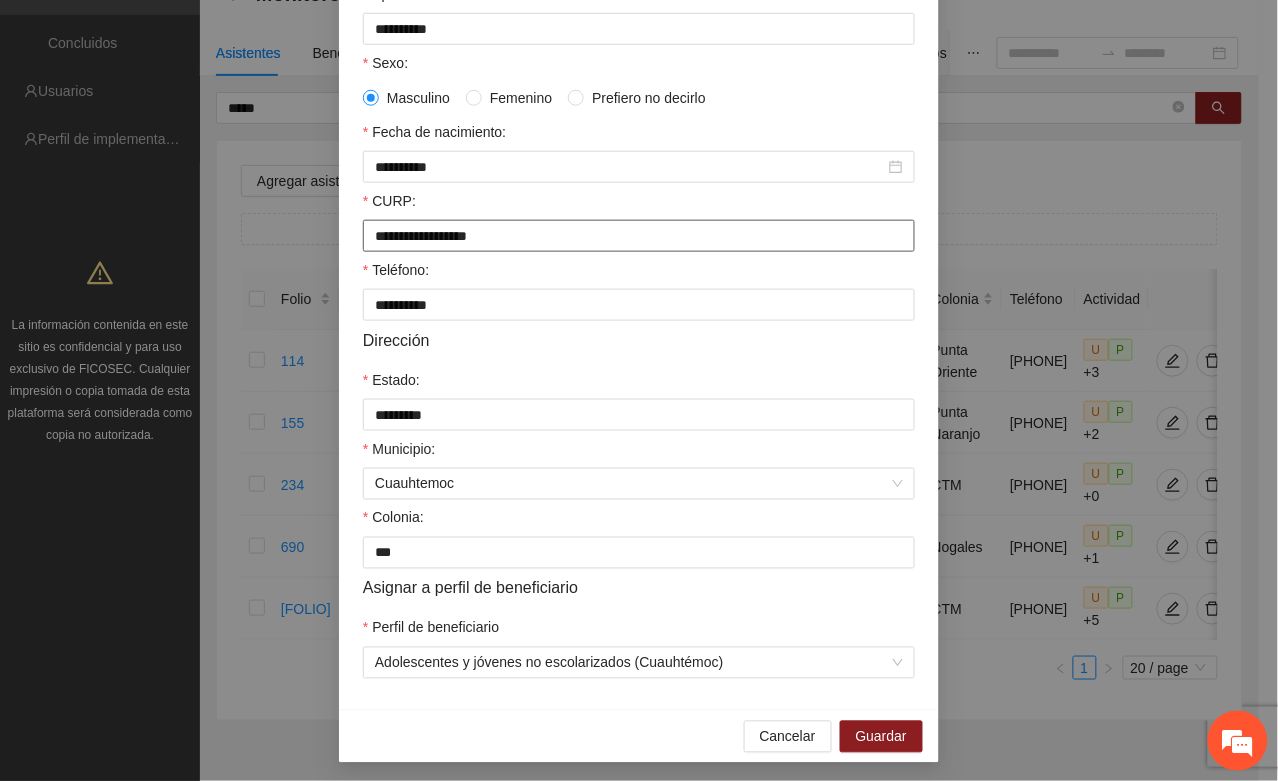 drag, startPoint x: 366, startPoint y: 246, endPoint x: 533, endPoint y: 245, distance: 167.00299 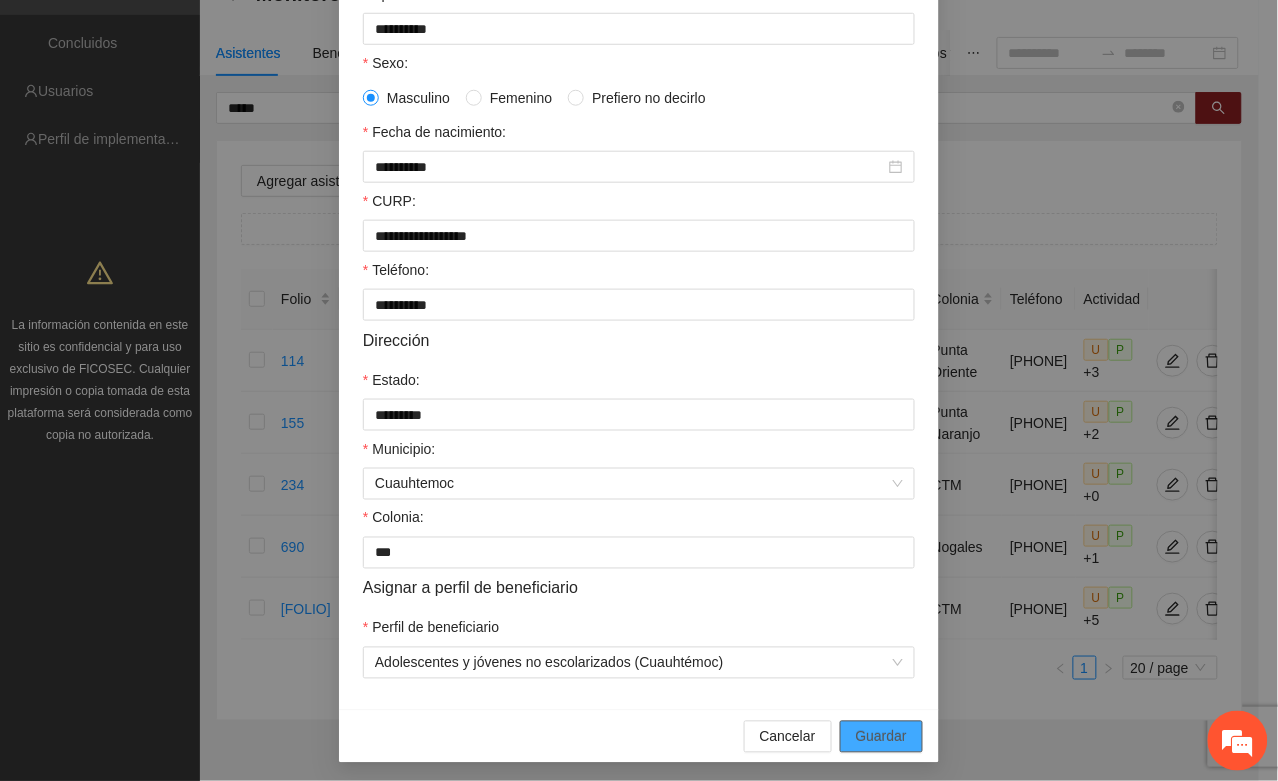 click on "Guardar" at bounding box center (881, 737) 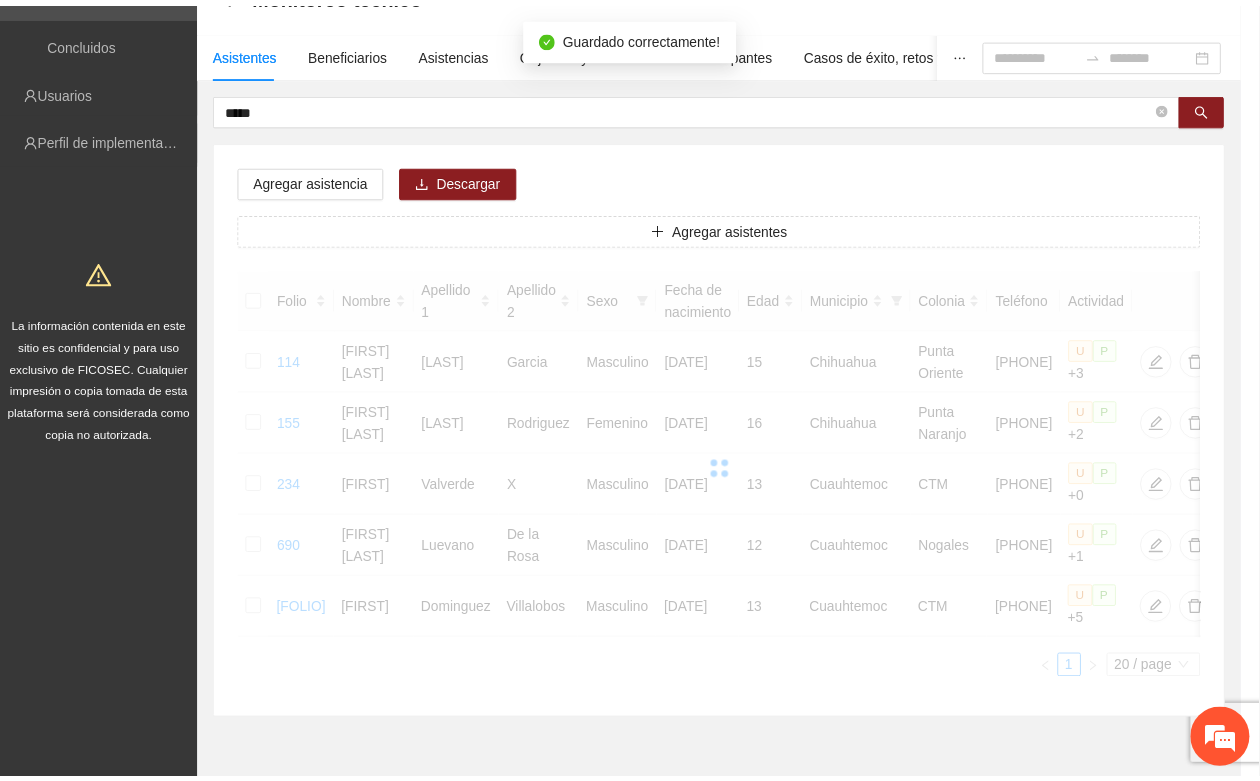 scroll, scrollTop: 296, scrollLeft: 0, axis: vertical 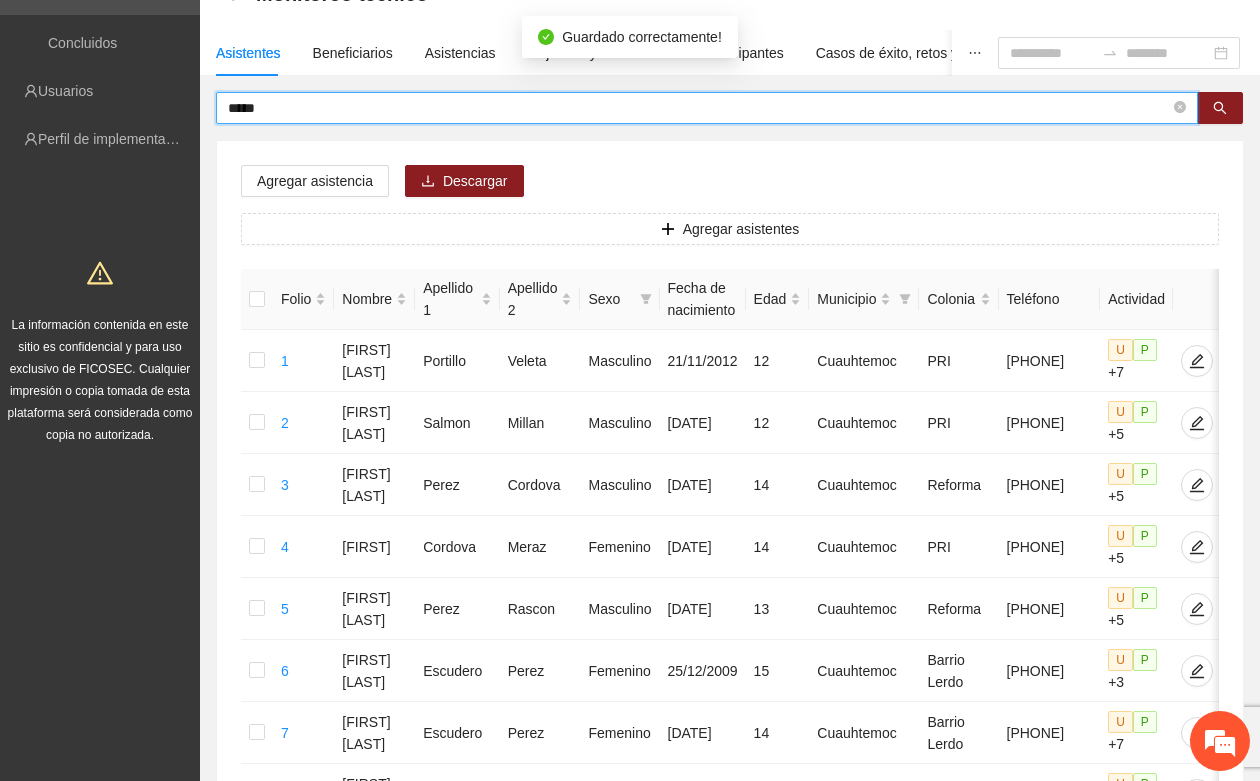 drag, startPoint x: 318, startPoint y: 107, endPoint x: 208, endPoint y: 115, distance: 110.29053 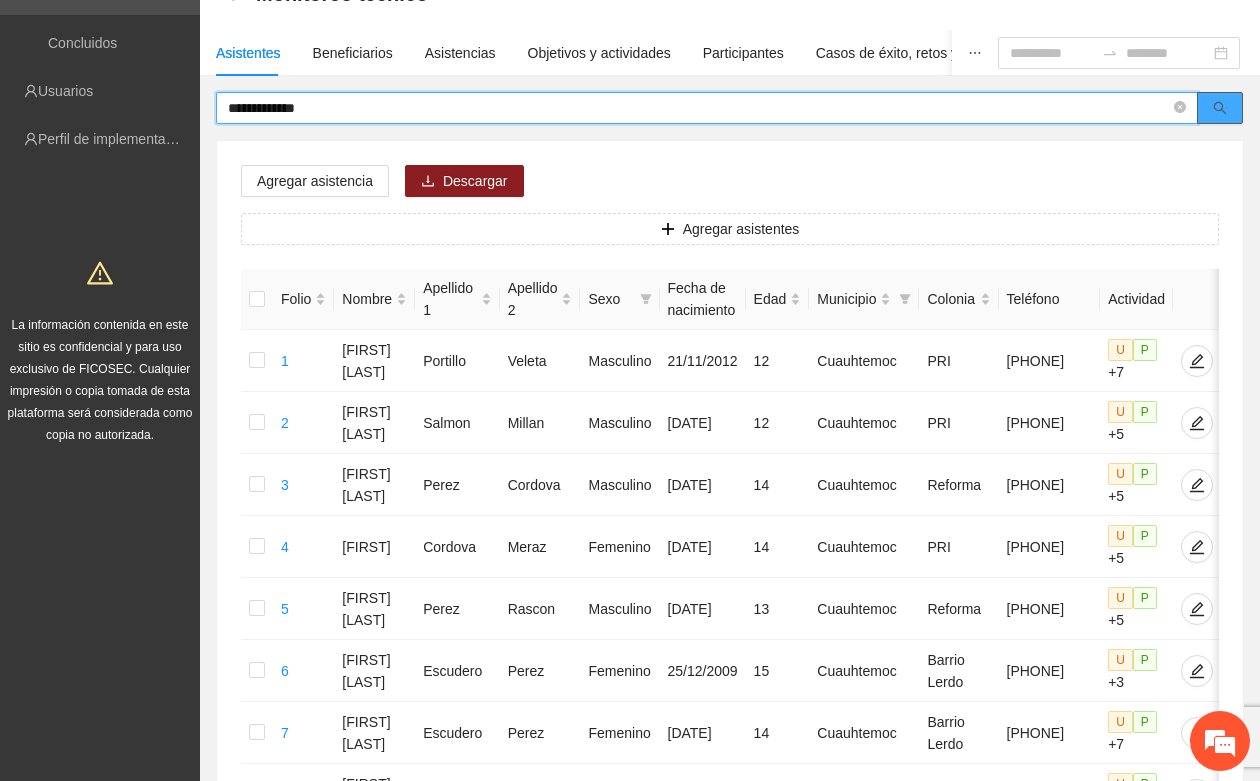 click 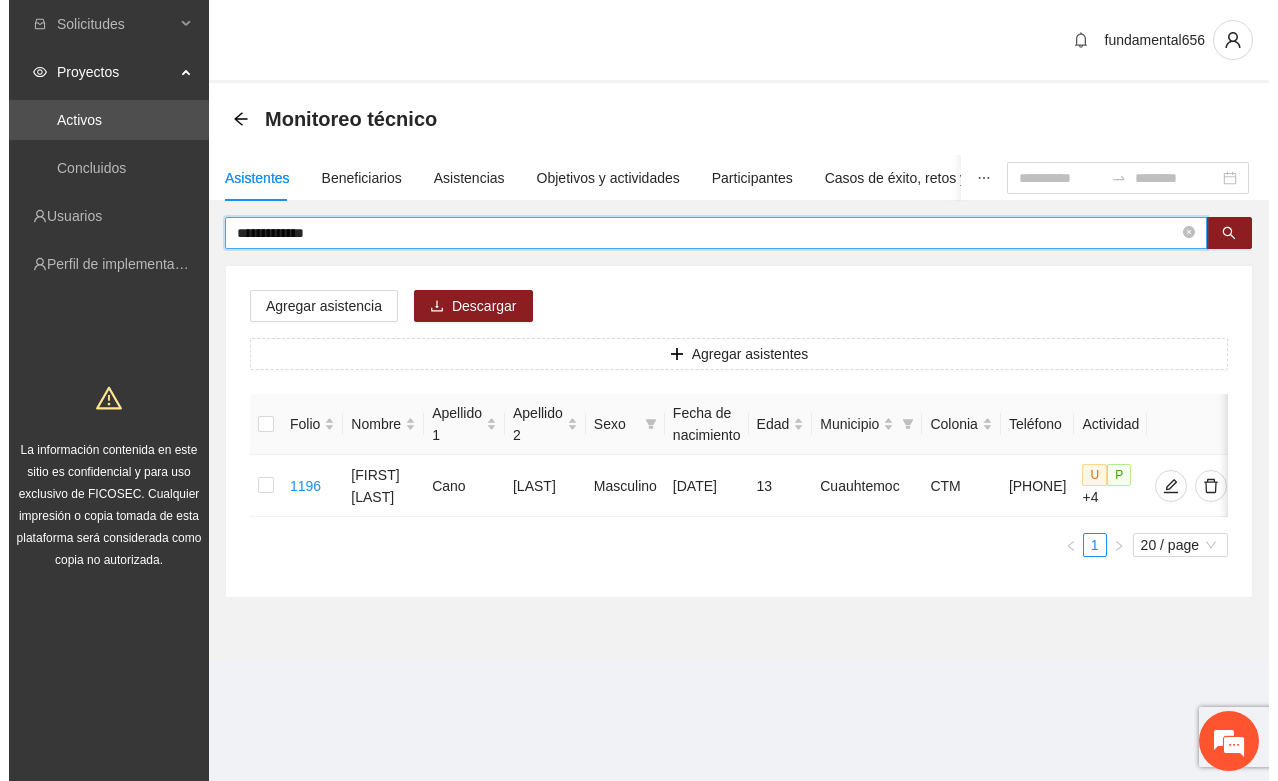 scroll, scrollTop: 0, scrollLeft: 0, axis: both 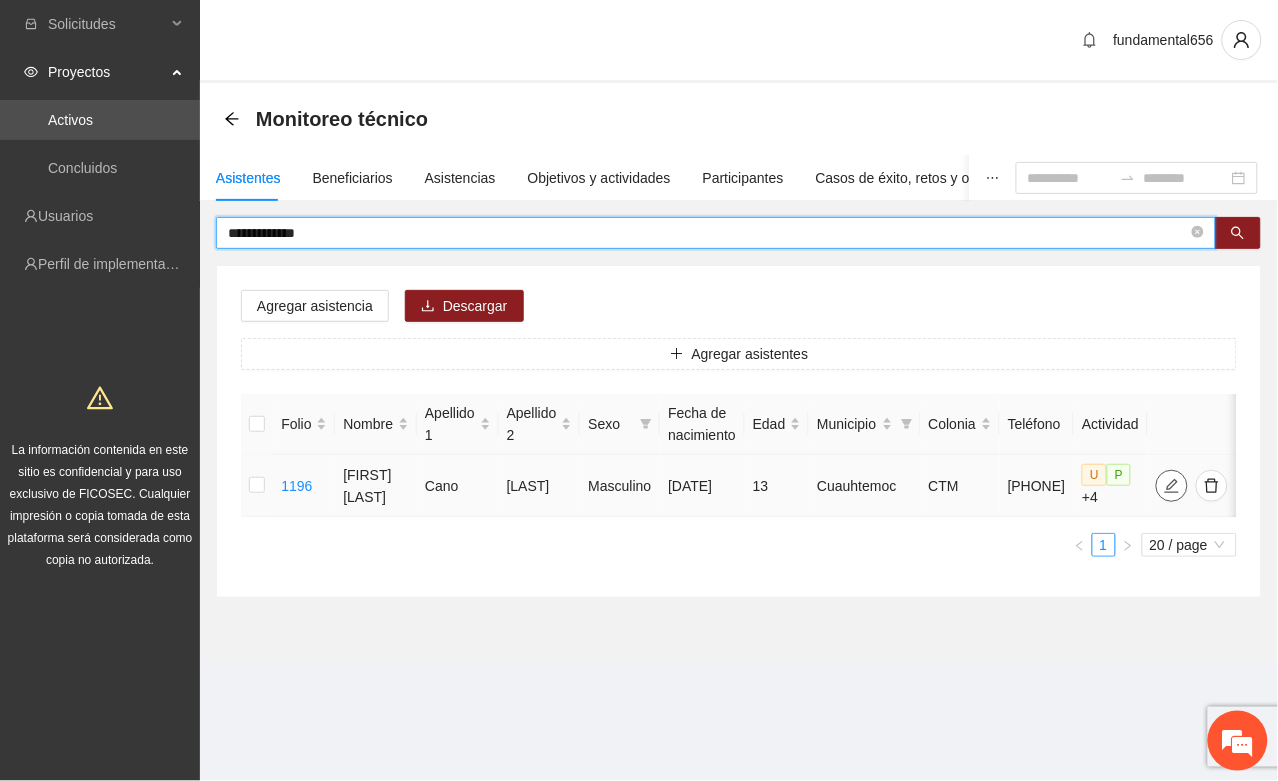 type on "**********" 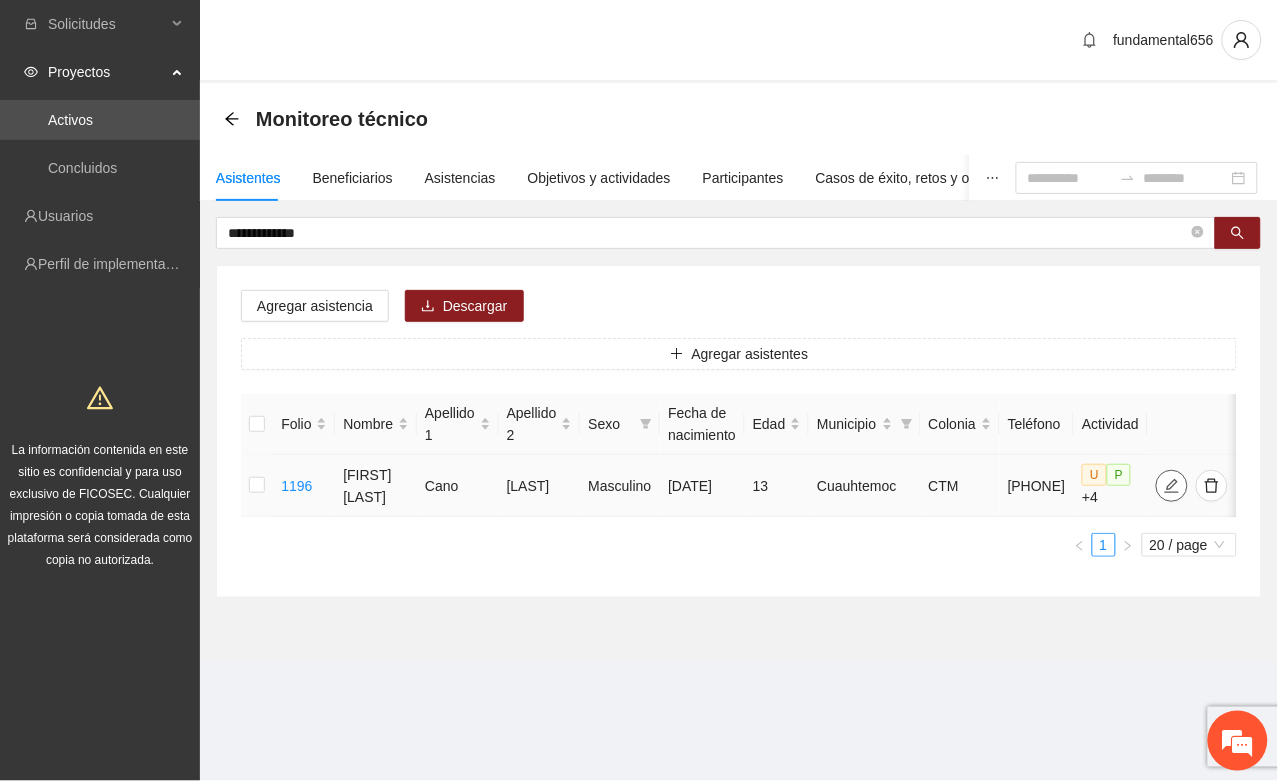 type on "**********" 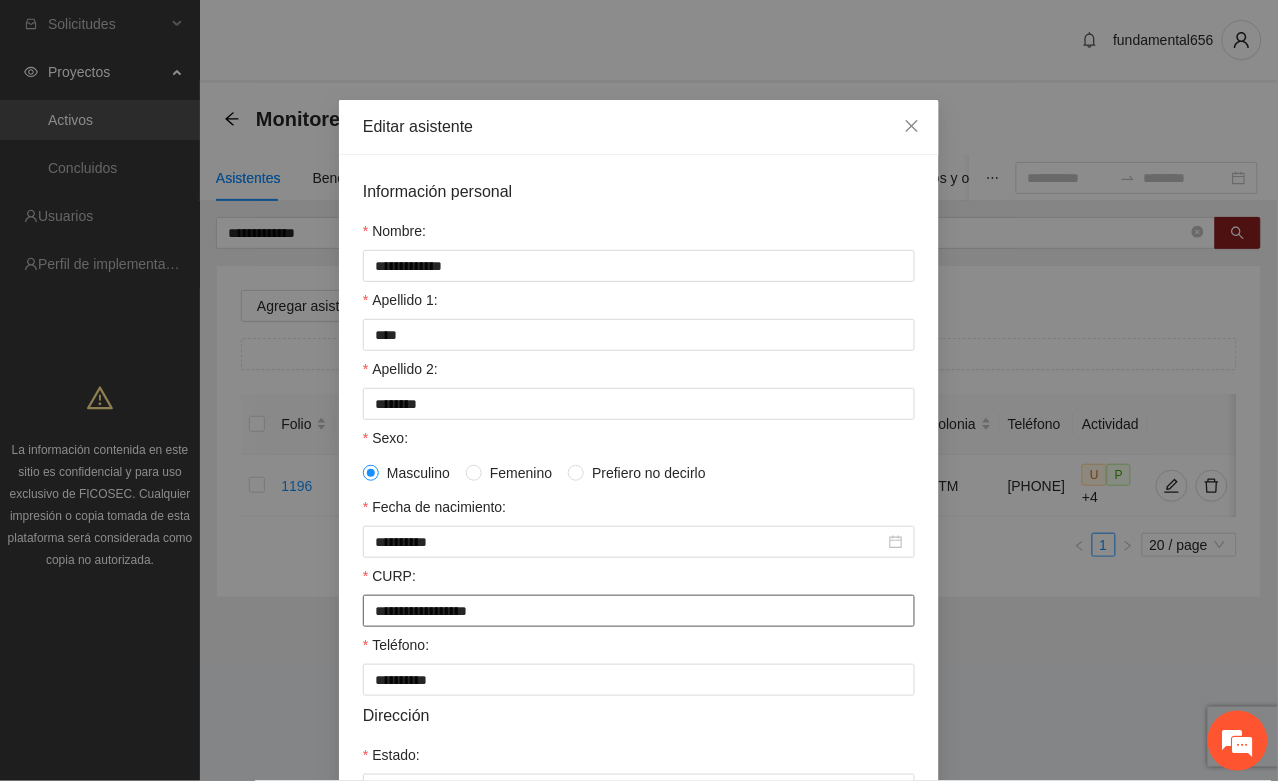 scroll, scrollTop: 396, scrollLeft: 0, axis: vertical 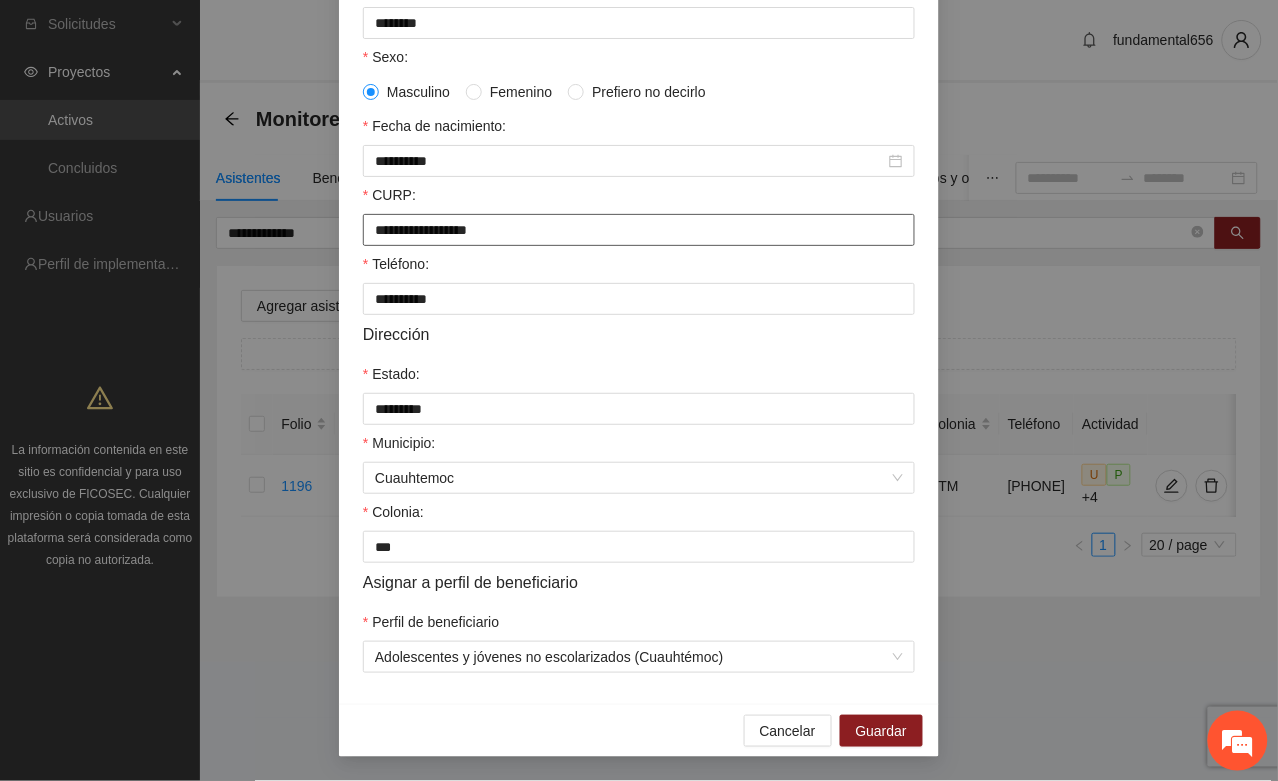 drag, startPoint x: 367, startPoint y: 221, endPoint x: 526, endPoint y: 218, distance: 159.0283 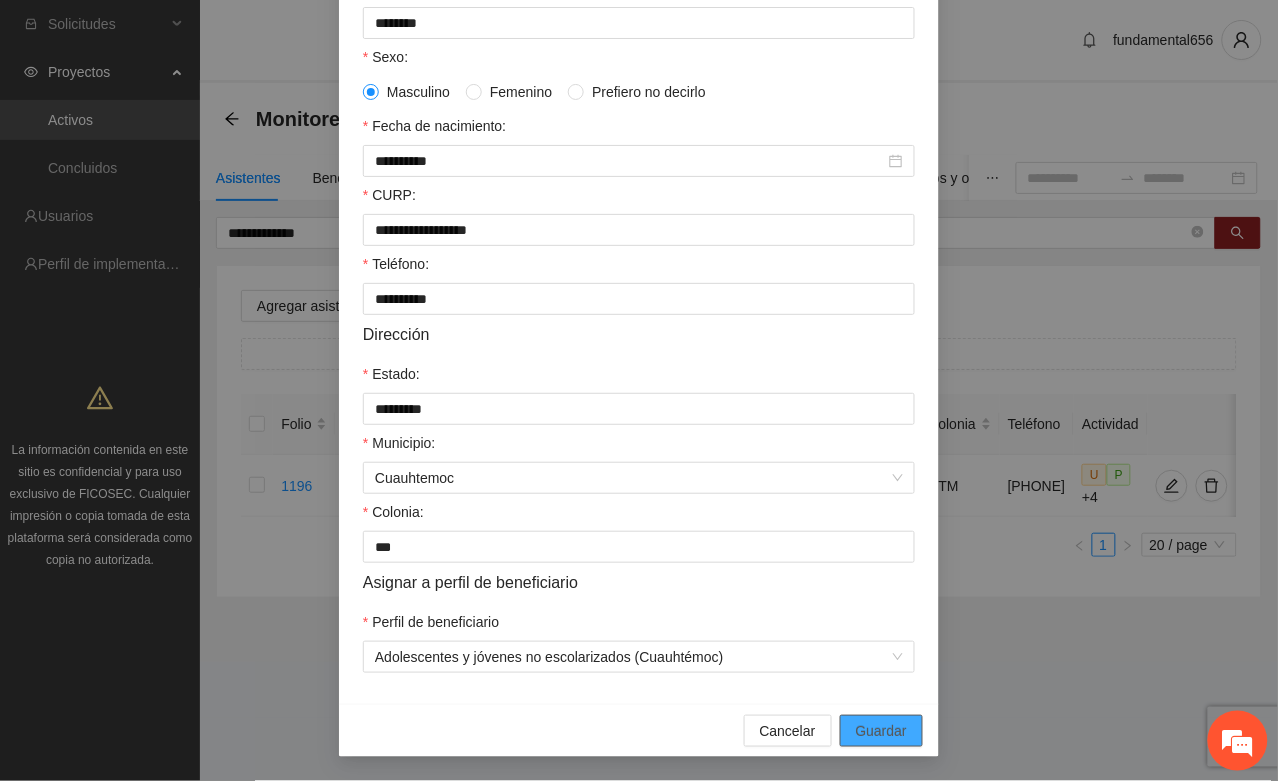 click on "Guardar" at bounding box center (881, 731) 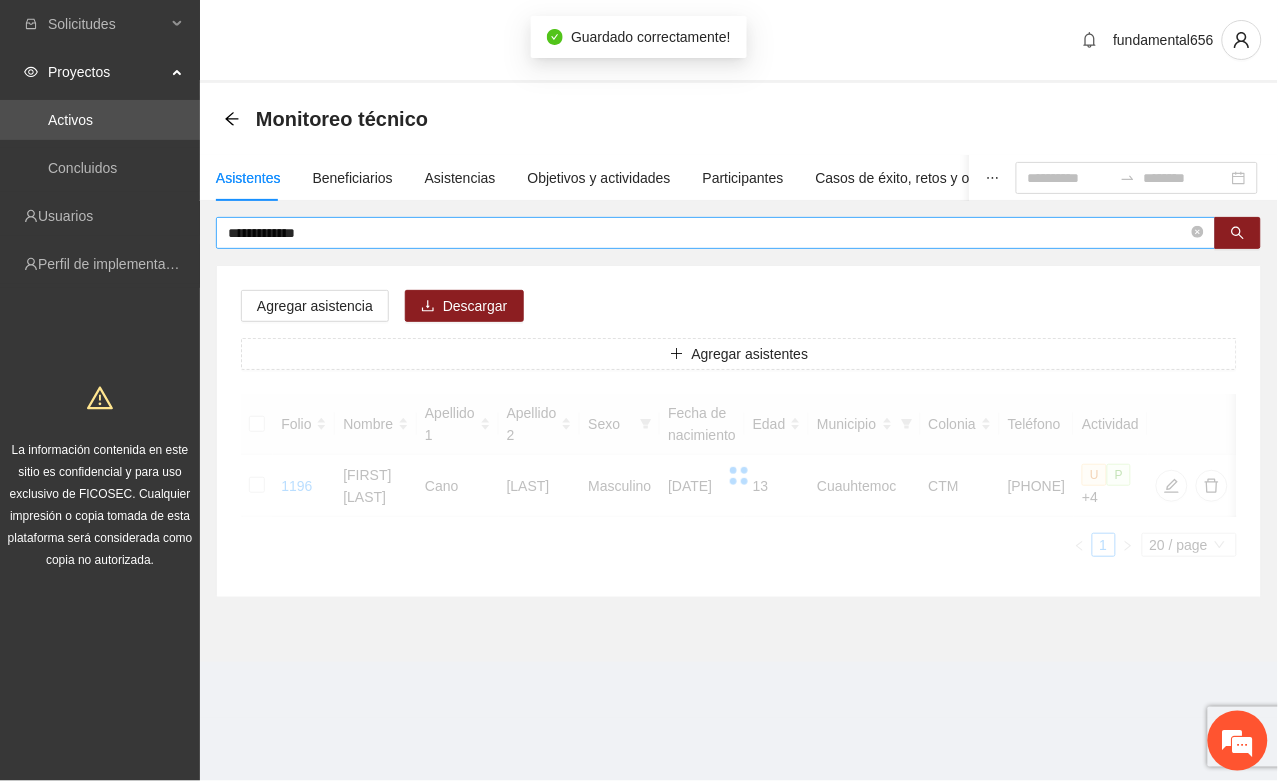 scroll, scrollTop: 296, scrollLeft: 0, axis: vertical 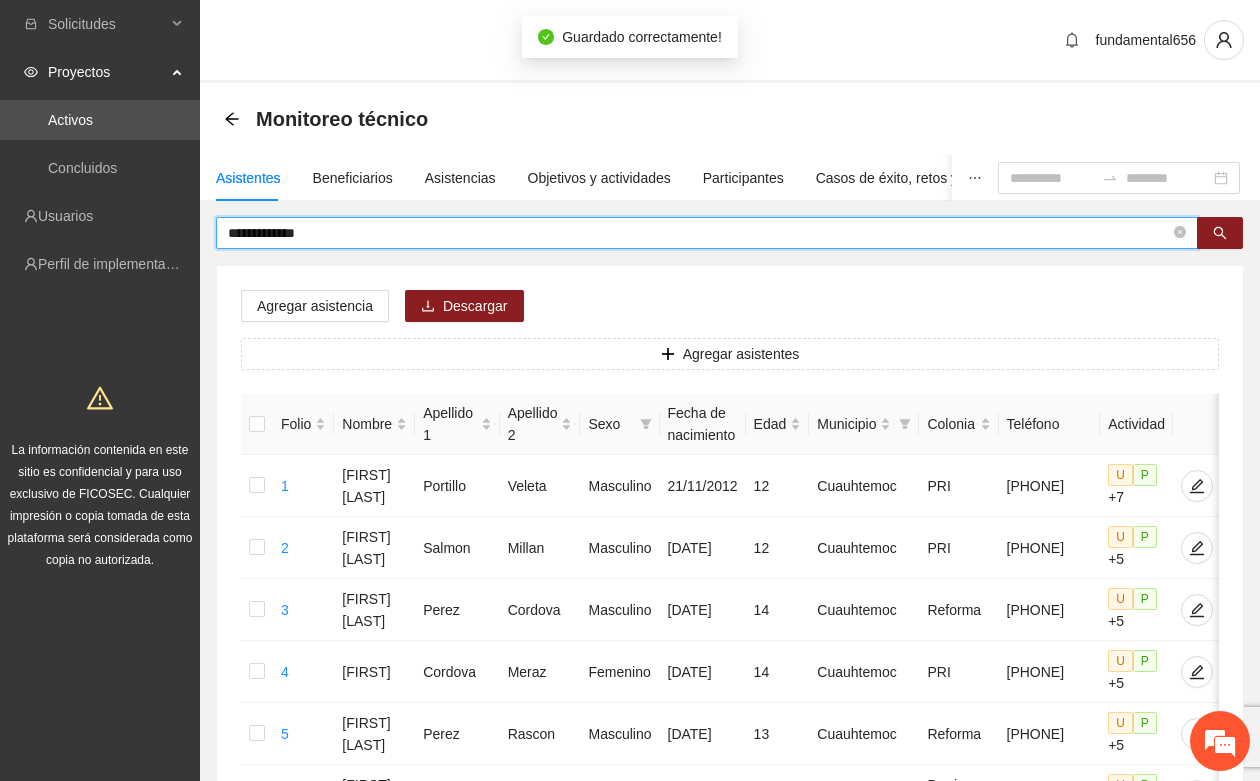 drag, startPoint x: 342, startPoint y: 232, endPoint x: 223, endPoint y: 238, distance: 119.15116 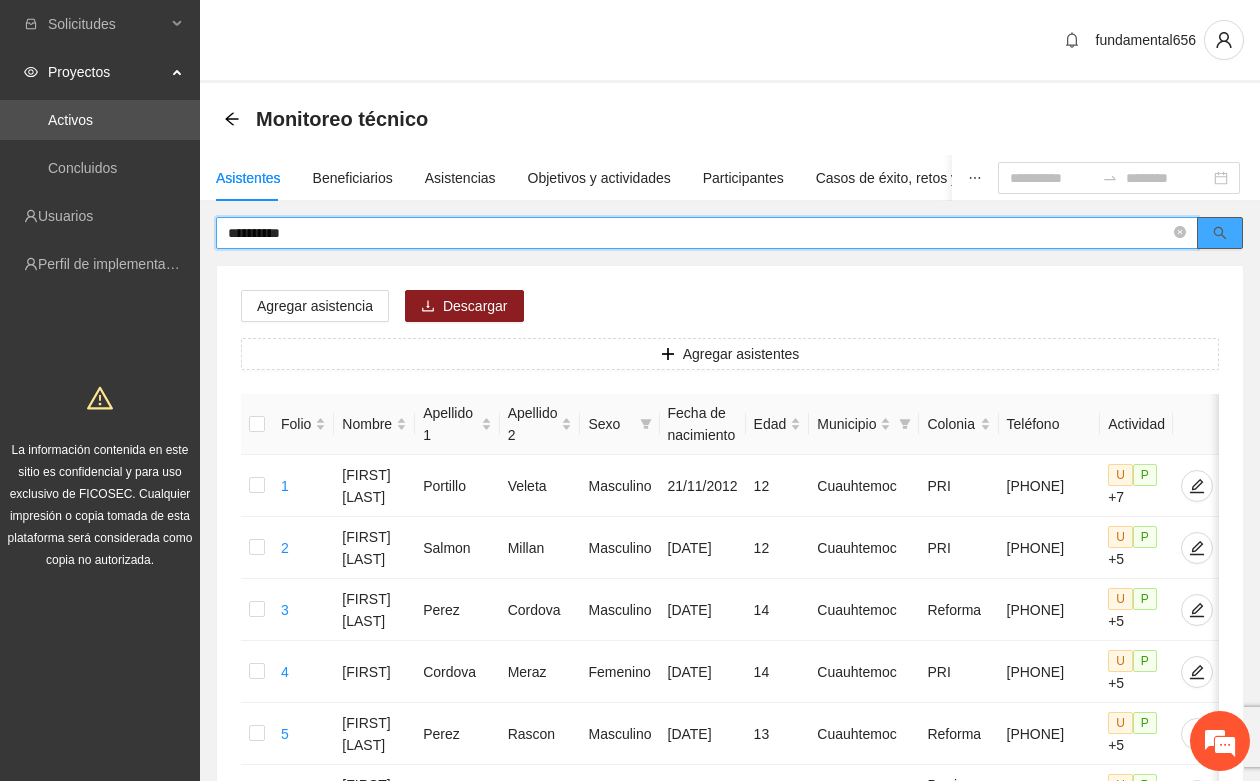 click at bounding box center (1220, 233) 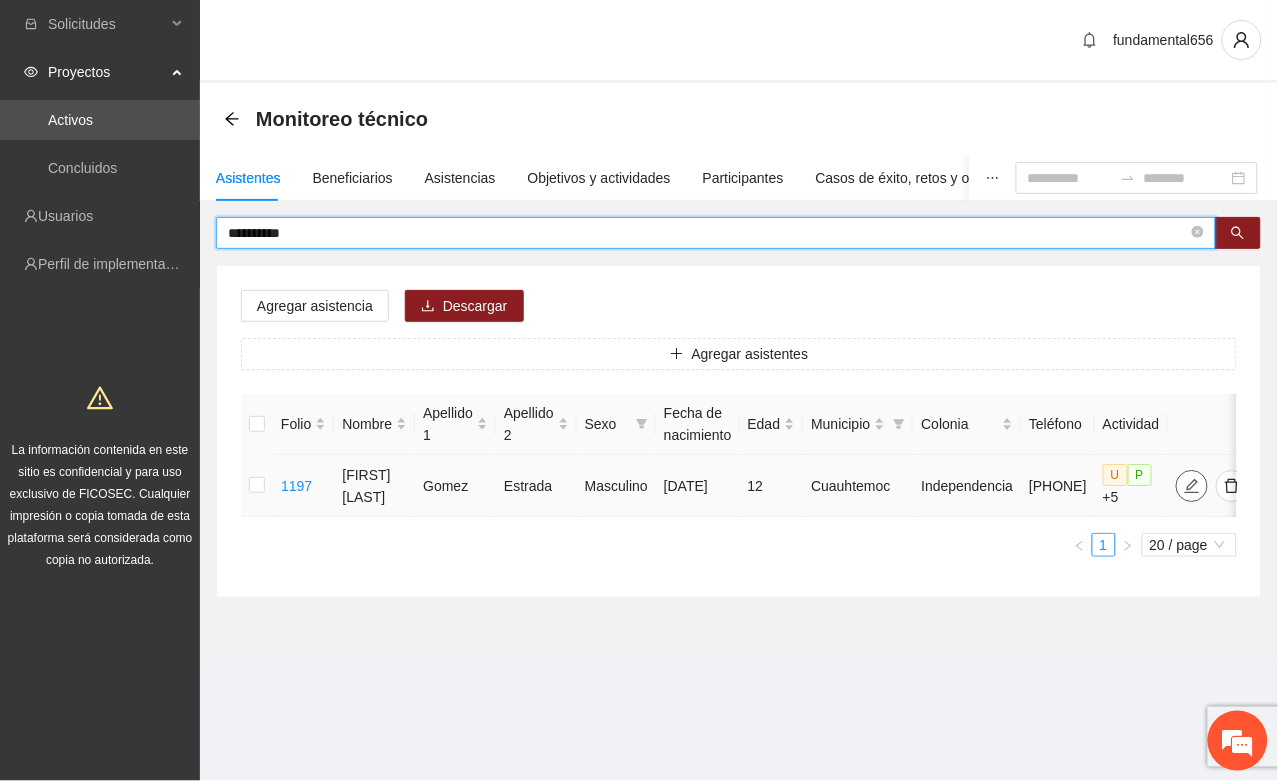 type on "**********" 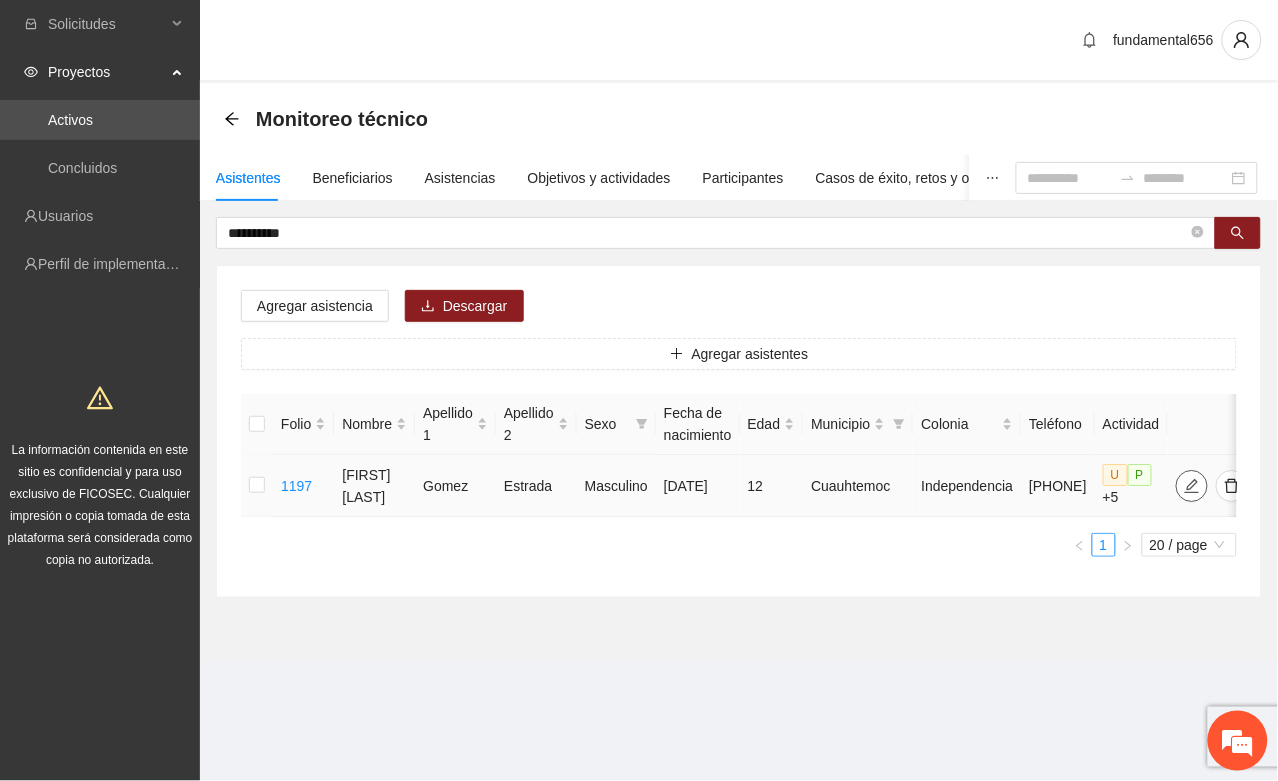 click 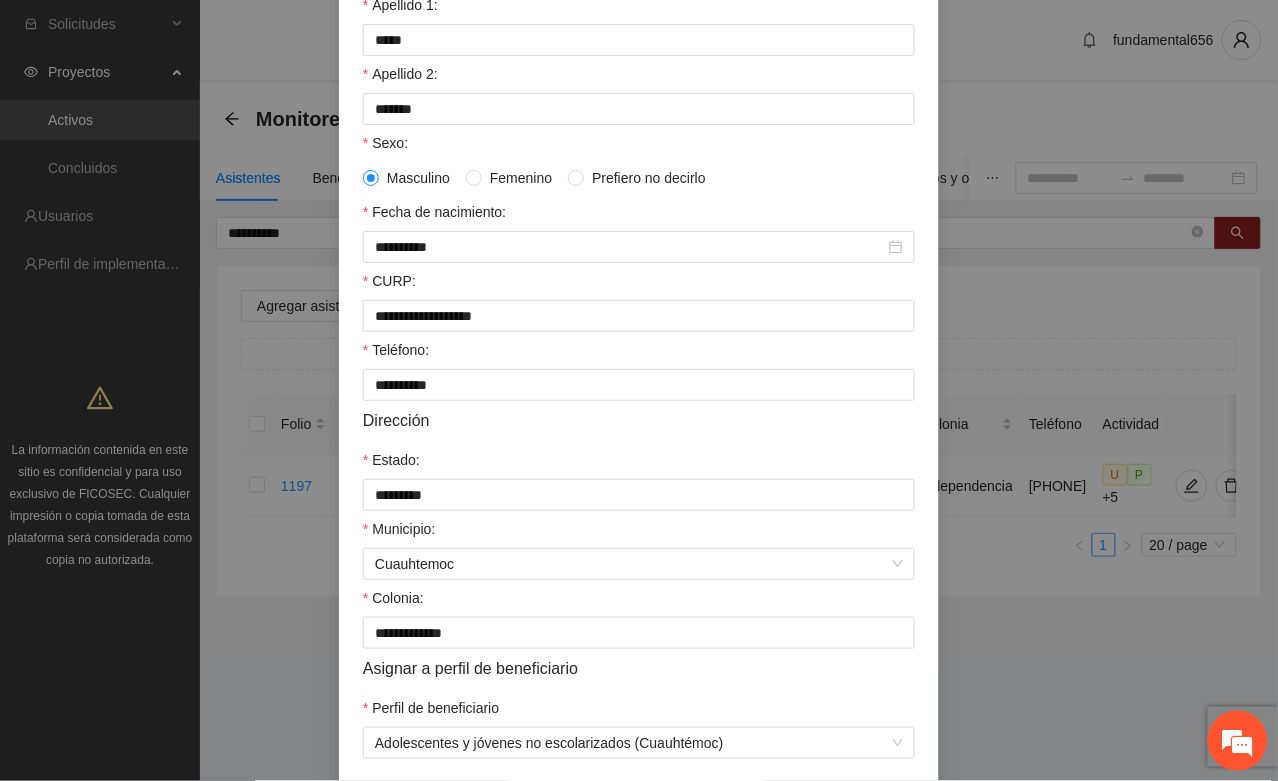 scroll, scrollTop: 375, scrollLeft: 0, axis: vertical 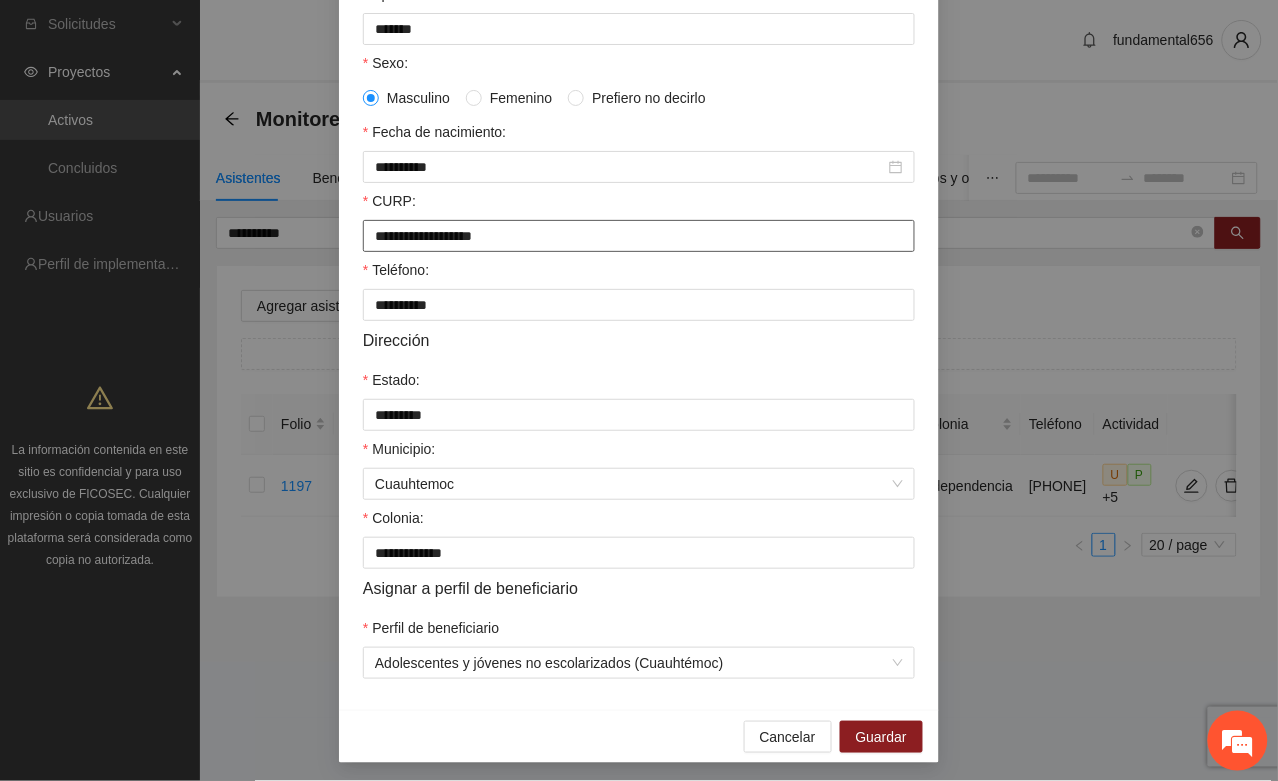 drag, startPoint x: 363, startPoint y: 245, endPoint x: 610, endPoint y: 263, distance: 247.655 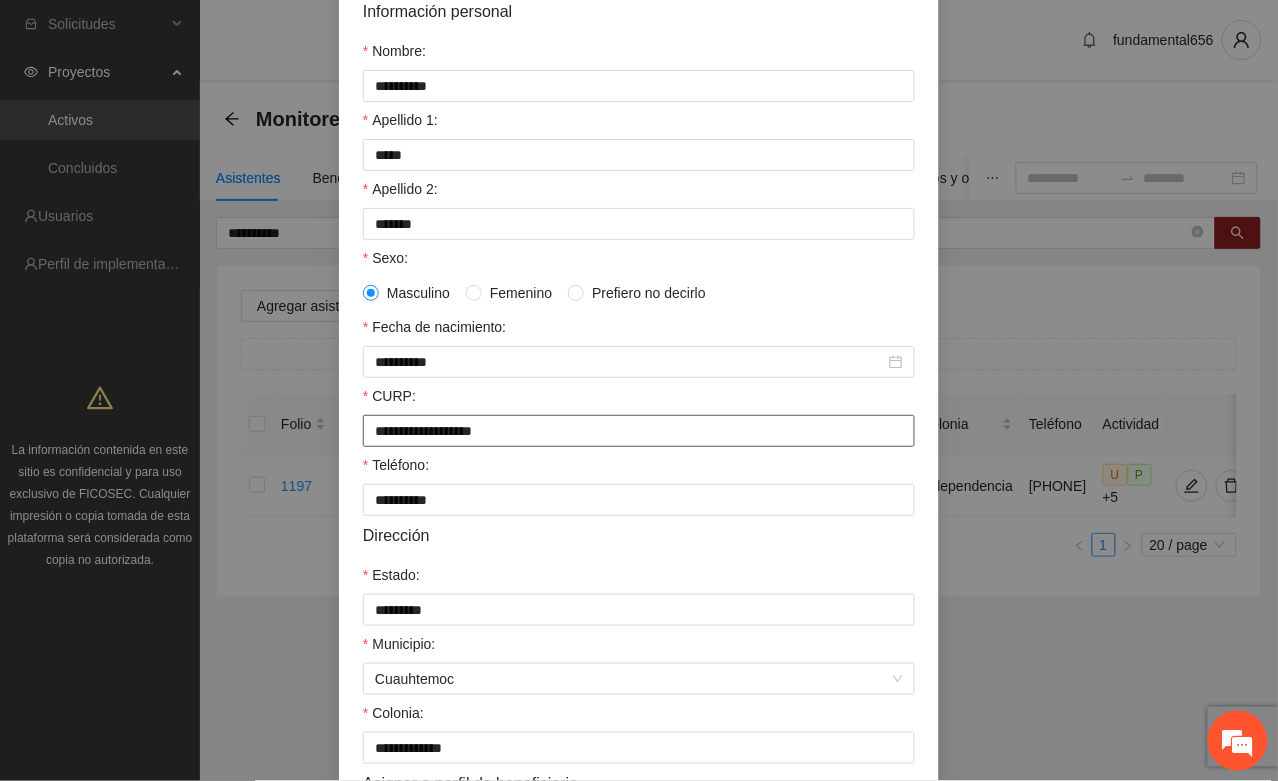 scroll, scrollTop: 0, scrollLeft: 0, axis: both 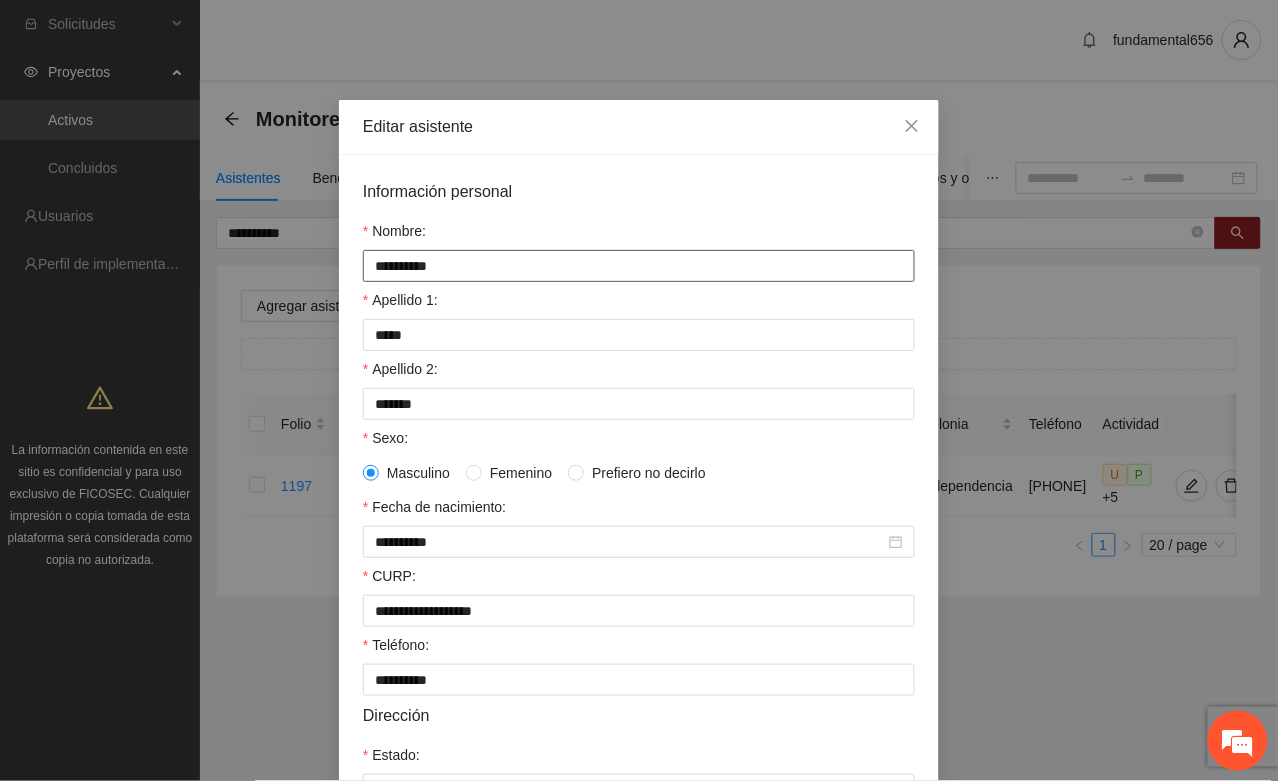 drag, startPoint x: 360, startPoint y: 270, endPoint x: 510, endPoint y: 257, distance: 150.56229 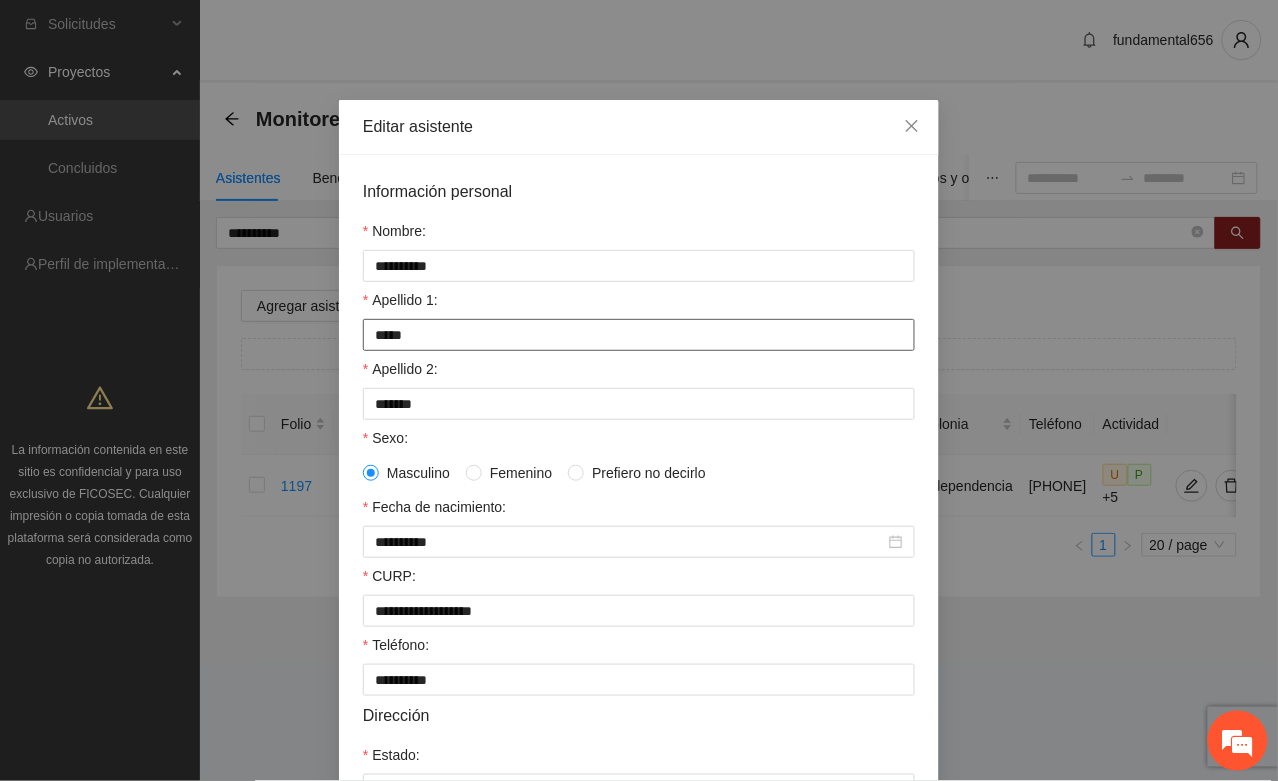 drag, startPoint x: 367, startPoint y: 332, endPoint x: 461, endPoint y: 328, distance: 94.08507 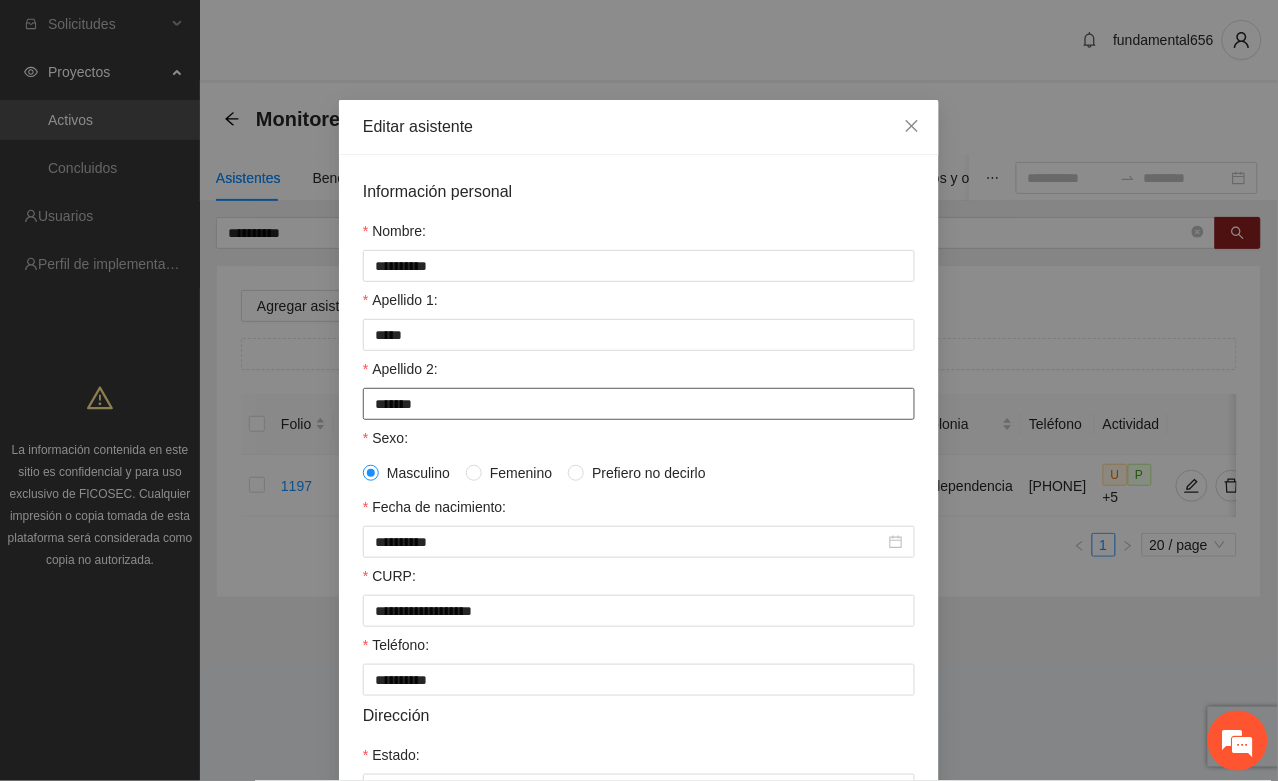 drag, startPoint x: 361, startPoint y: 406, endPoint x: 431, endPoint y: 397, distance: 70.5762 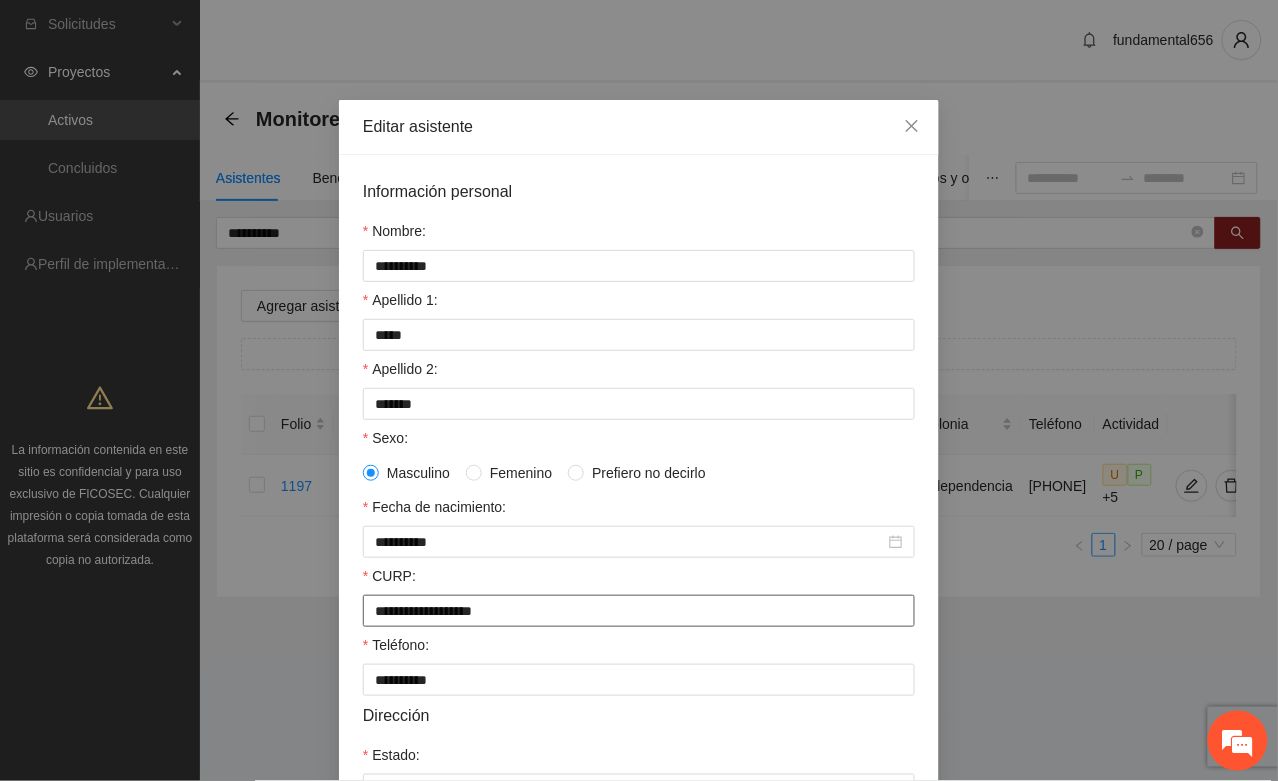 drag, startPoint x: 365, startPoint y: 615, endPoint x: 587, endPoint y: 620, distance: 222.0563 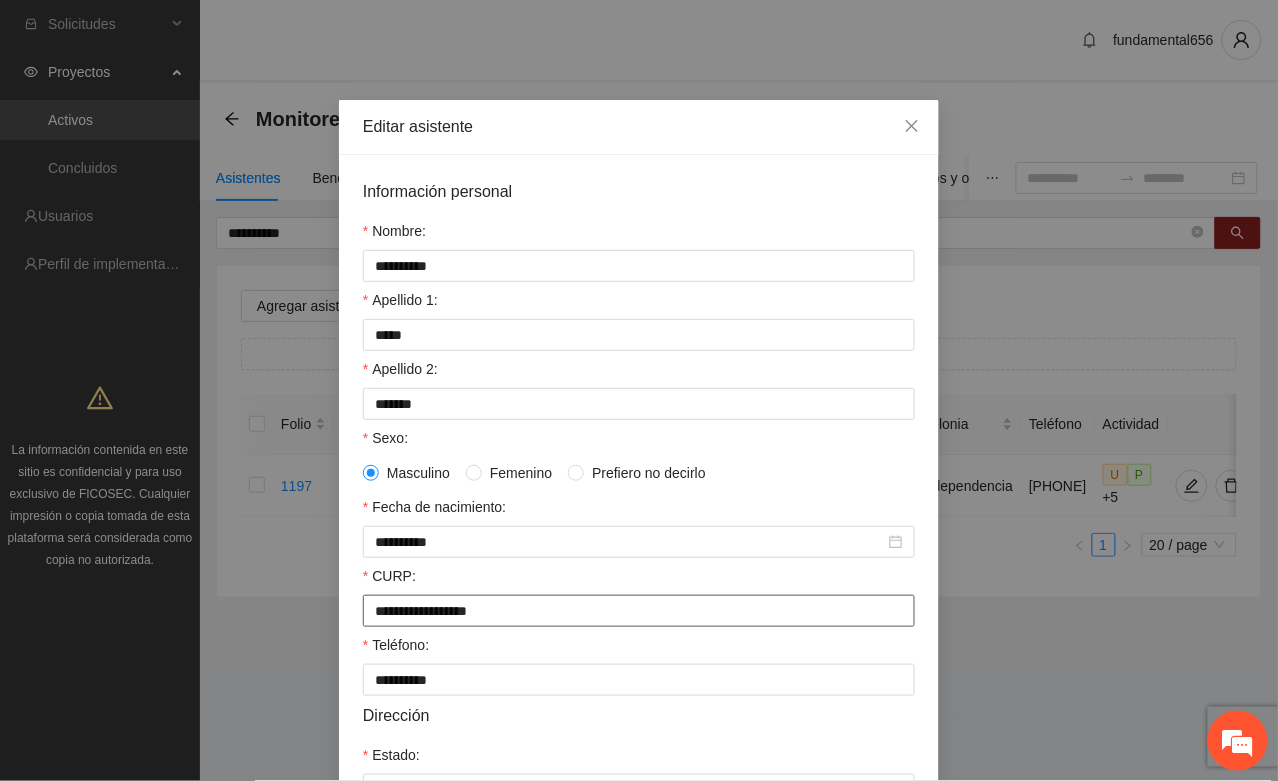 type on "**********" 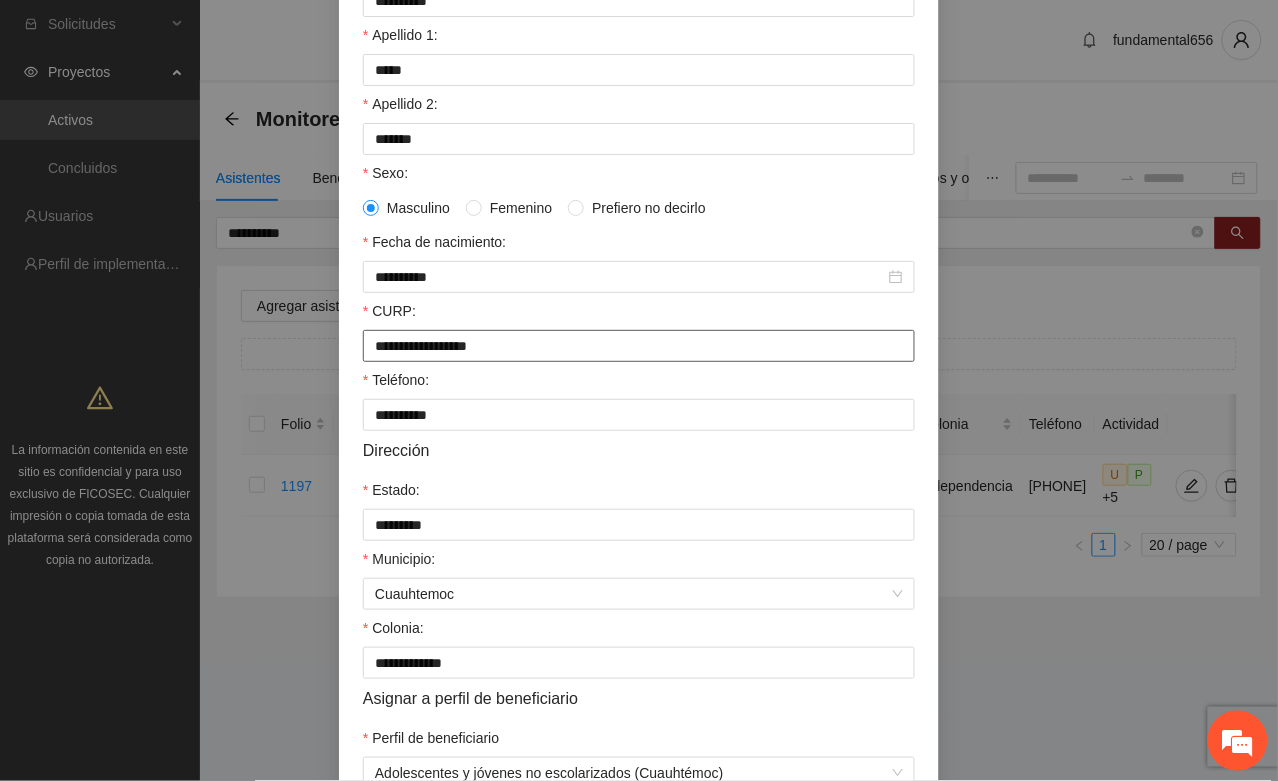 scroll, scrollTop: 396, scrollLeft: 0, axis: vertical 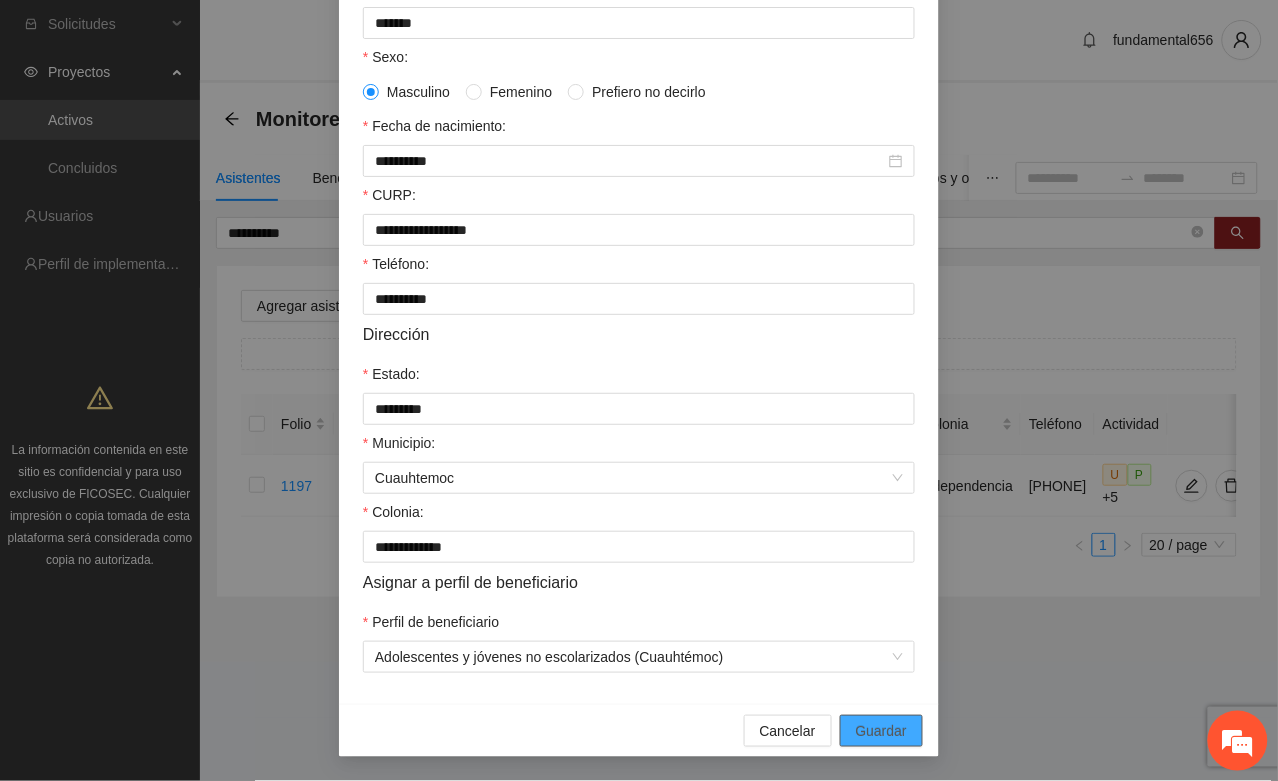 click on "Guardar" at bounding box center [881, 731] 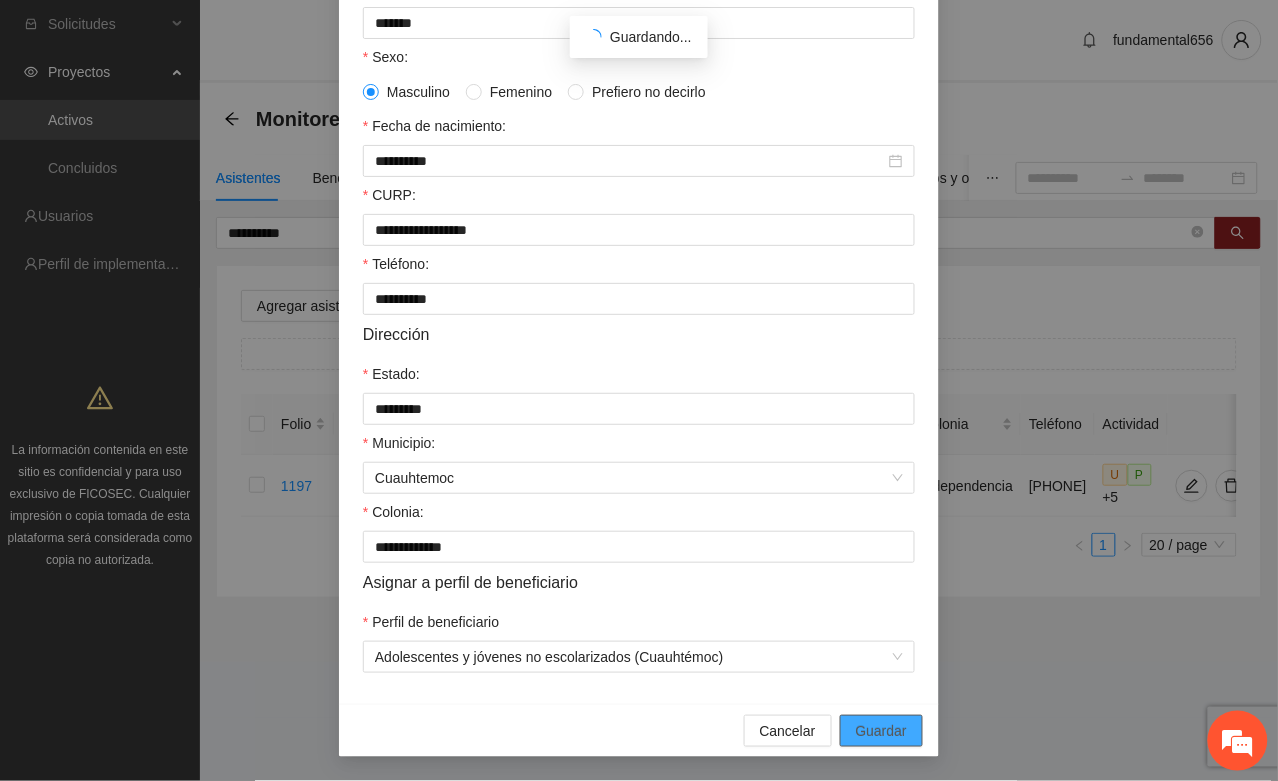 scroll, scrollTop: 296, scrollLeft: 0, axis: vertical 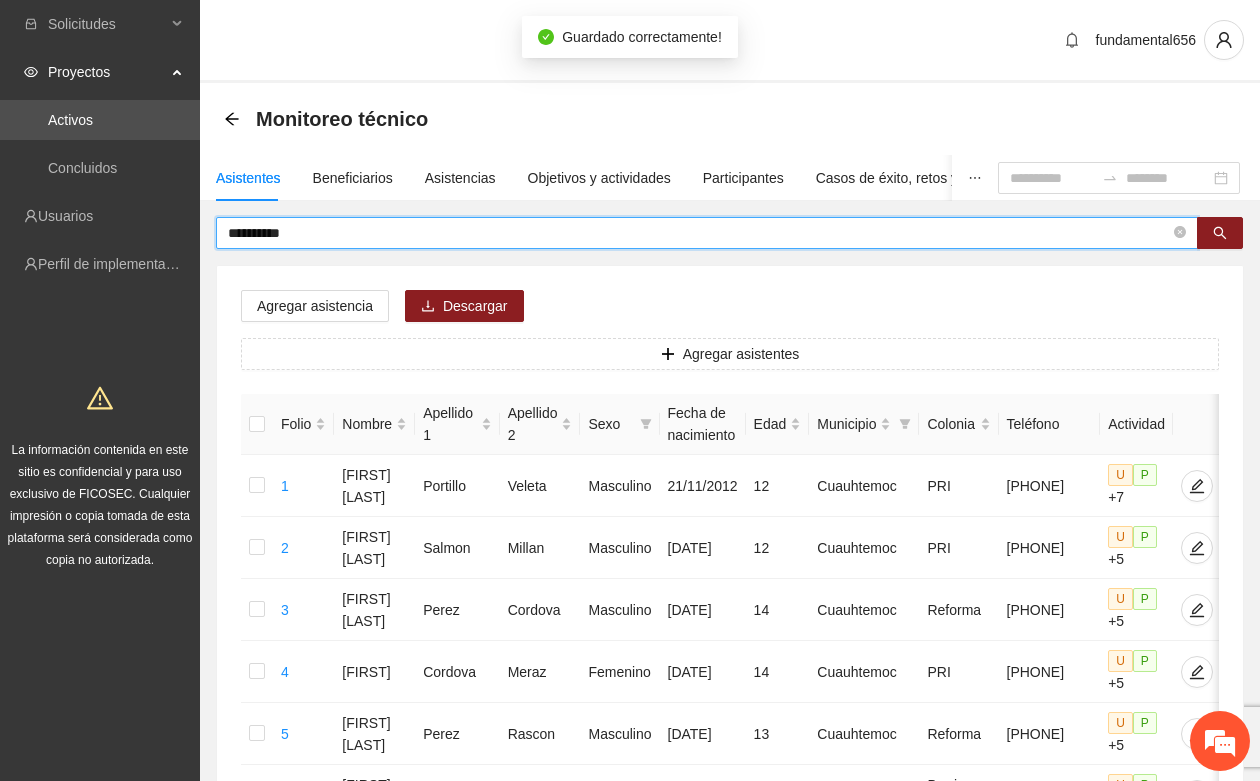 drag, startPoint x: 310, startPoint y: 232, endPoint x: 215, endPoint y: 237, distance: 95.131485 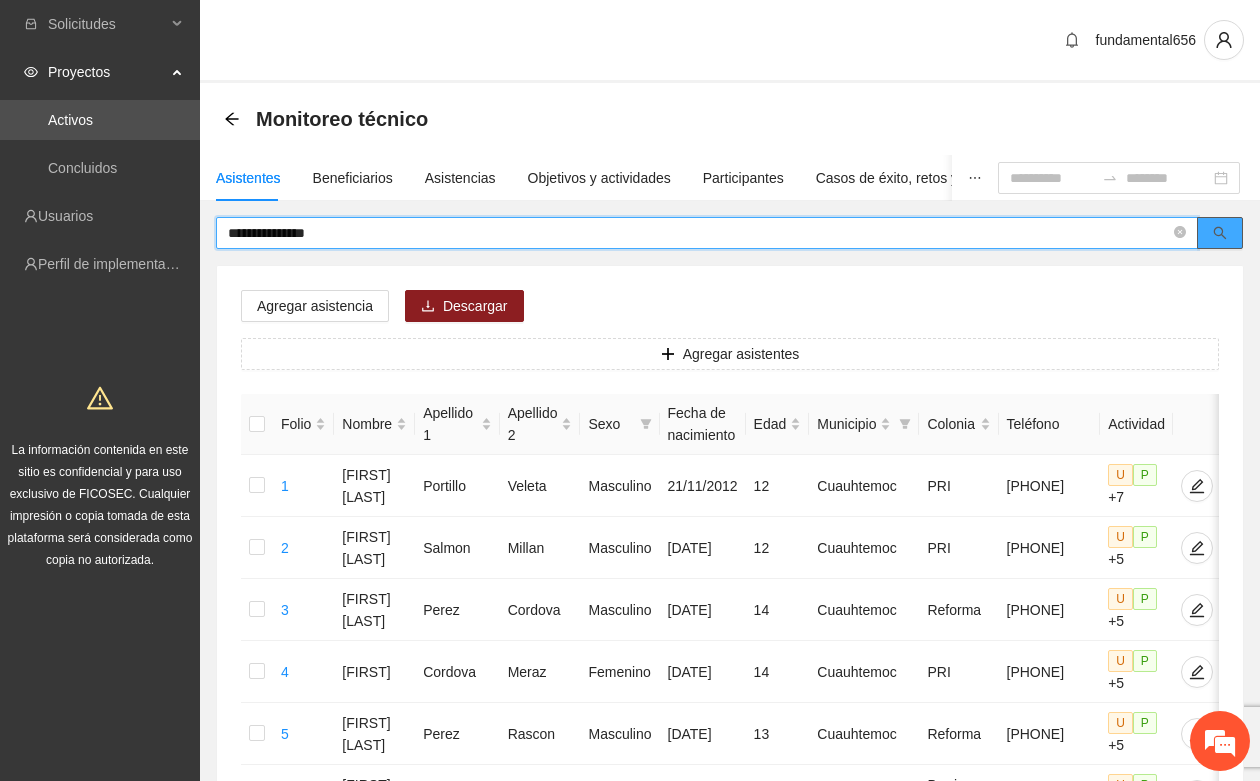 click 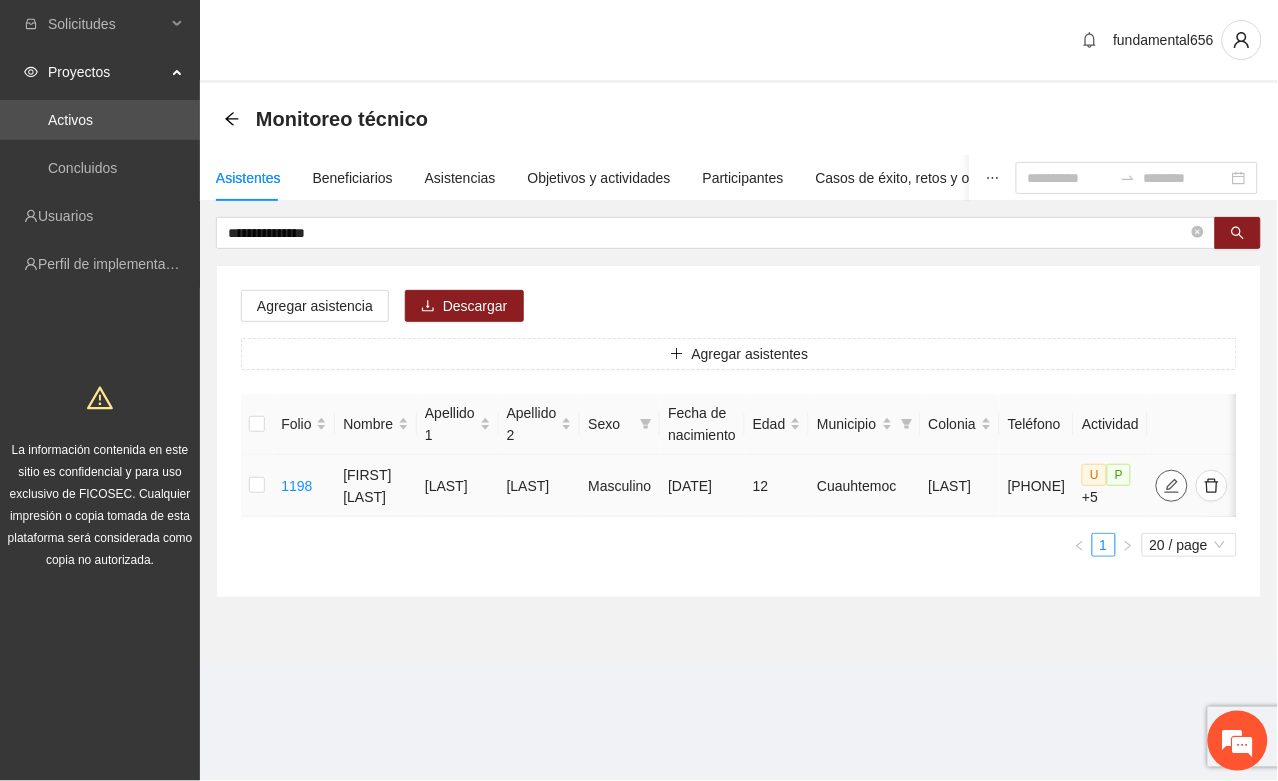click at bounding box center (1172, 486) 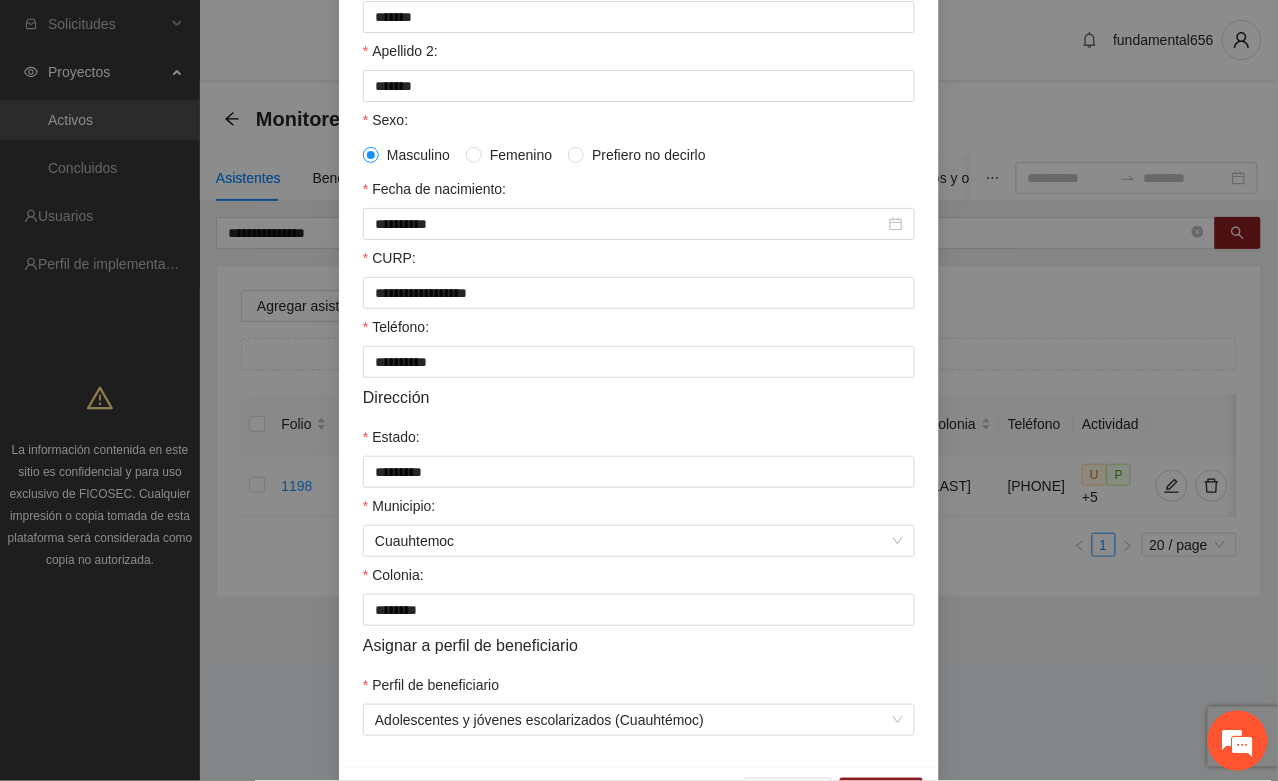 scroll, scrollTop: 375, scrollLeft: 0, axis: vertical 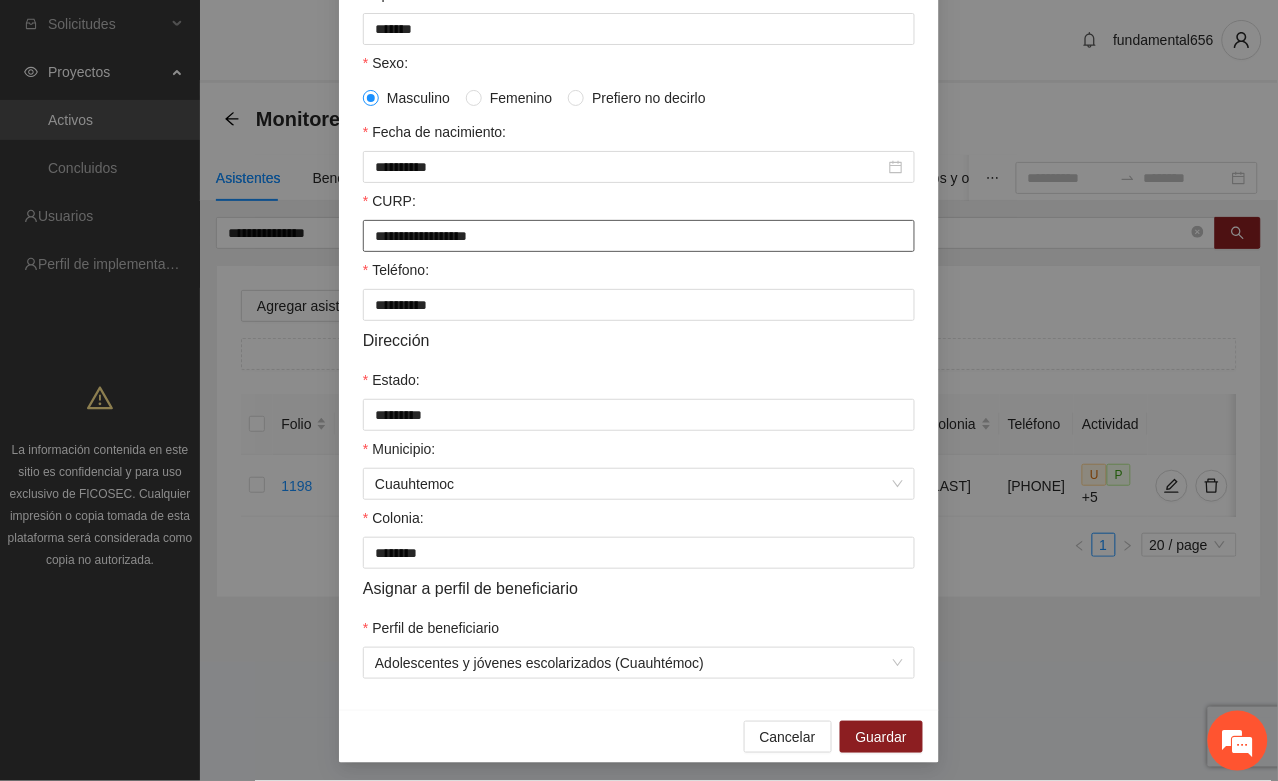 drag, startPoint x: 358, startPoint y: 252, endPoint x: 533, endPoint y: 252, distance: 175 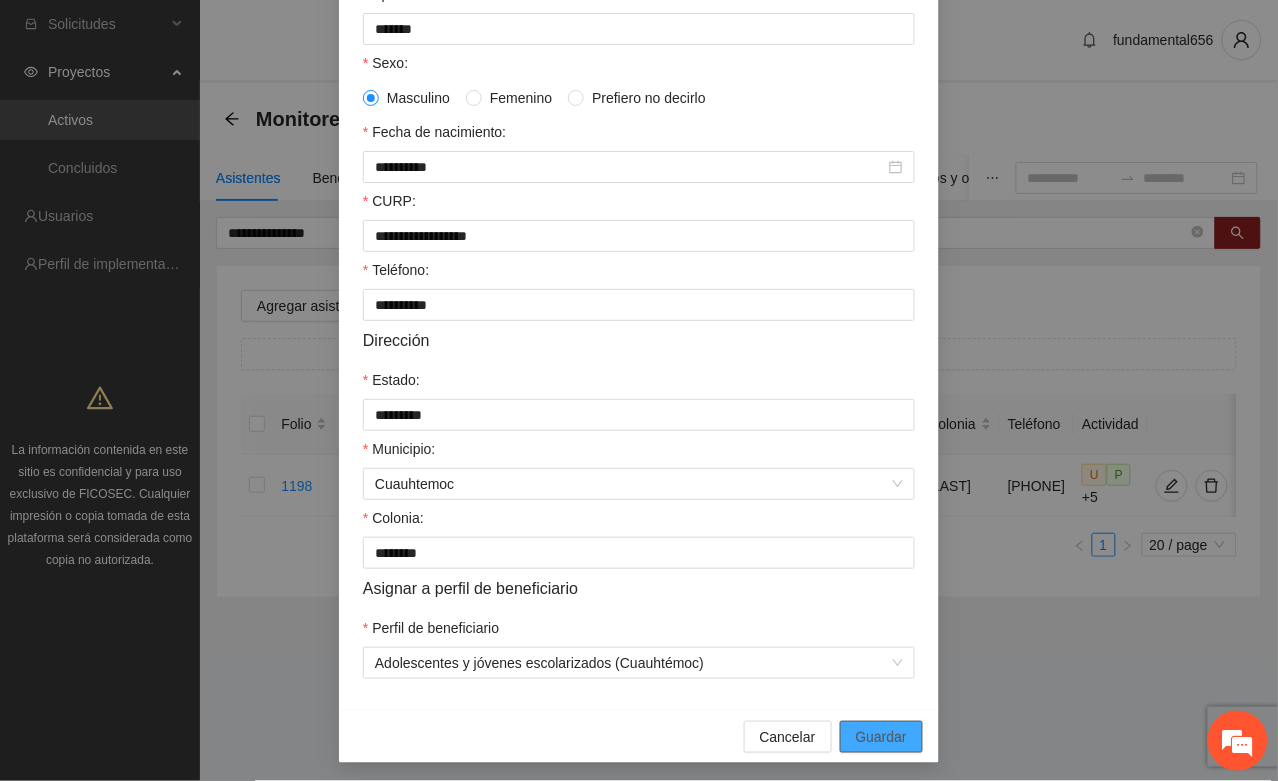 click on "Guardar" at bounding box center (881, 737) 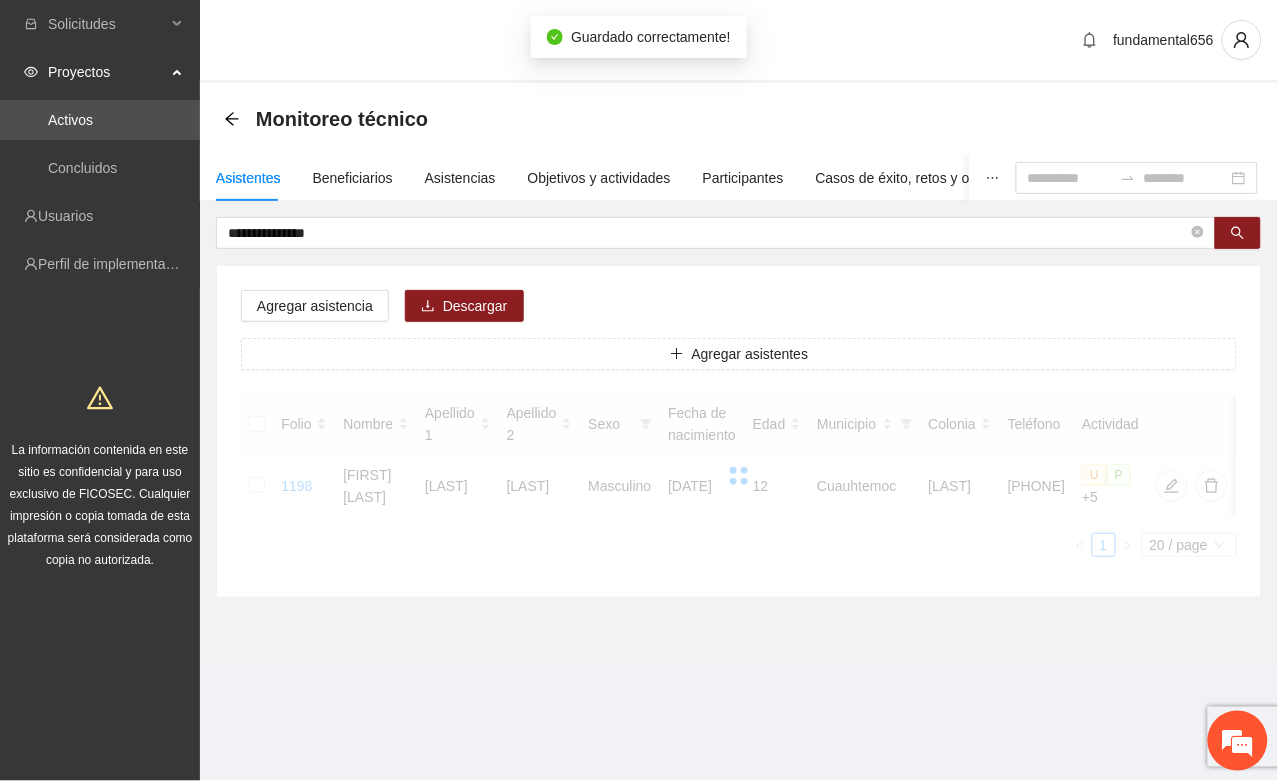 scroll, scrollTop: 296, scrollLeft: 0, axis: vertical 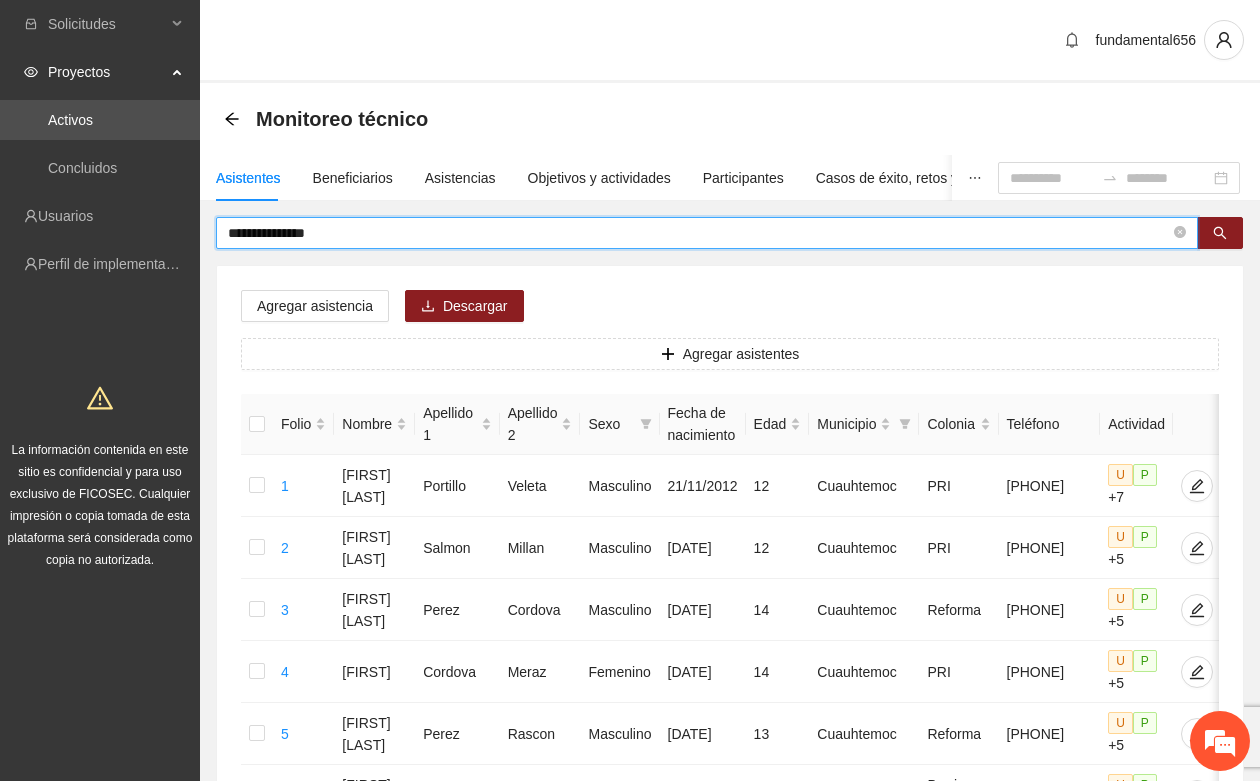 drag, startPoint x: 335, startPoint y: 235, endPoint x: 211, endPoint y: 250, distance: 124.90396 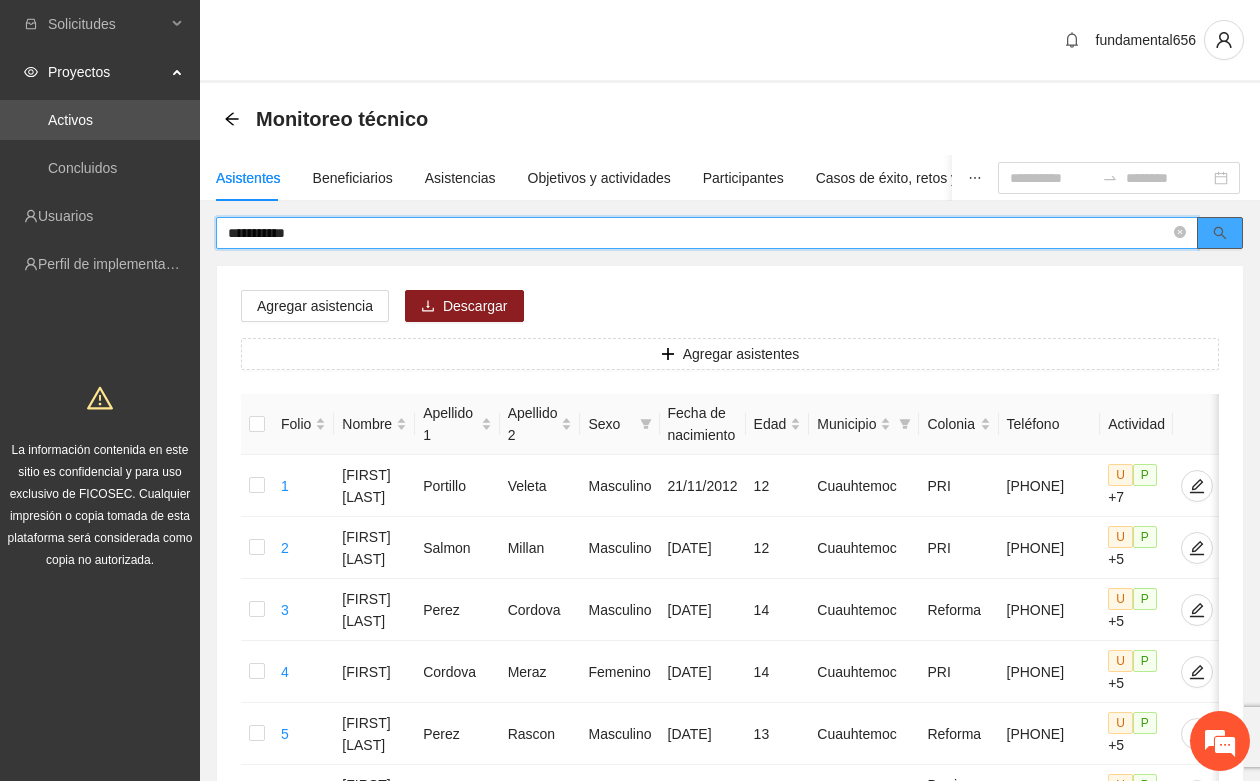 click 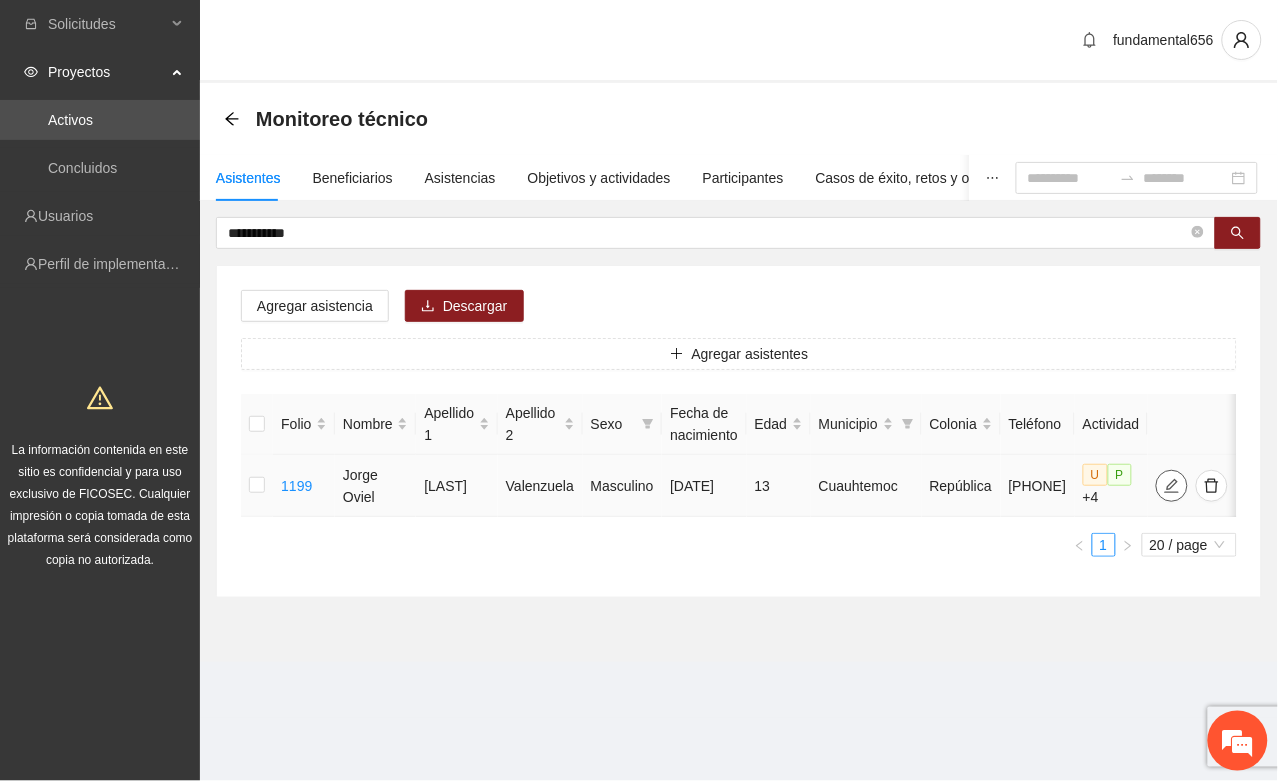 click 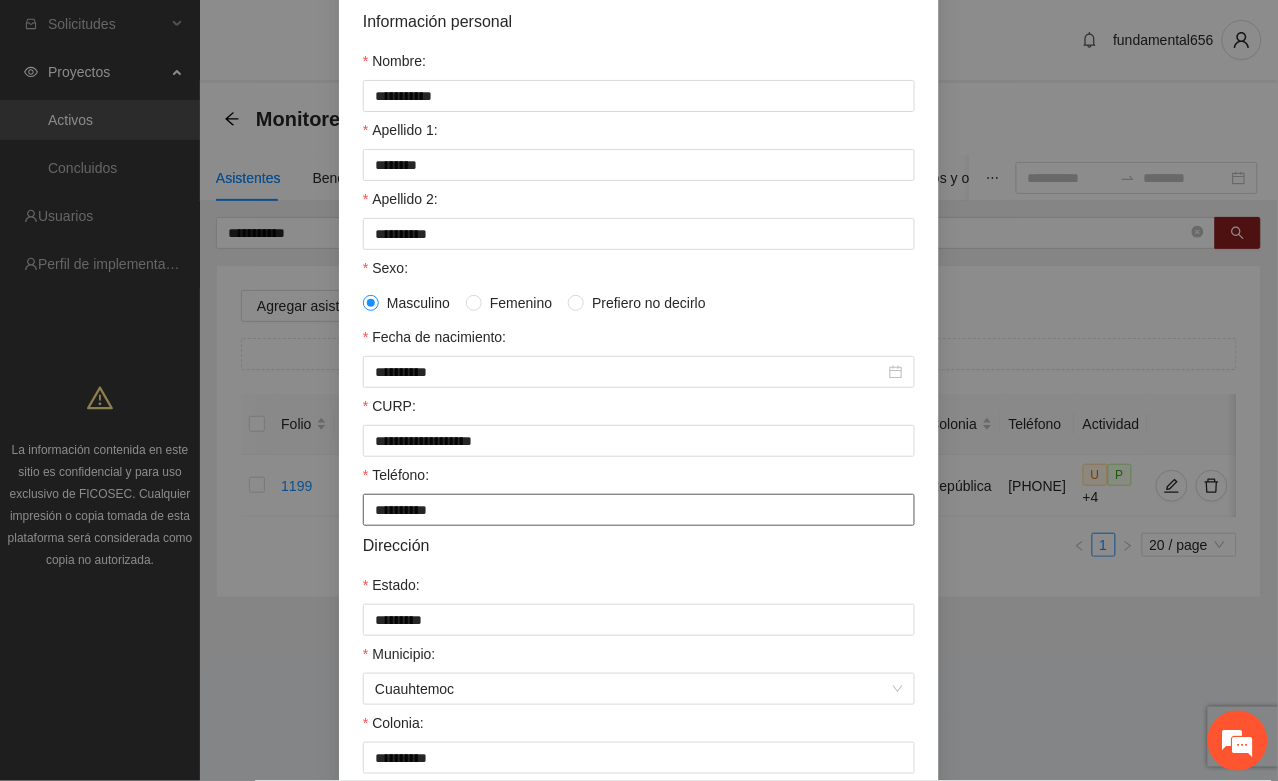 scroll, scrollTop: 396, scrollLeft: 0, axis: vertical 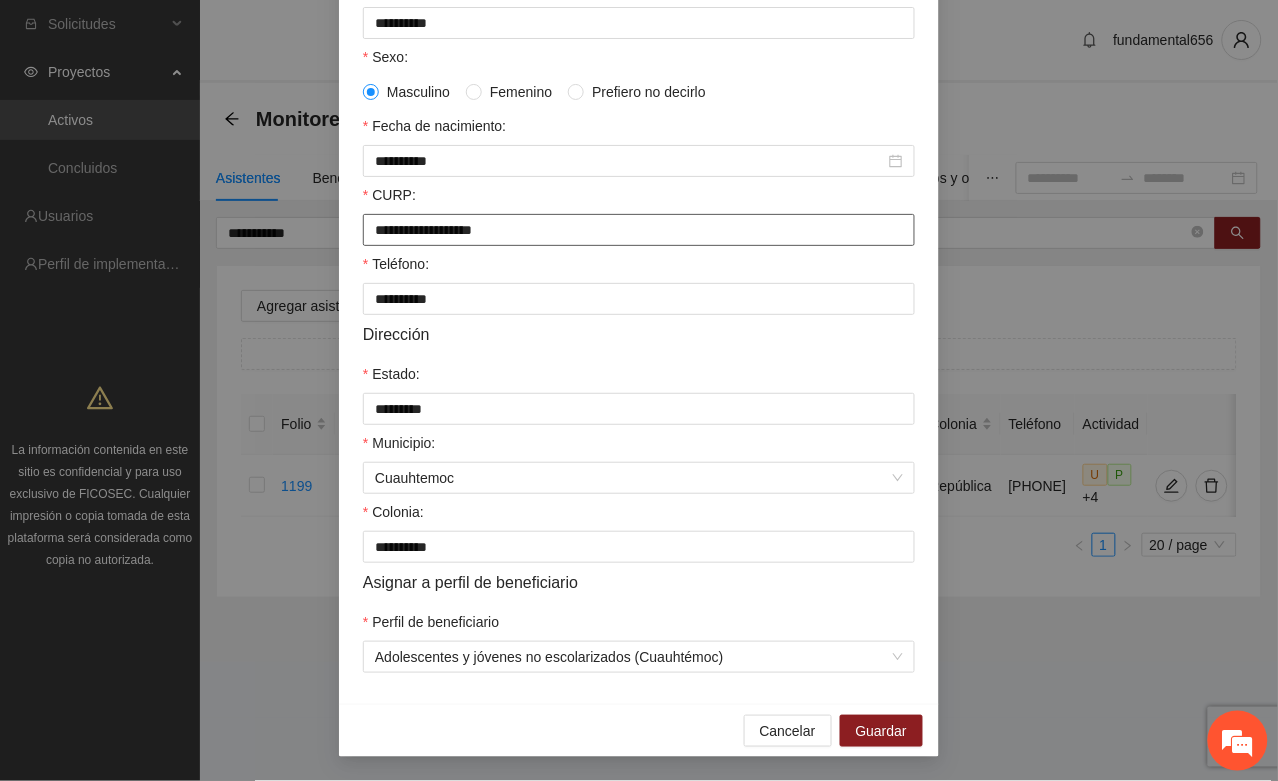 drag, startPoint x: 358, startPoint y: 216, endPoint x: 513, endPoint y: 216, distance: 155 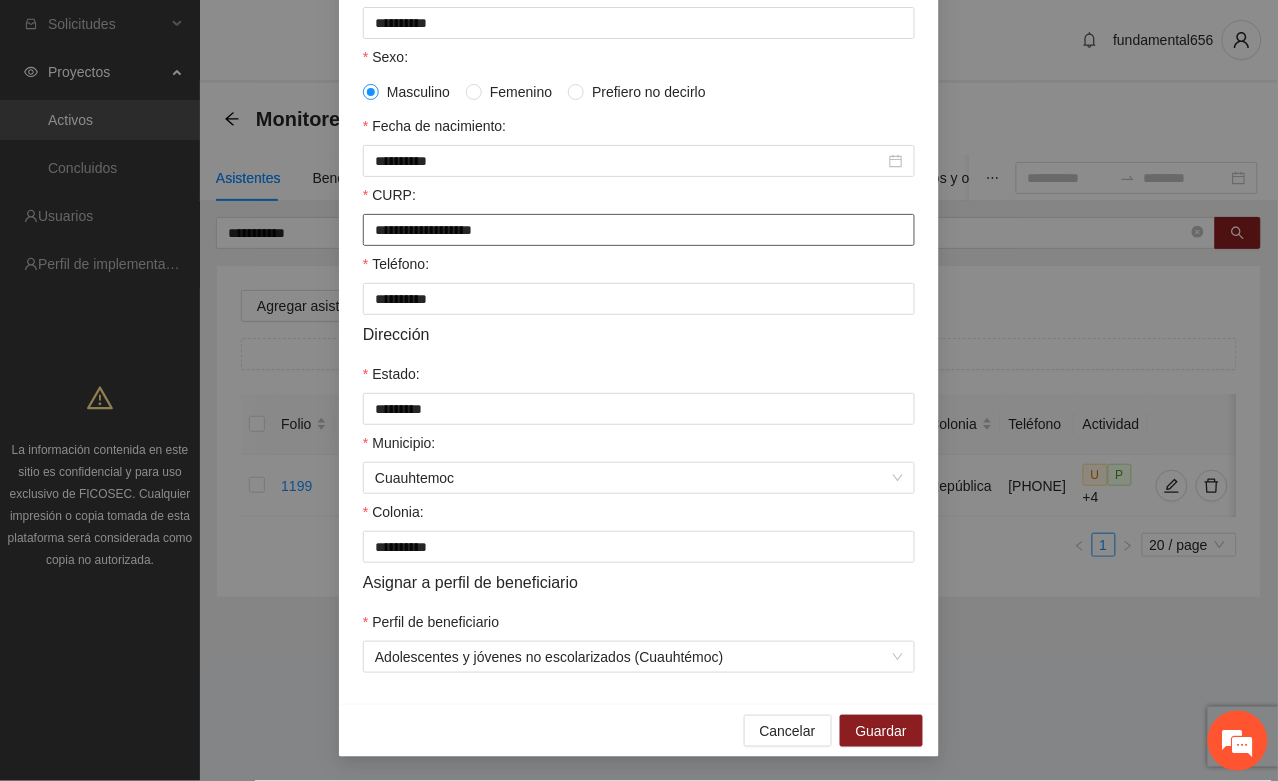 scroll, scrollTop: 21, scrollLeft: 0, axis: vertical 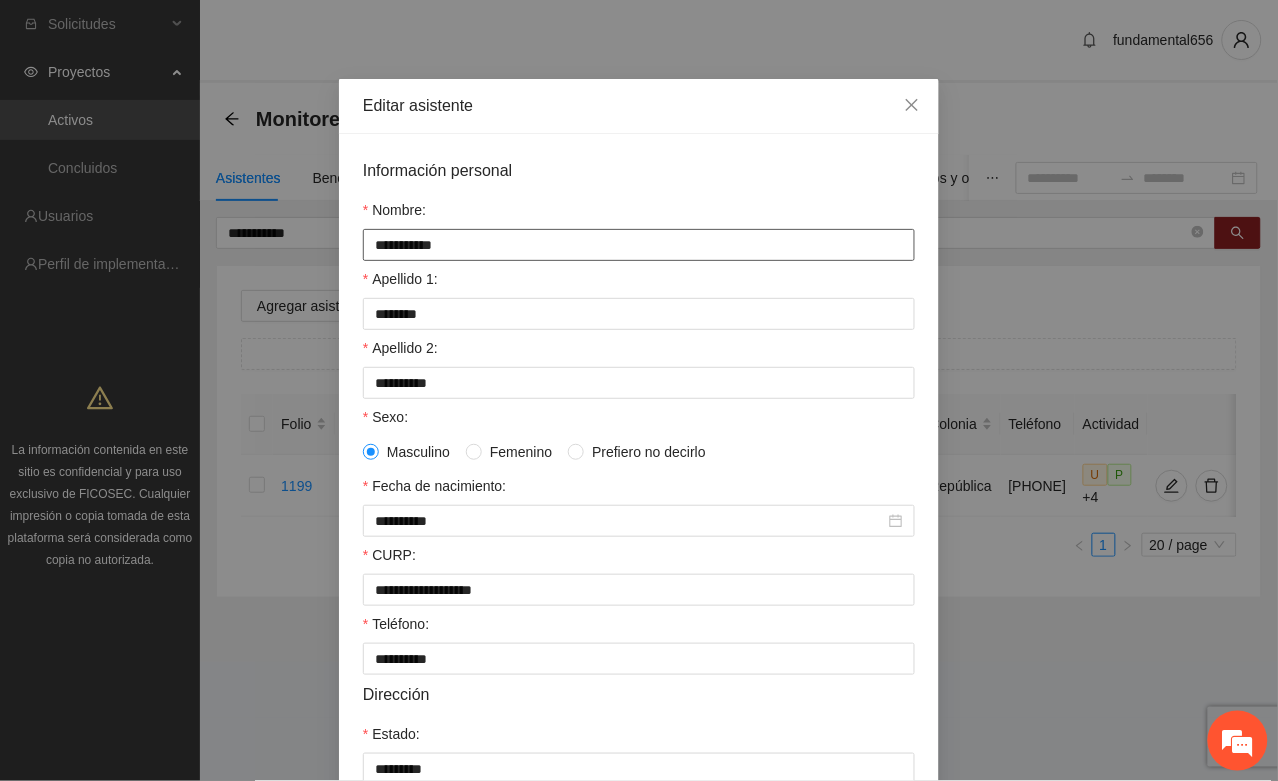 drag, startPoint x: 356, startPoint y: 255, endPoint x: 476, endPoint y: 252, distance: 120.03749 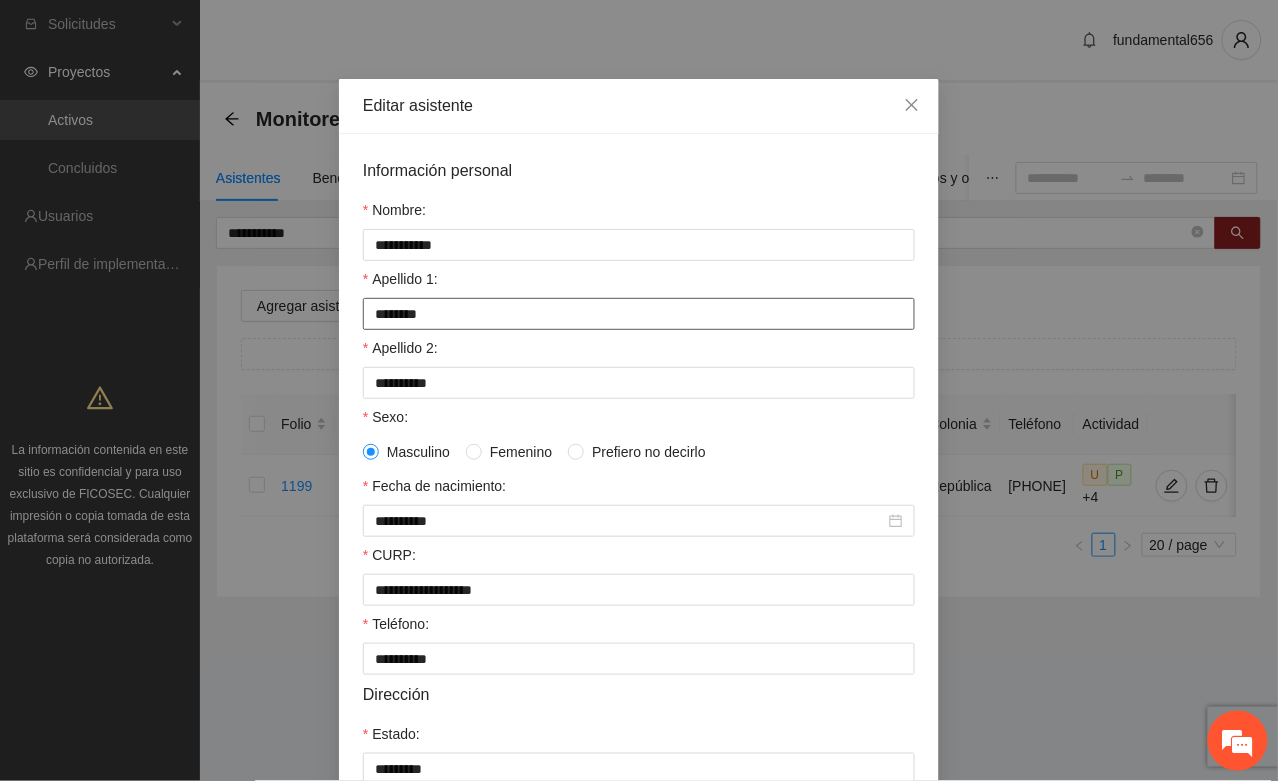 drag, startPoint x: 358, startPoint y: 320, endPoint x: 471, endPoint y: 320, distance: 113 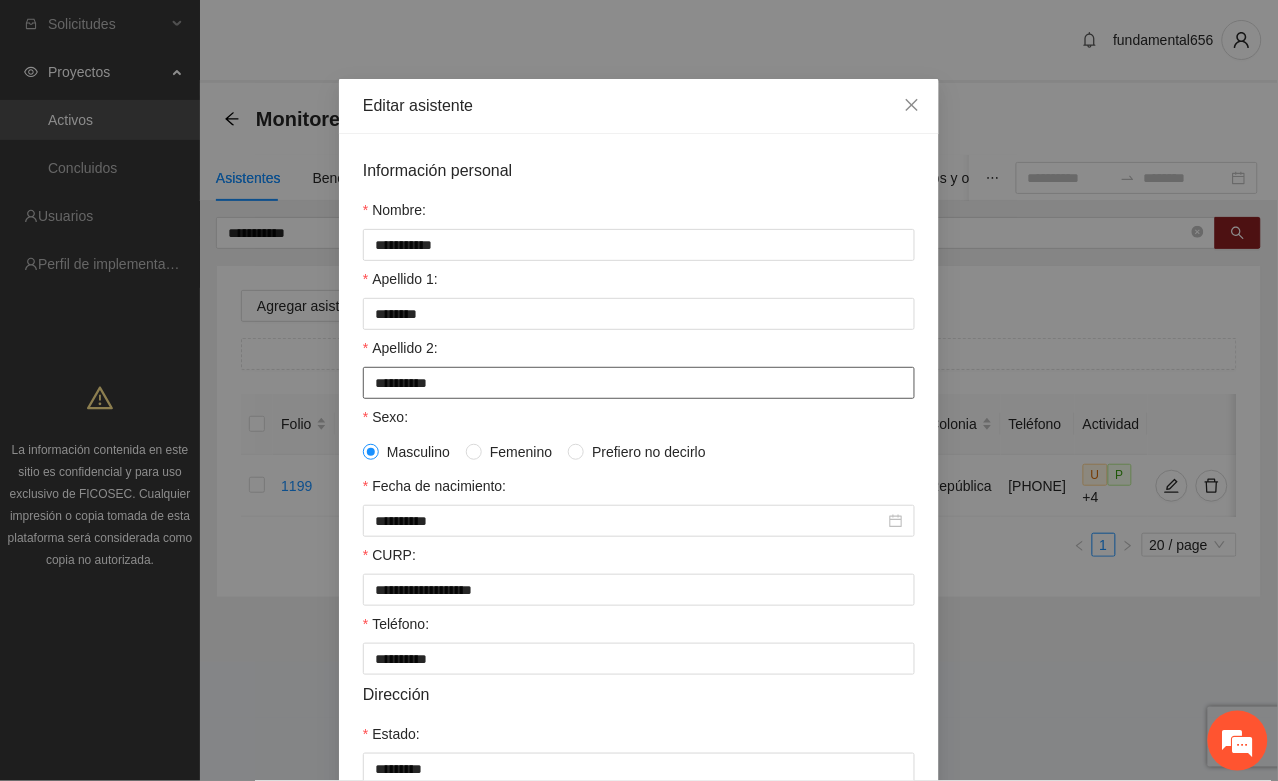 drag, startPoint x: 360, startPoint y: 385, endPoint x: 507, endPoint y: 383, distance: 147.01361 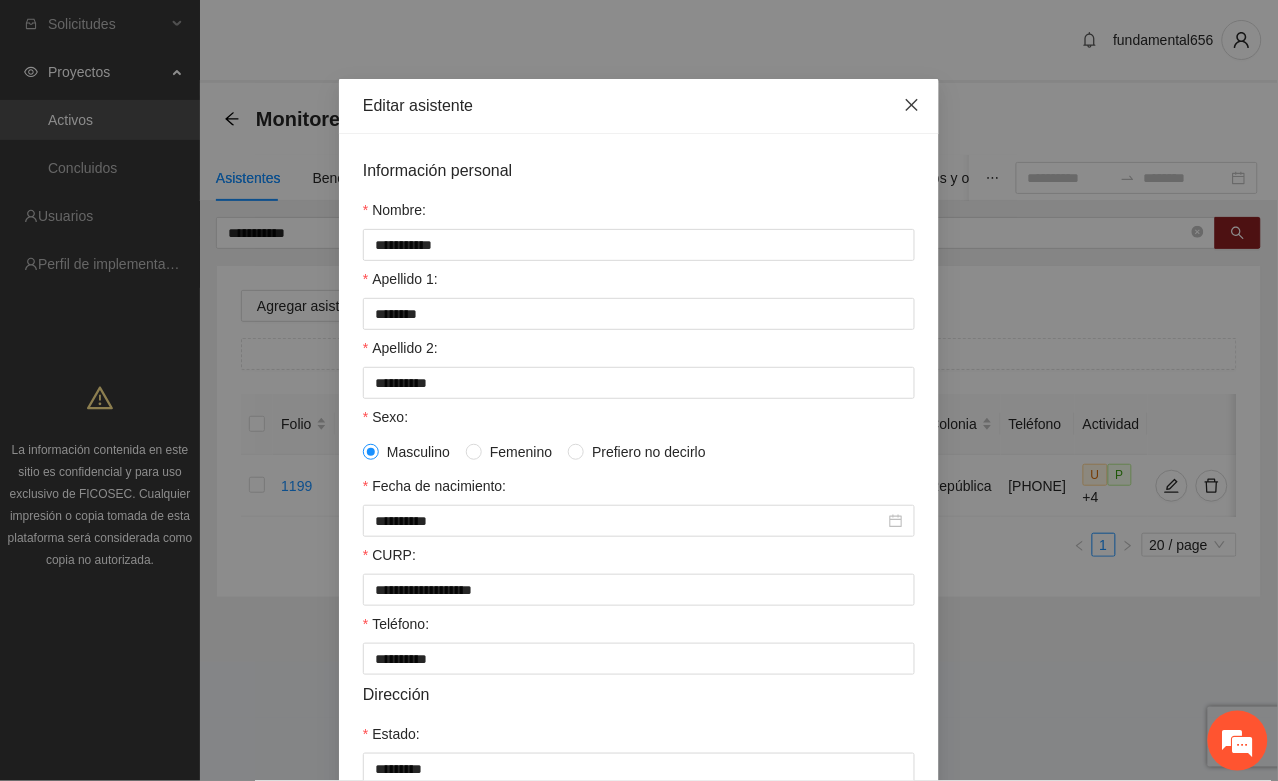 click 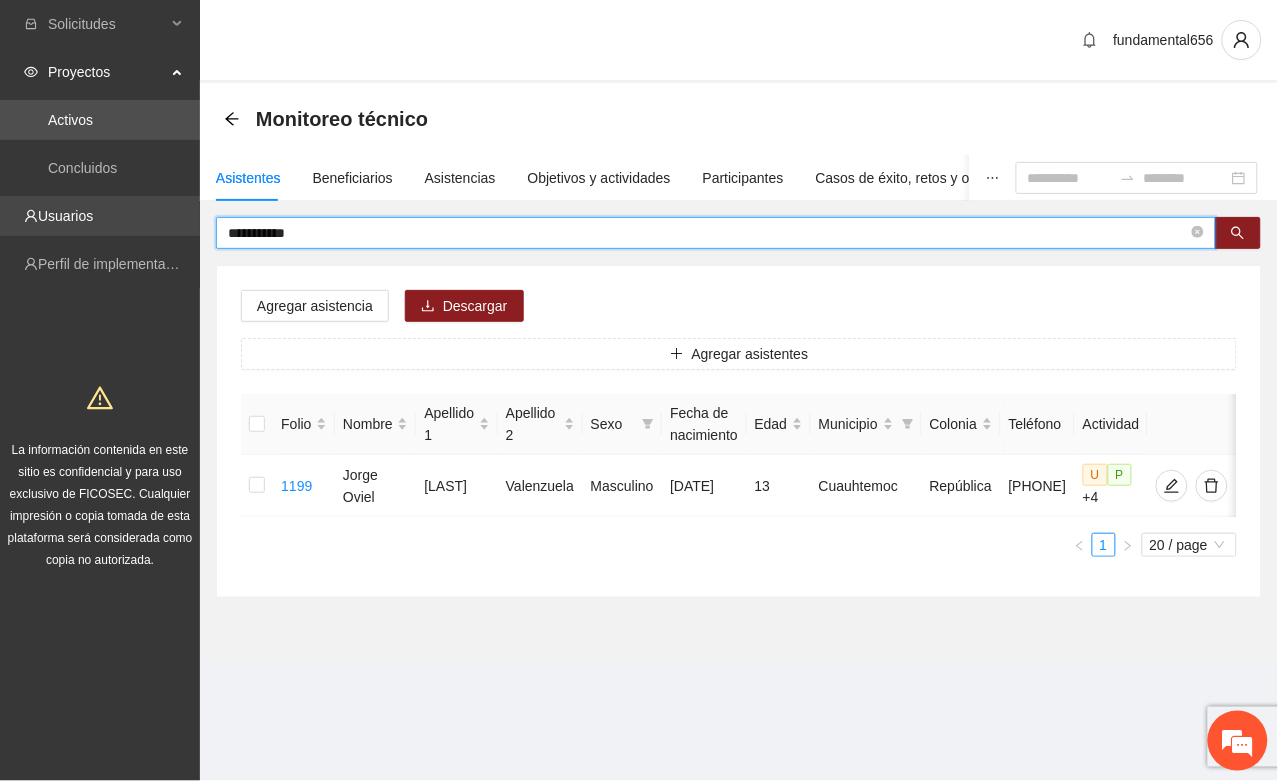 drag, startPoint x: 328, startPoint y: 228, endPoint x: 191, endPoint y: 227, distance: 137.00365 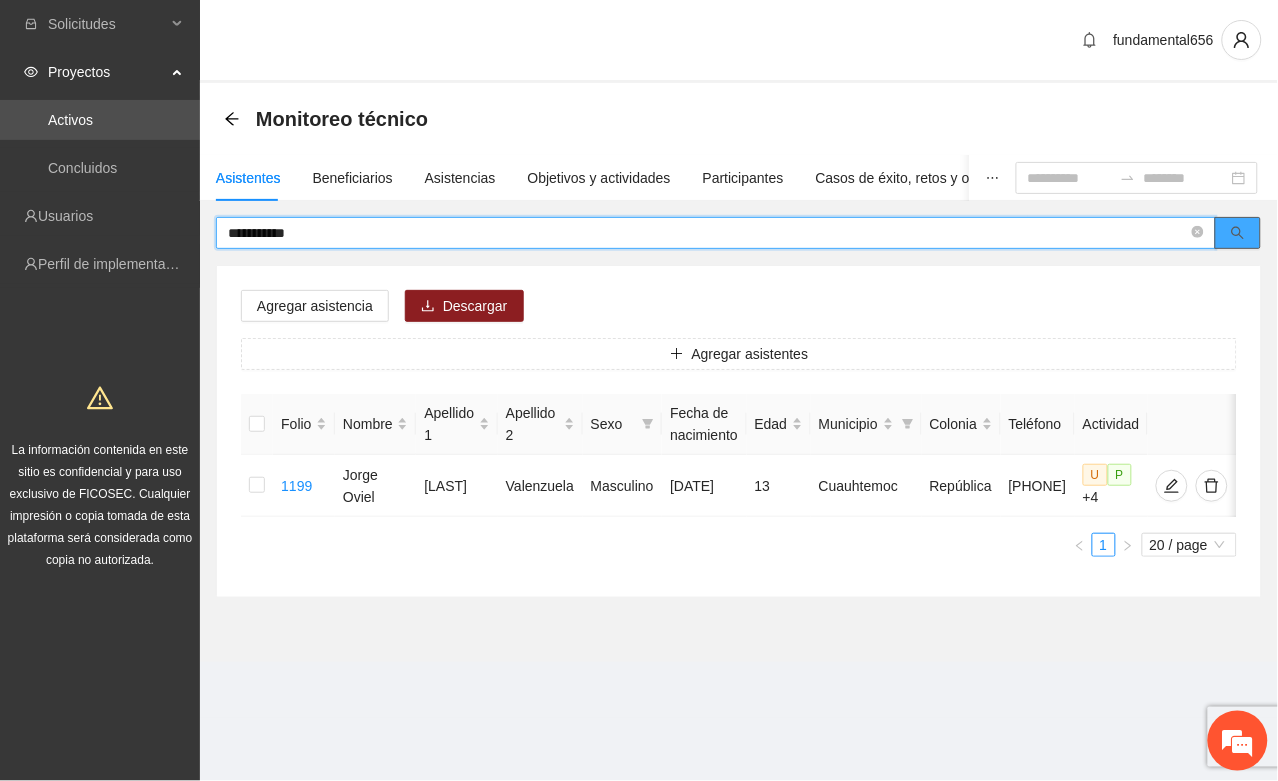 click 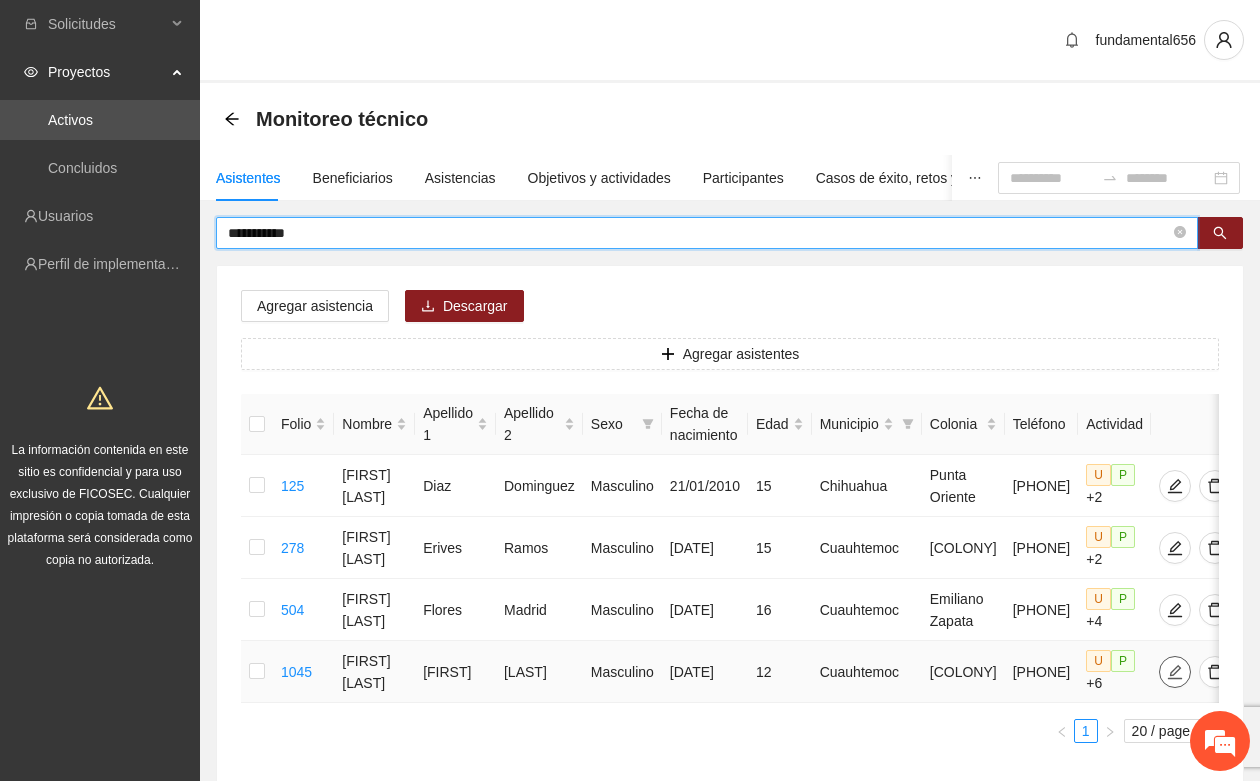 click 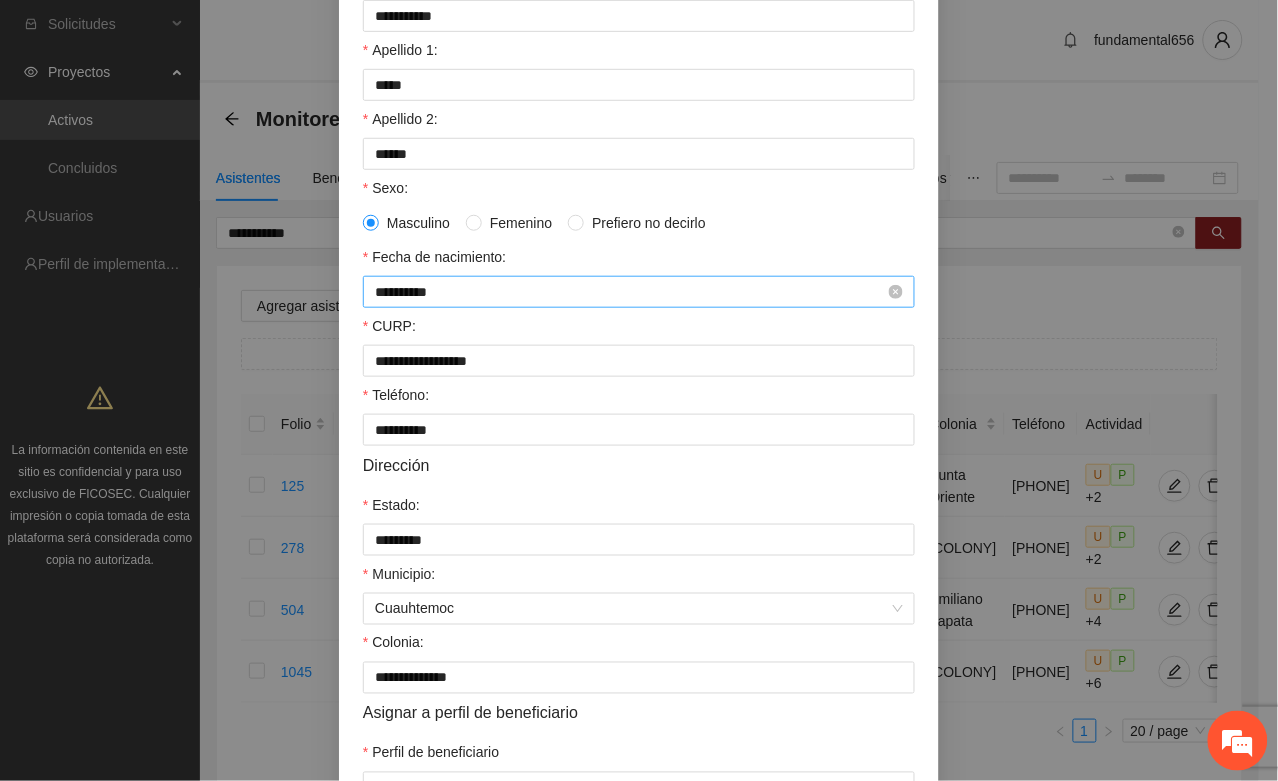 scroll, scrollTop: 375, scrollLeft: 0, axis: vertical 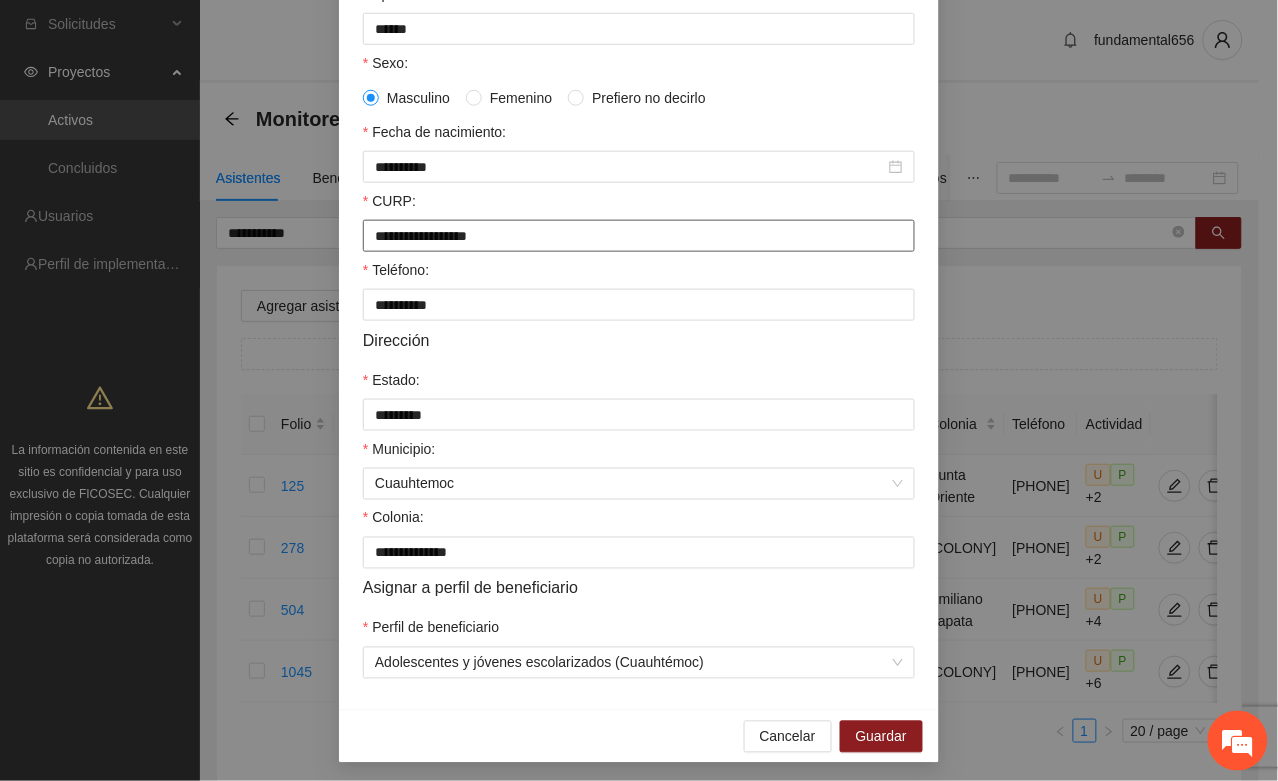 drag, startPoint x: 363, startPoint y: 245, endPoint x: 582, endPoint y: 230, distance: 219.51309 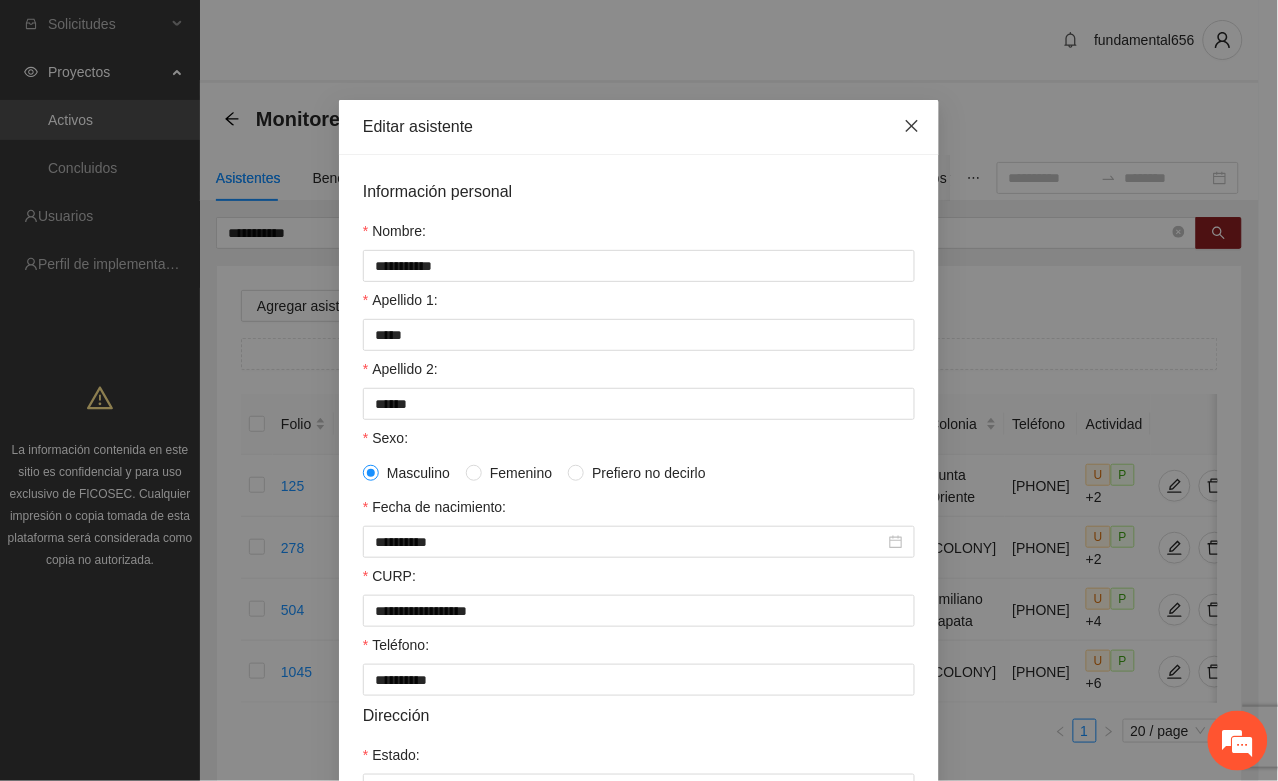 click 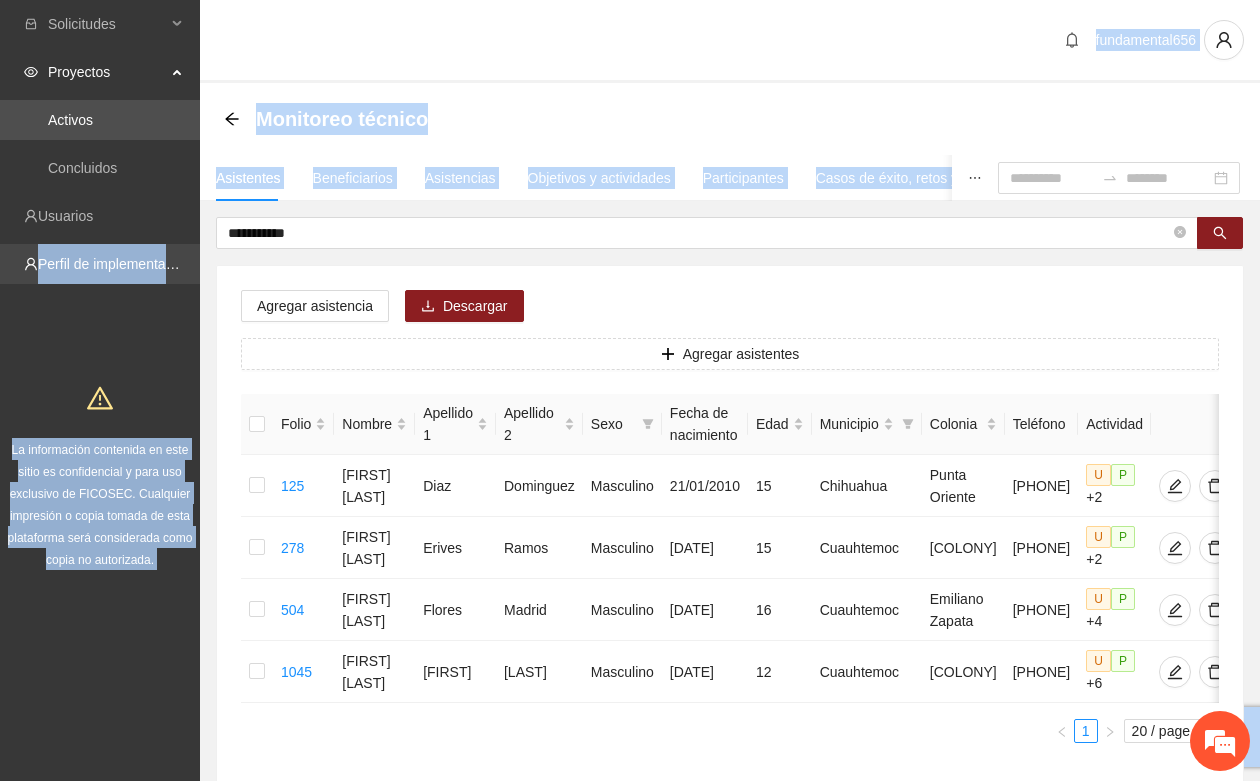 drag, startPoint x: 323, startPoint y: 216, endPoint x: 197, endPoint y: 252, distance: 131.04198 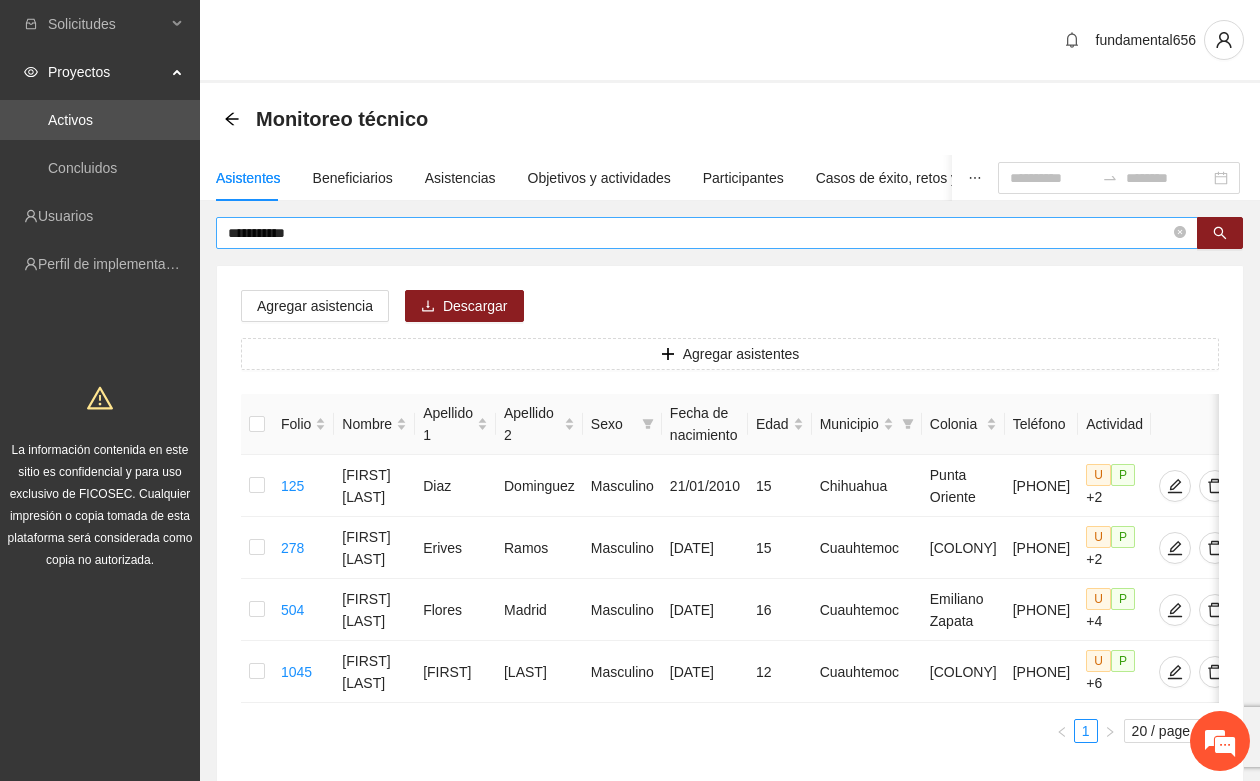 click on "**********" at bounding box center (699, 233) 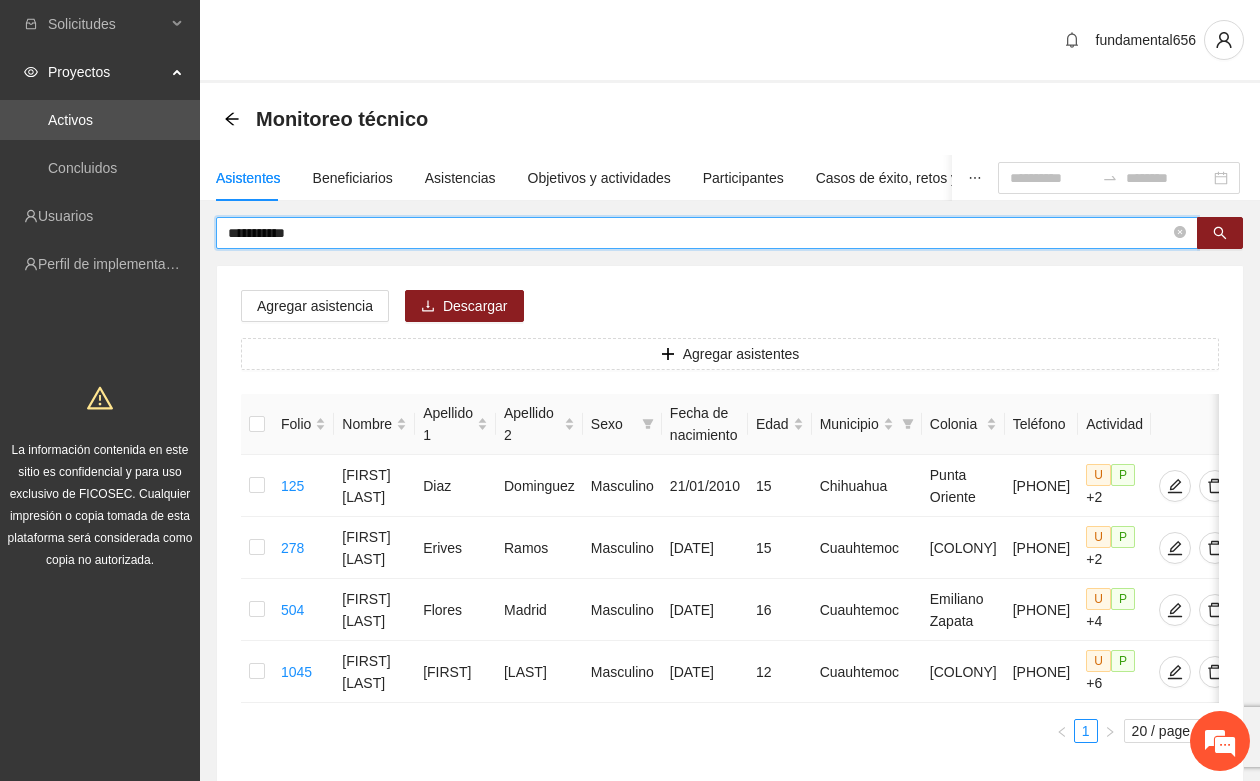 drag, startPoint x: 338, startPoint y: 232, endPoint x: 311, endPoint y: 232, distance: 27 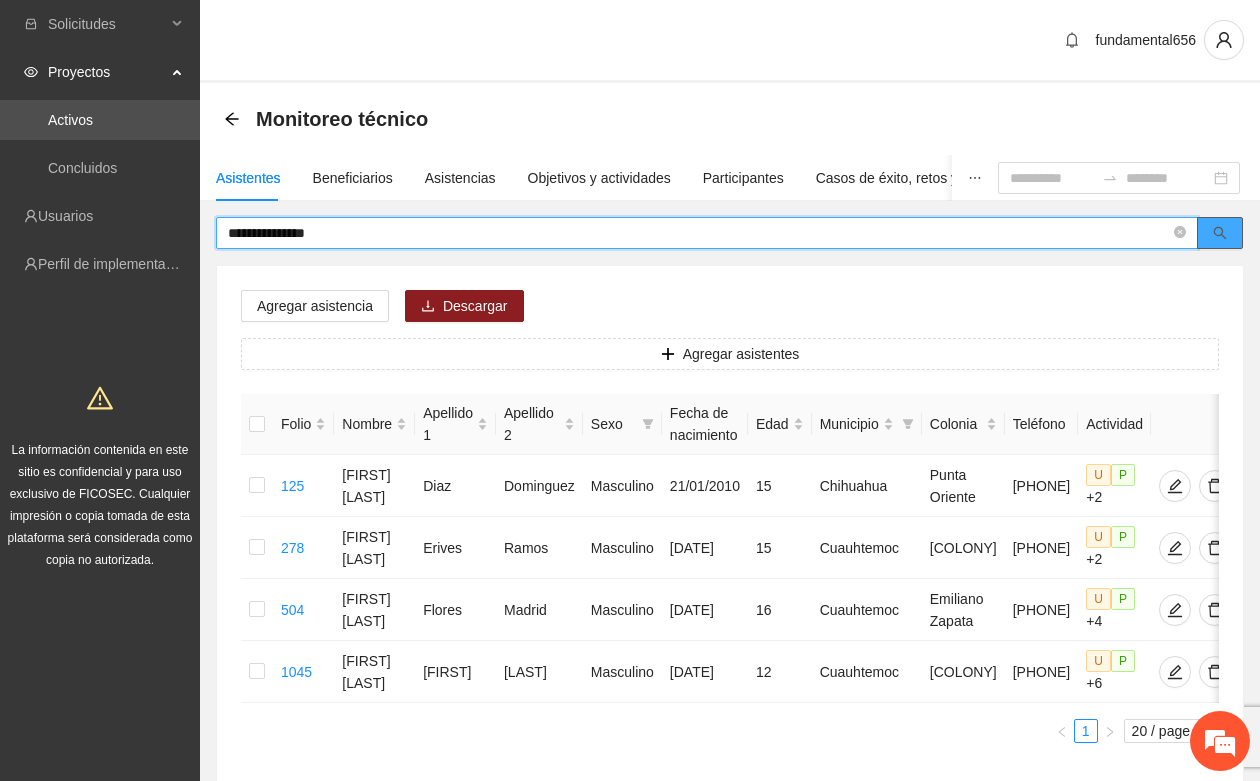 click at bounding box center [1220, 233] 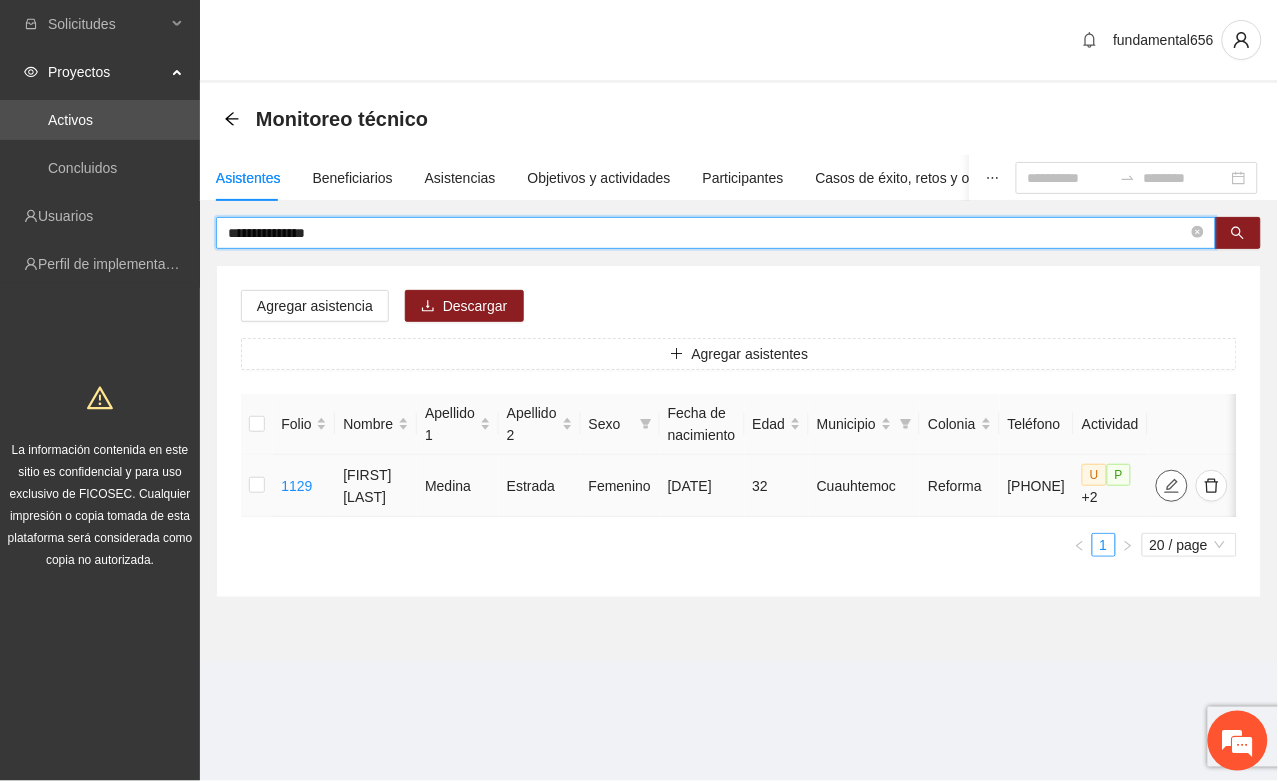 click 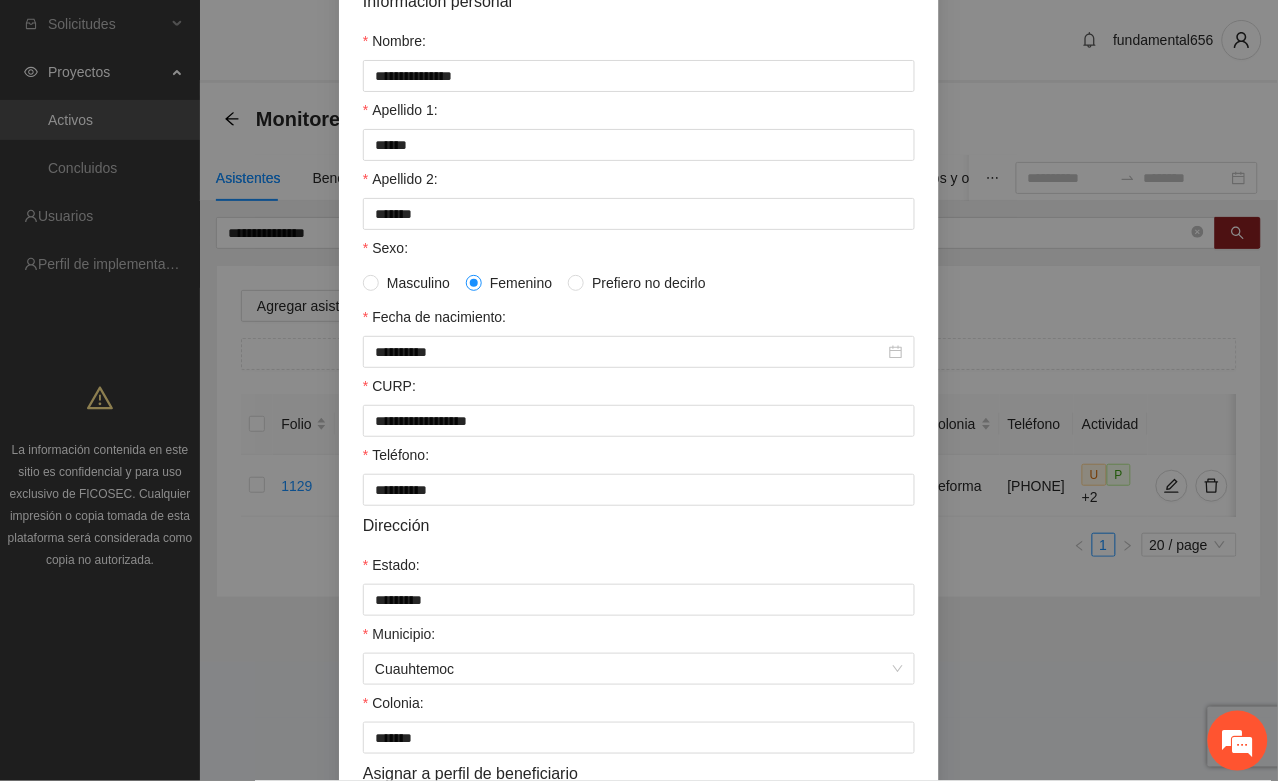 scroll, scrollTop: 396, scrollLeft: 0, axis: vertical 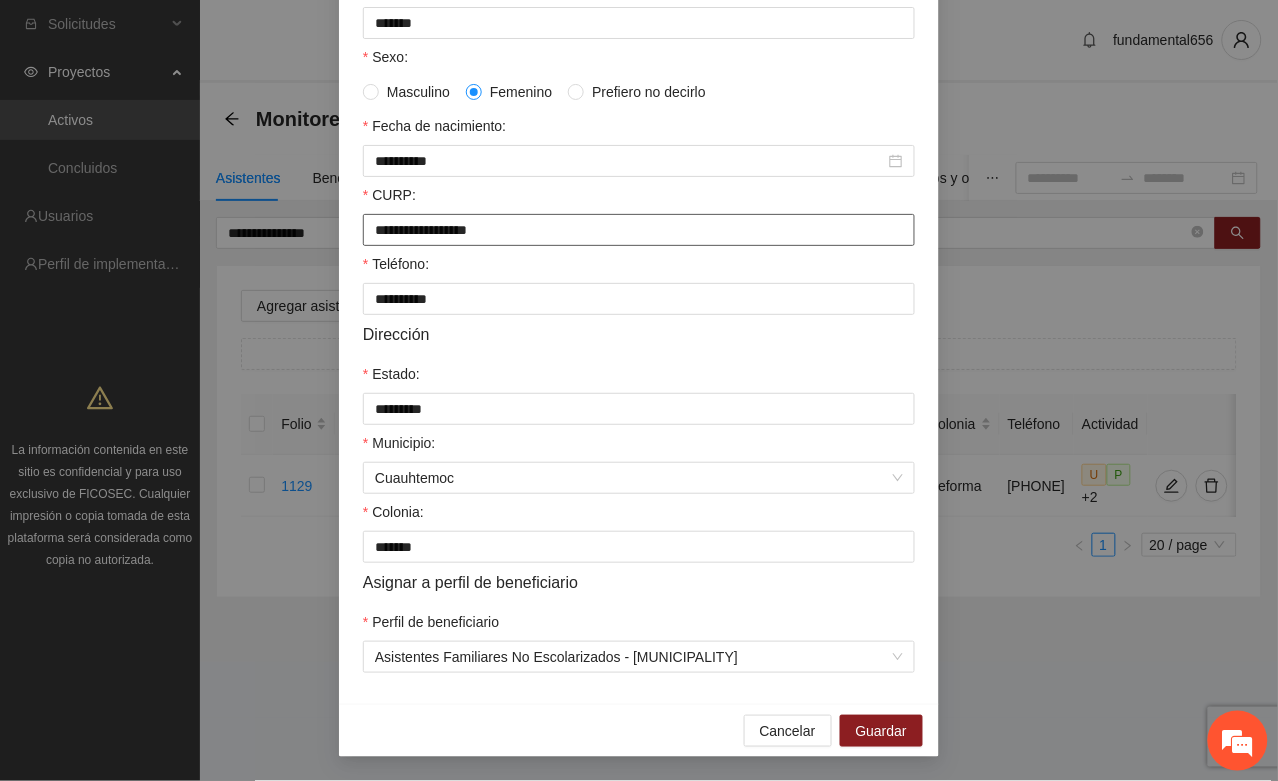 drag, startPoint x: 365, startPoint y: 221, endPoint x: 562, endPoint y: 241, distance: 198.01262 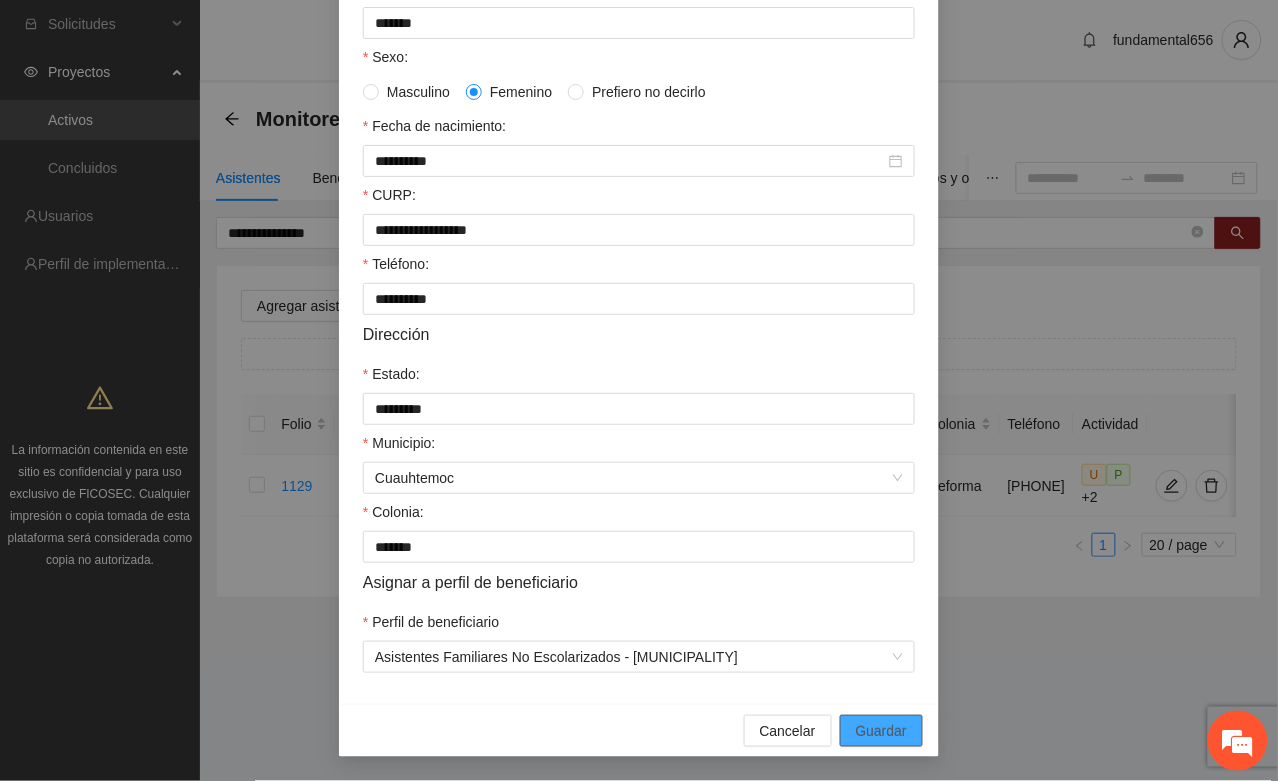 click on "Guardar" at bounding box center [881, 731] 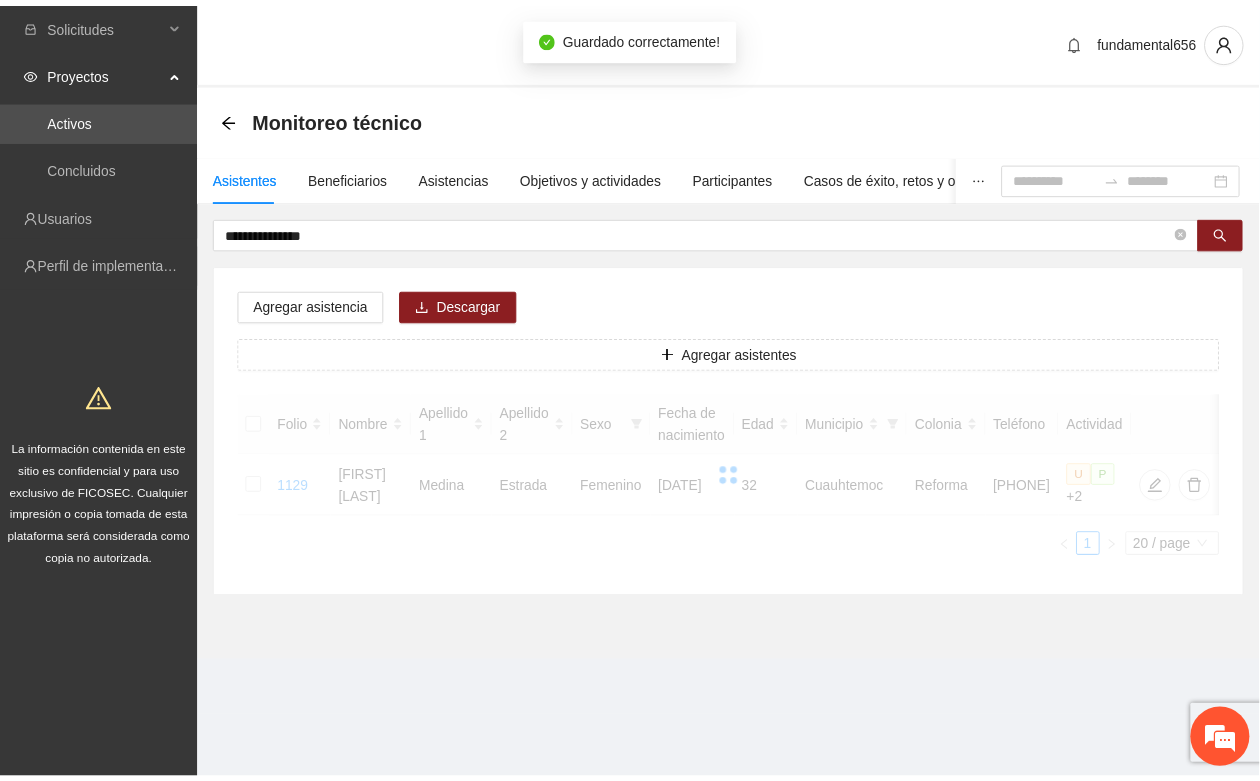 scroll, scrollTop: 296, scrollLeft: 0, axis: vertical 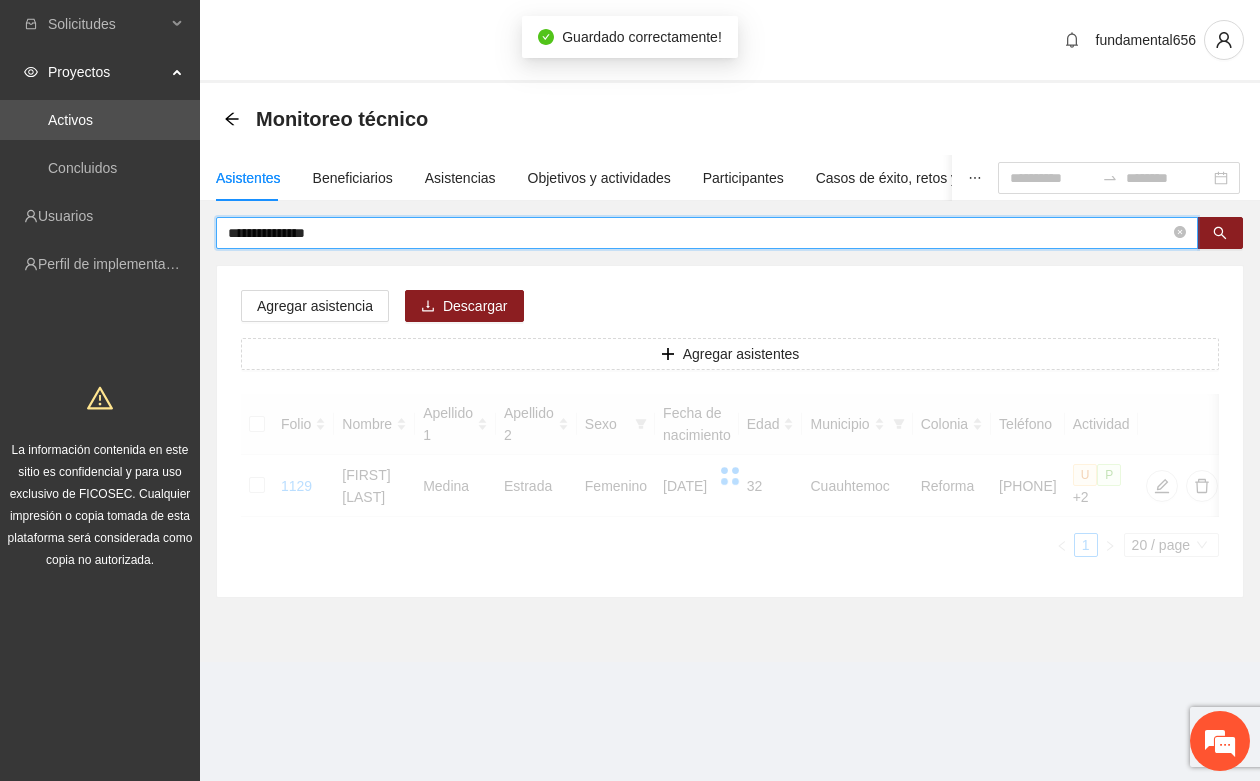drag, startPoint x: 373, startPoint y: 227, endPoint x: 212, endPoint y: 226, distance: 161.00311 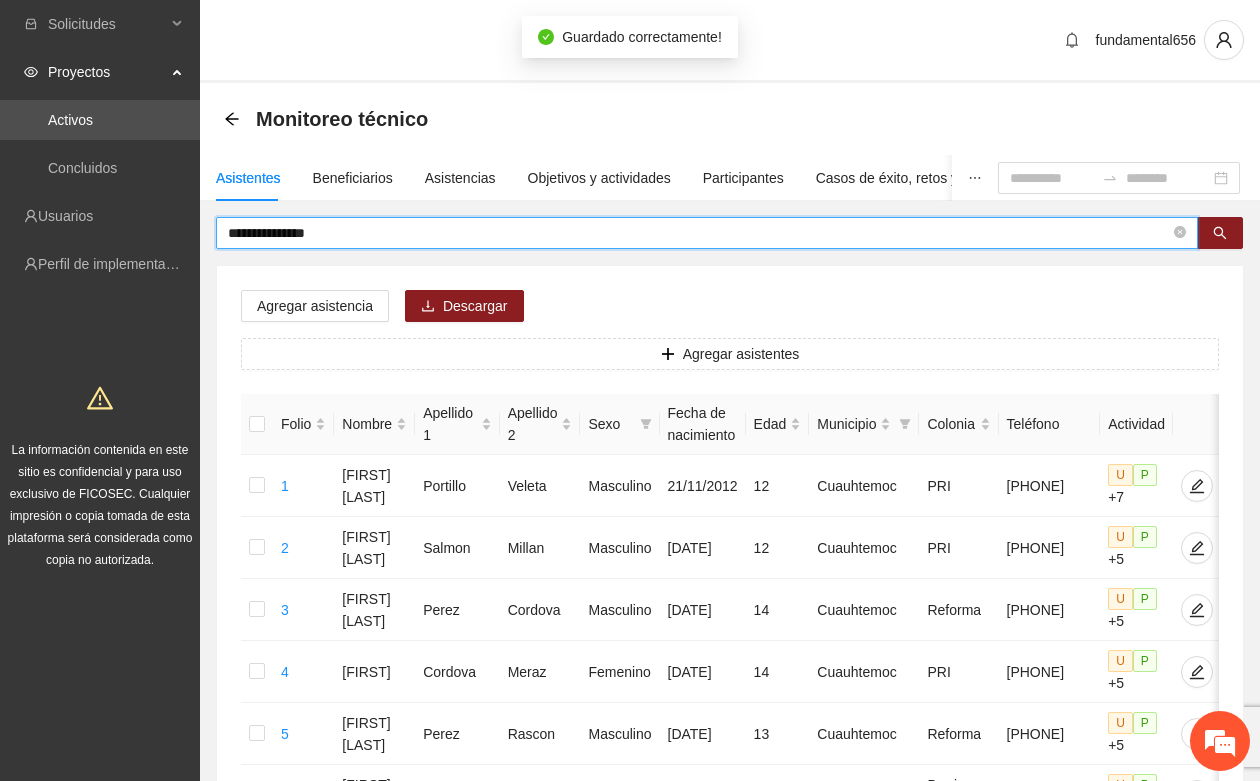 paste 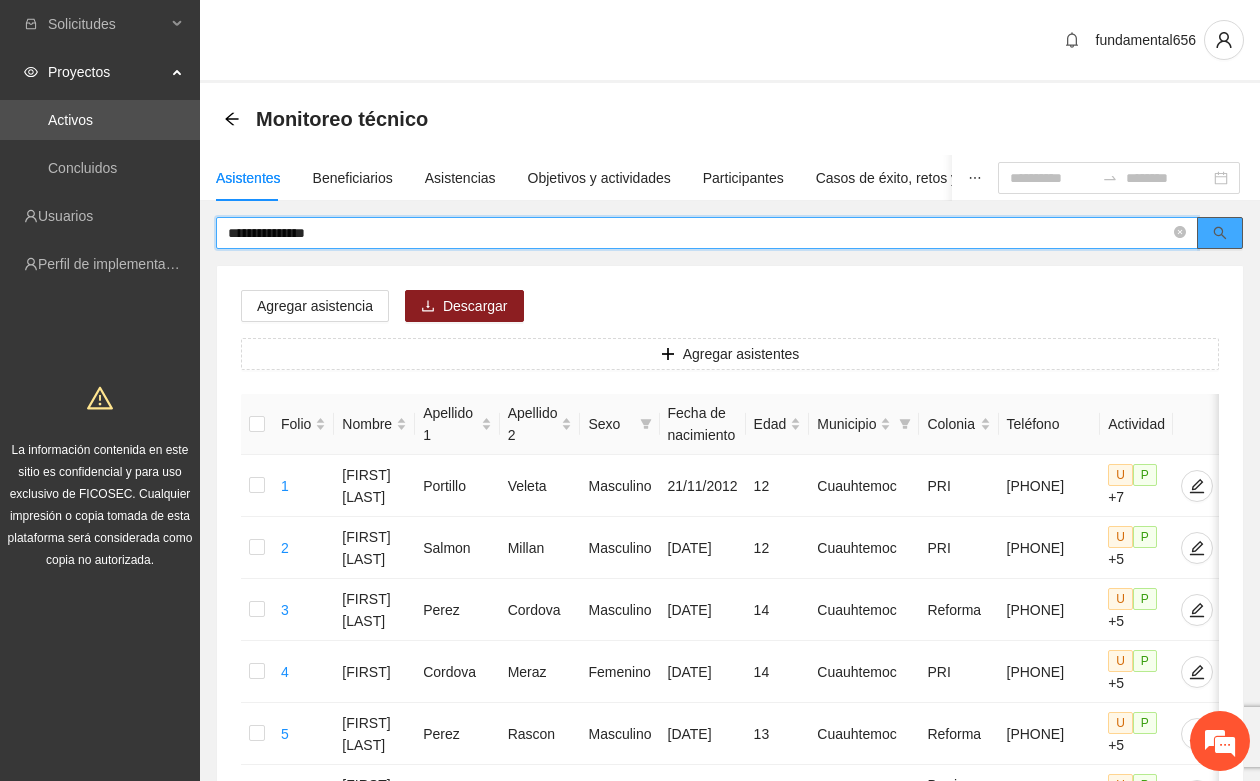 click 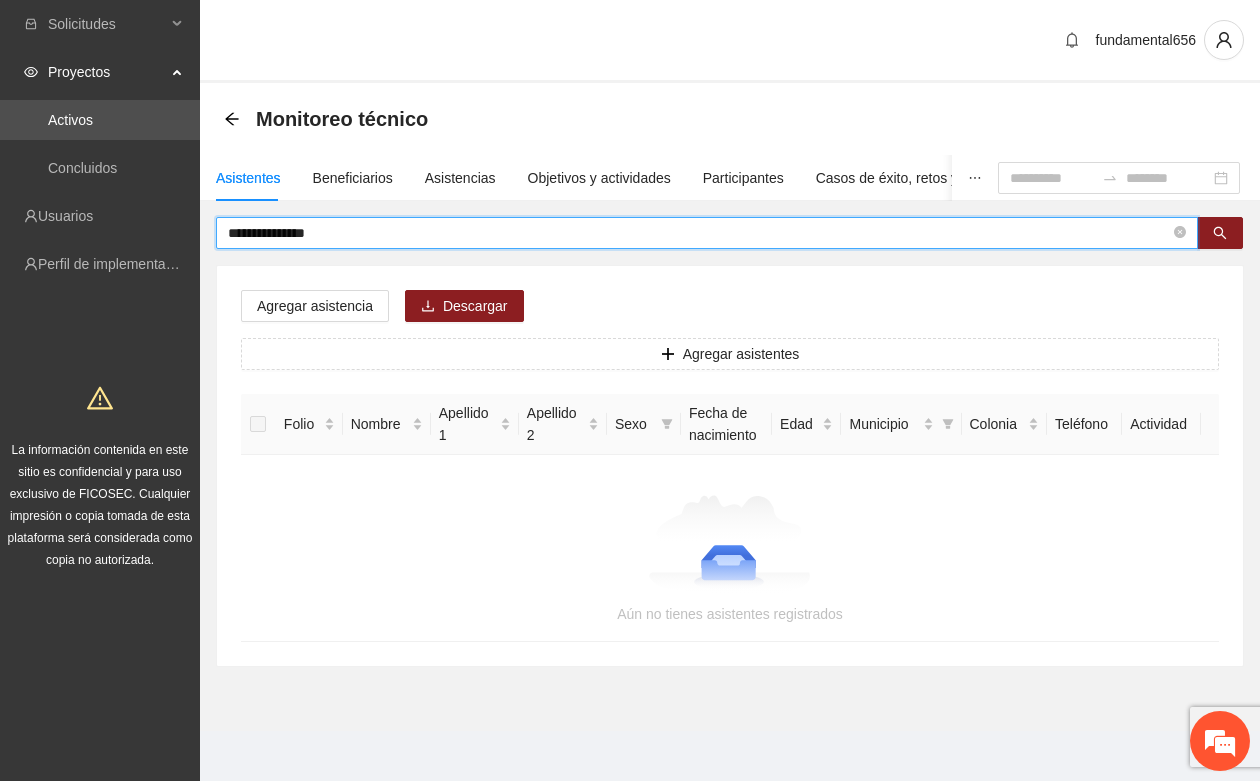 drag, startPoint x: 352, startPoint y: 231, endPoint x: 211, endPoint y: 236, distance: 141.08862 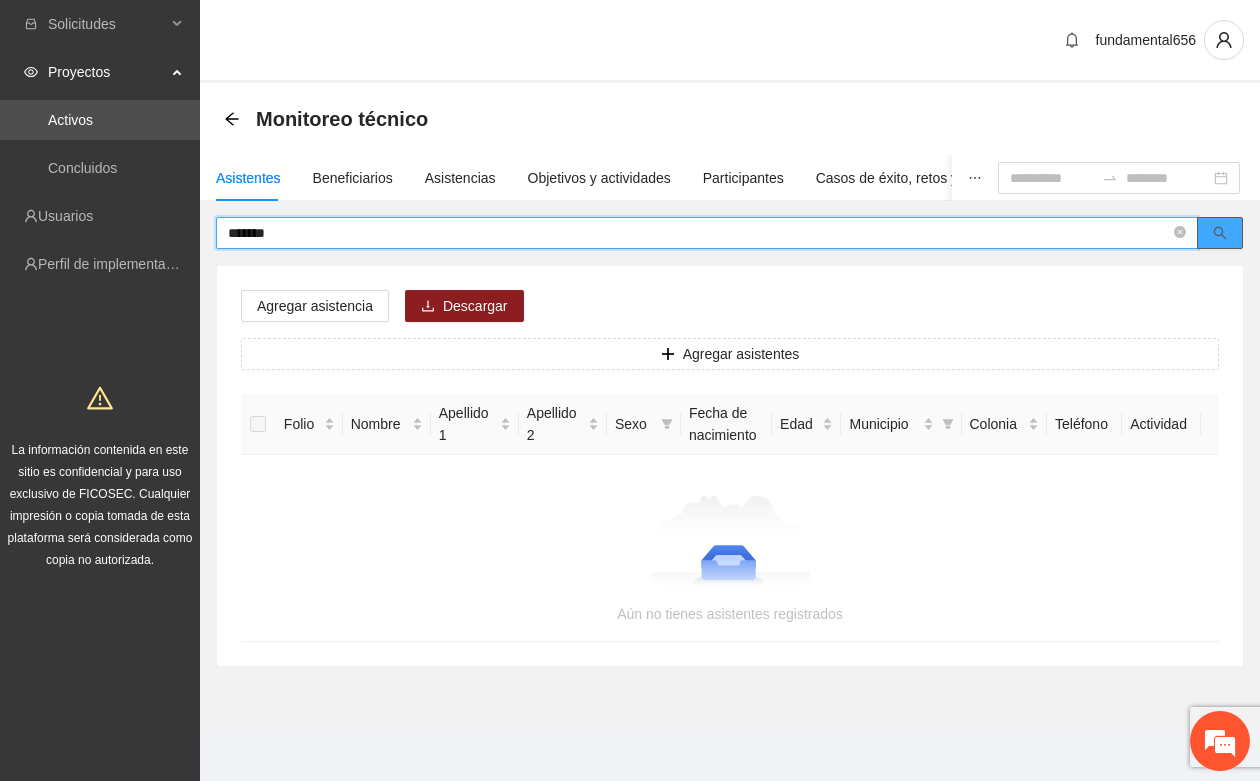 click at bounding box center [1220, 233] 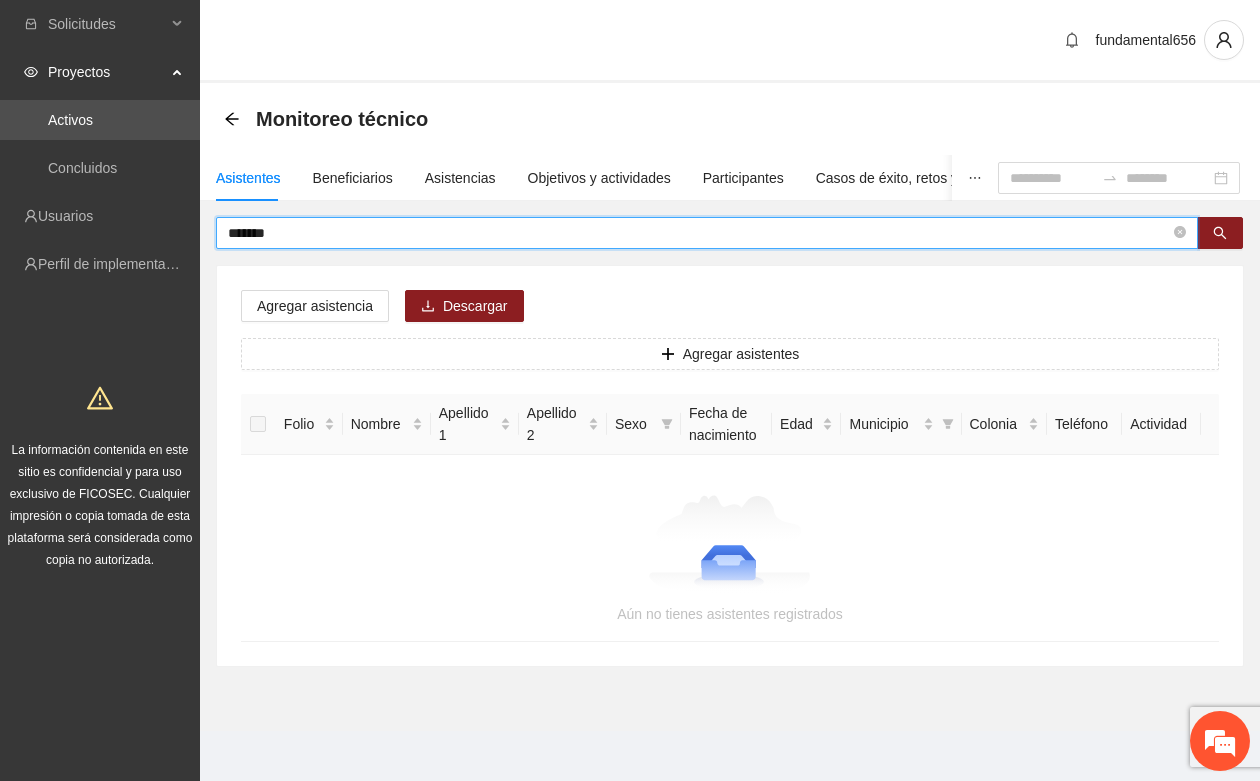 drag, startPoint x: 316, startPoint y: 238, endPoint x: 188, endPoint y: 240, distance: 128.01562 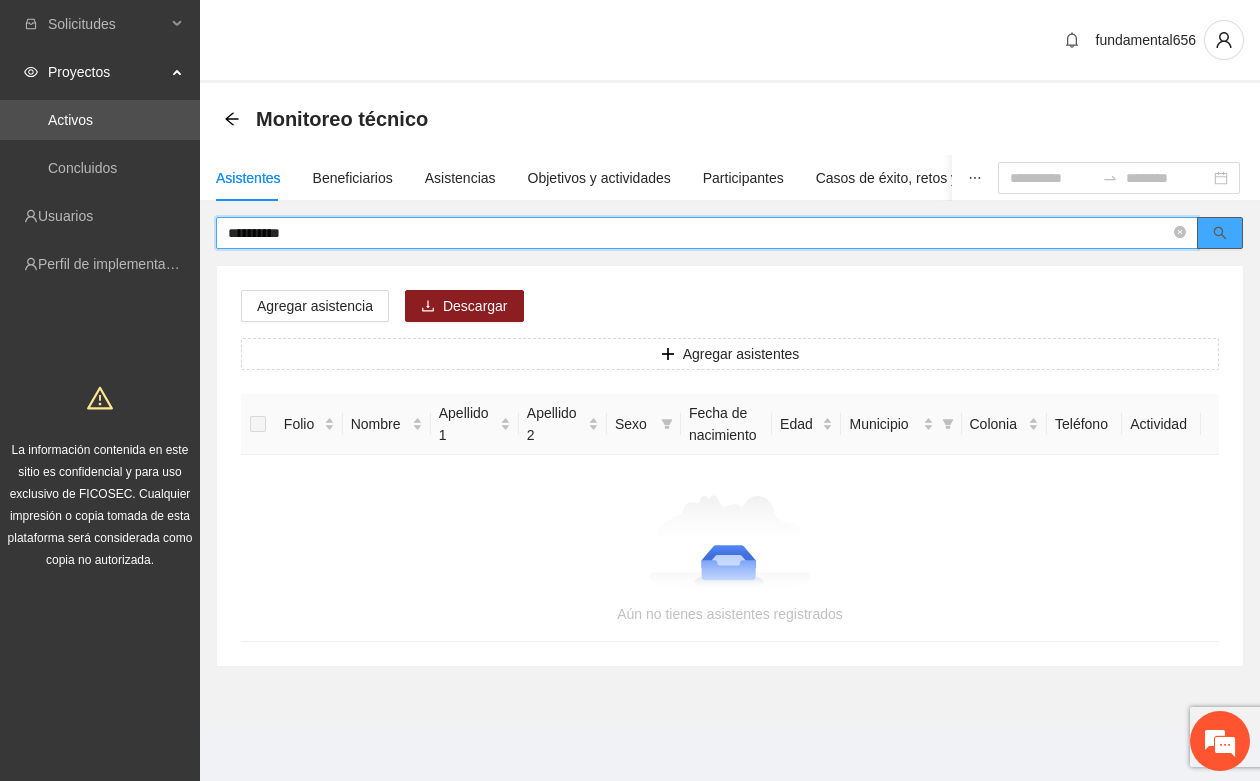 click at bounding box center (1220, 233) 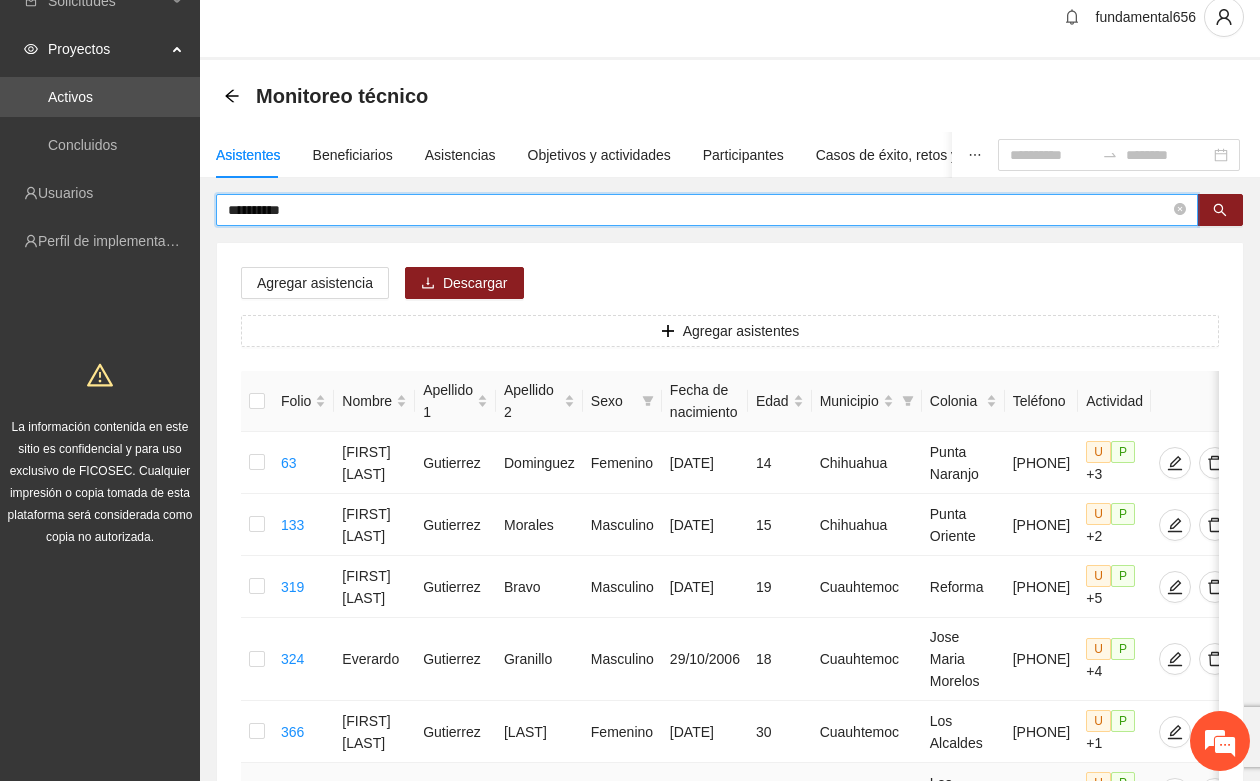 scroll, scrollTop: 0, scrollLeft: 0, axis: both 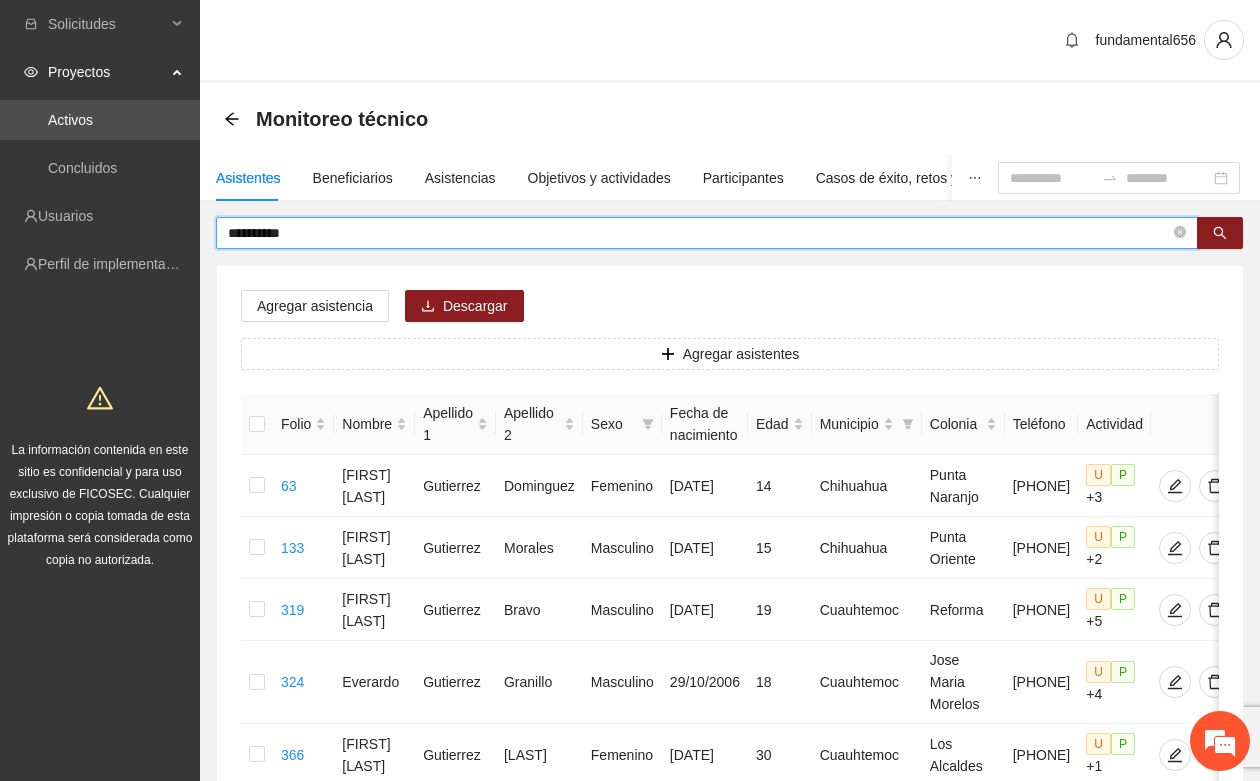 click on "*********" at bounding box center (699, 233) 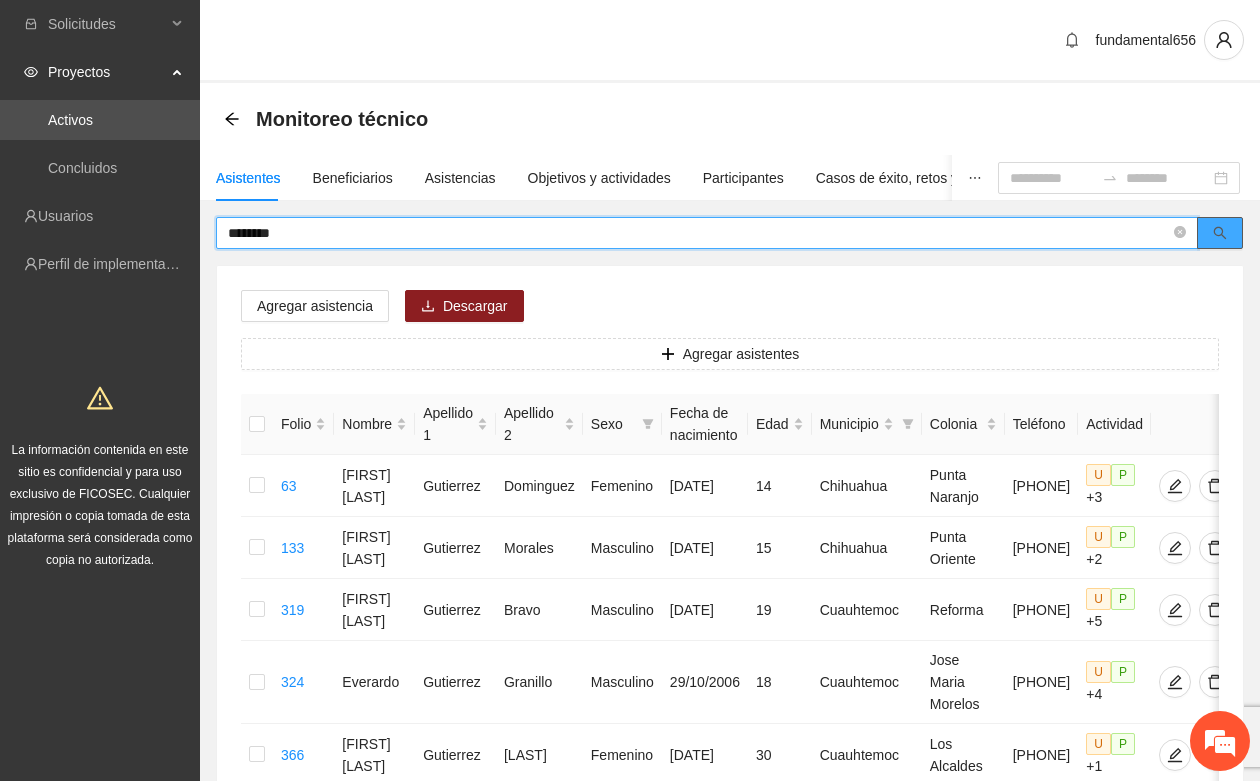 click at bounding box center (1220, 233) 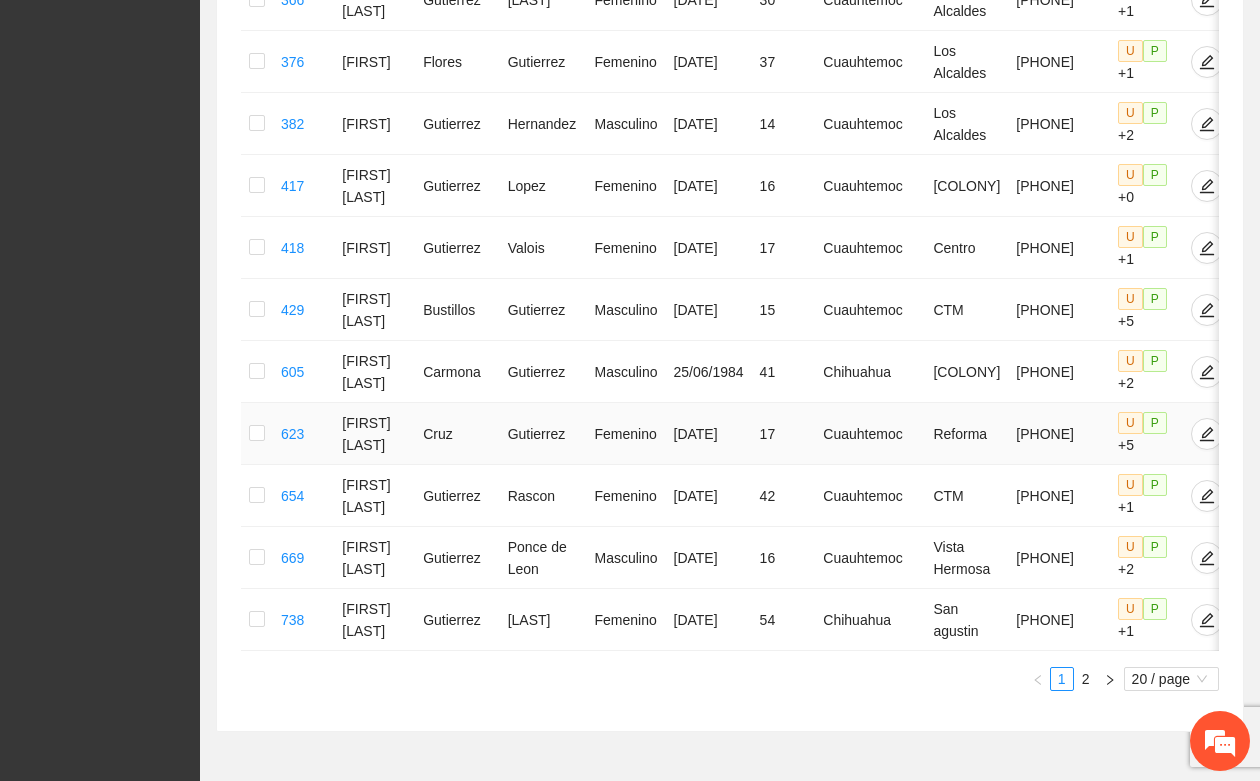 scroll, scrollTop: 1125, scrollLeft: 0, axis: vertical 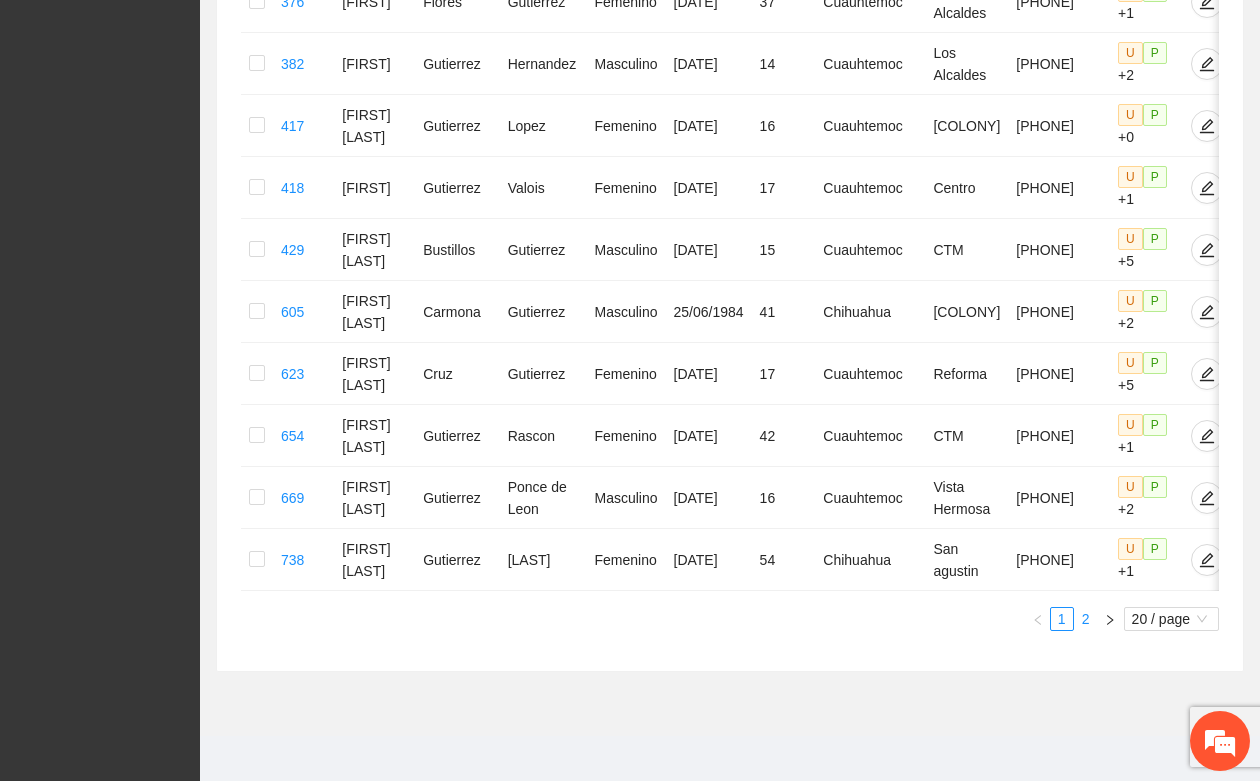 type on "********" 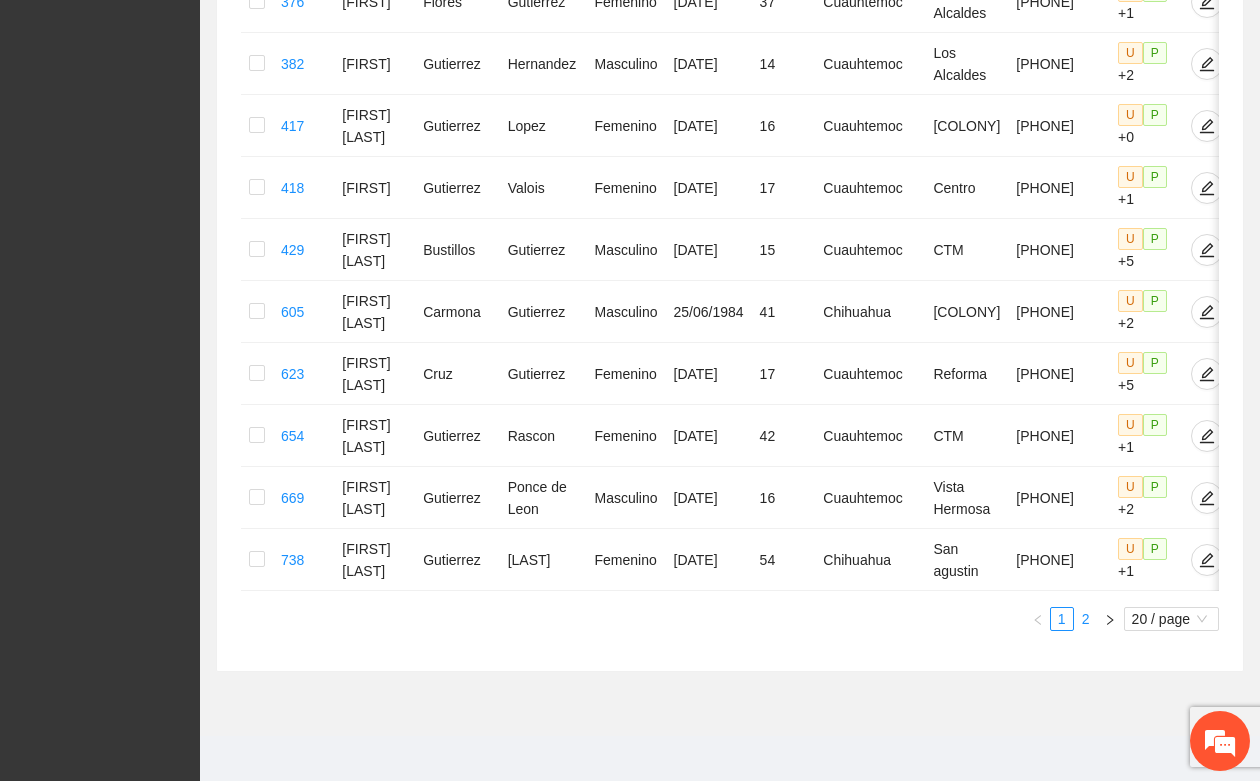 click on "2" at bounding box center (1086, 619) 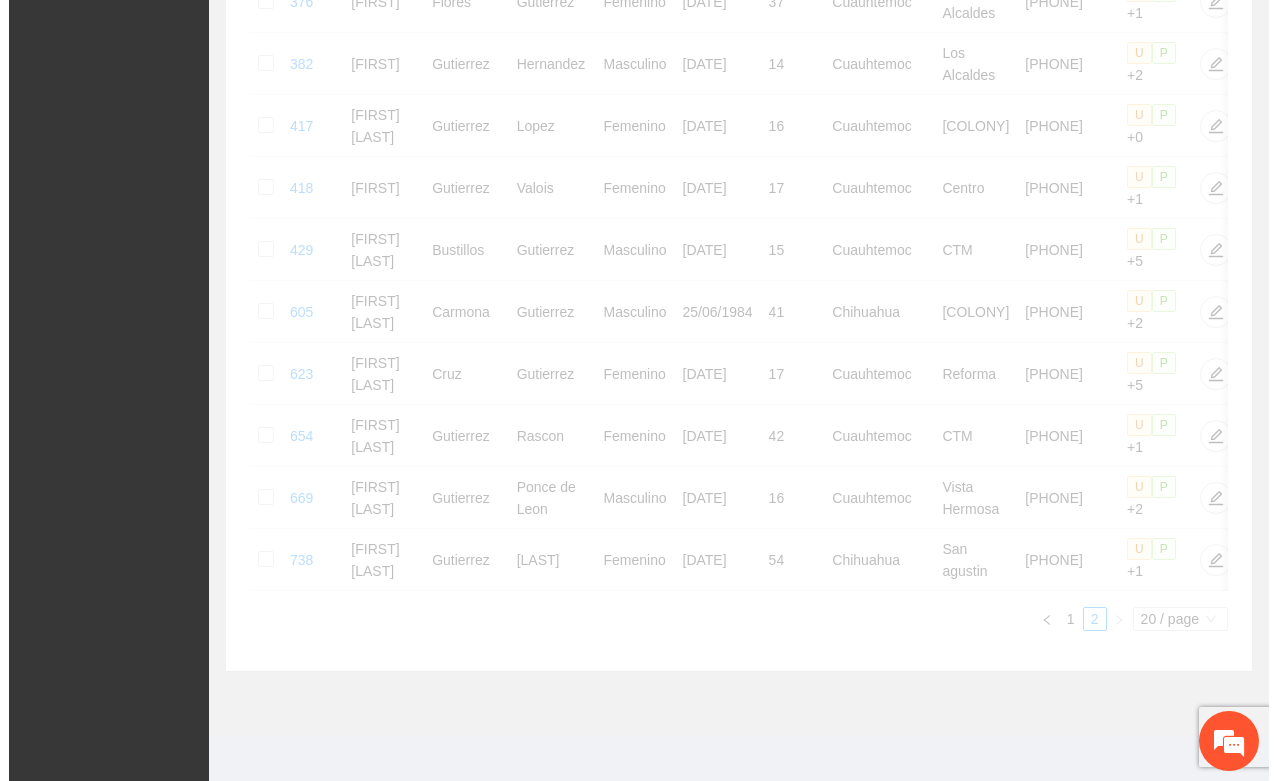 scroll, scrollTop: 572, scrollLeft: 0, axis: vertical 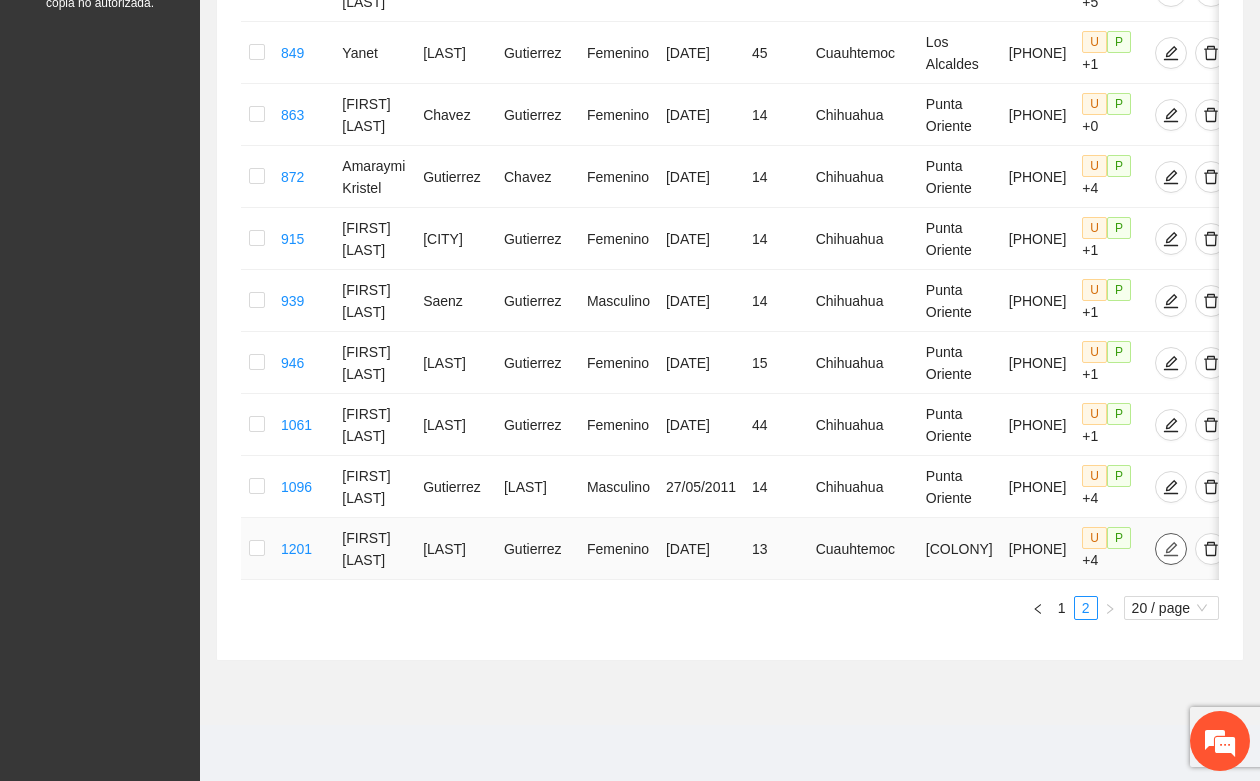 click 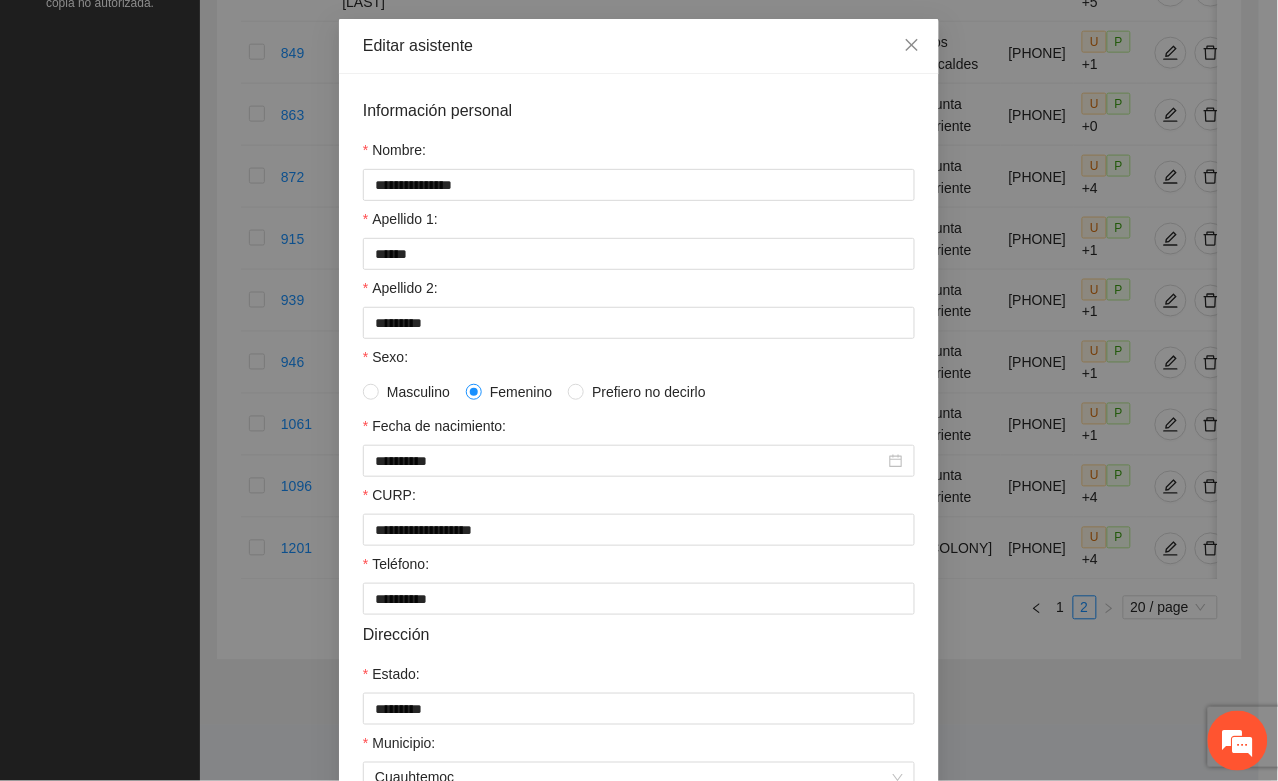 scroll, scrollTop: 125, scrollLeft: 0, axis: vertical 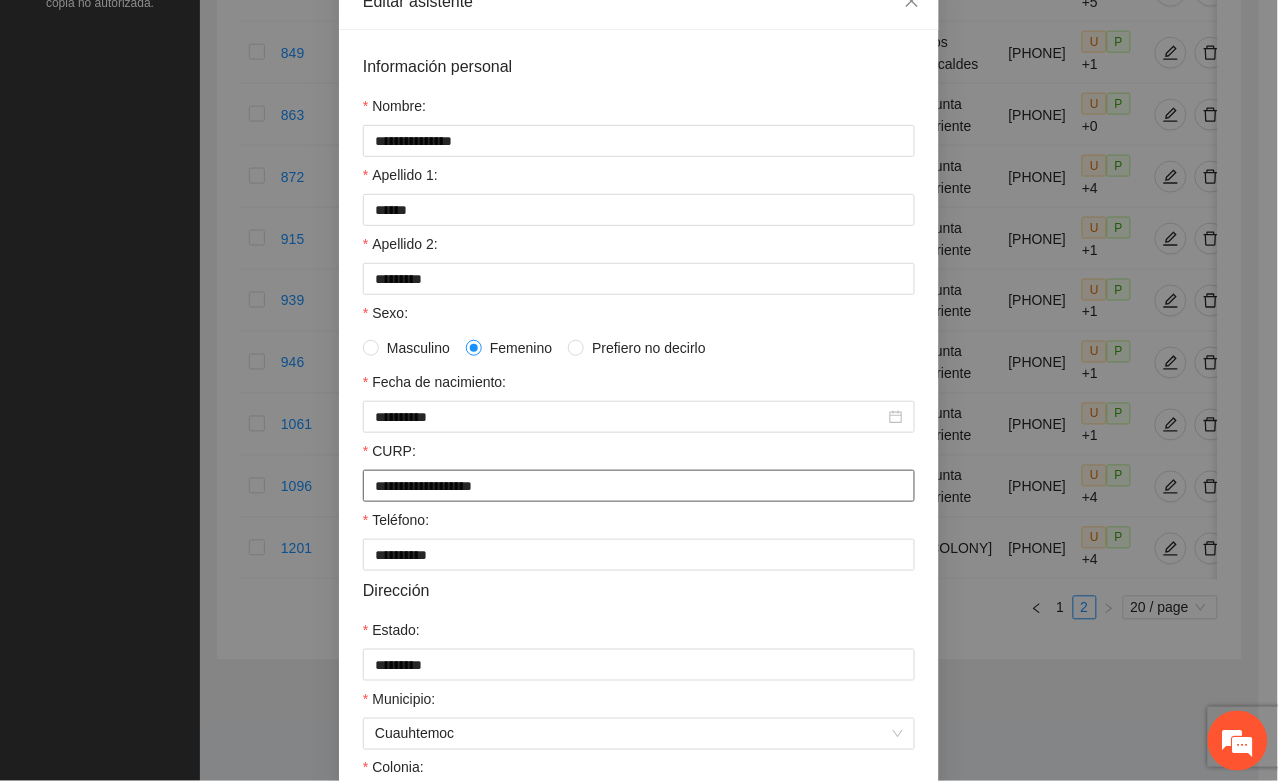 drag, startPoint x: 365, startPoint y: 492, endPoint x: 638, endPoint y: 496, distance: 273.0293 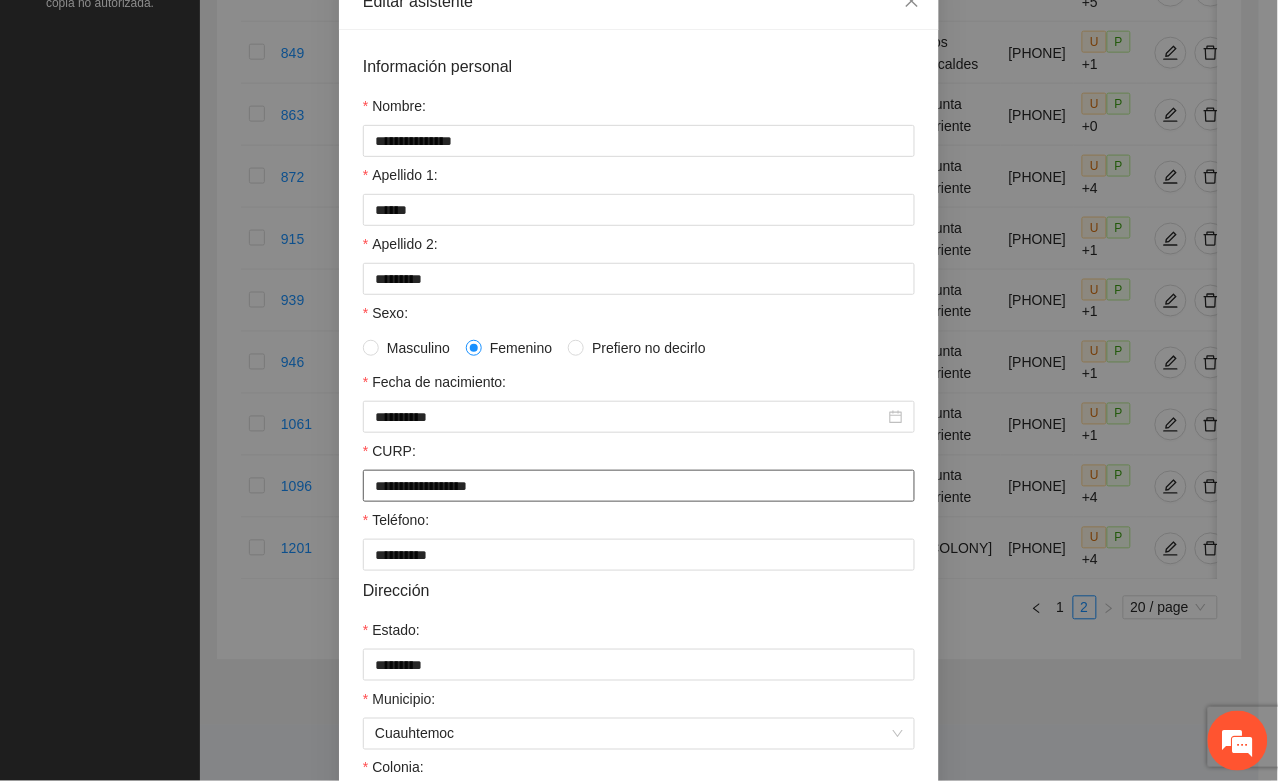 drag, startPoint x: 360, startPoint y: 490, endPoint x: 585, endPoint y: 487, distance: 225.02 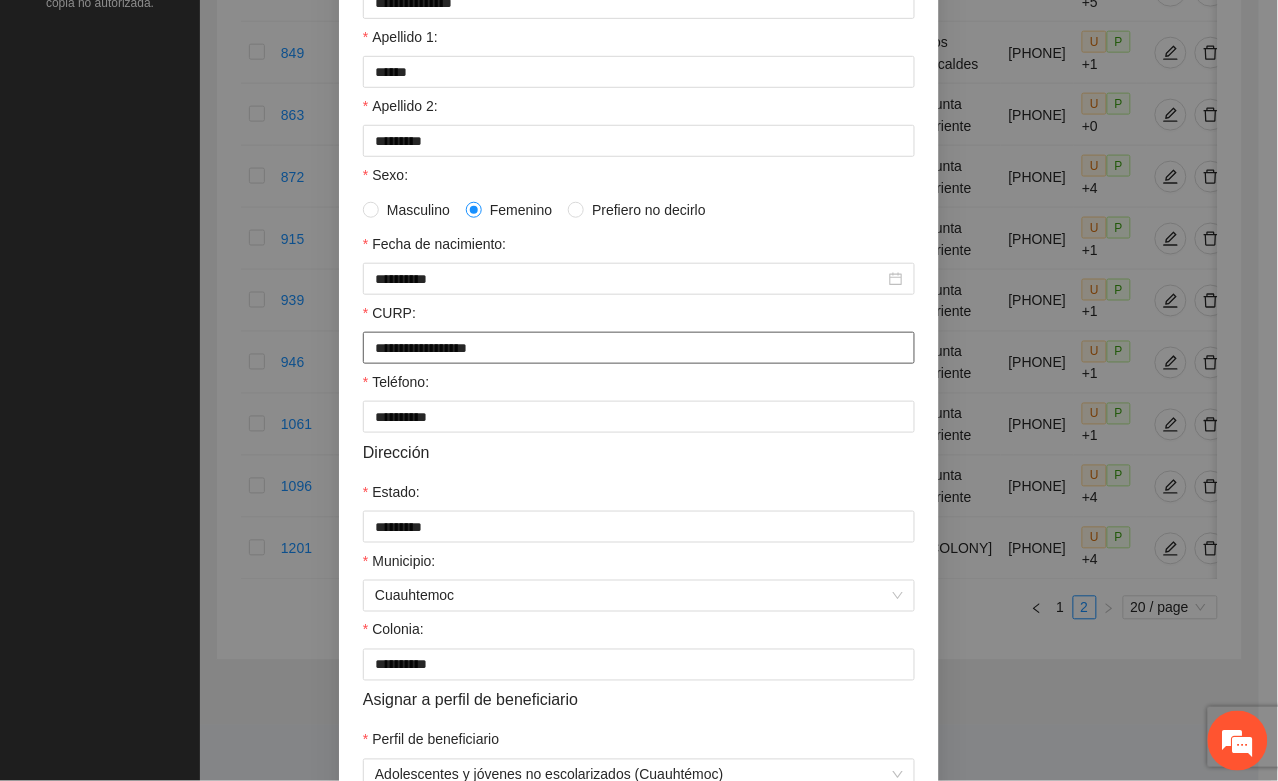 scroll, scrollTop: 396, scrollLeft: 0, axis: vertical 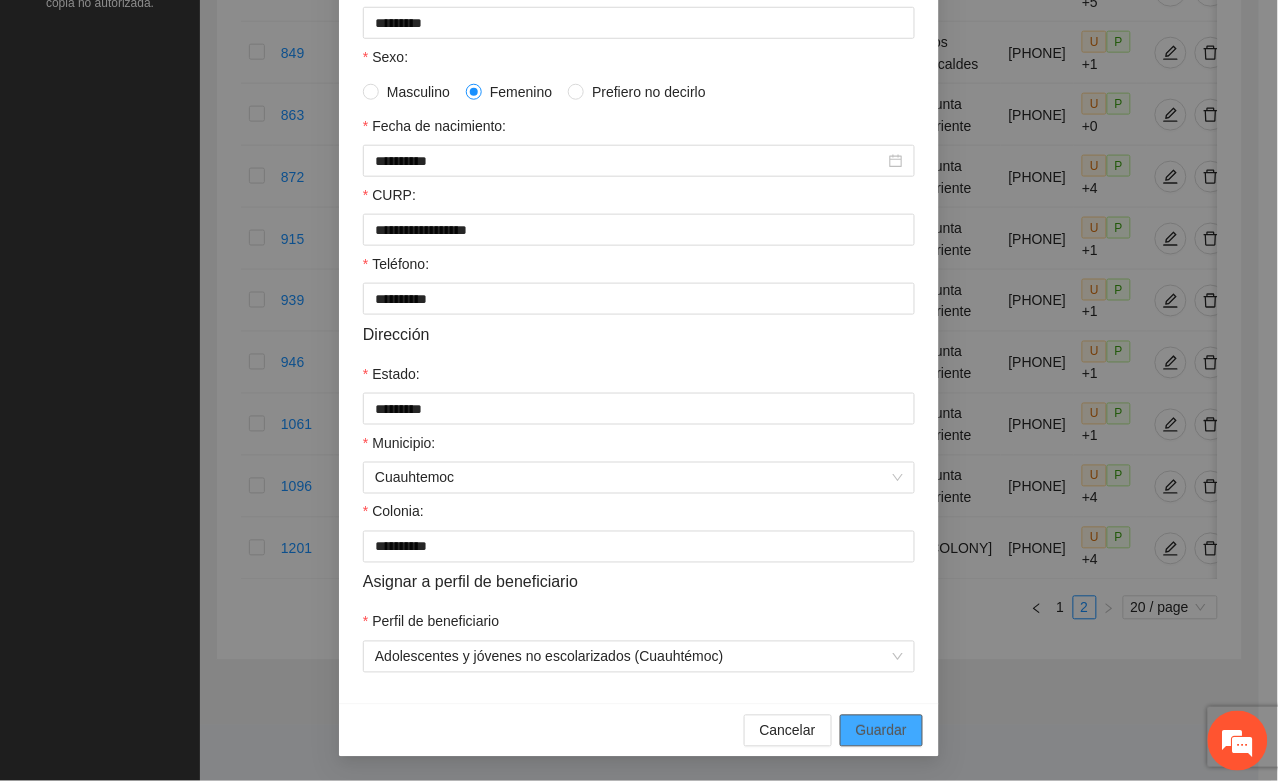 click on "Guardar" at bounding box center (881, 731) 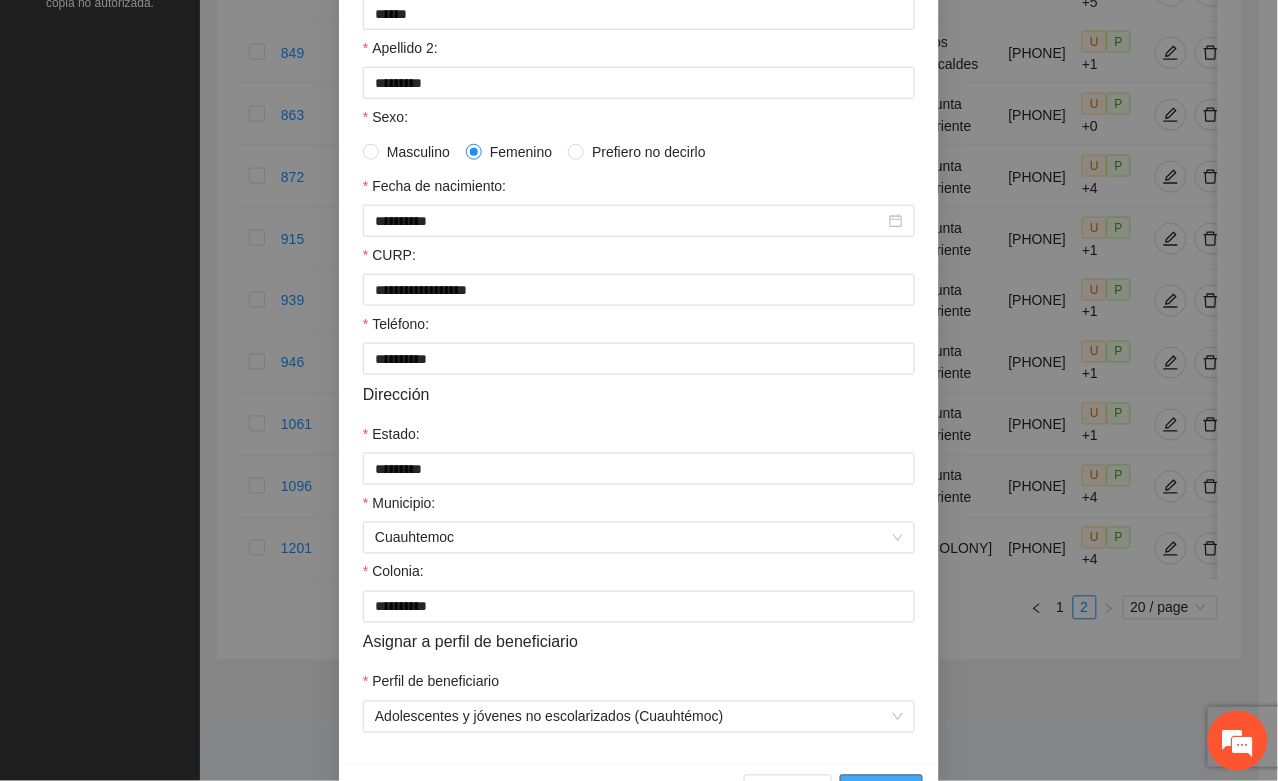 scroll, scrollTop: 396, scrollLeft: 0, axis: vertical 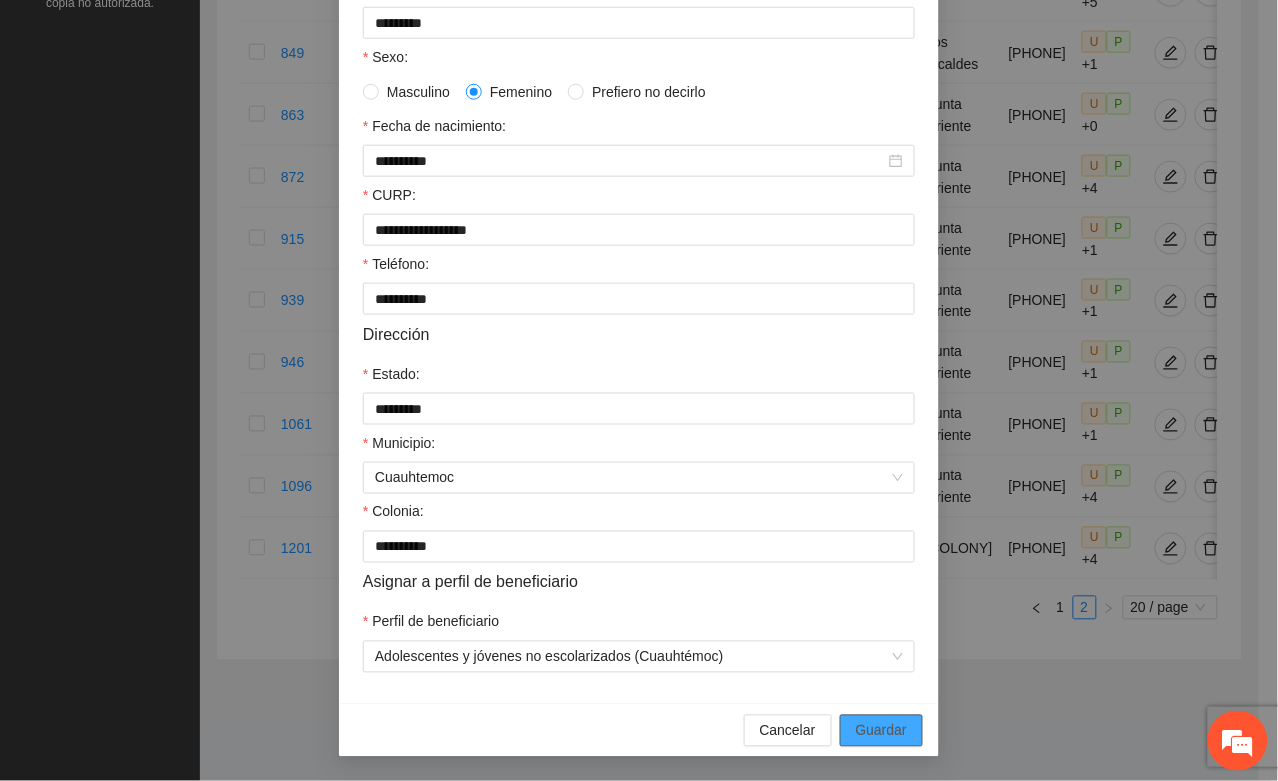 click on "Guardar" at bounding box center [881, 731] 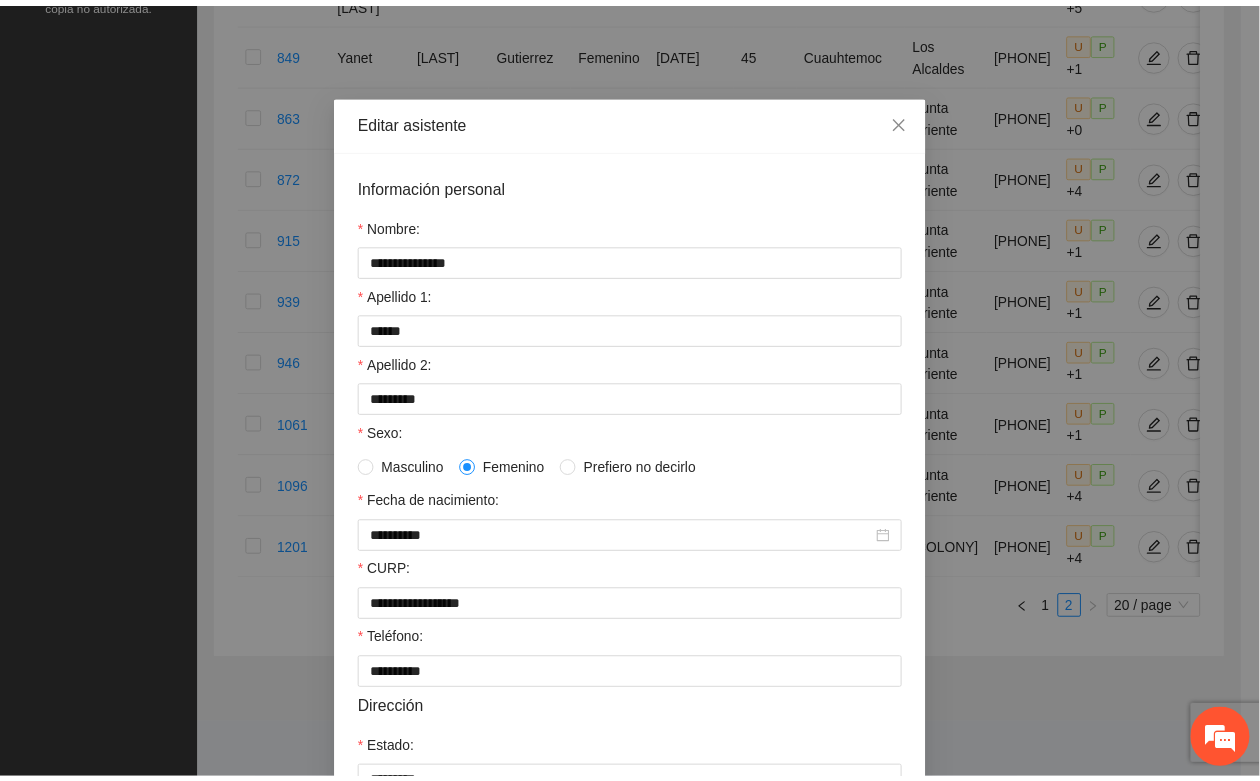 scroll, scrollTop: 0, scrollLeft: 0, axis: both 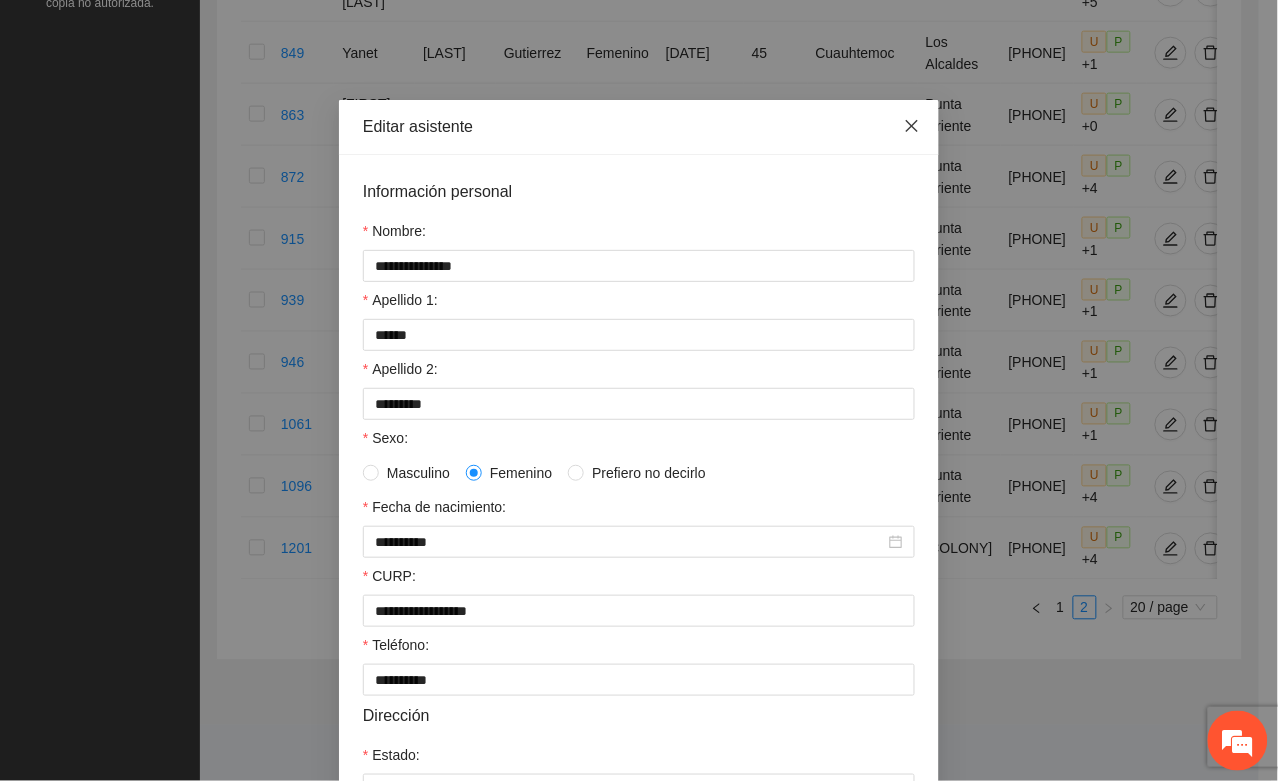 click 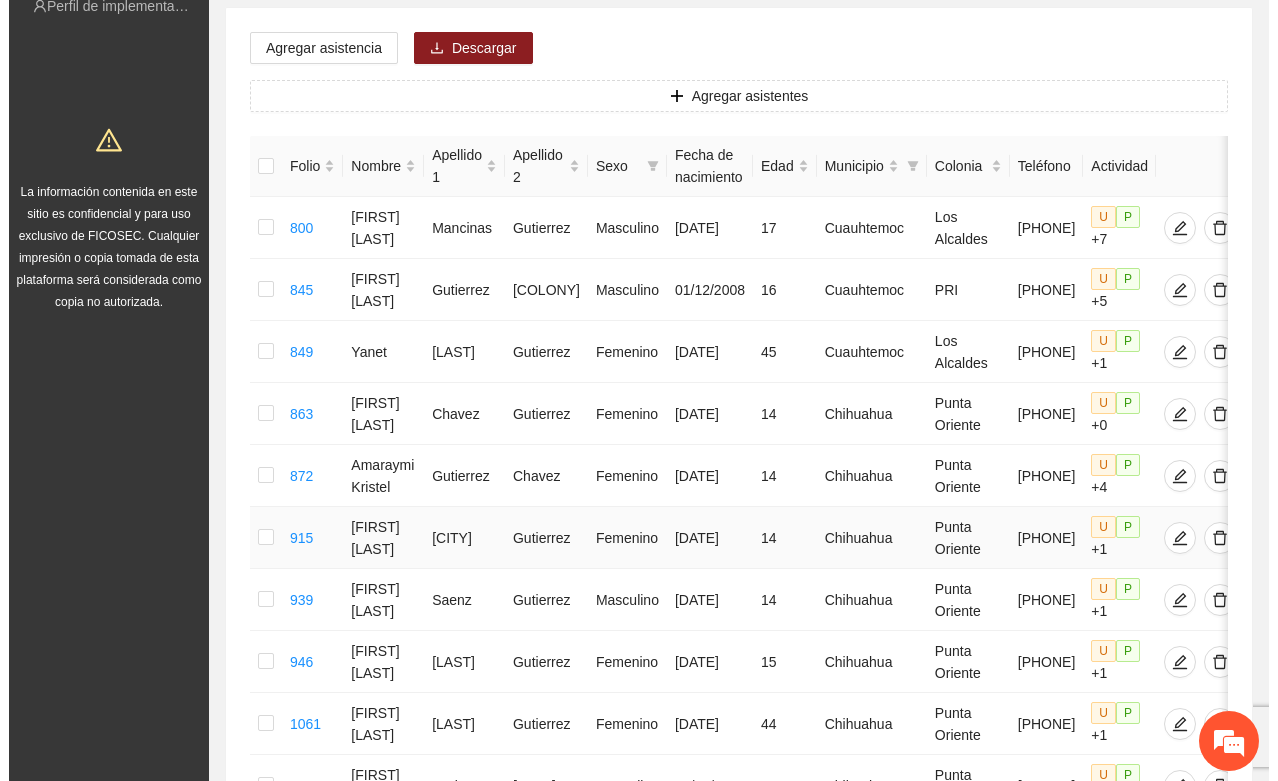 scroll, scrollTop: 447, scrollLeft: 0, axis: vertical 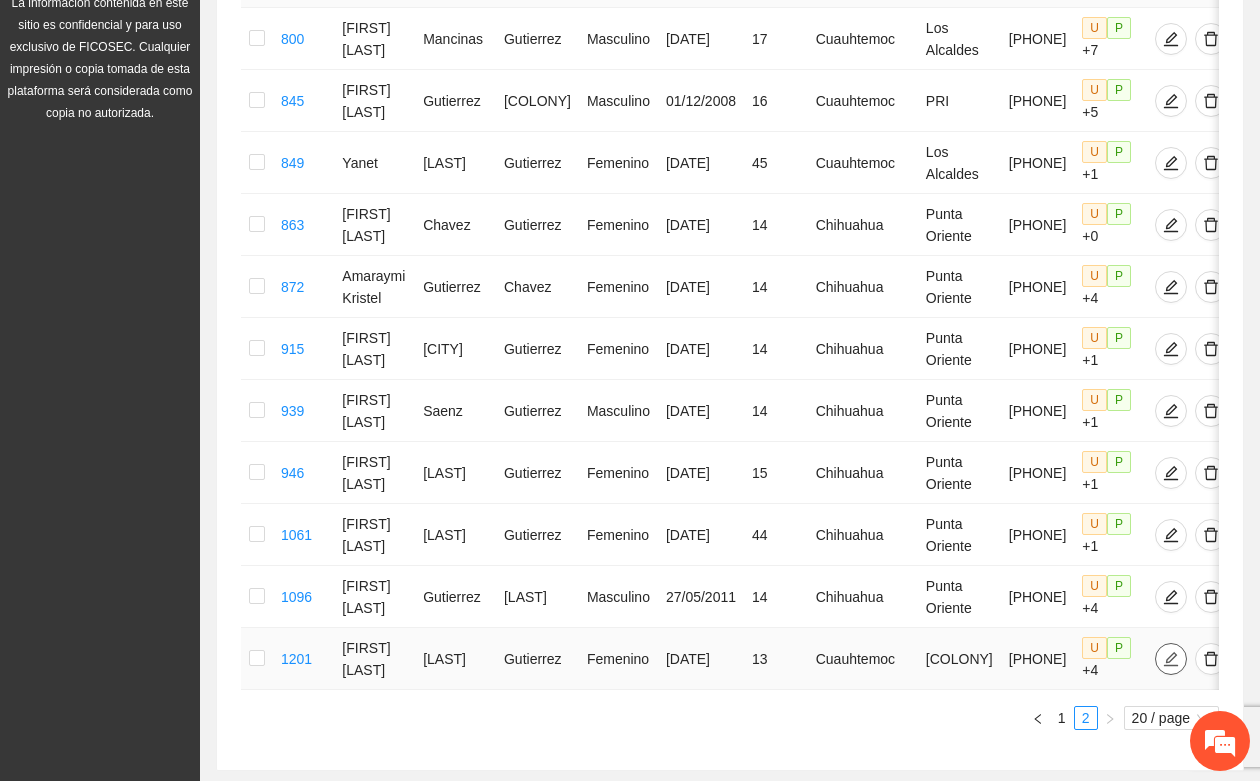 click at bounding box center [1171, 659] 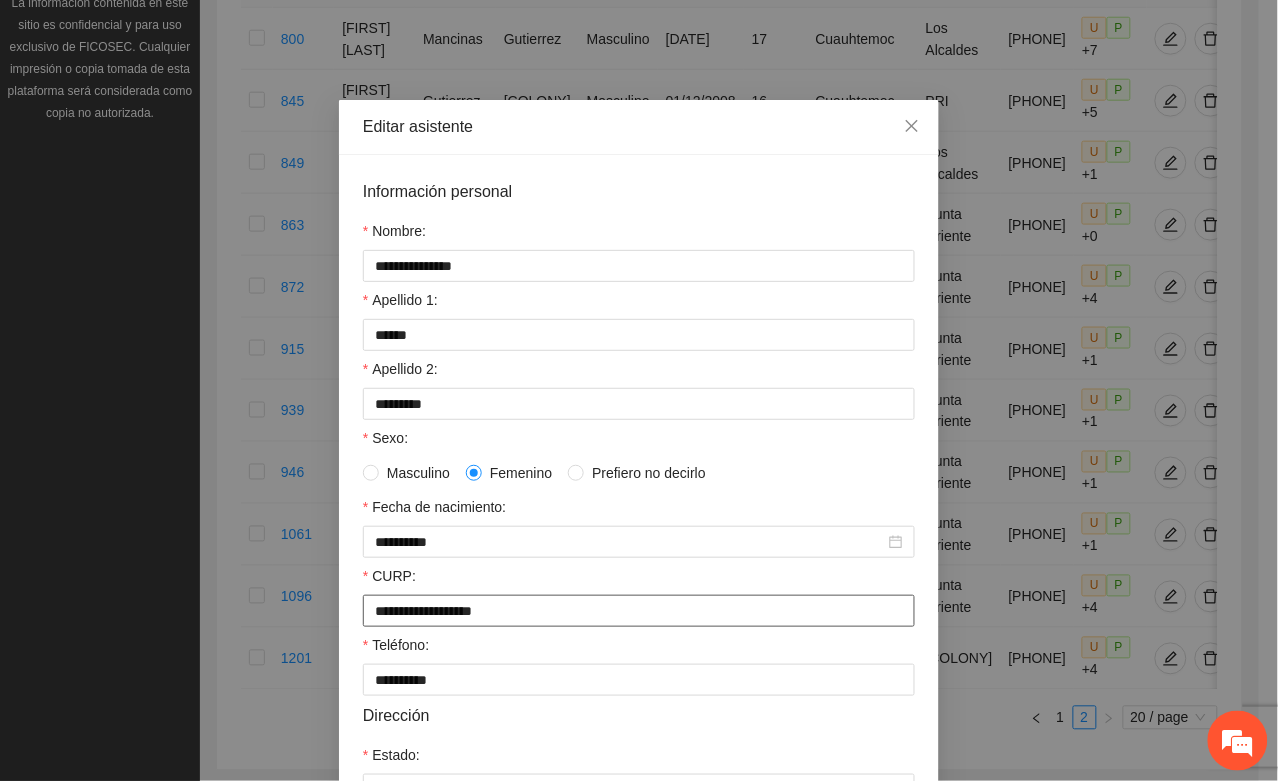 click on "**********" at bounding box center (639, 611) 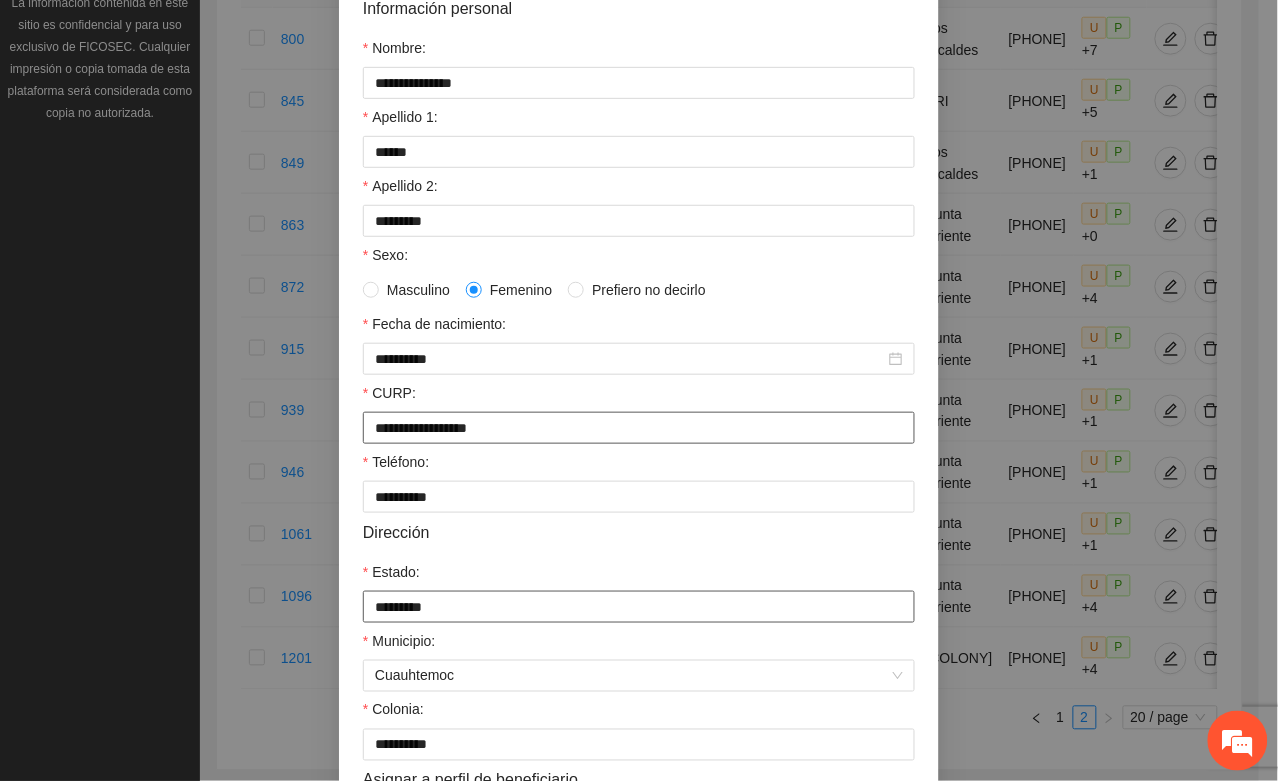 scroll, scrollTop: 396, scrollLeft: 0, axis: vertical 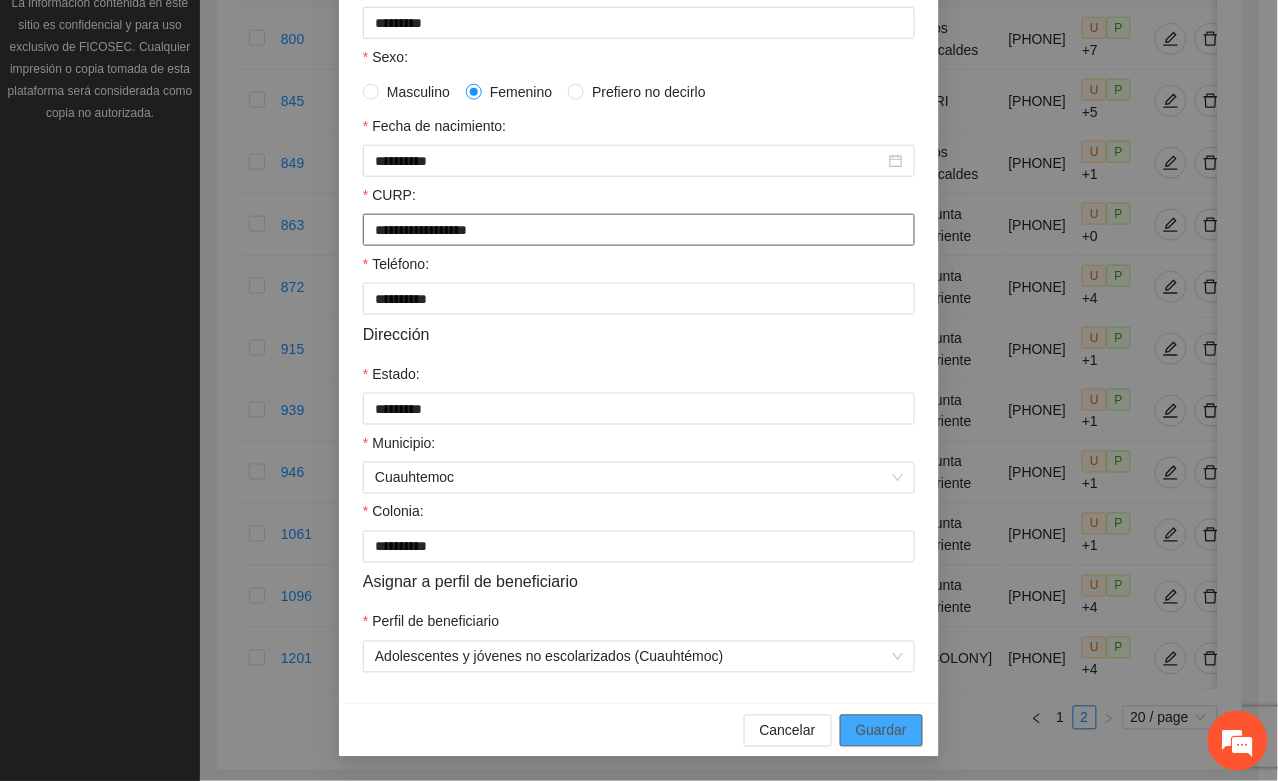 type on "**********" 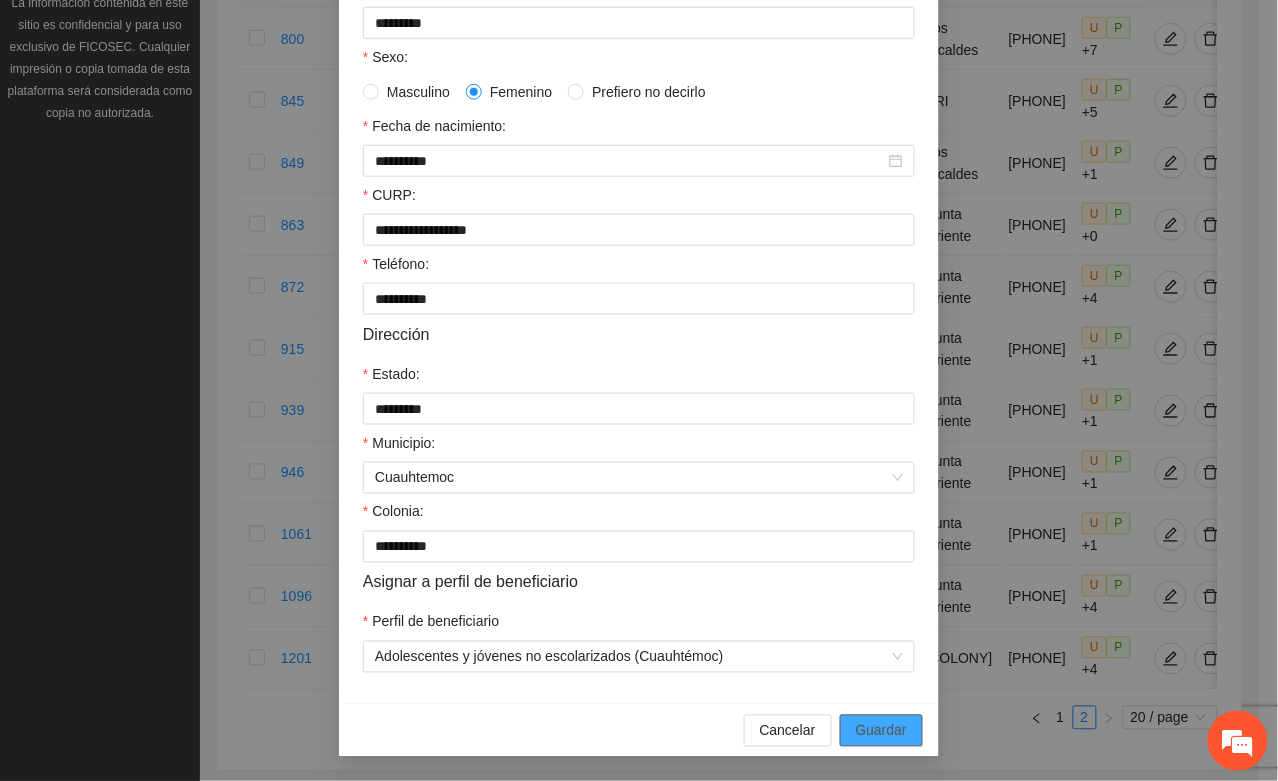 click on "Guardar" at bounding box center [881, 731] 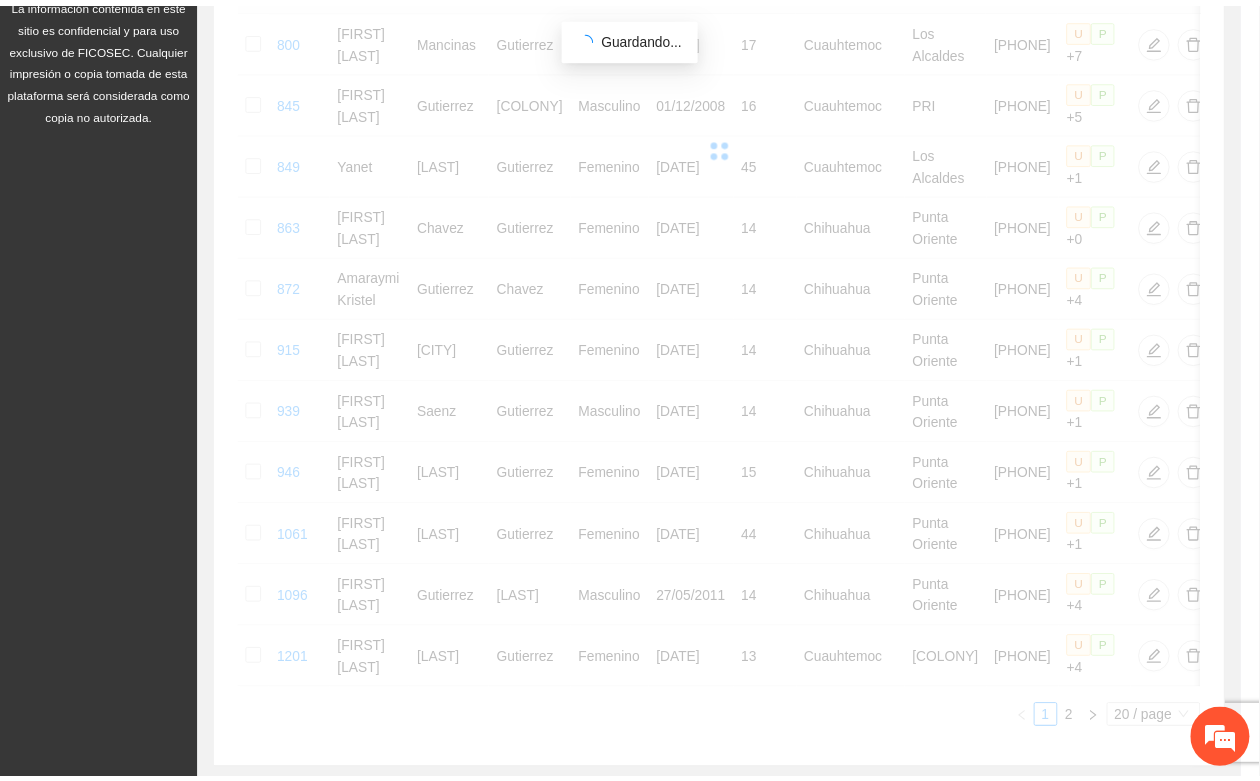 scroll, scrollTop: 296, scrollLeft: 0, axis: vertical 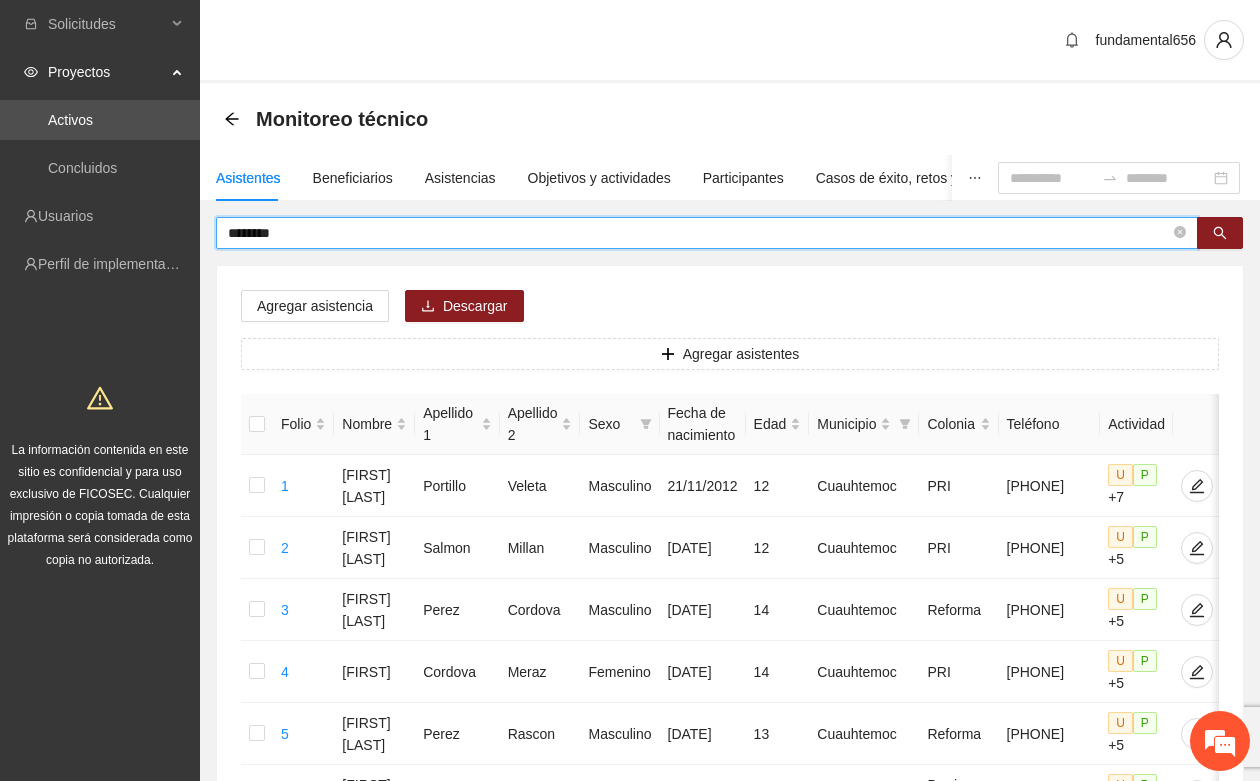 drag, startPoint x: 302, startPoint y: 236, endPoint x: 220, endPoint y: 246, distance: 82.607506 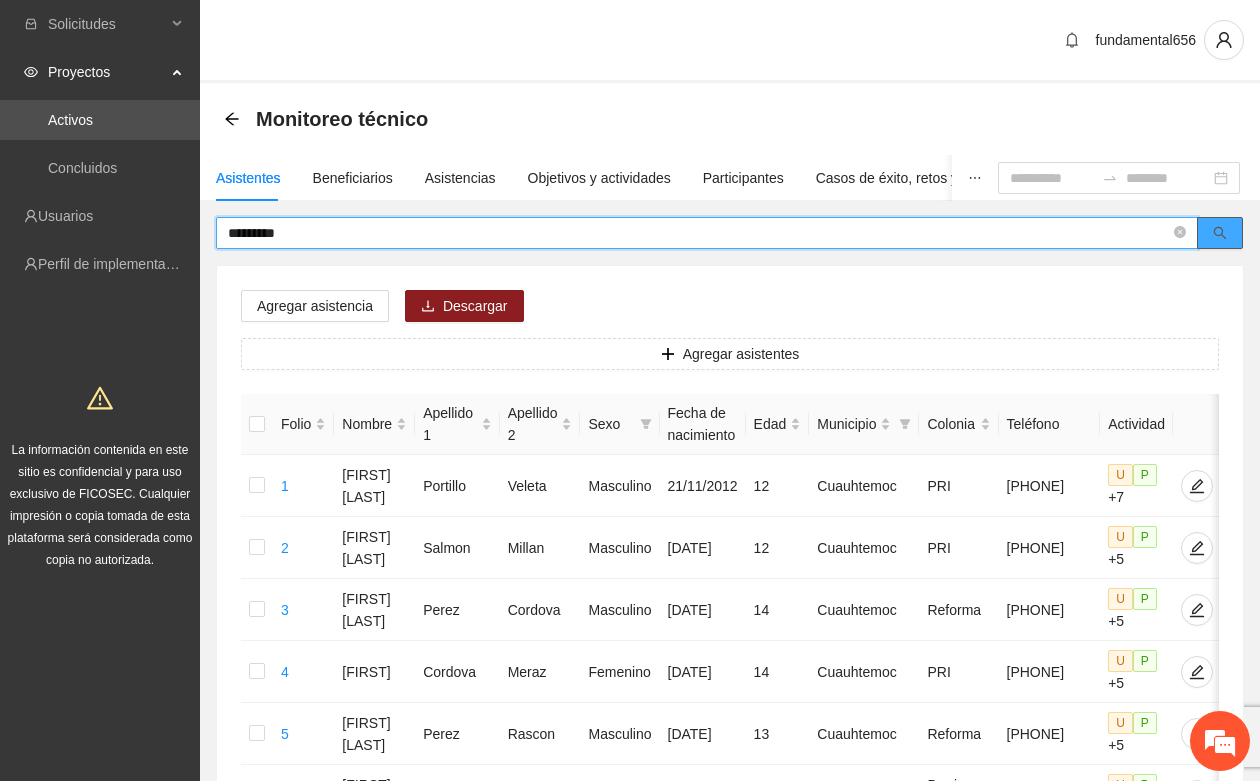 click 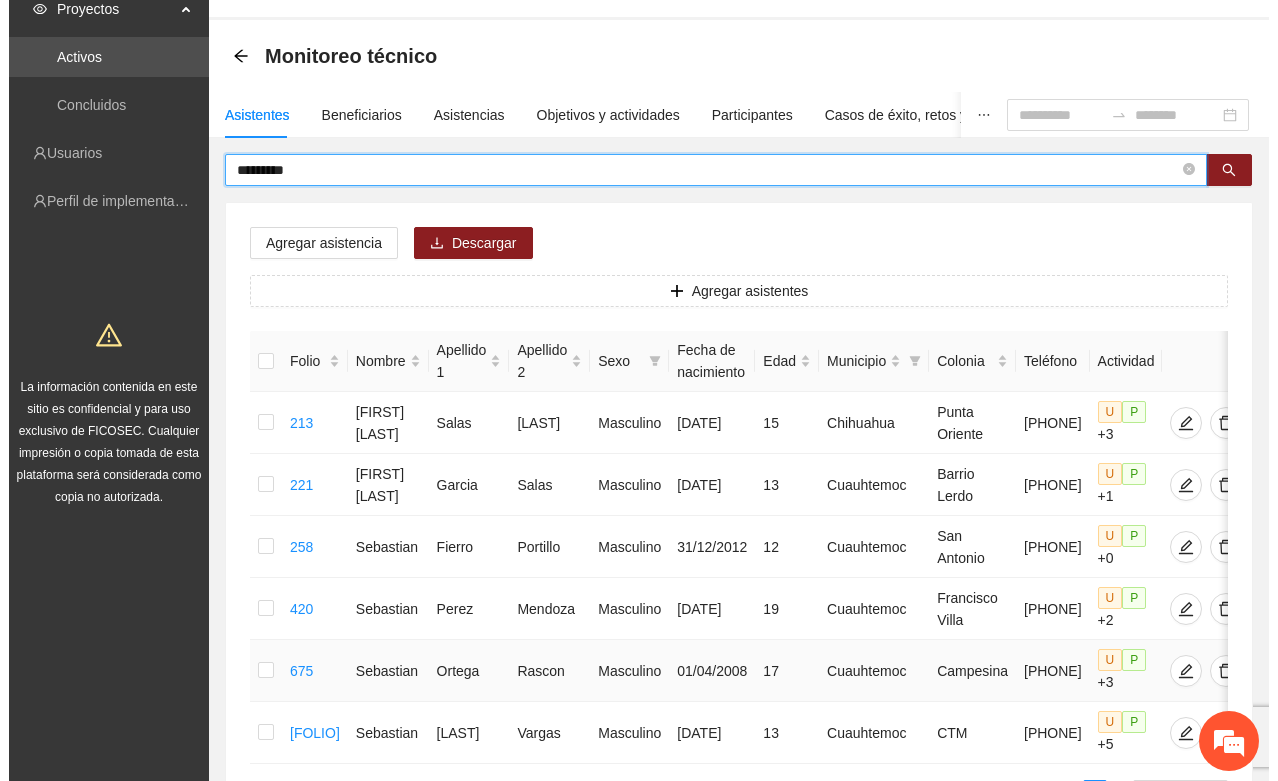 scroll, scrollTop: 125, scrollLeft: 0, axis: vertical 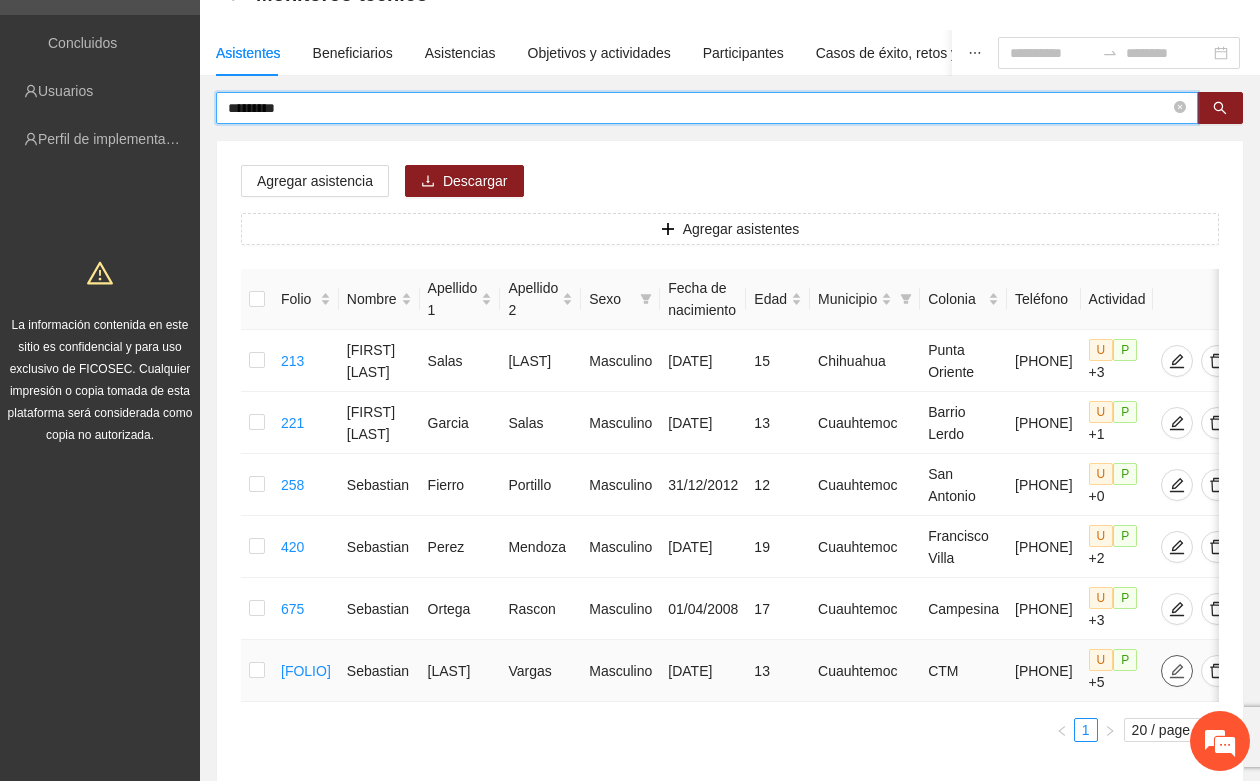 type on "*********" 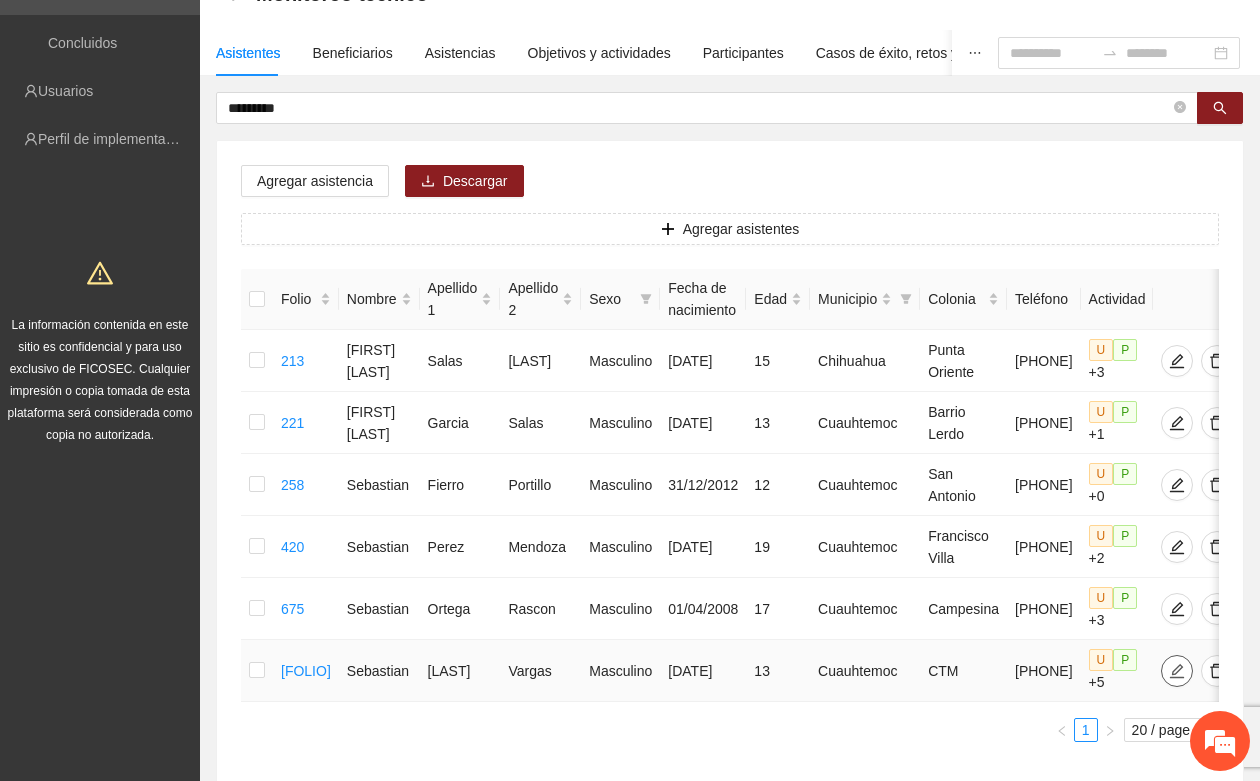 click 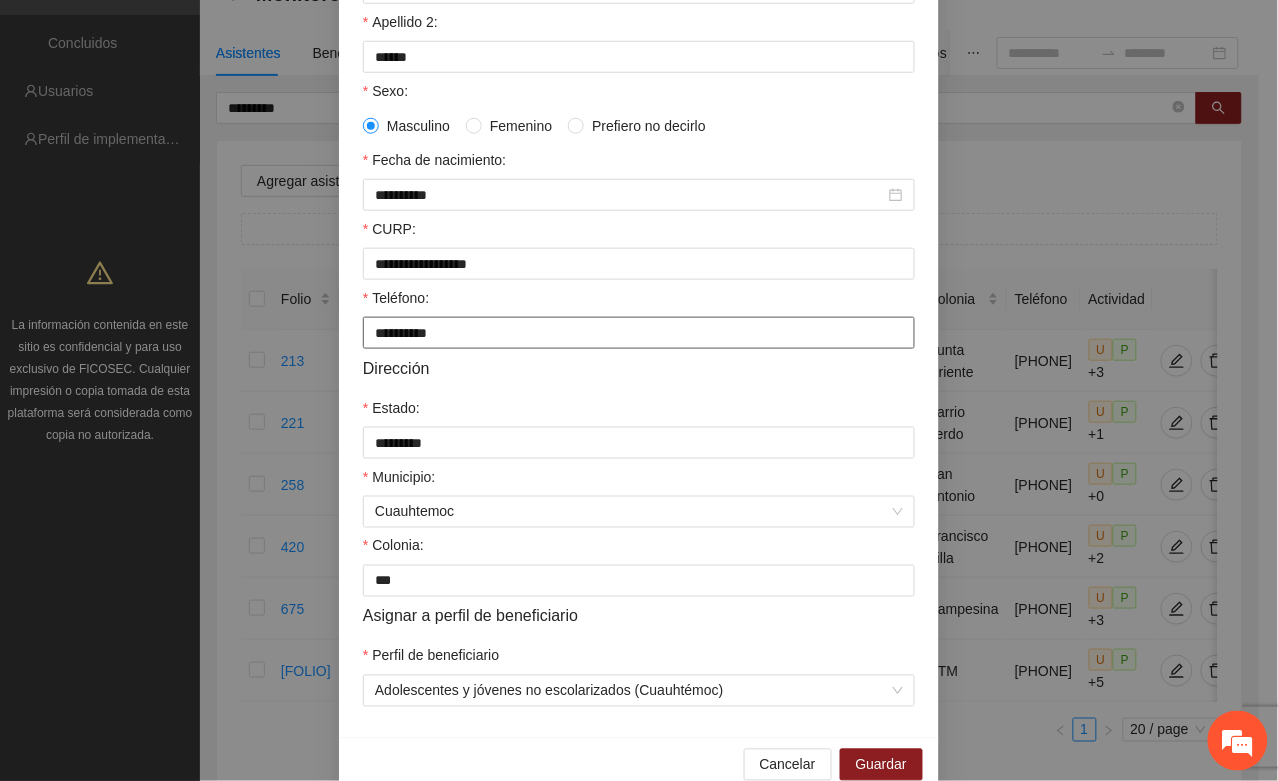 scroll, scrollTop: 375, scrollLeft: 0, axis: vertical 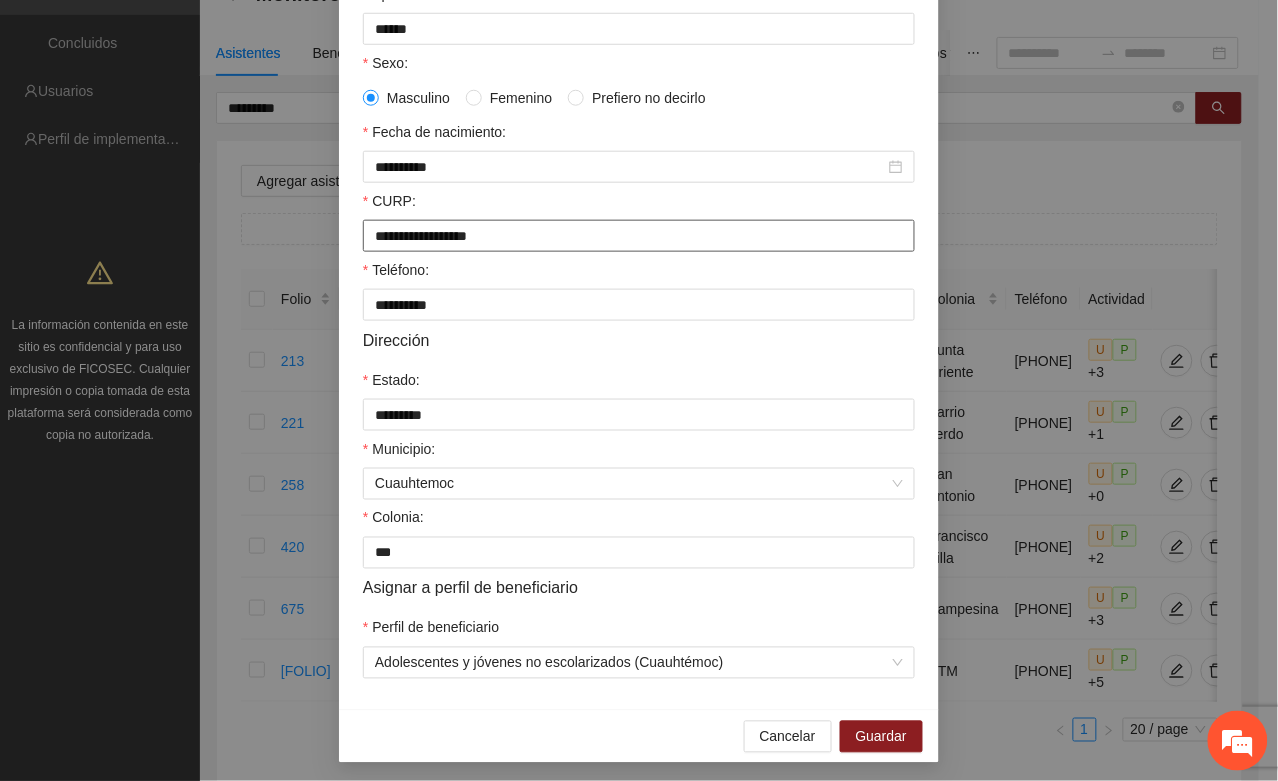 drag, startPoint x: 357, startPoint y: 235, endPoint x: 617, endPoint y: 250, distance: 260.43234 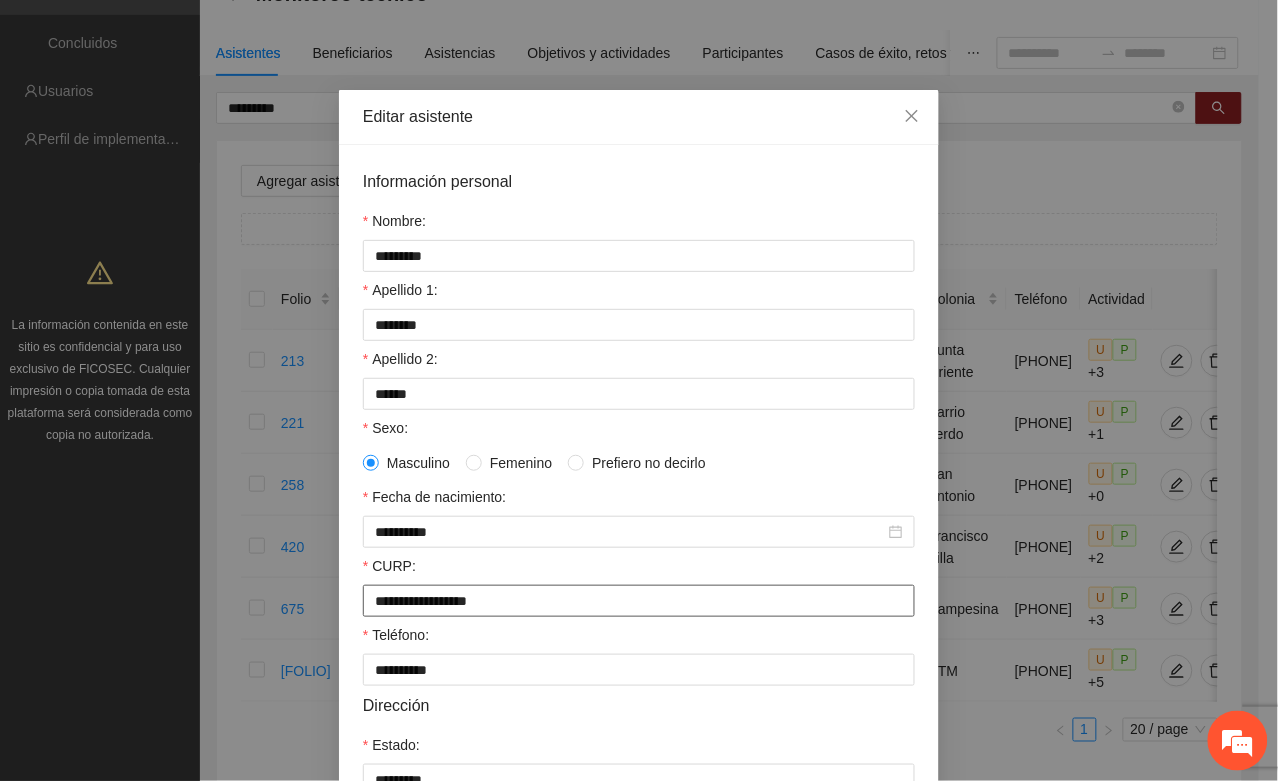 scroll, scrollTop: 0, scrollLeft: 0, axis: both 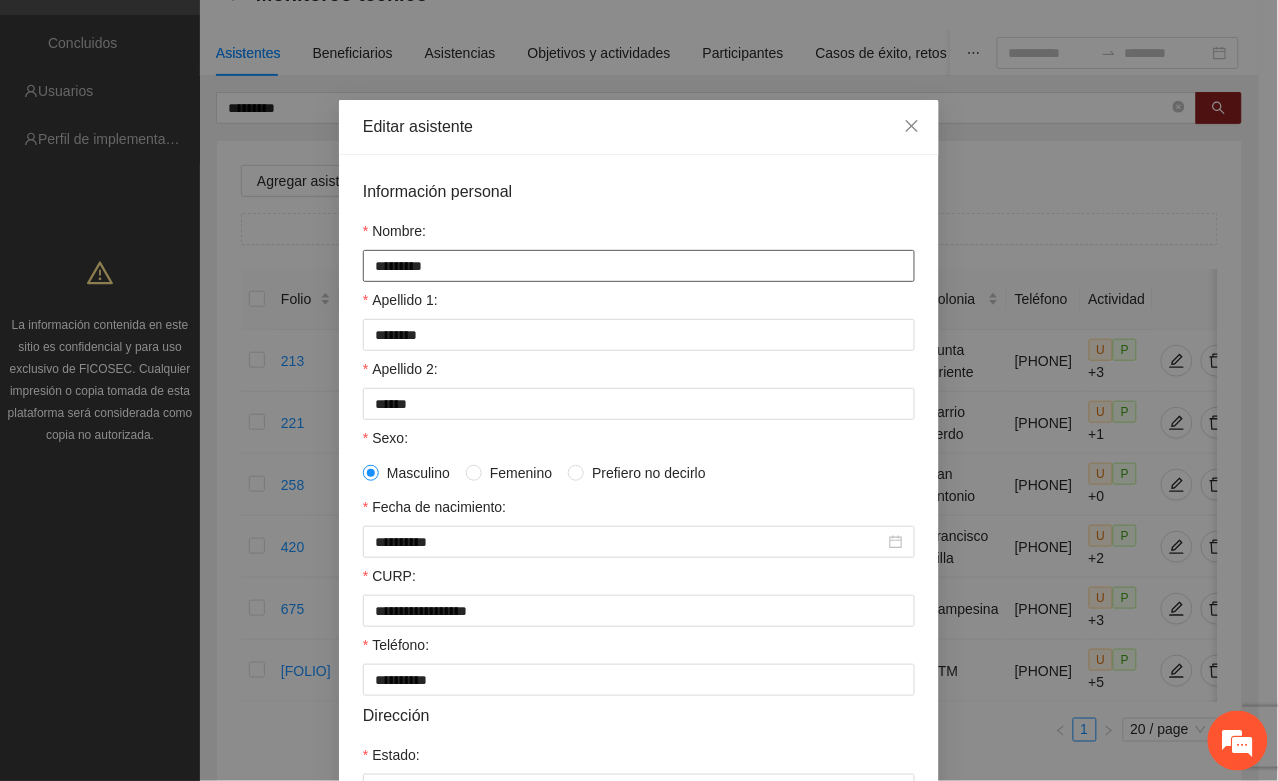 drag, startPoint x: 362, startPoint y: 272, endPoint x: 480, endPoint y: 270, distance: 118.016945 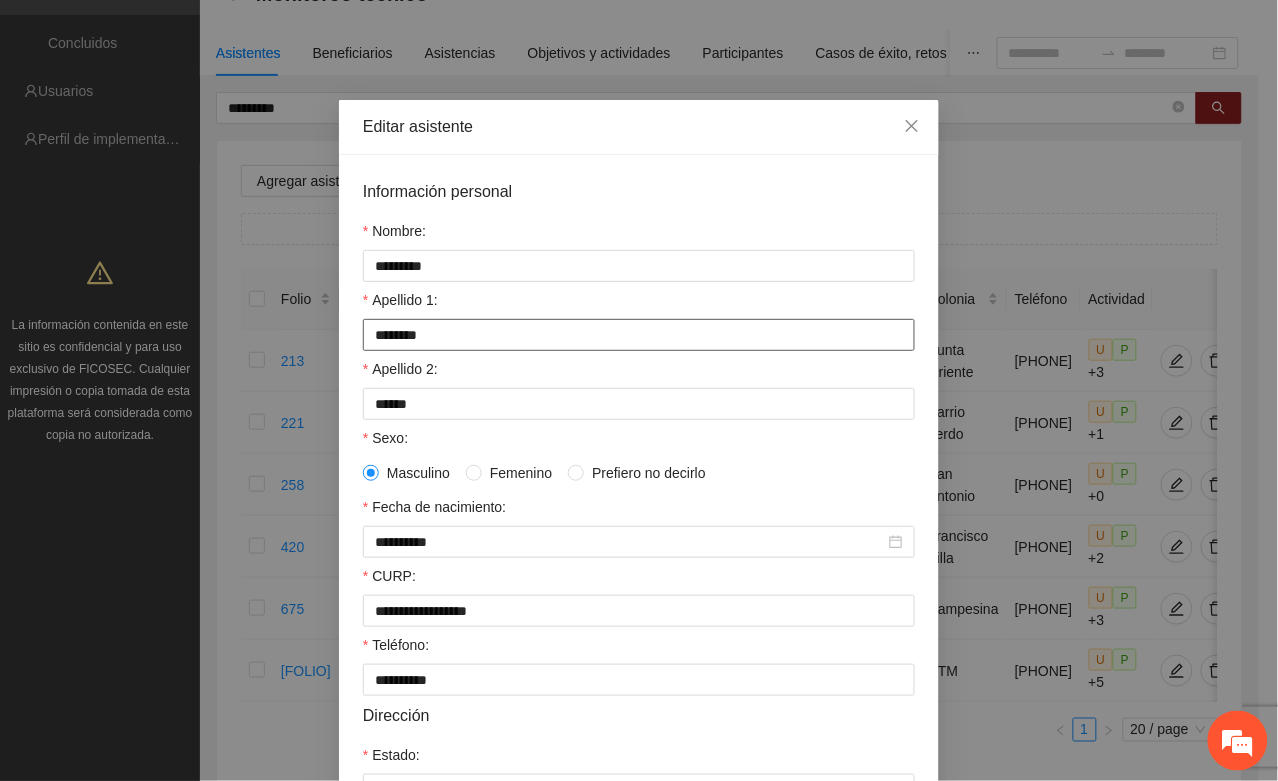 drag, startPoint x: 361, startPoint y: 337, endPoint x: 437, endPoint y: 333, distance: 76.105194 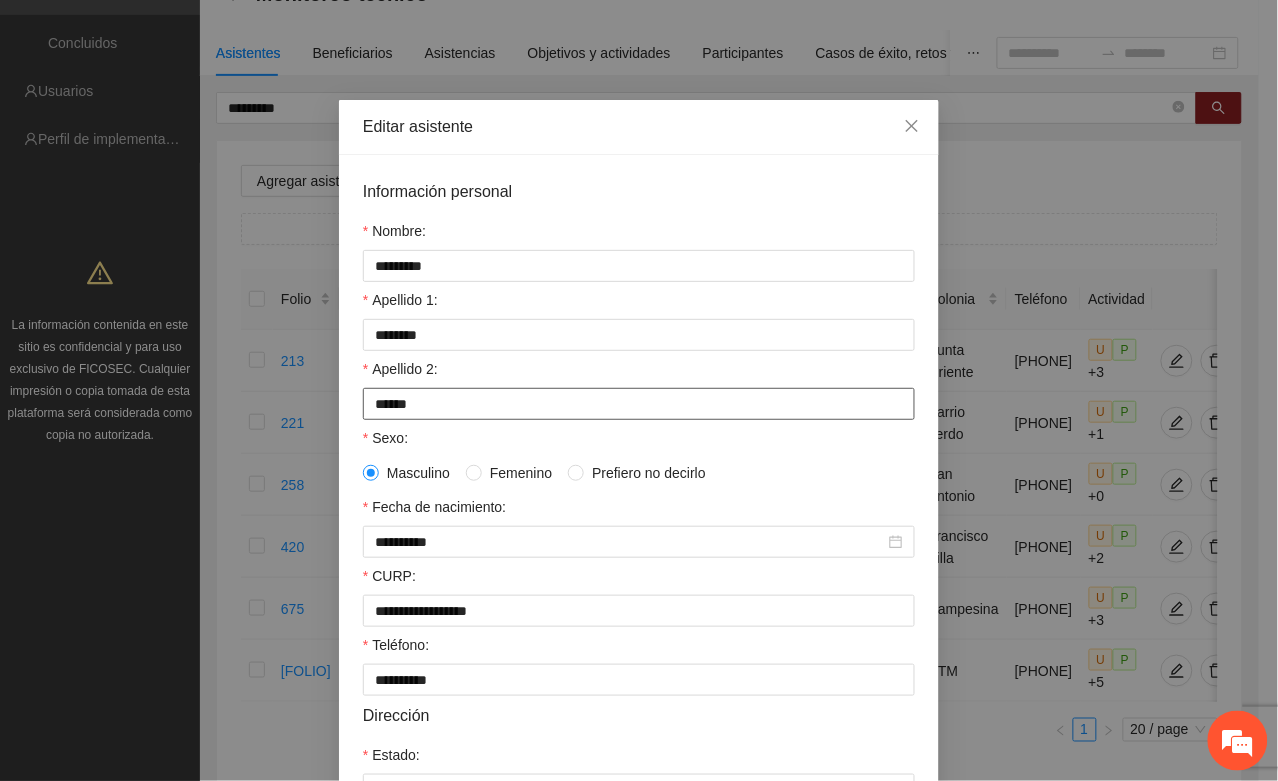 drag, startPoint x: 365, startPoint y: 411, endPoint x: 436, endPoint y: 411, distance: 71 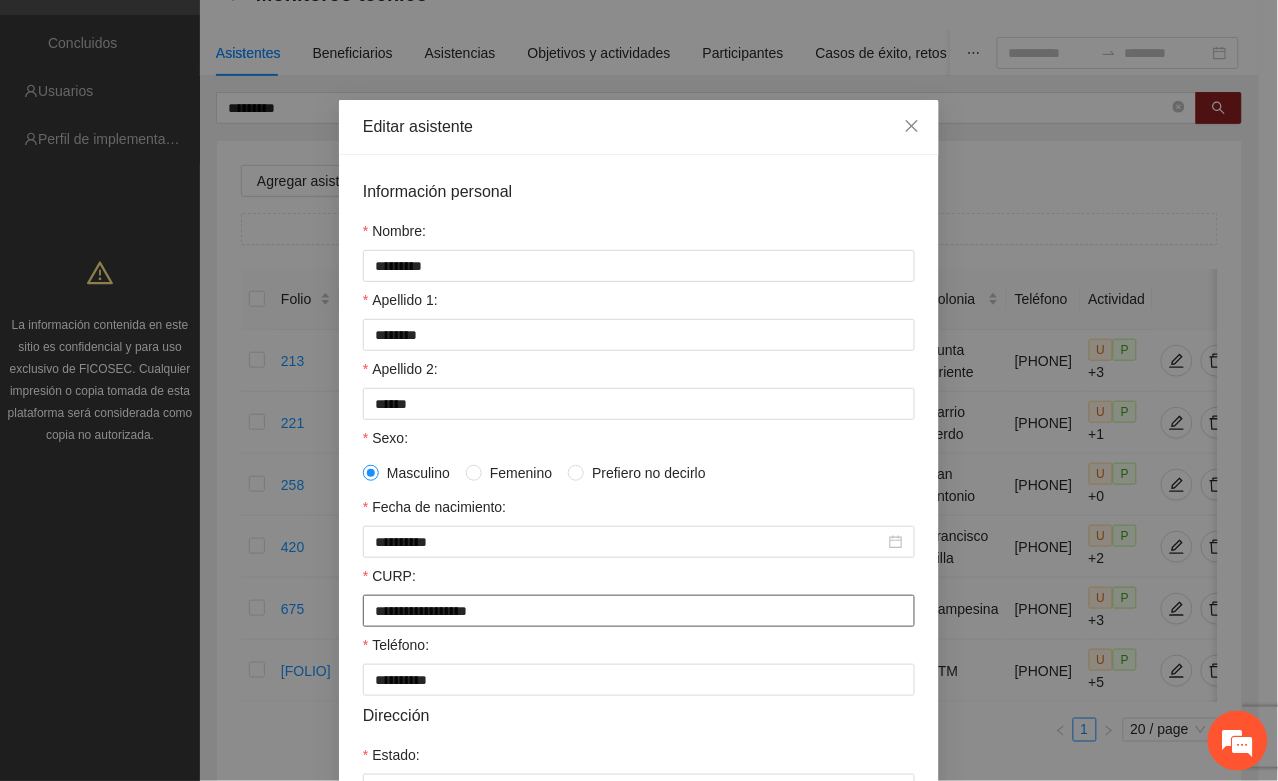 drag, startPoint x: 357, startPoint y: 618, endPoint x: 552, endPoint y: 618, distance: 195 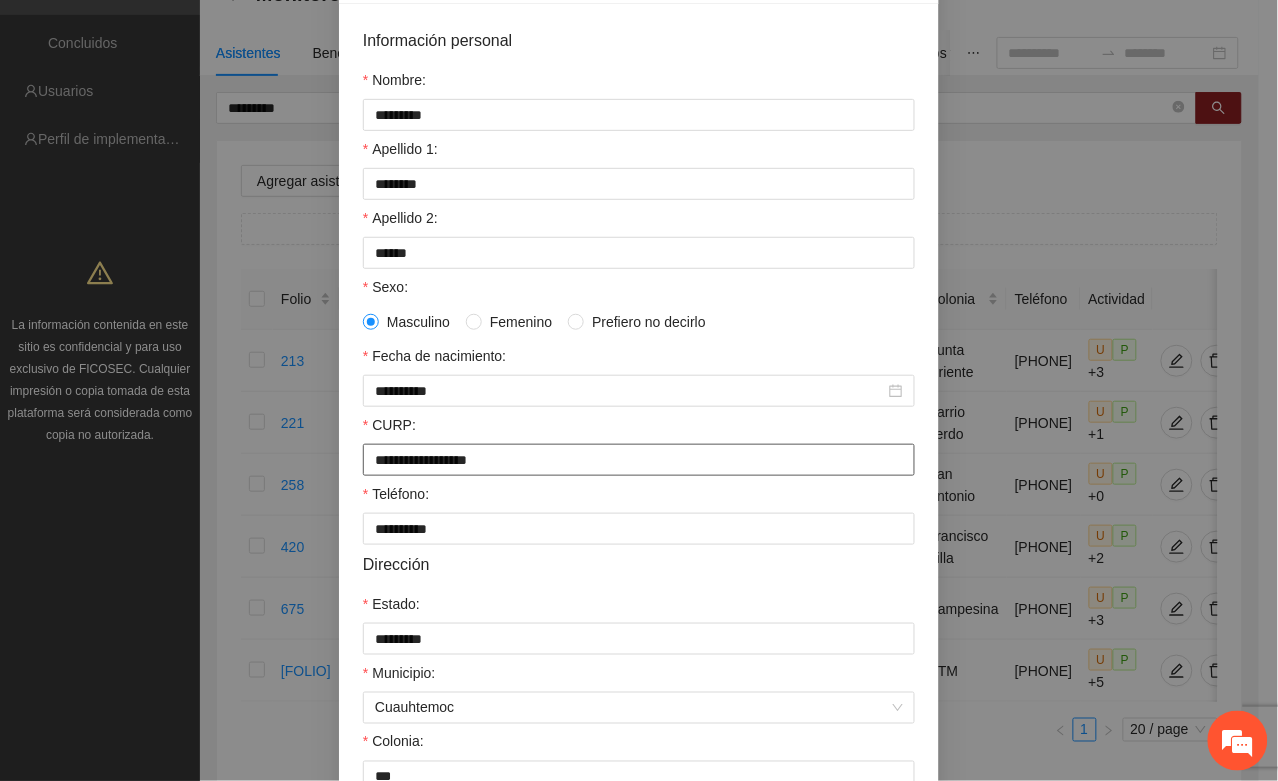 scroll, scrollTop: 396, scrollLeft: 0, axis: vertical 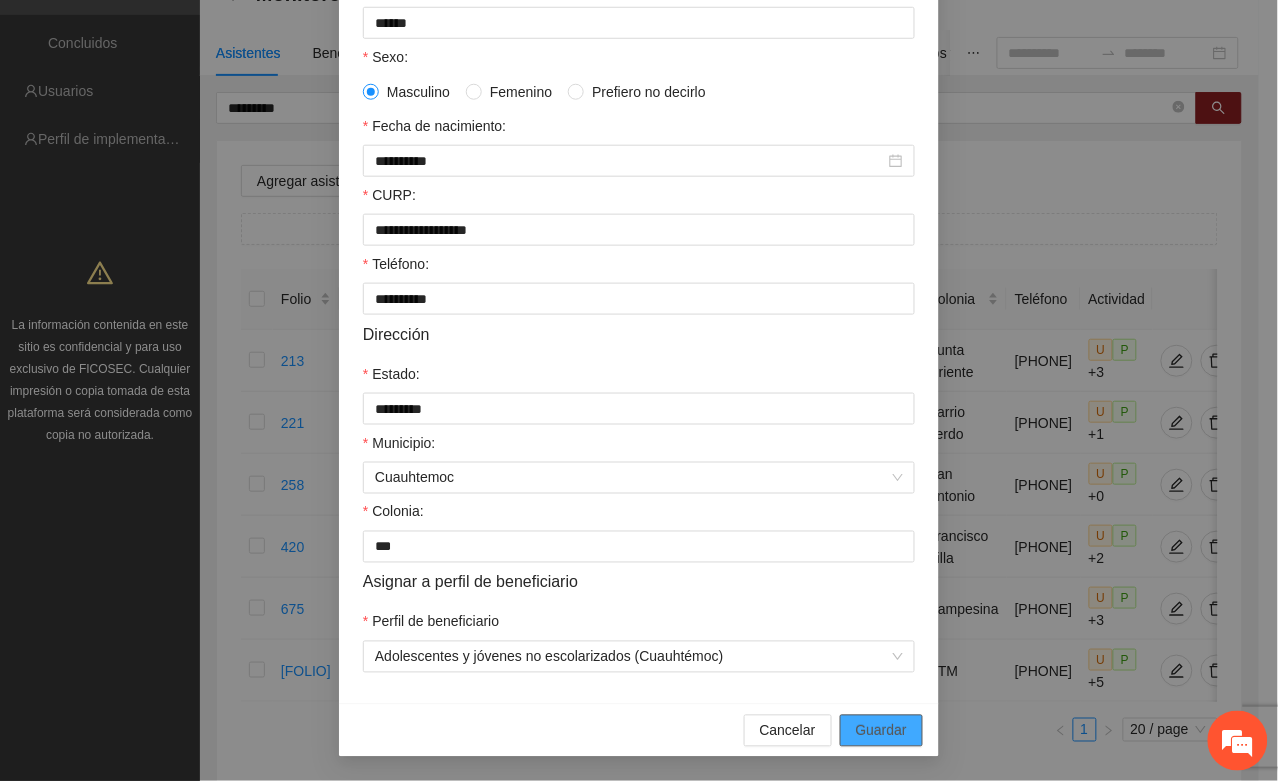 click on "Guardar" at bounding box center [881, 731] 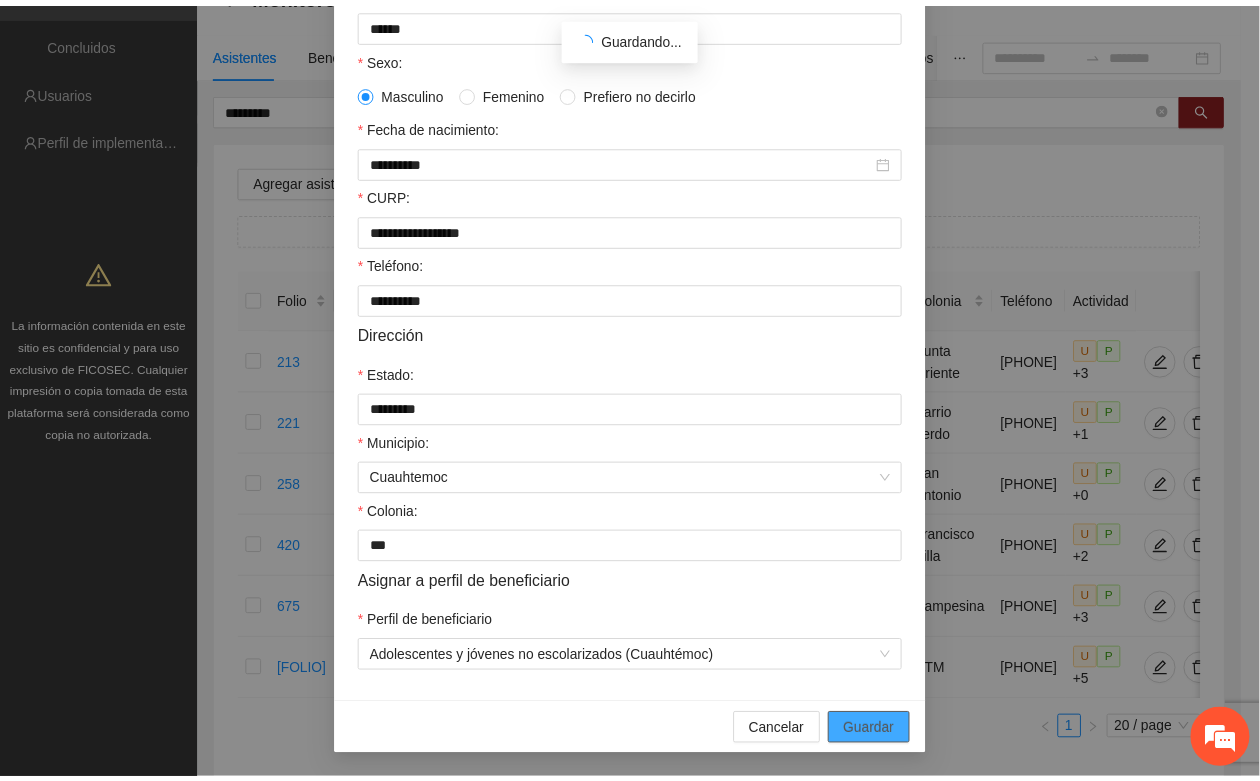 scroll, scrollTop: 296, scrollLeft: 0, axis: vertical 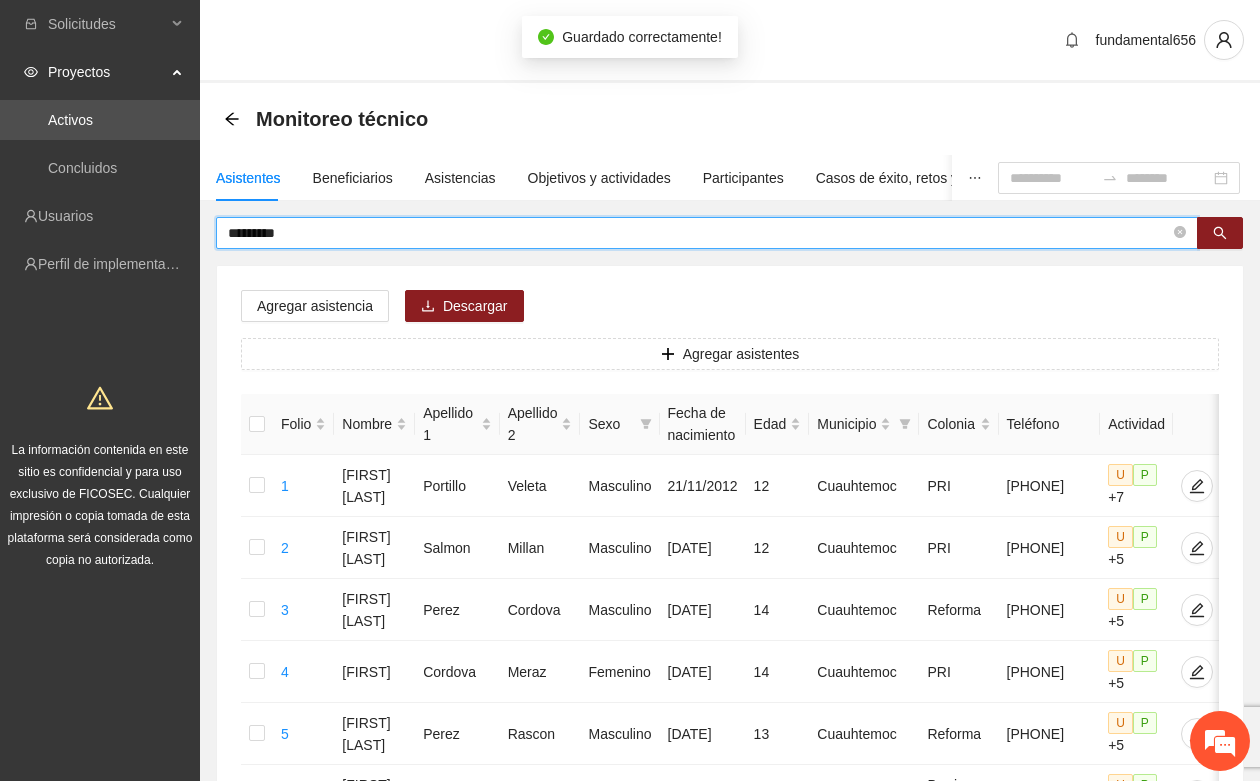 drag, startPoint x: 322, startPoint y: 237, endPoint x: 216, endPoint y: 240, distance: 106.04244 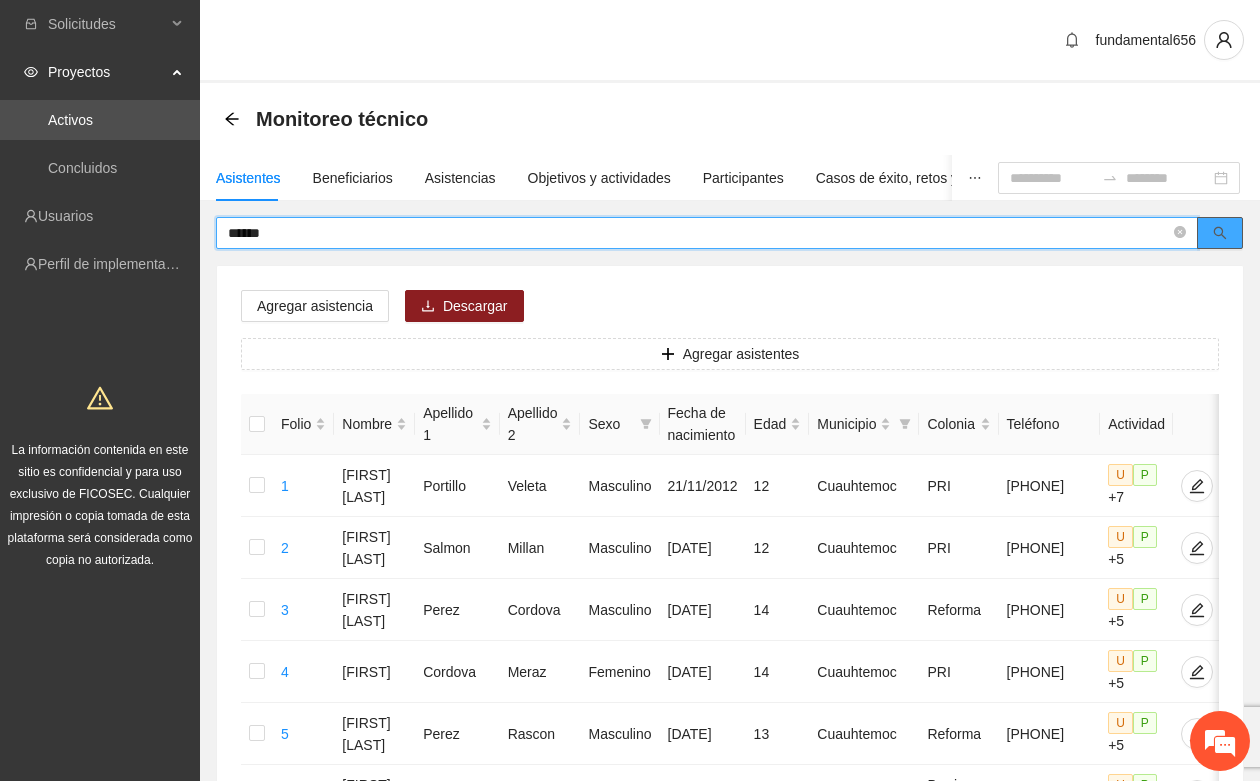 click 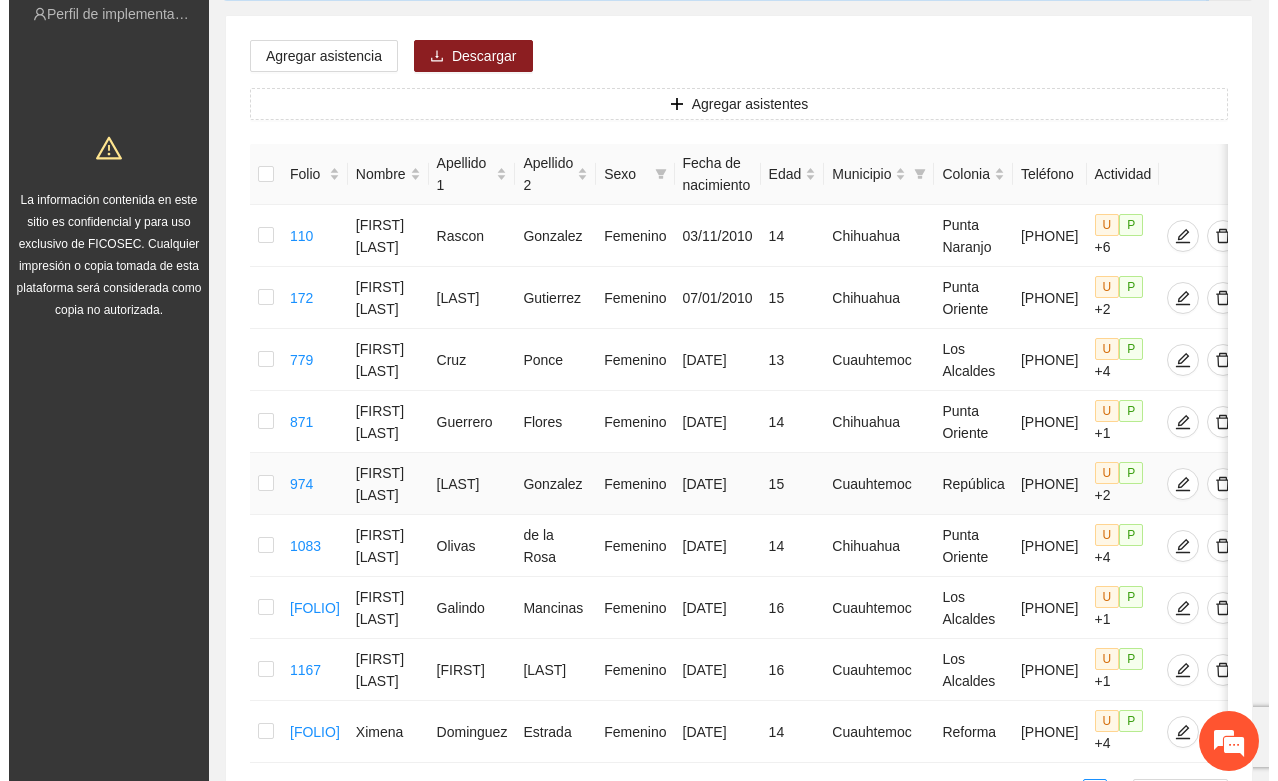 scroll, scrollTop: 375, scrollLeft: 0, axis: vertical 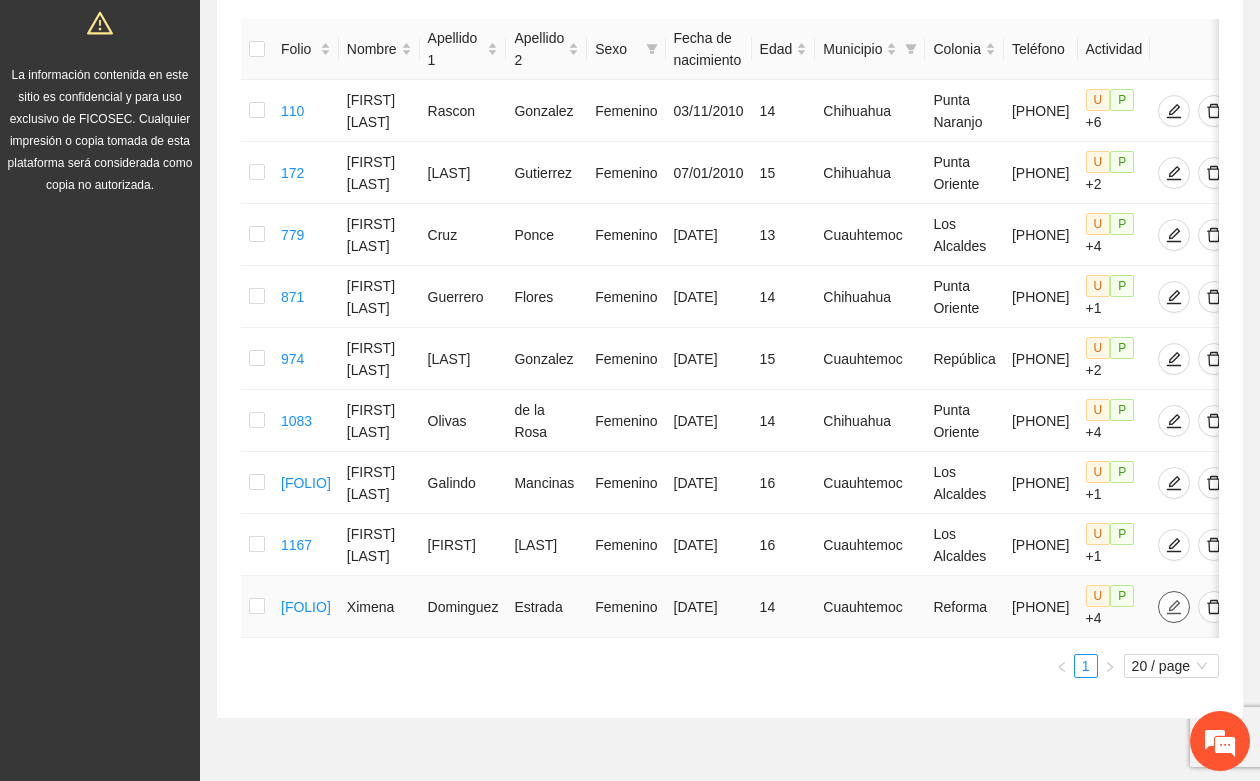 click at bounding box center (1174, 607) 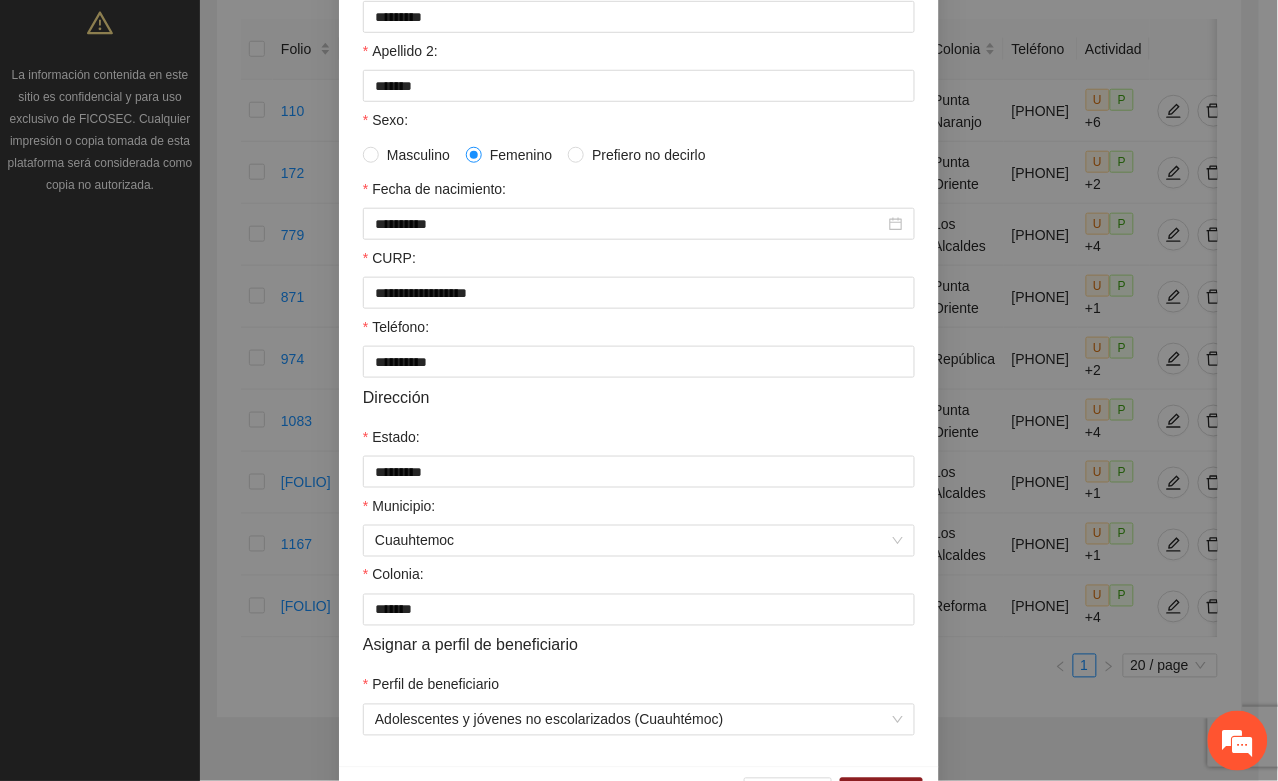 scroll, scrollTop: 375, scrollLeft: 0, axis: vertical 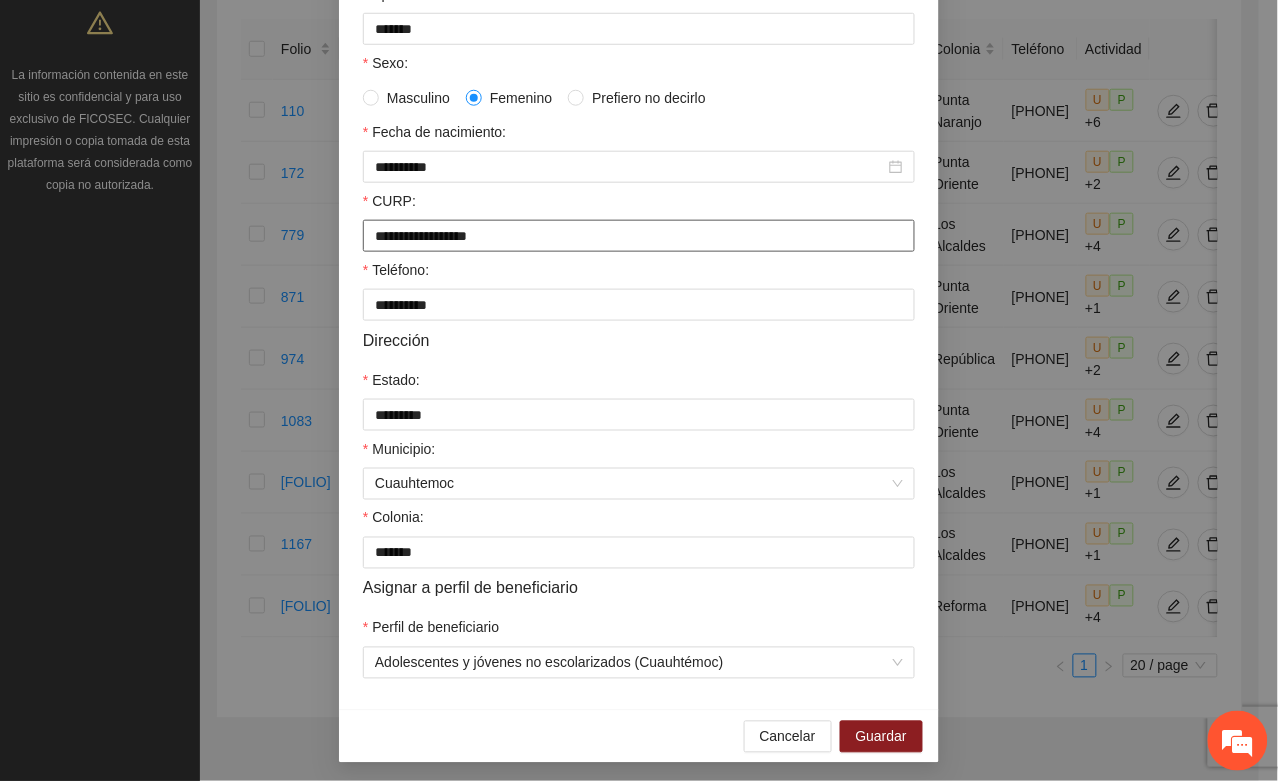 drag, startPoint x: 362, startPoint y: 242, endPoint x: 561, endPoint y: 252, distance: 199.2511 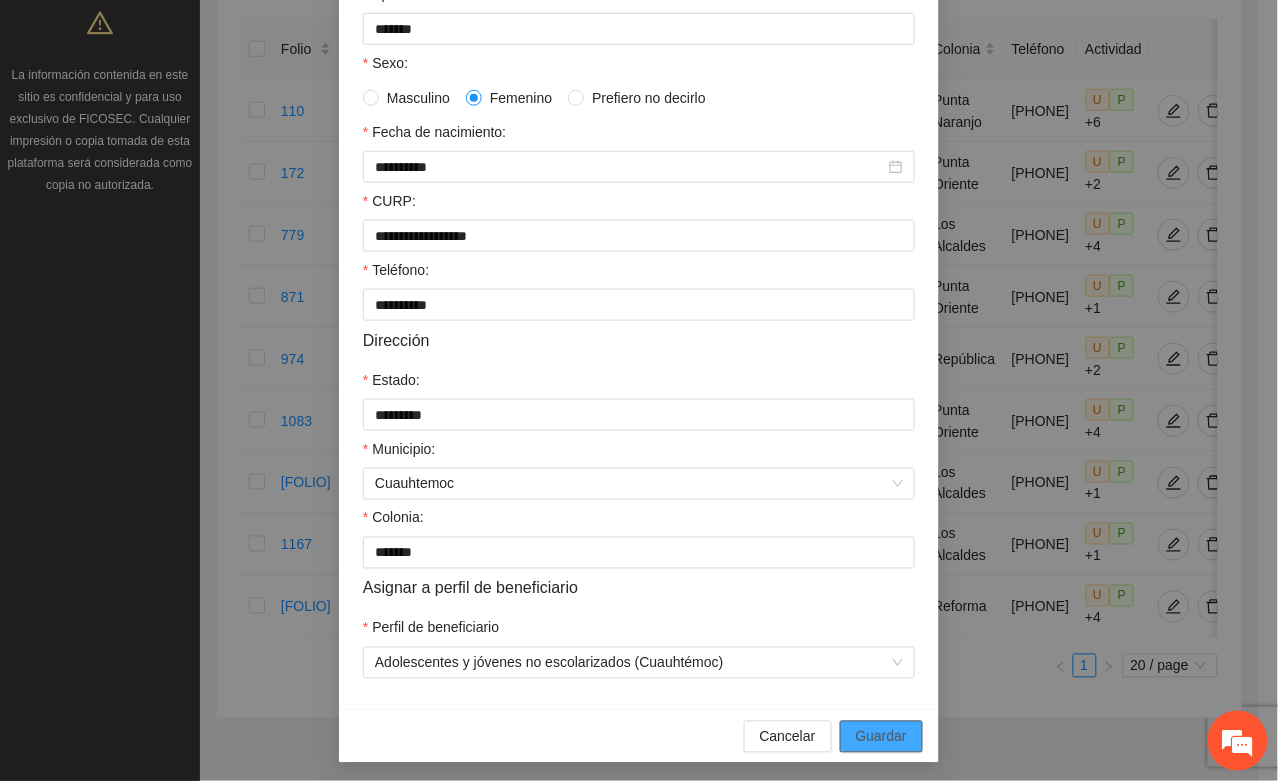 click on "Guardar" at bounding box center [881, 737] 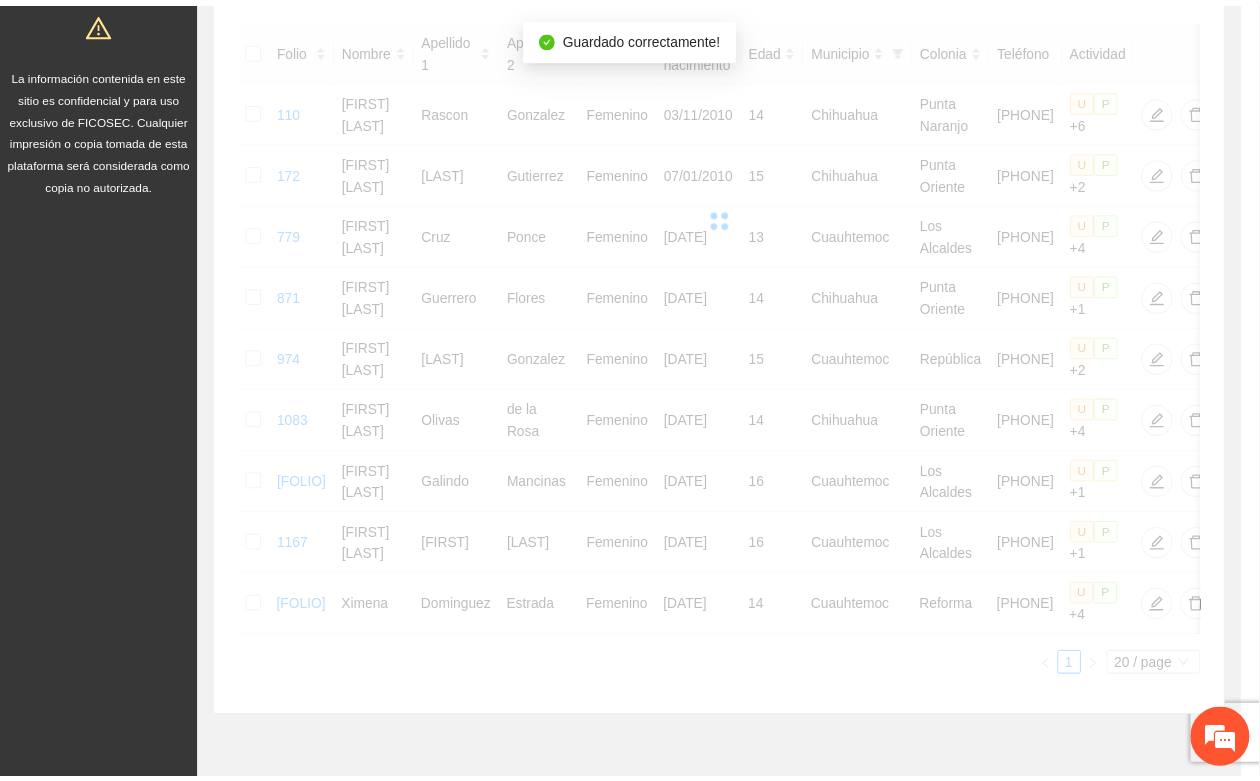 scroll, scrollTop: 296, scrollLeft: 0, axis: vertical 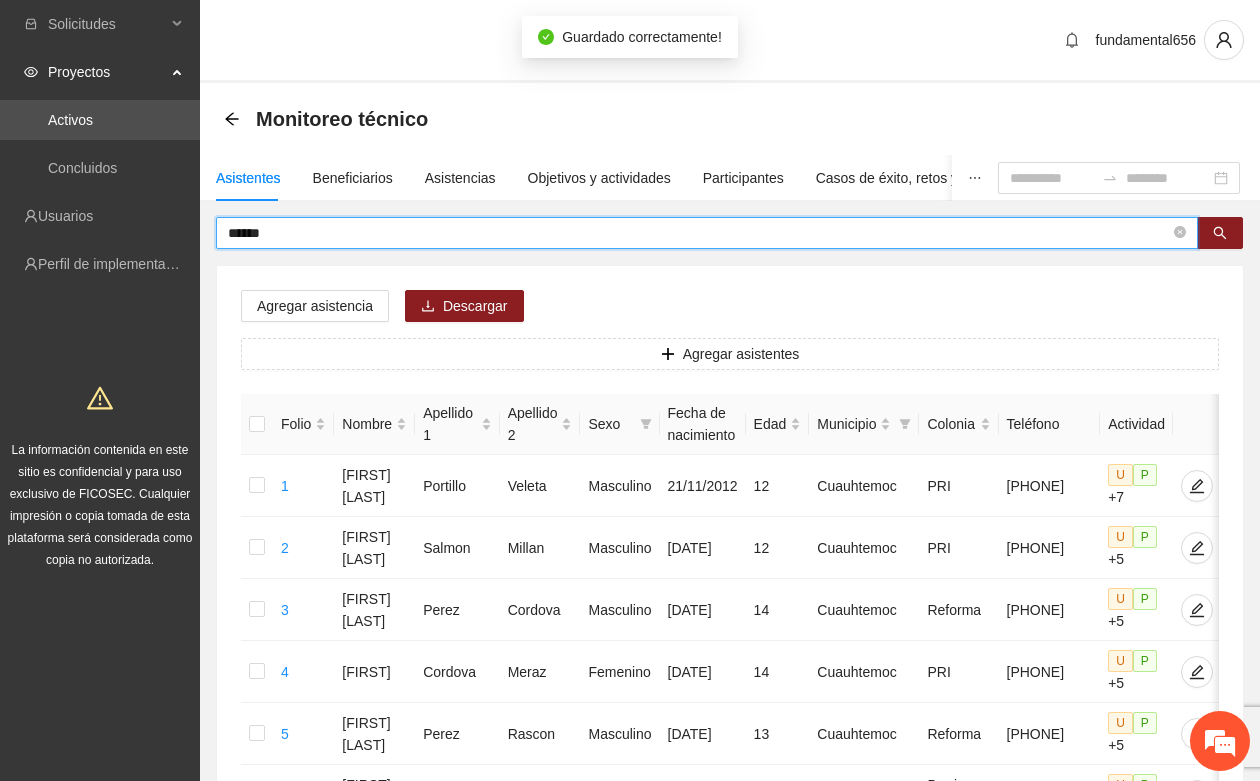 drag, startPoint x: 315, startPoint y: 227, endPoint x: 212, endPoint y: 233, distance: 103.17461 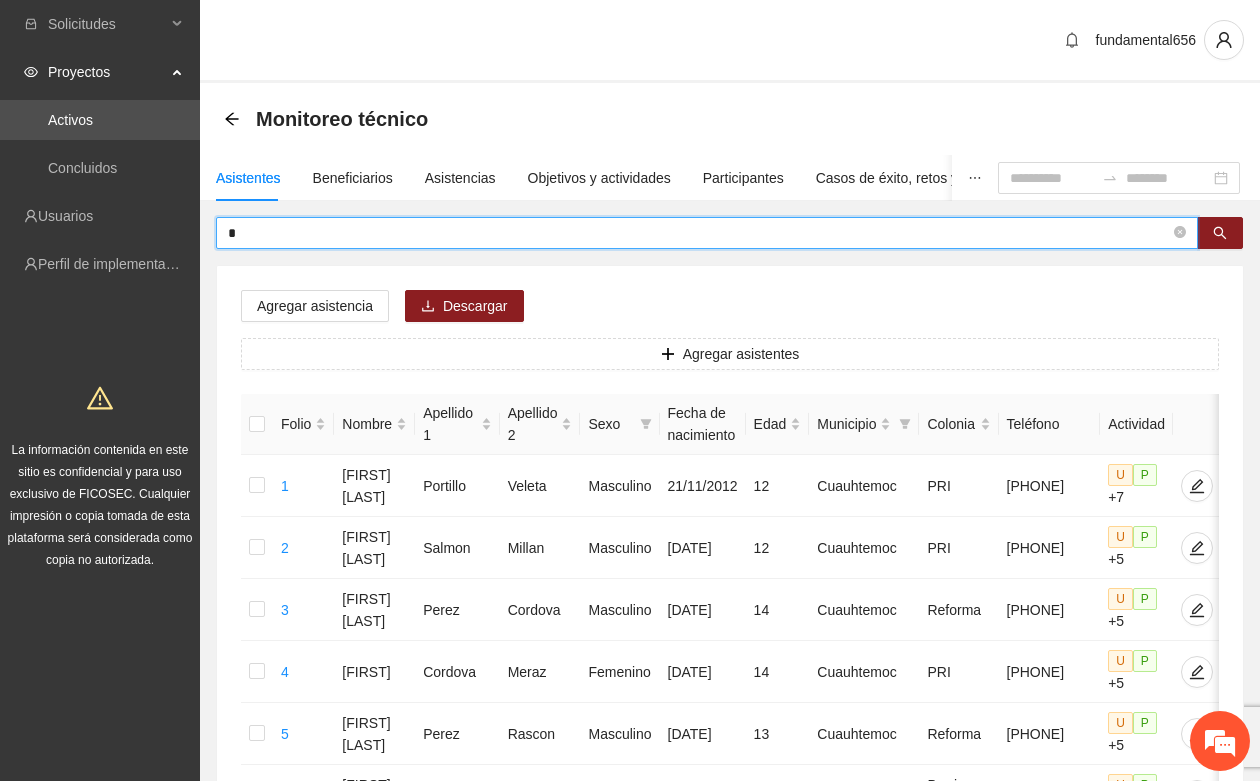 drag, startPoint x: 246, startPoint y: 241, endPoint x: 211, endPoint y: 241, distance: 35 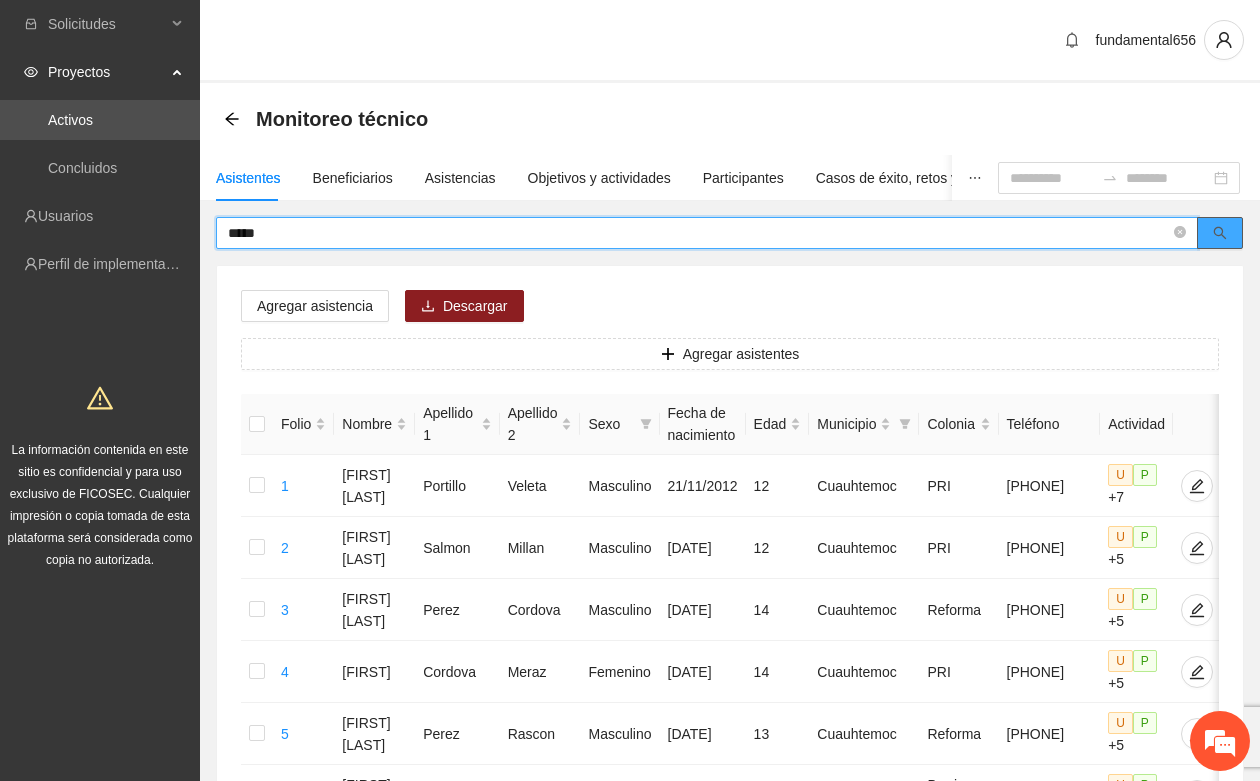 click at bounding box center [1220, 233] 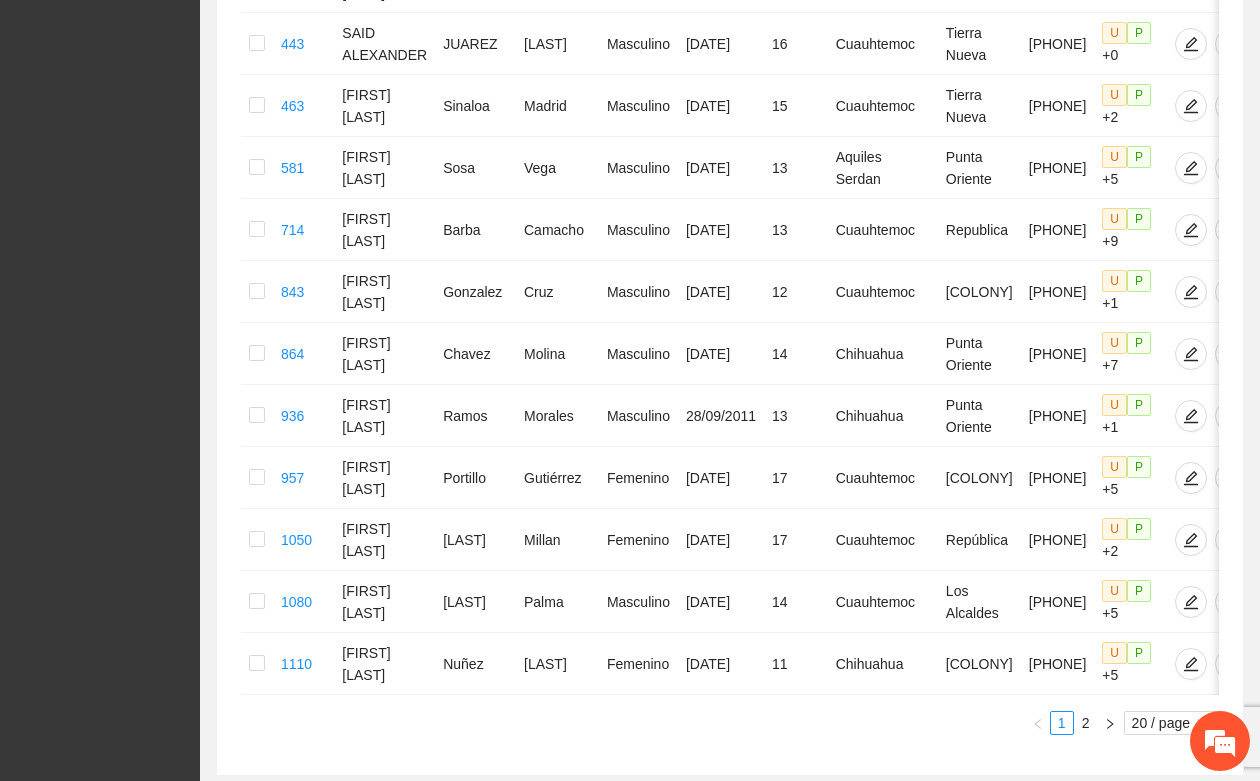 scroll, scrollTop: 1125, scrollLeft: 0, axis: vertical 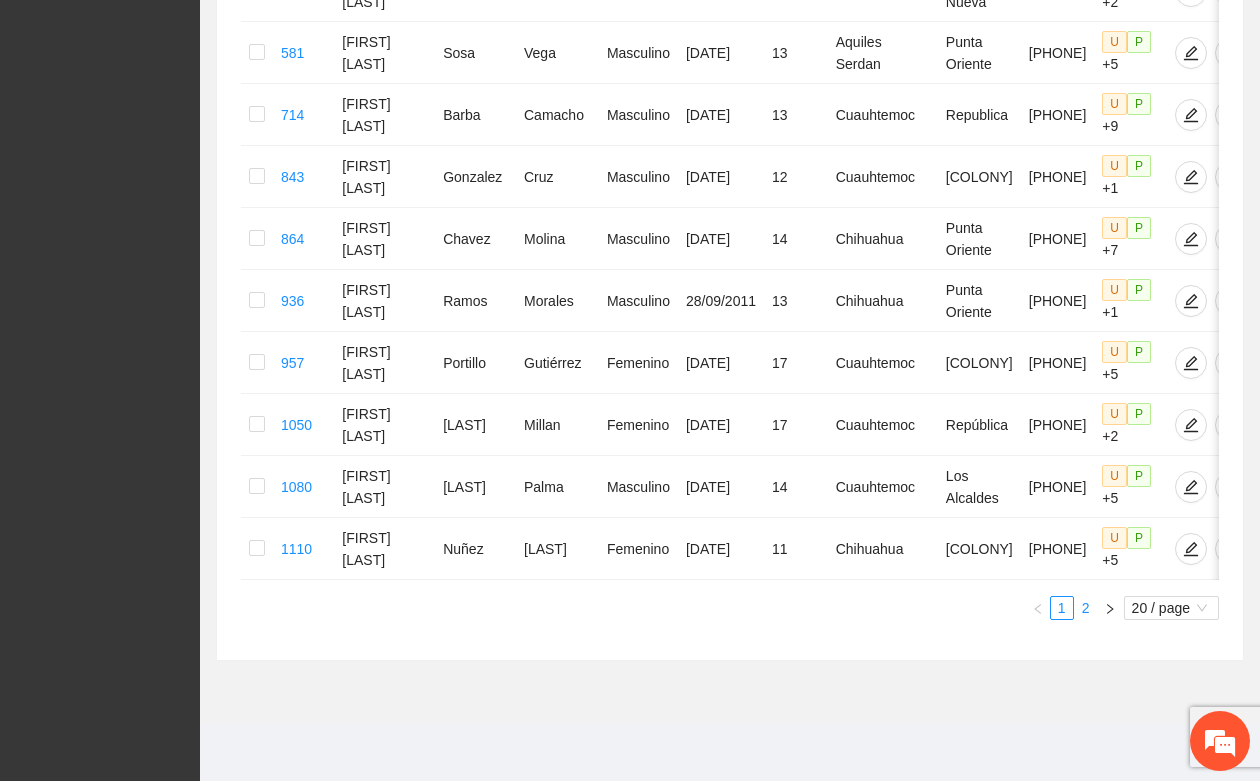 click on "2" at bounding box center (1086, 608) 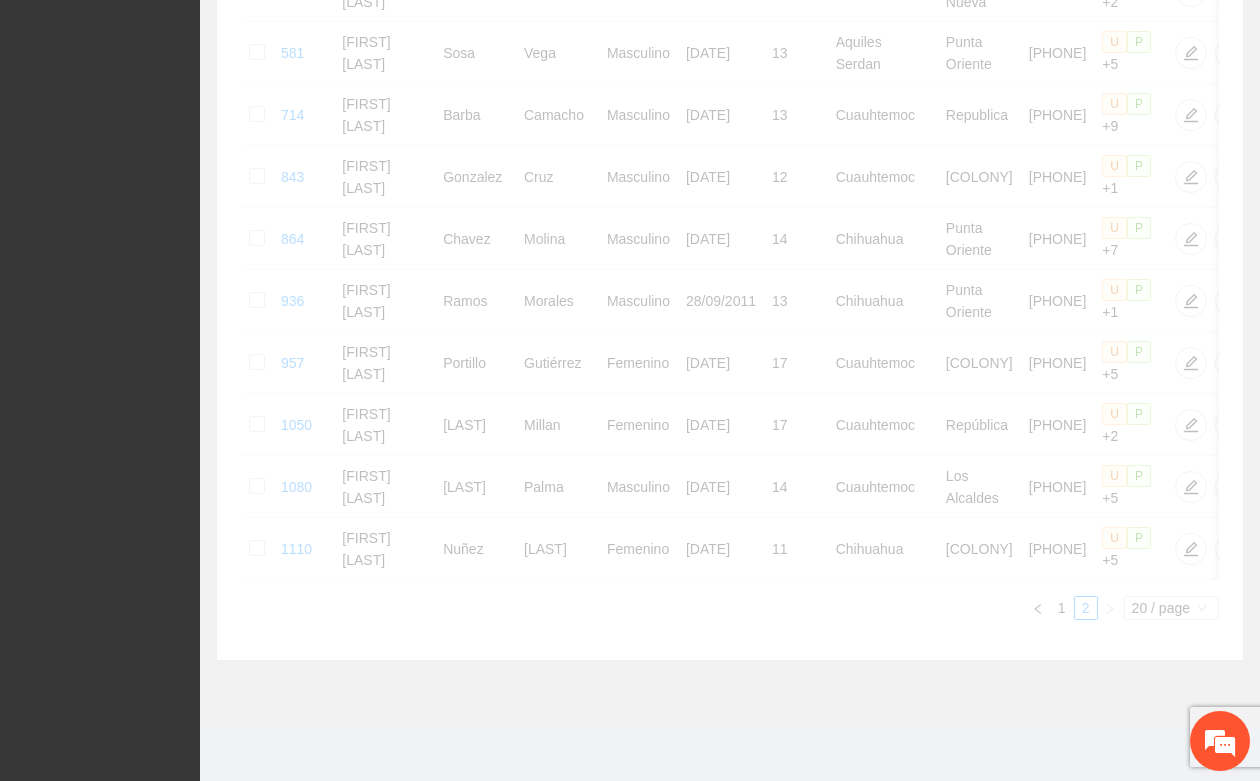 scroll, scrollTop: 17, scrollLeft: 0, axis: vertical 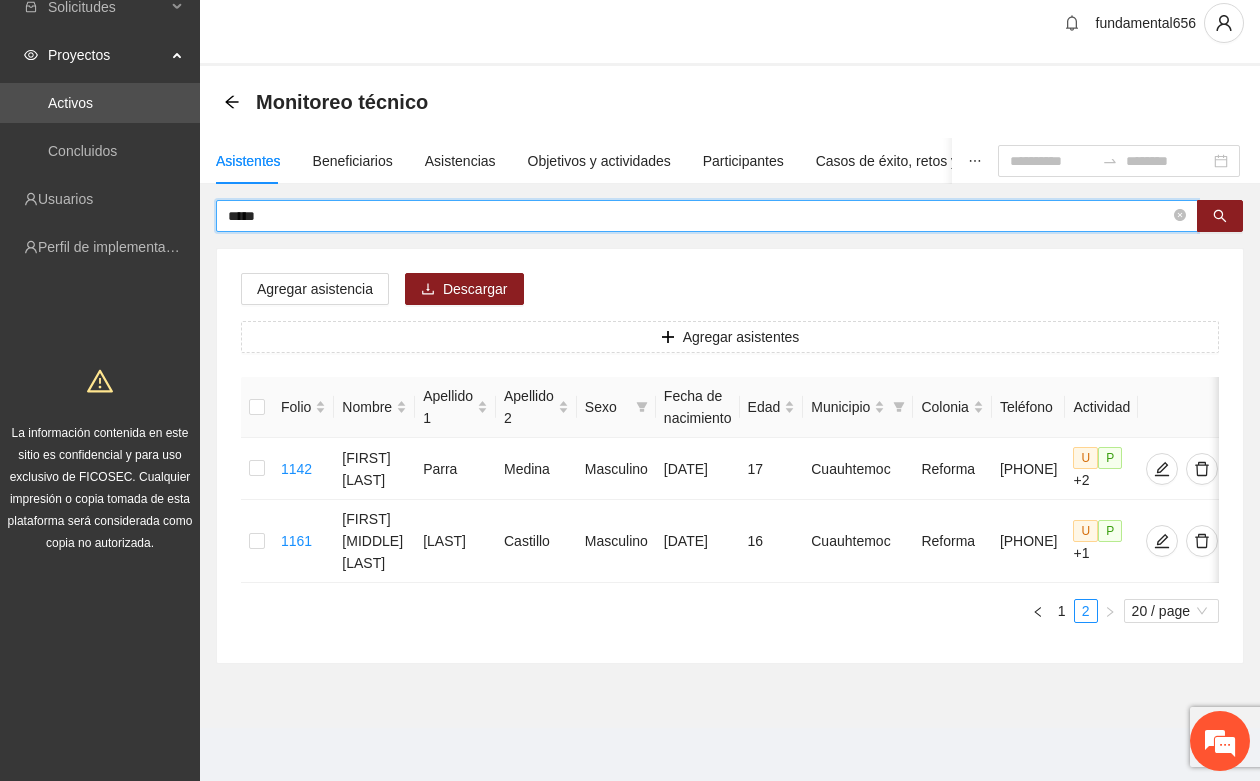 drag, startPoint x: 283, startPoint y: 210, endPoint x: 215, endPoint y: 212, distance: 68.0294 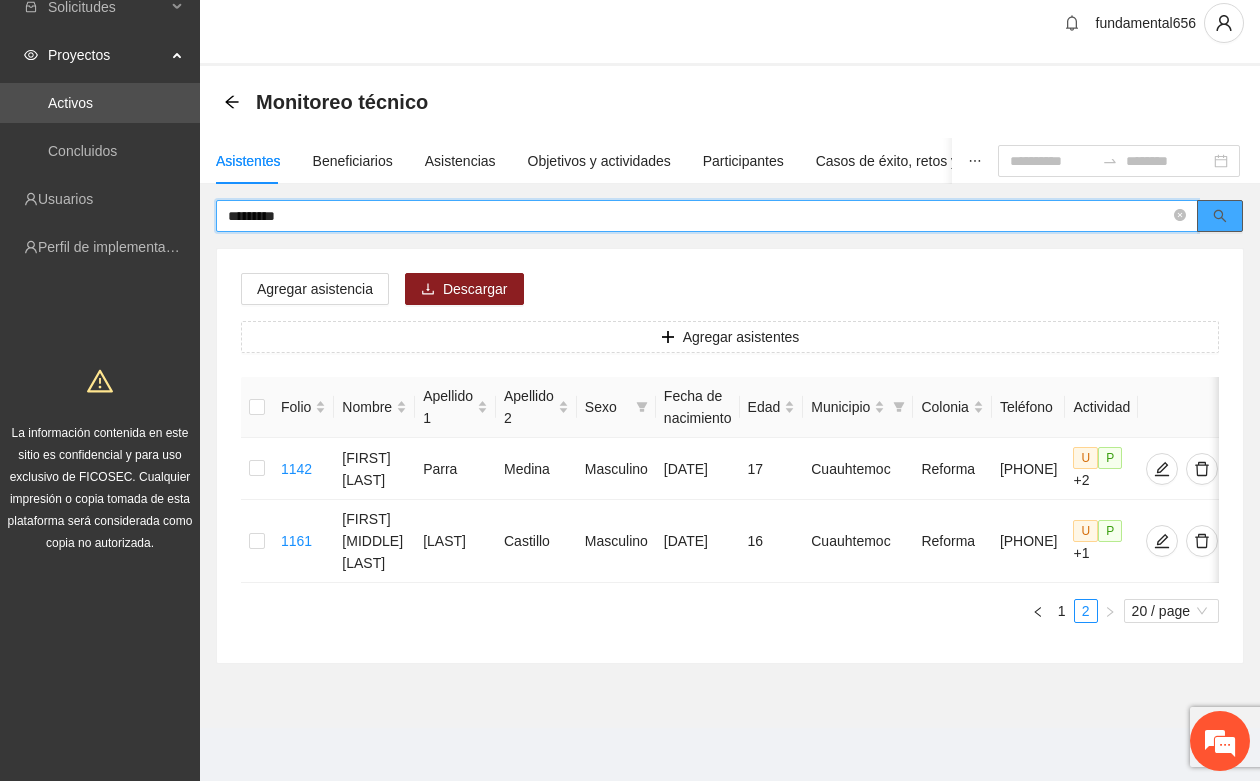 click 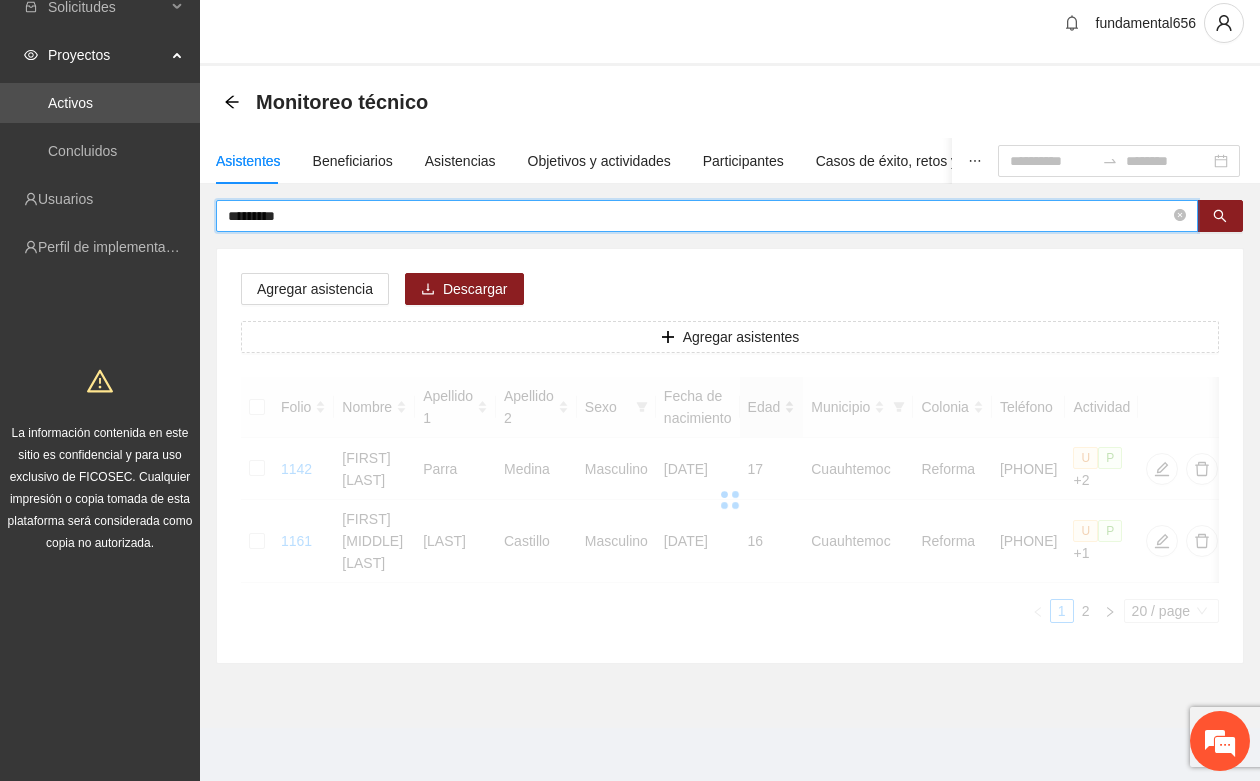 scroll, scrollTop: 6, scrollLeft: 0, axis: vertical 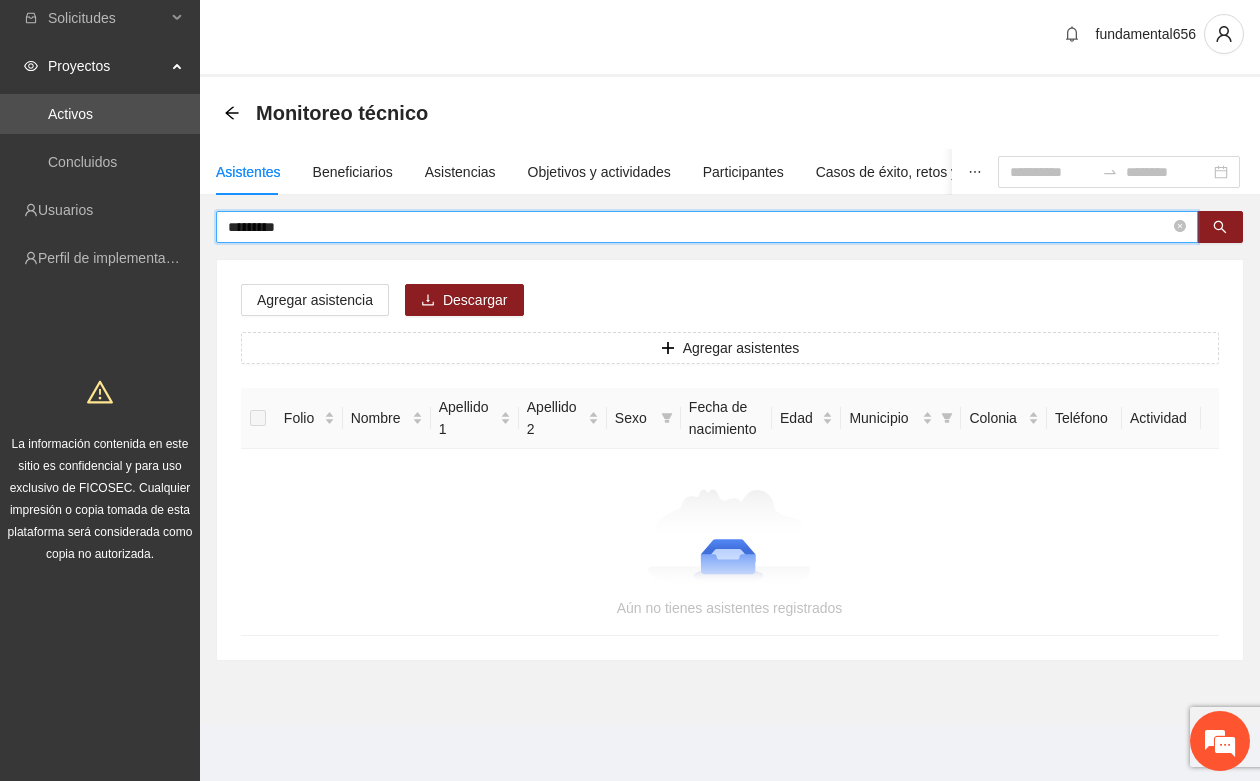 drag, startPoint x: 298, startPoint y: 231, endPoint x: 206, endPoint y: 235, distance: 92.086914 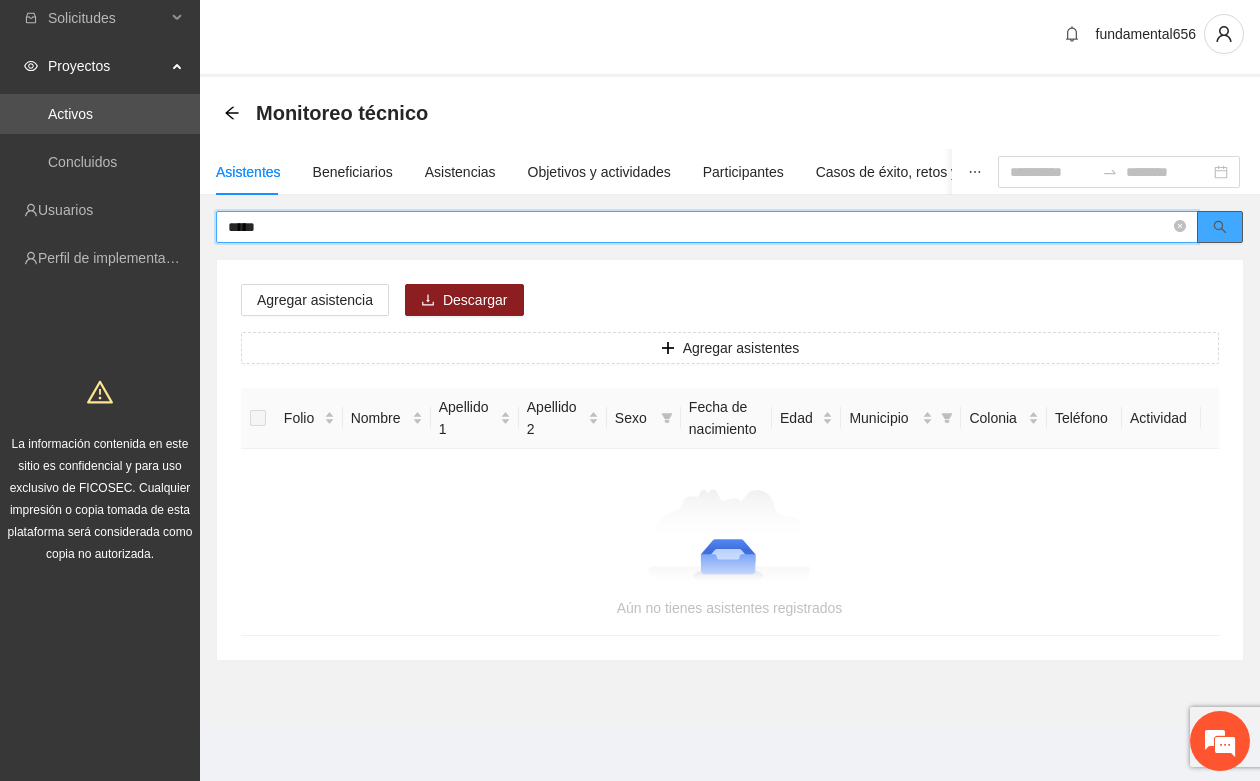 click 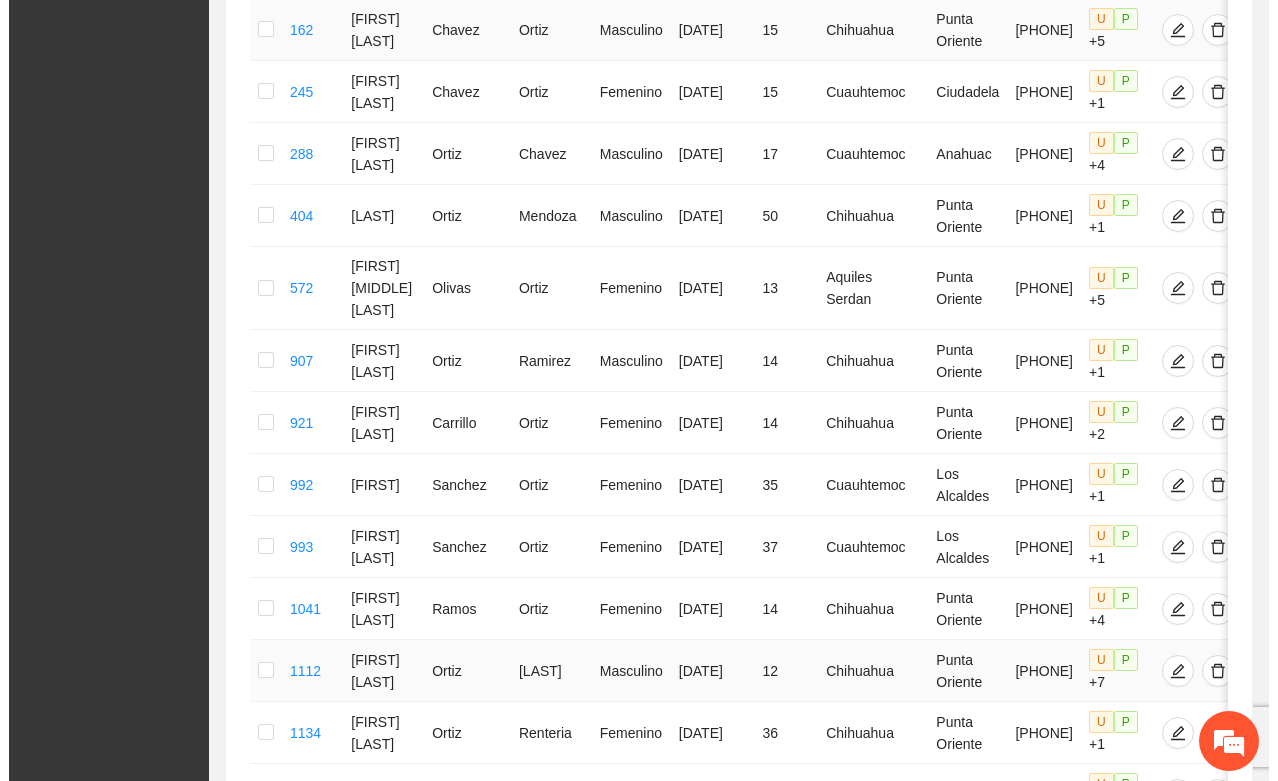 scroll, scrollTop: 767, scrollLeft: 0, axis: vertical 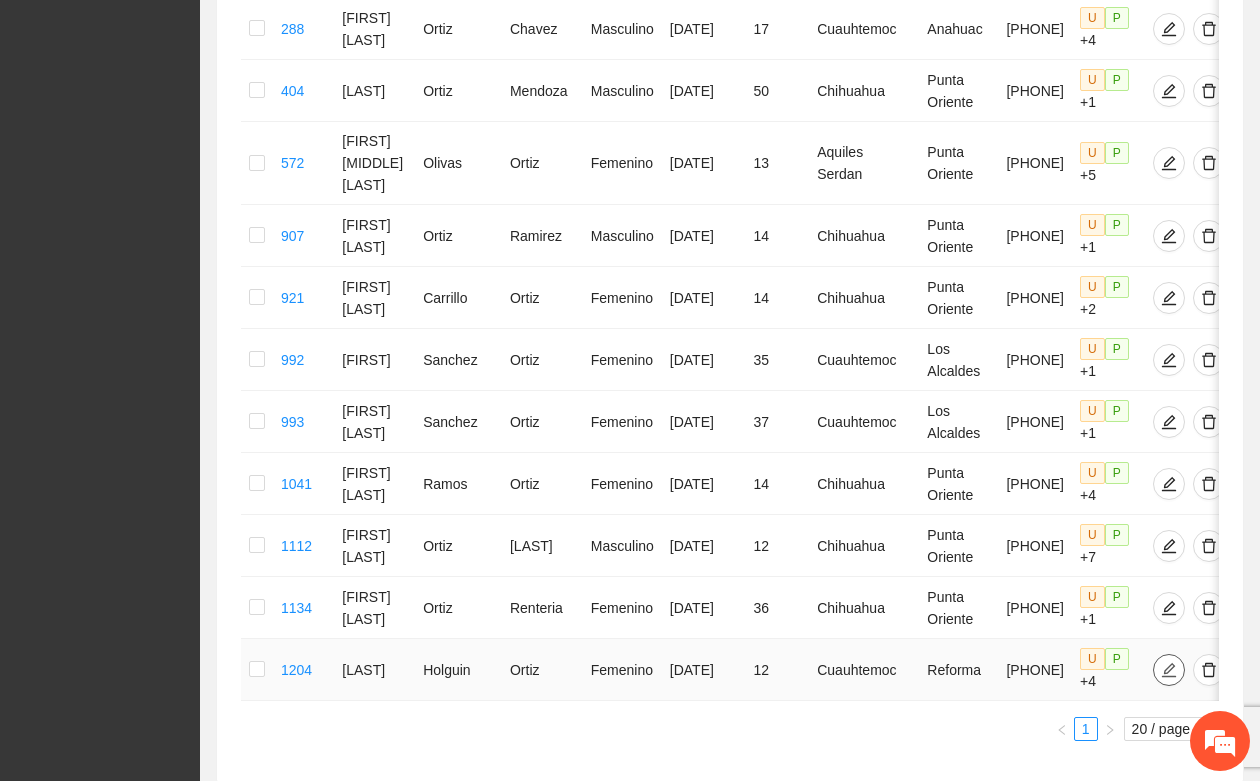 type on "*****" 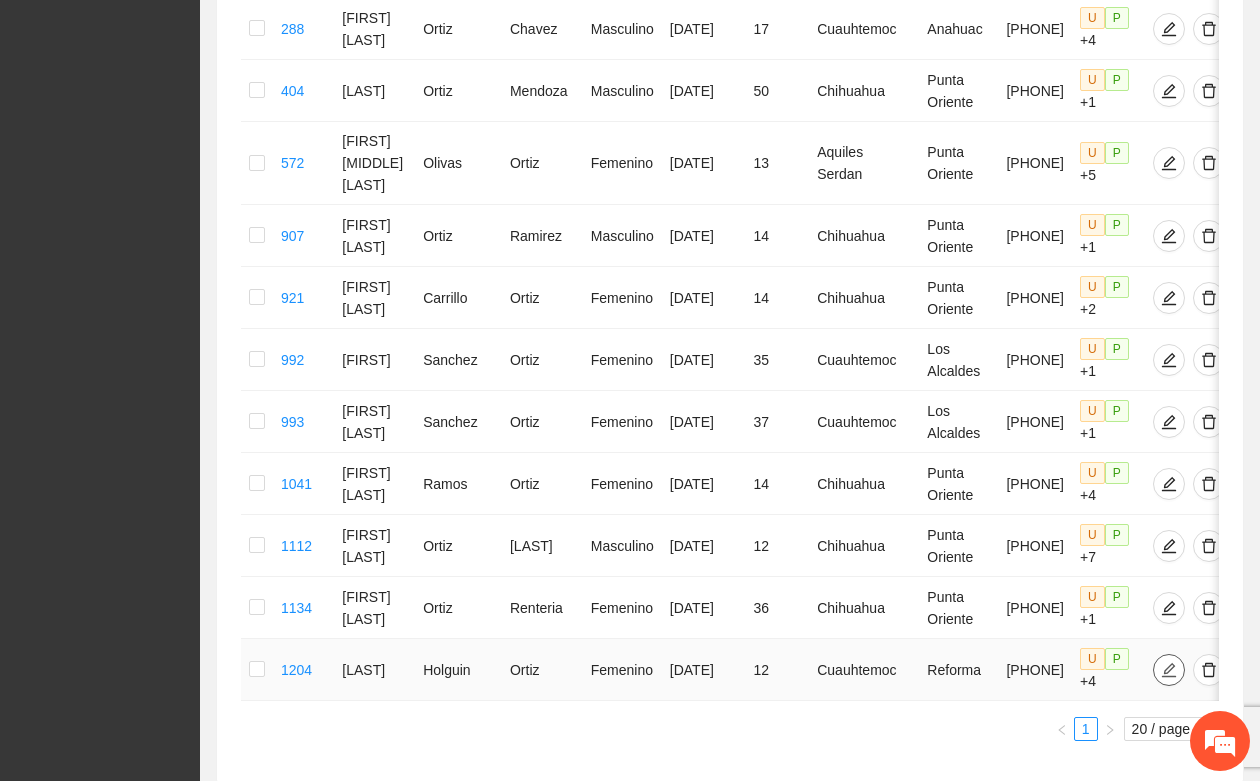 click at bounding box center (1169, 670) 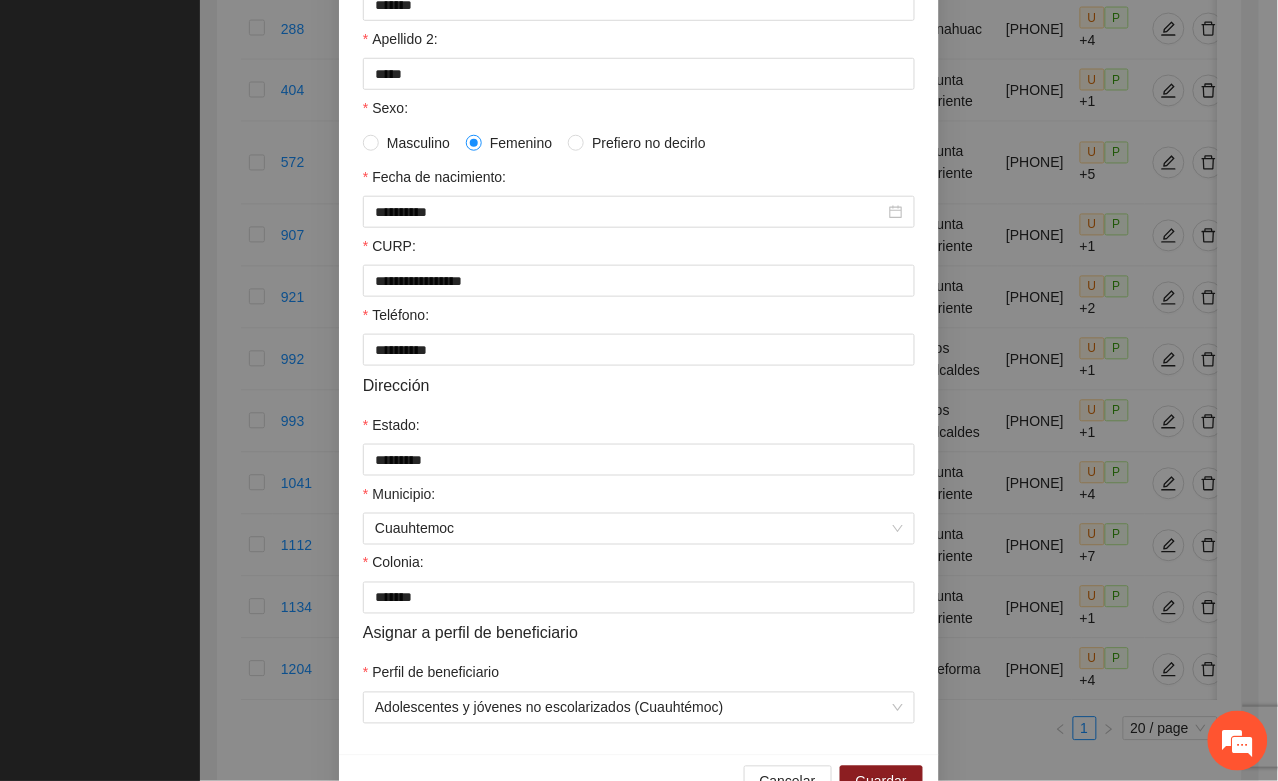 scroll, scrollTop: 375, scrollLeft: 0, axis: vertical 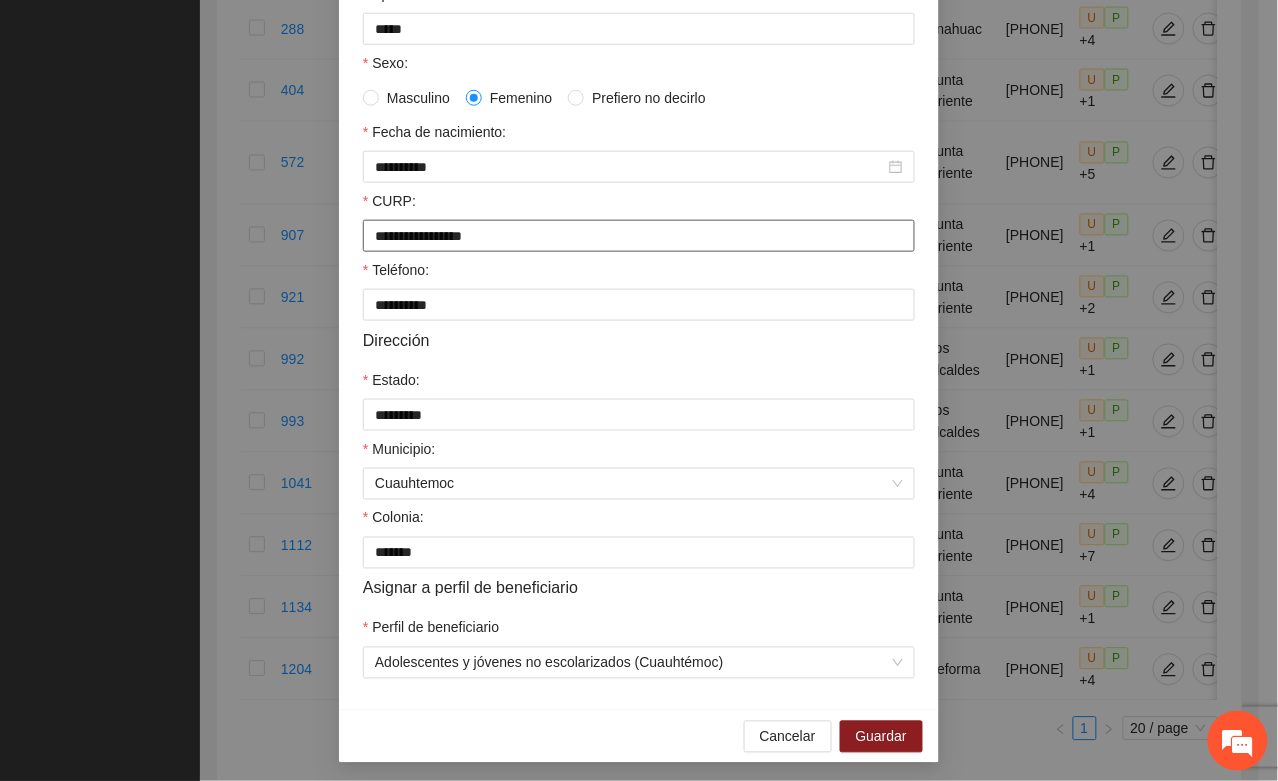 drag, startPoint x: 358, startPoint y: 247, endPoint x: 583, endPoint y: 253, distance: 225.07999 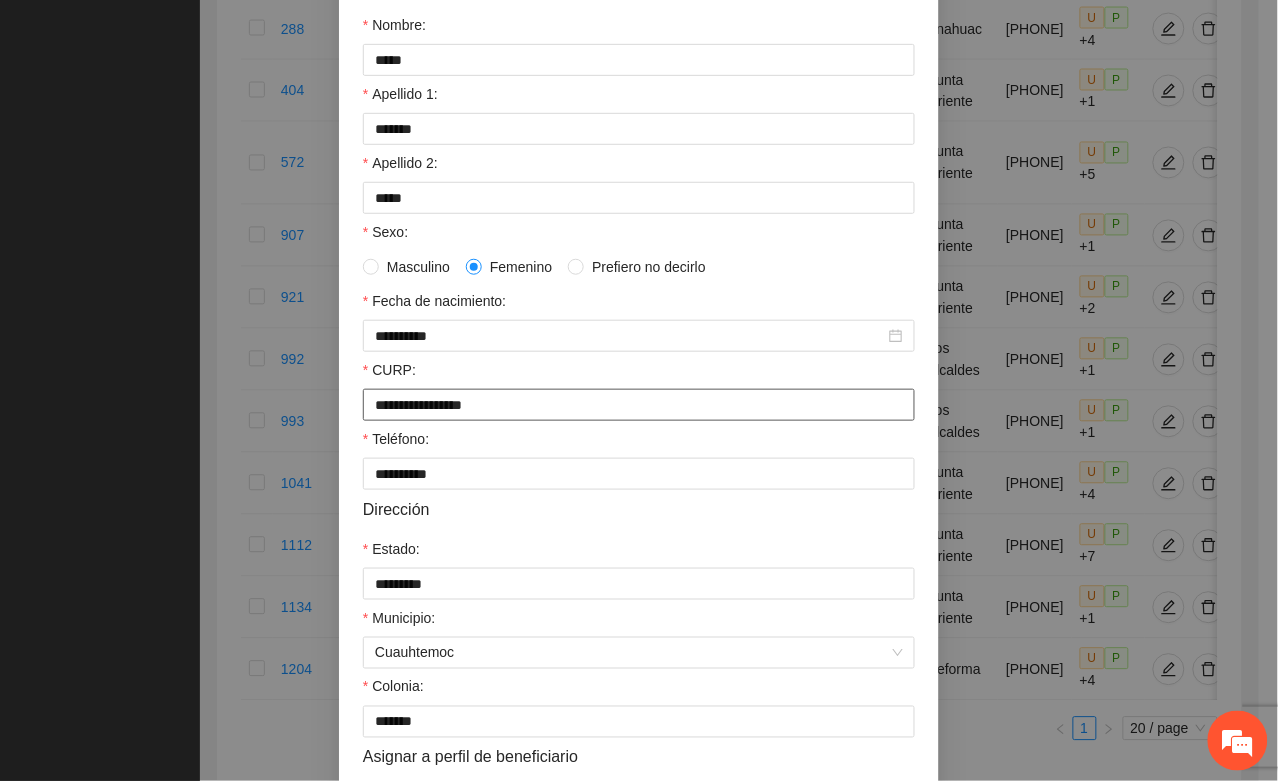 scroll, scrollTop: 0, scrollLeft: 0, axis: both 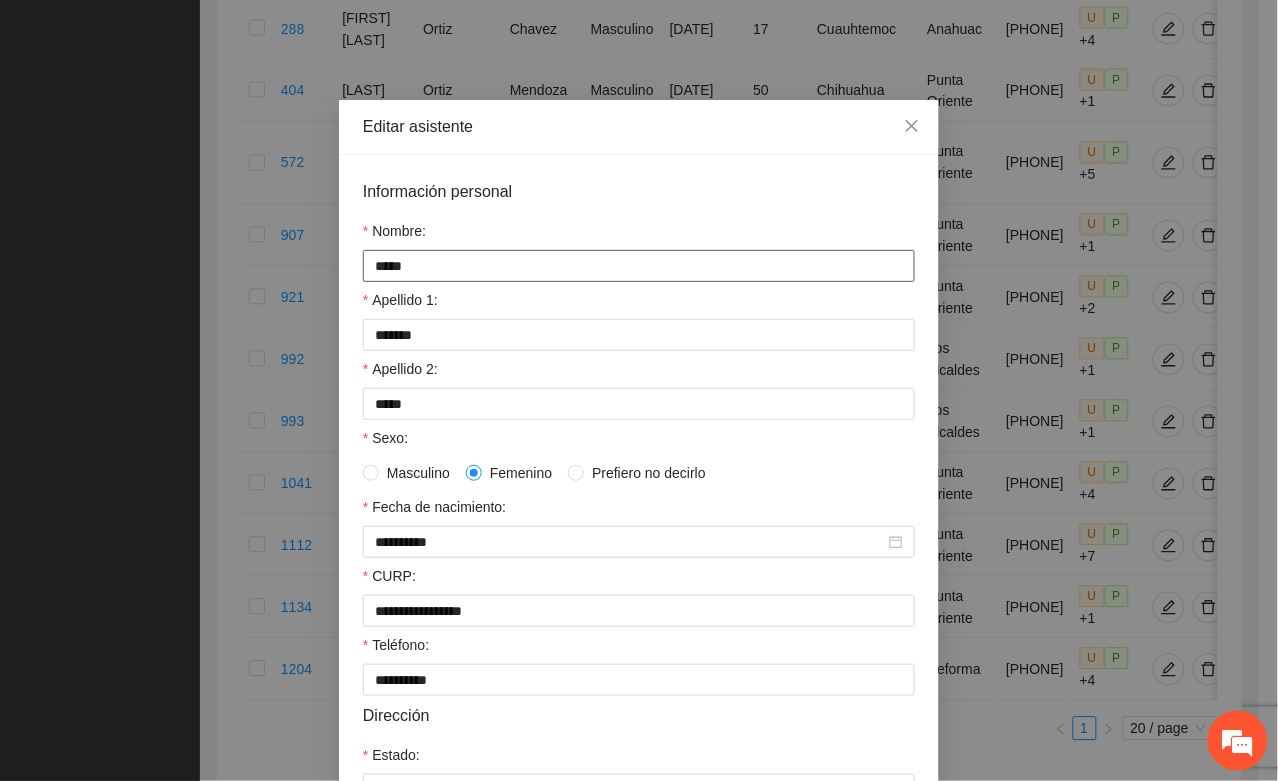 drag, startPoint x: 365, startPoint y: 263, endPoint x: 407, endPoint y: 263, distance: 42 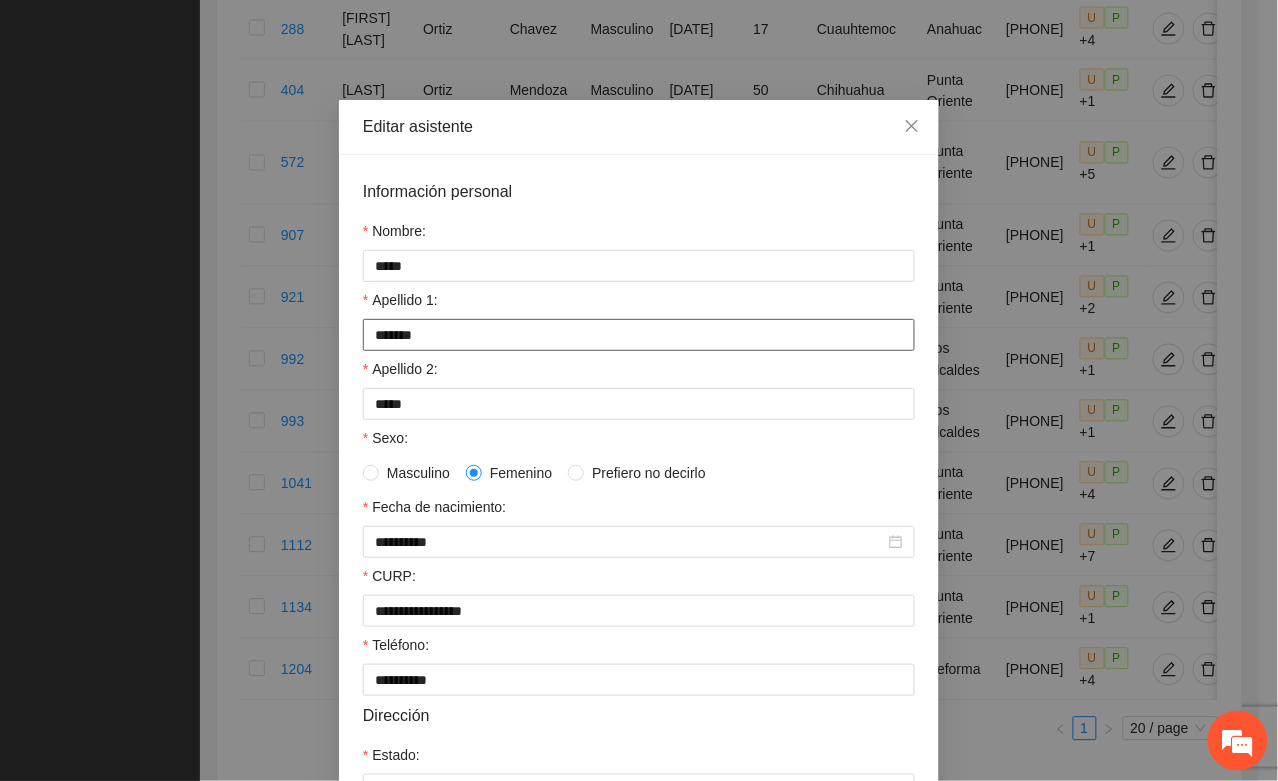drag, startPoint x: 356, startPoint y: 346, endPoint x: 426, endPoint y: 341, distance: 70.178345 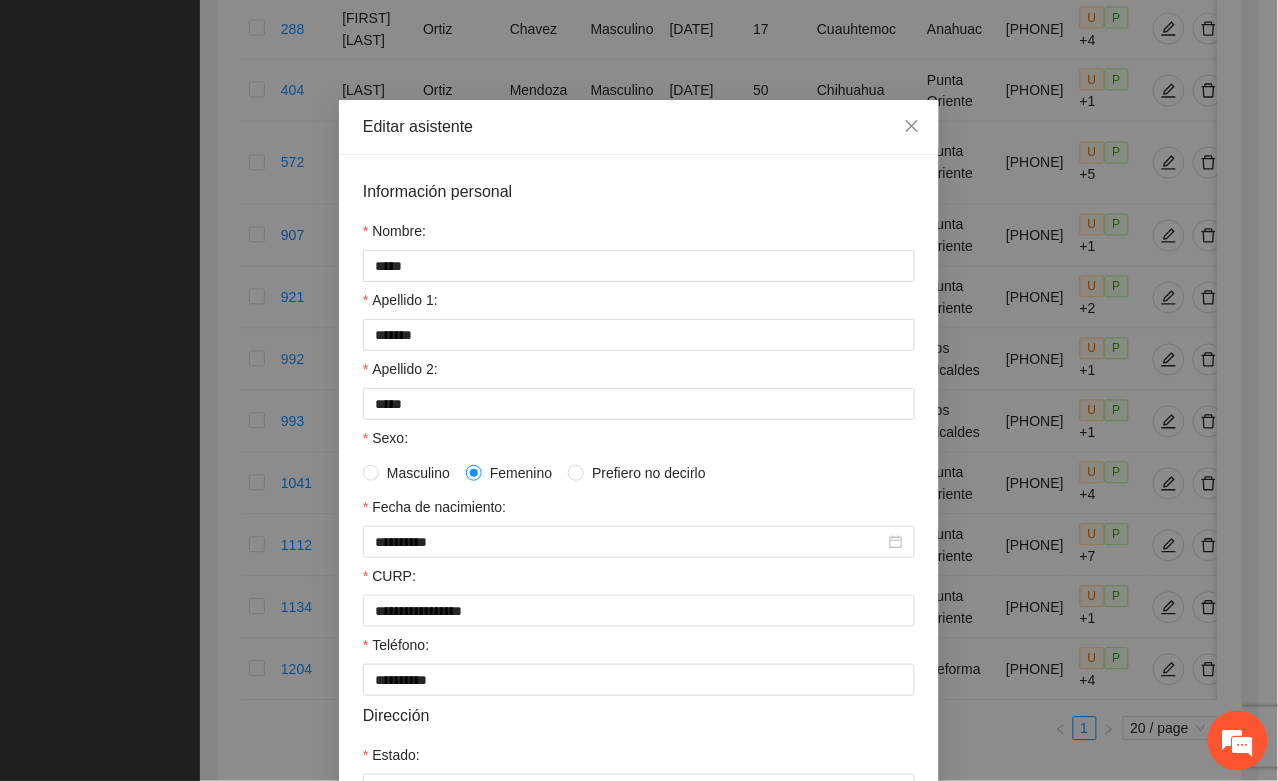 click on "**********" at bounding box center [639, 620] 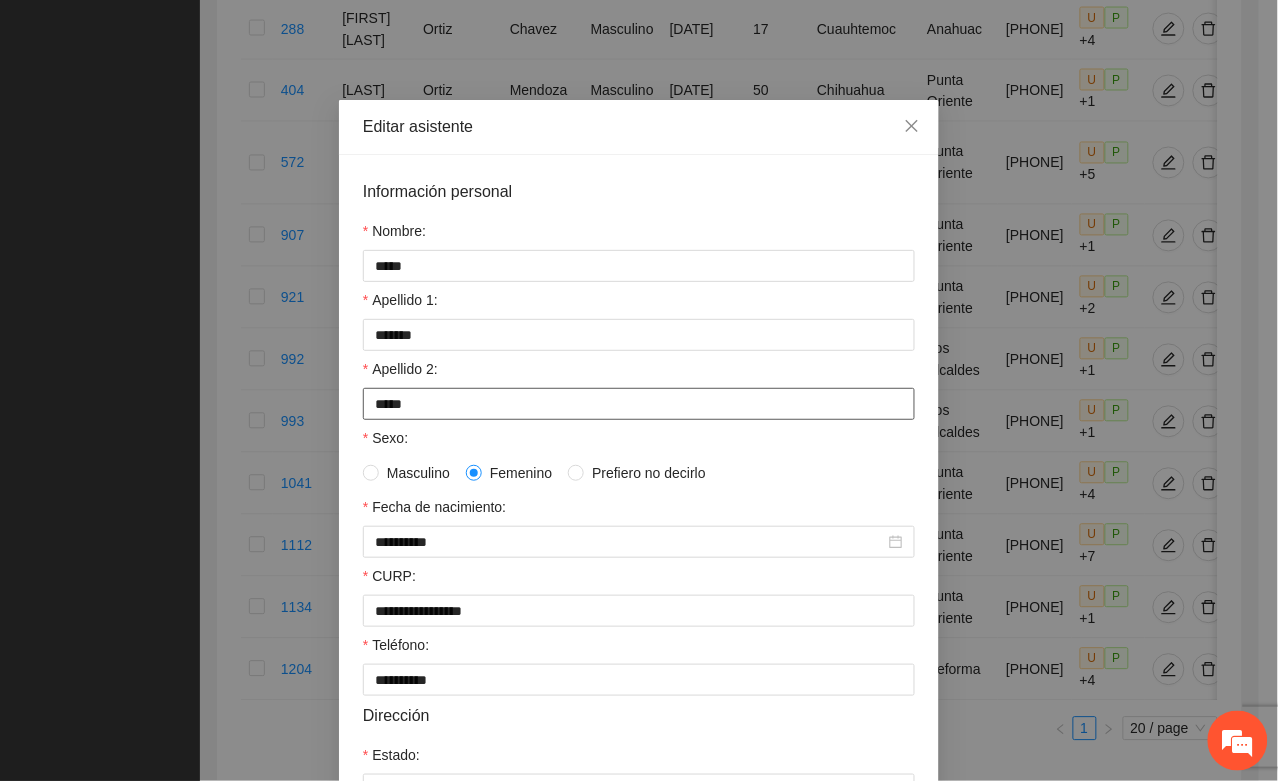 drag, startPoint x: 357, startPoint y: 411, endPoint x: 415, endPoint y: 407, distance: 58.137768 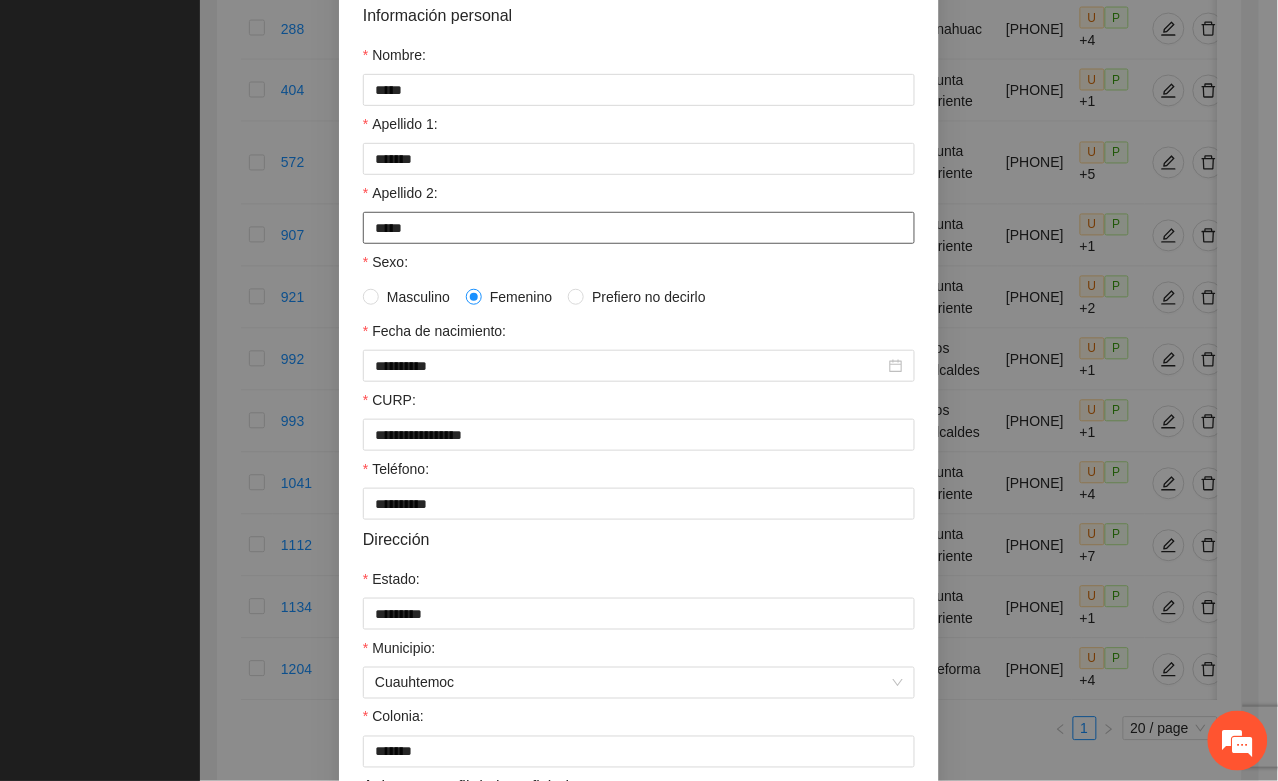 scroll, scrollTop: 396, scrollLeft: 0, axis: vertical 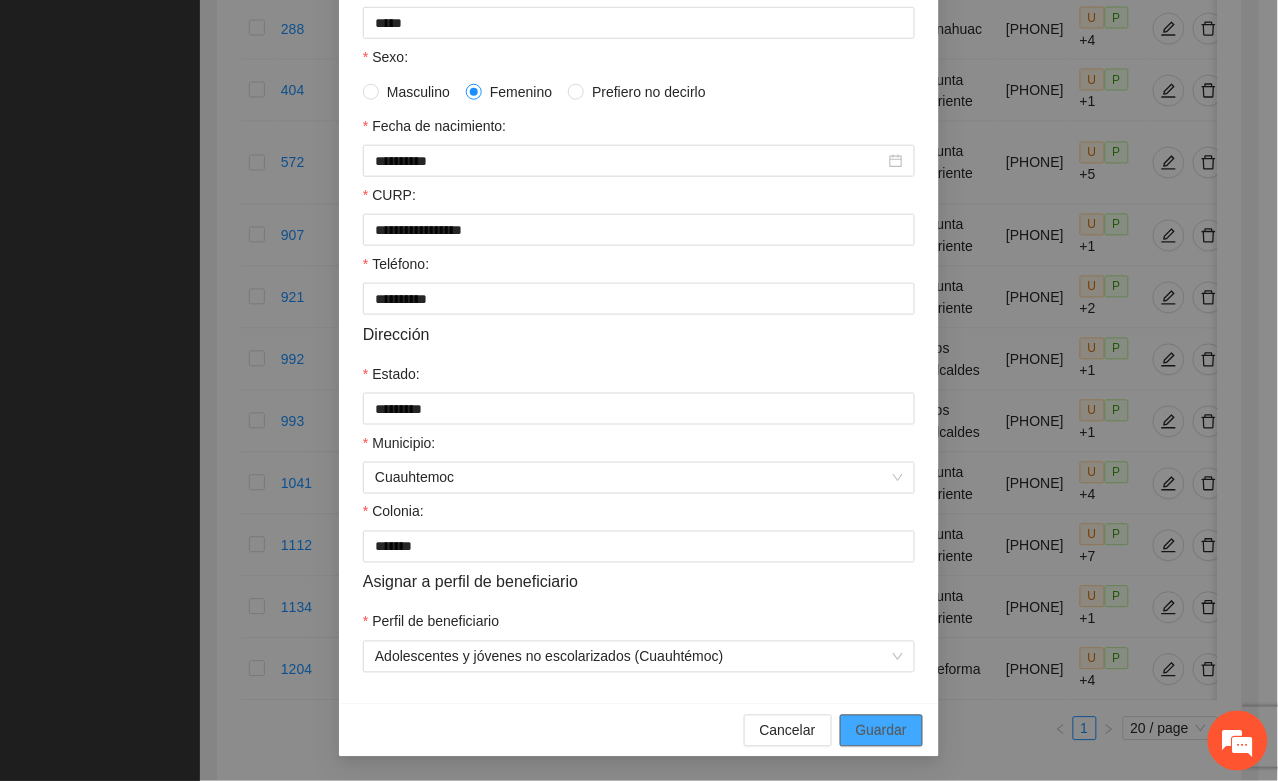 click on "Guardar" at bounding box center [881, 731] 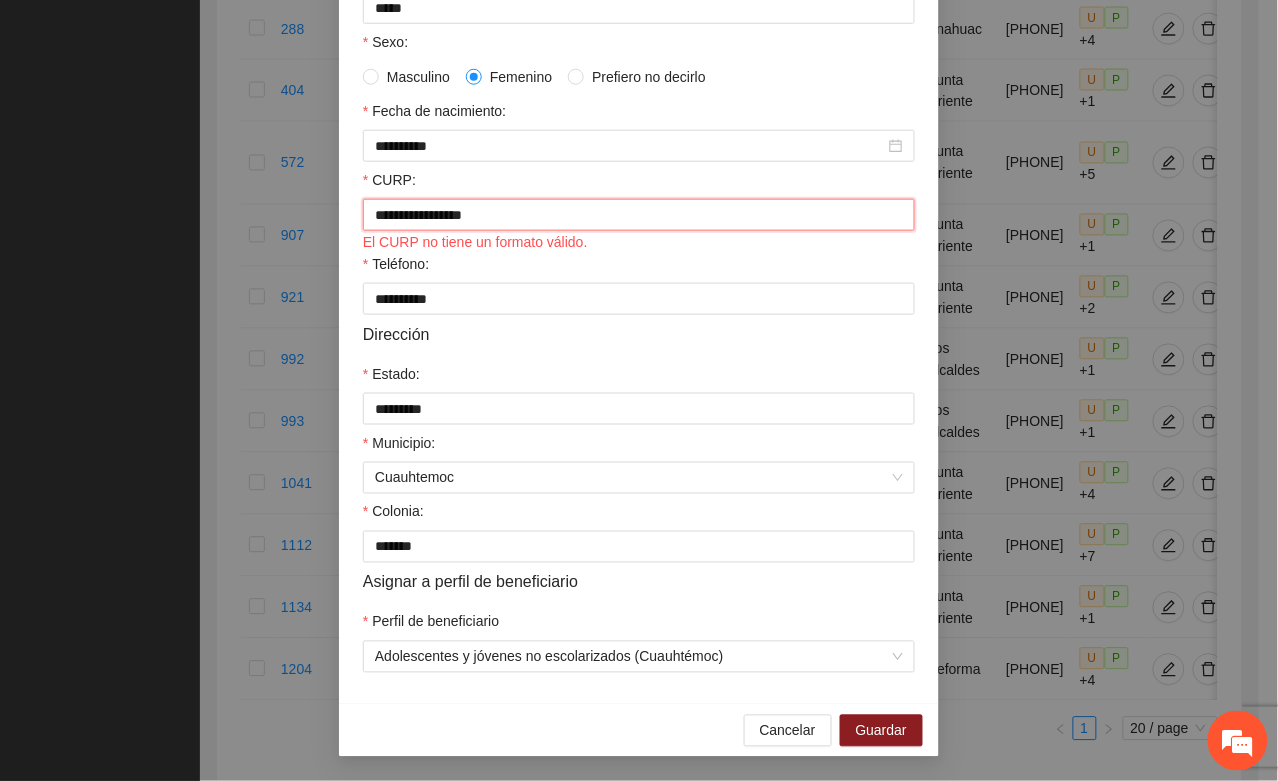 click on "**********" at bounding box center [639, 215] 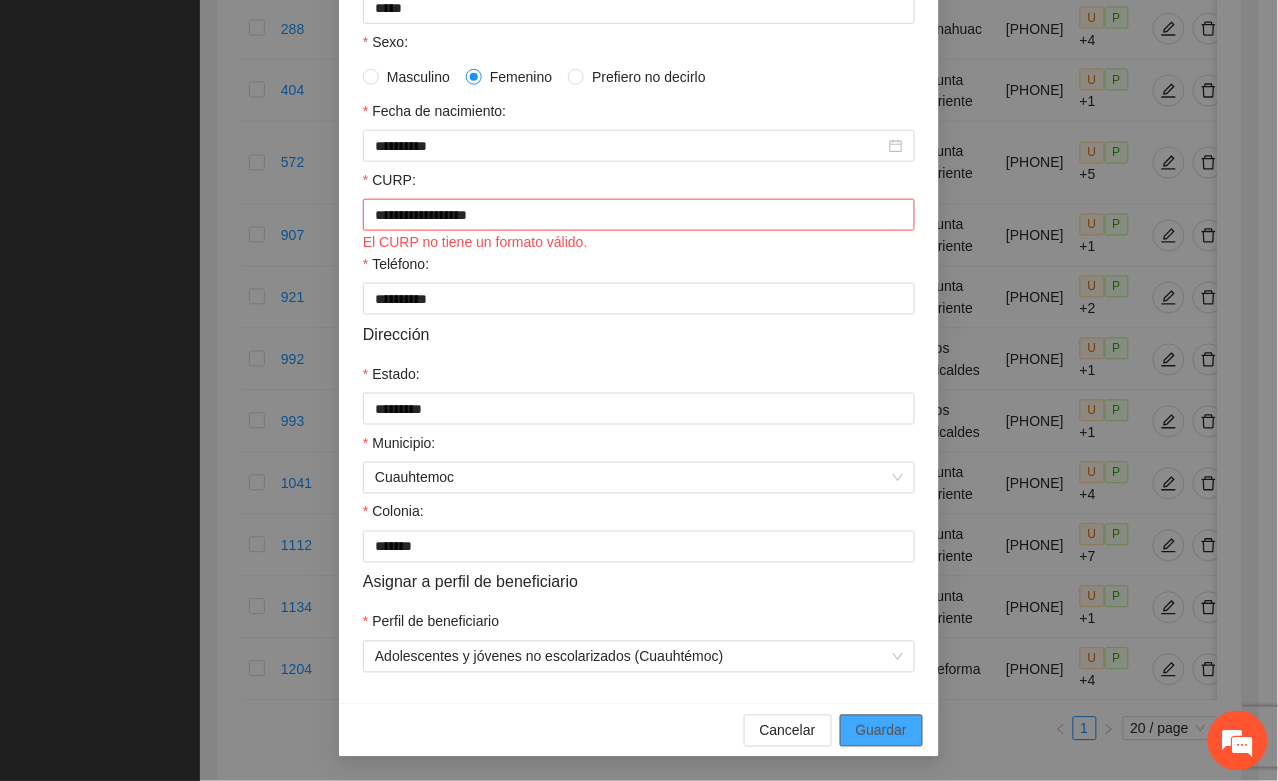 click on "Guardar" at bounding box center [881, 731] 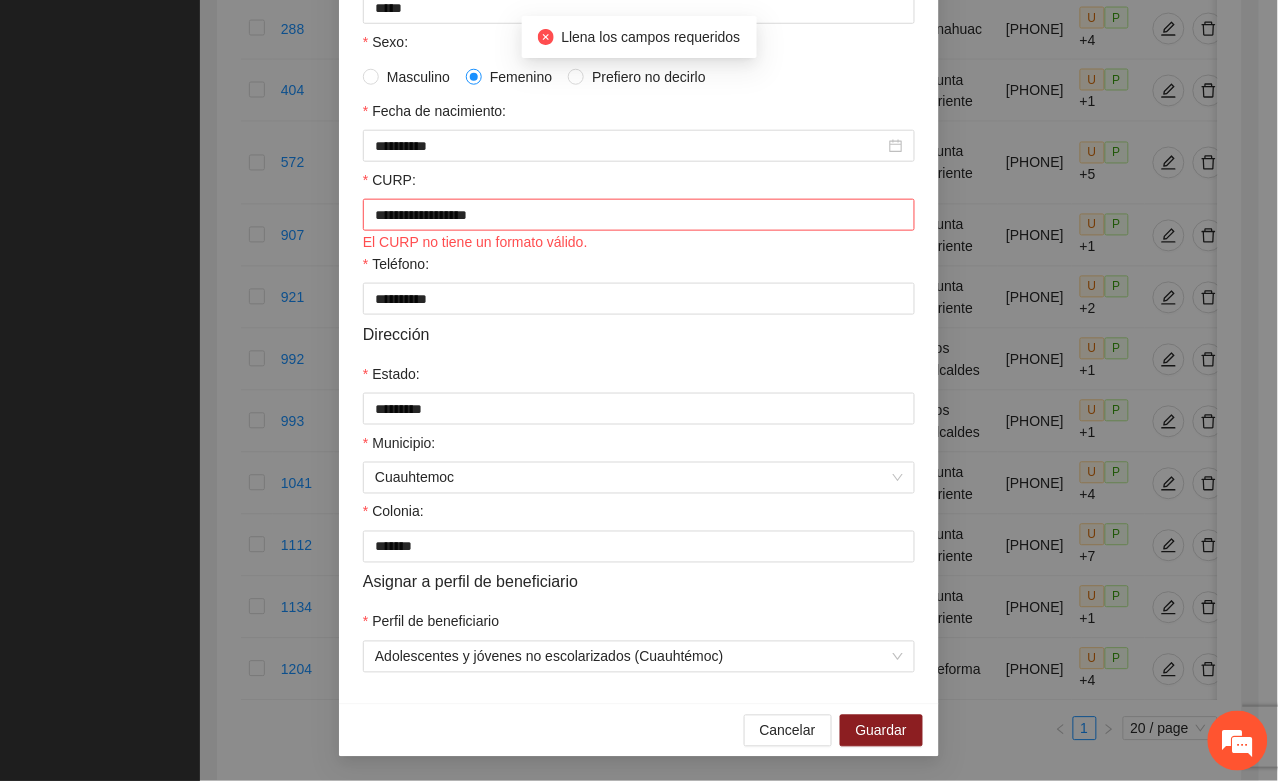 click on "Municipio:" at bounding box center [639, 447] 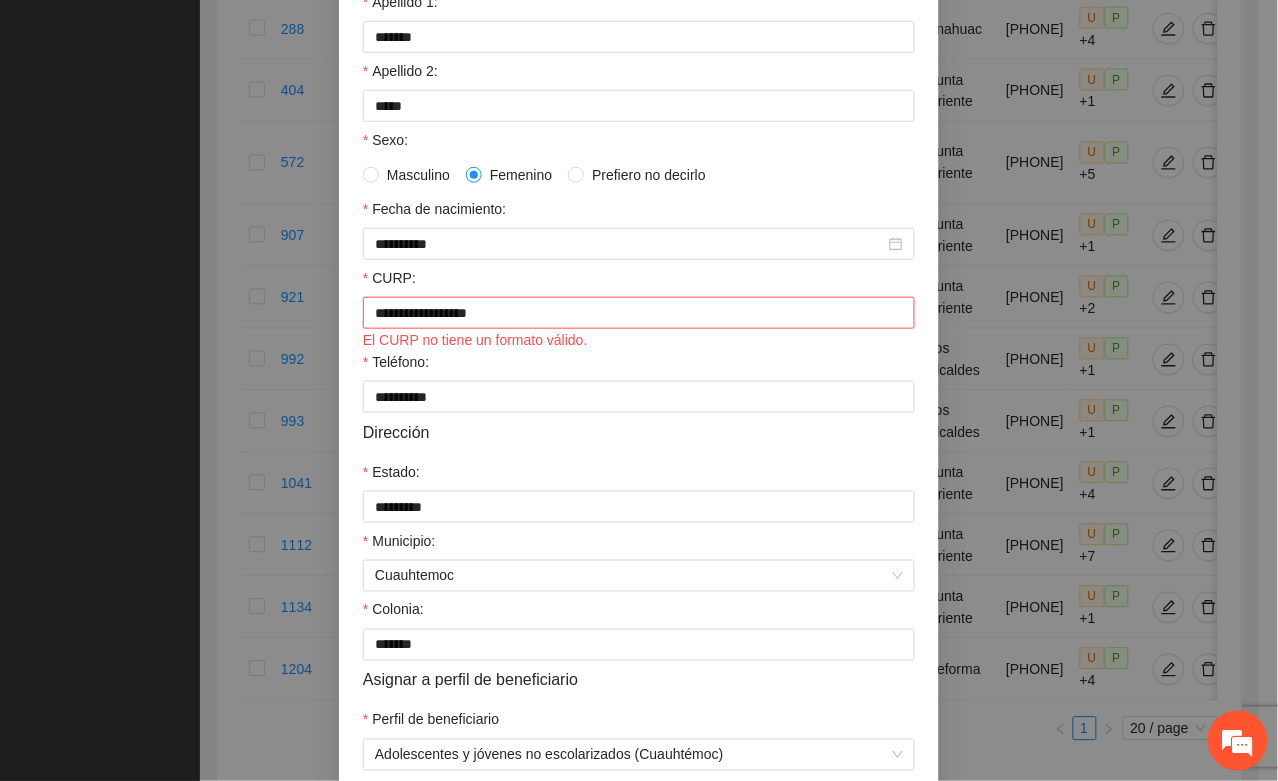 scroll, scrollTop: 271, scrollLeft: 0, axis: vertical 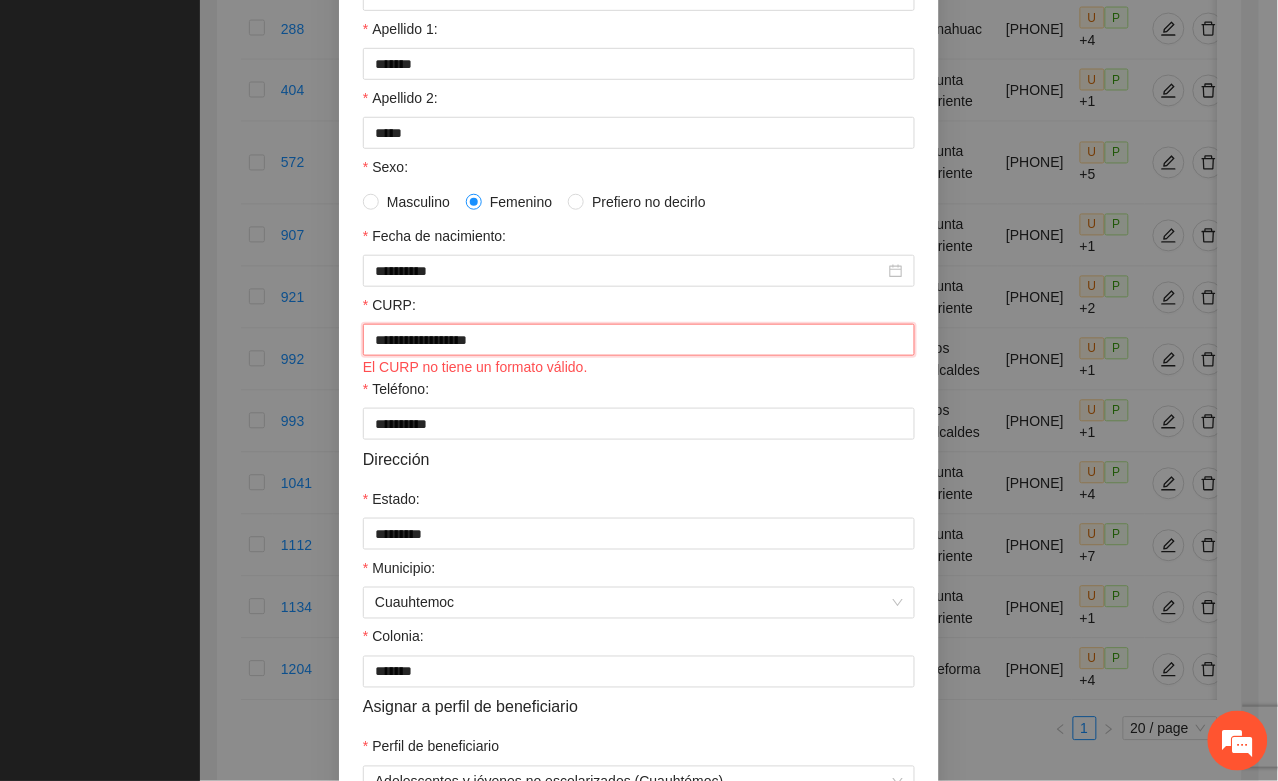 click on "**********" at bounding box center (639, 340) 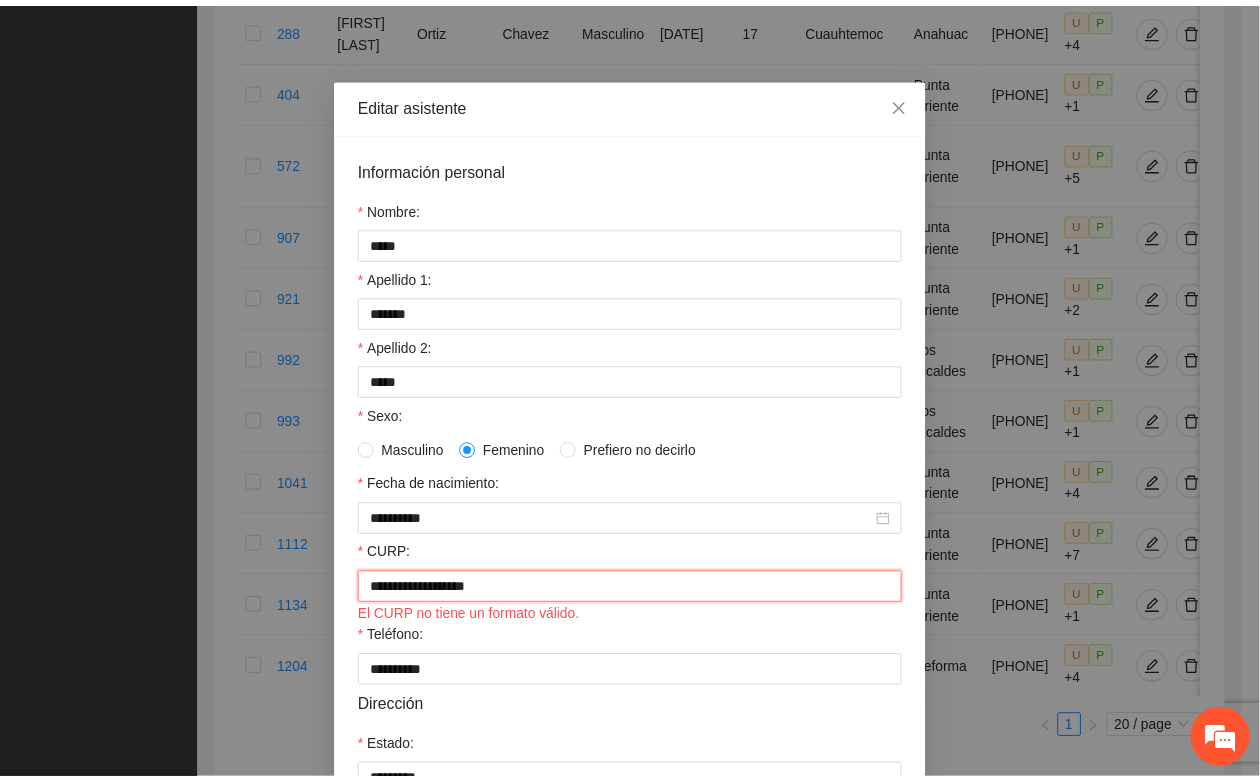 scroll, scrollTop: 0, scrollLeft: 0, axis: both 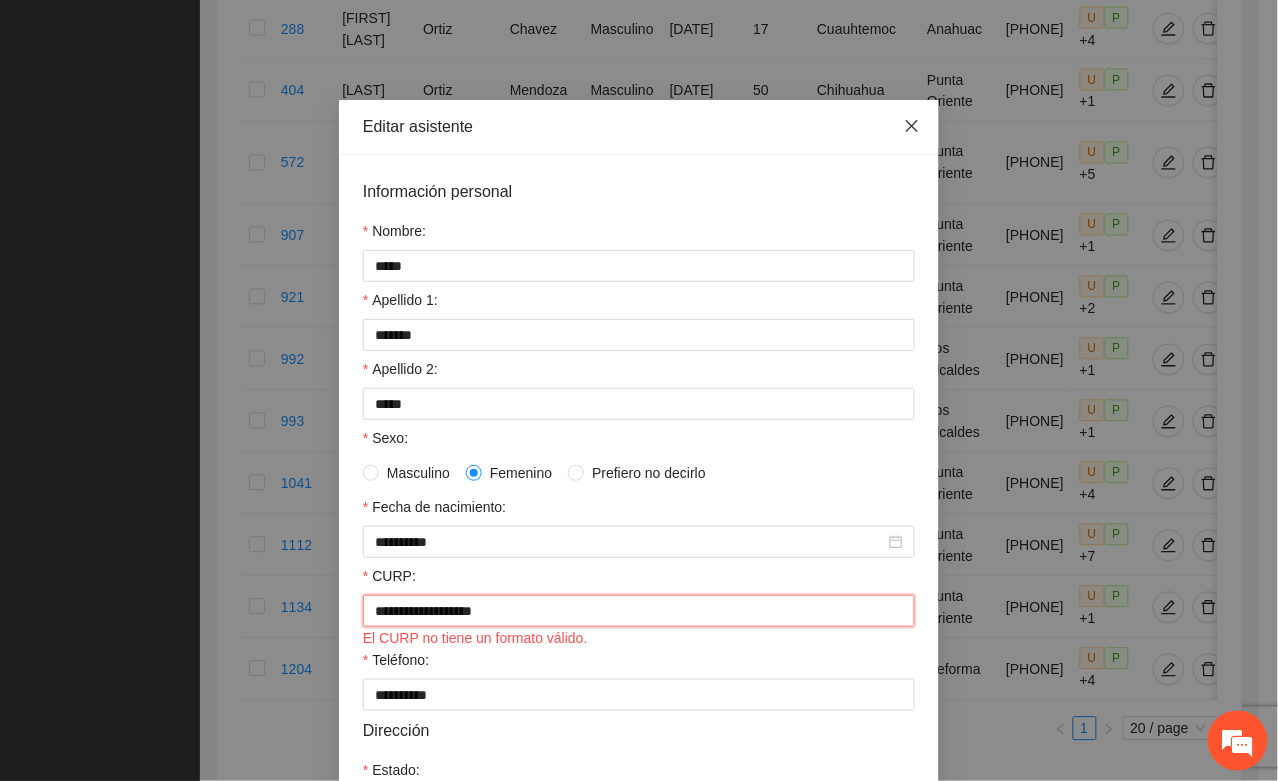type on "**********" 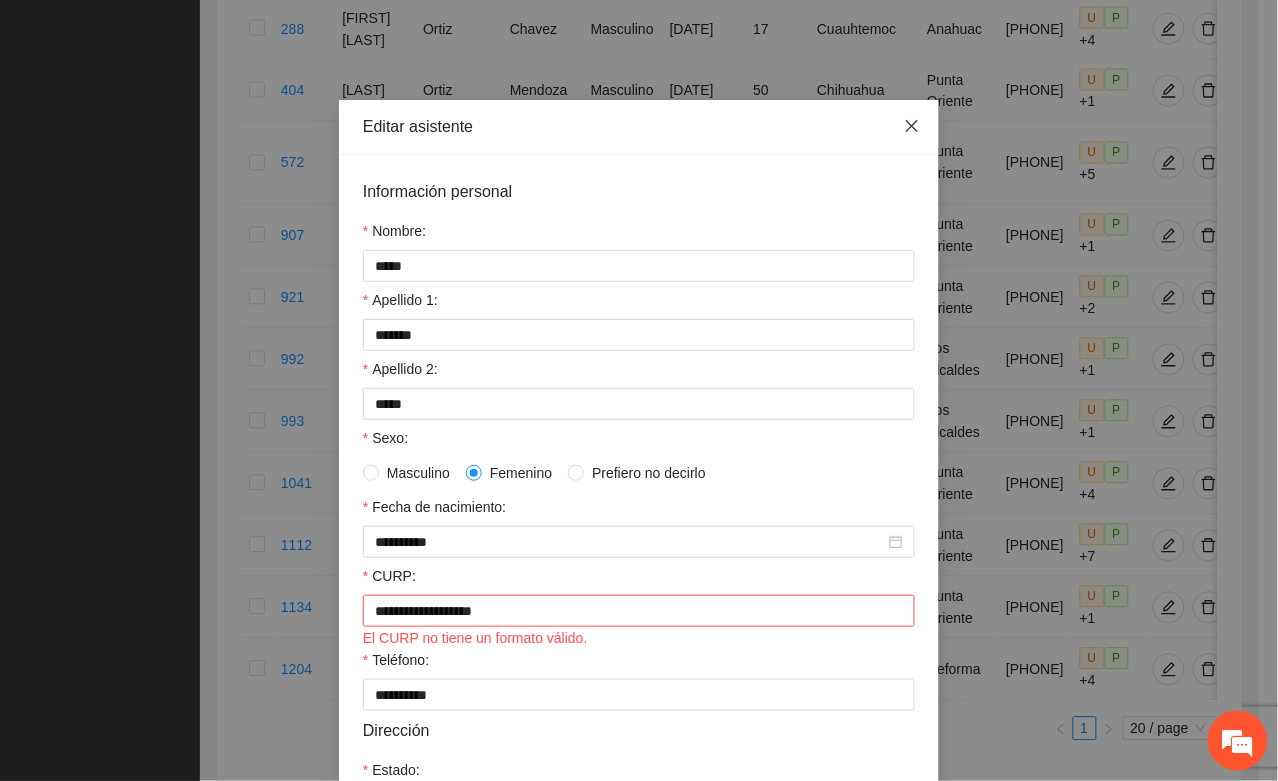 click at bounding box center [912, 127] 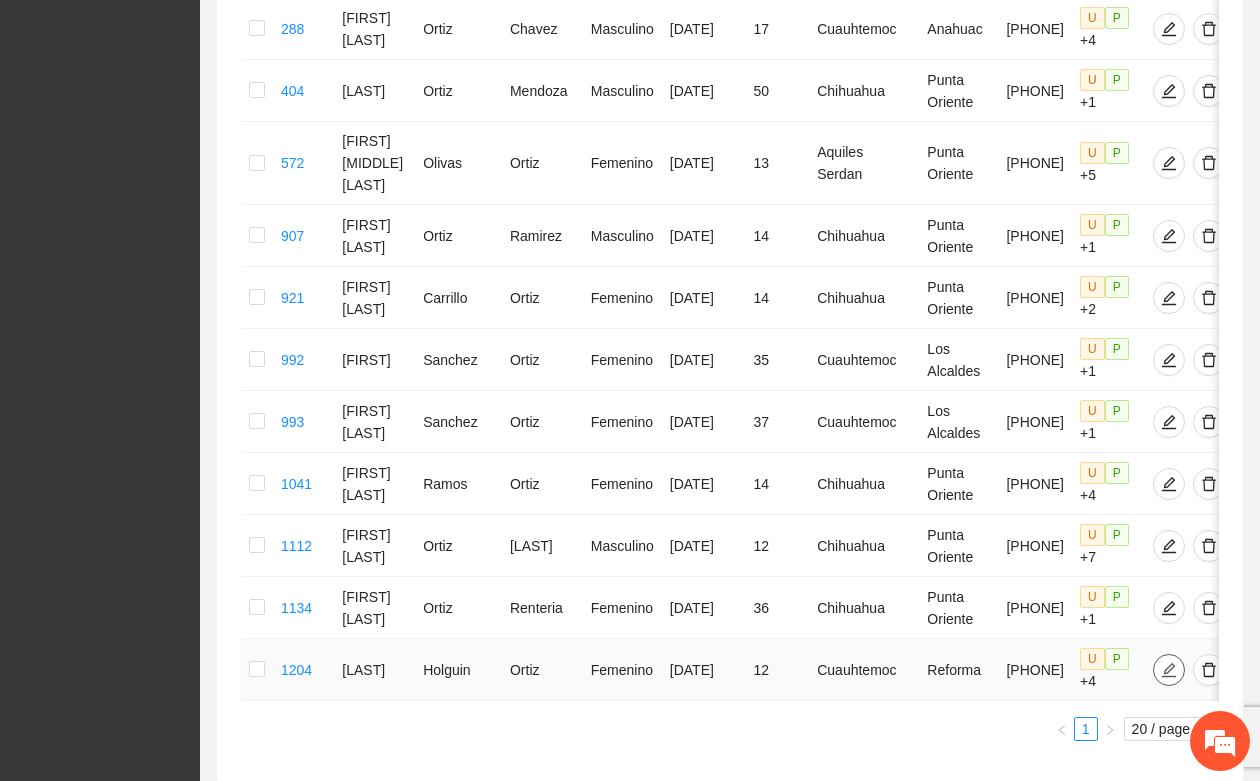 click 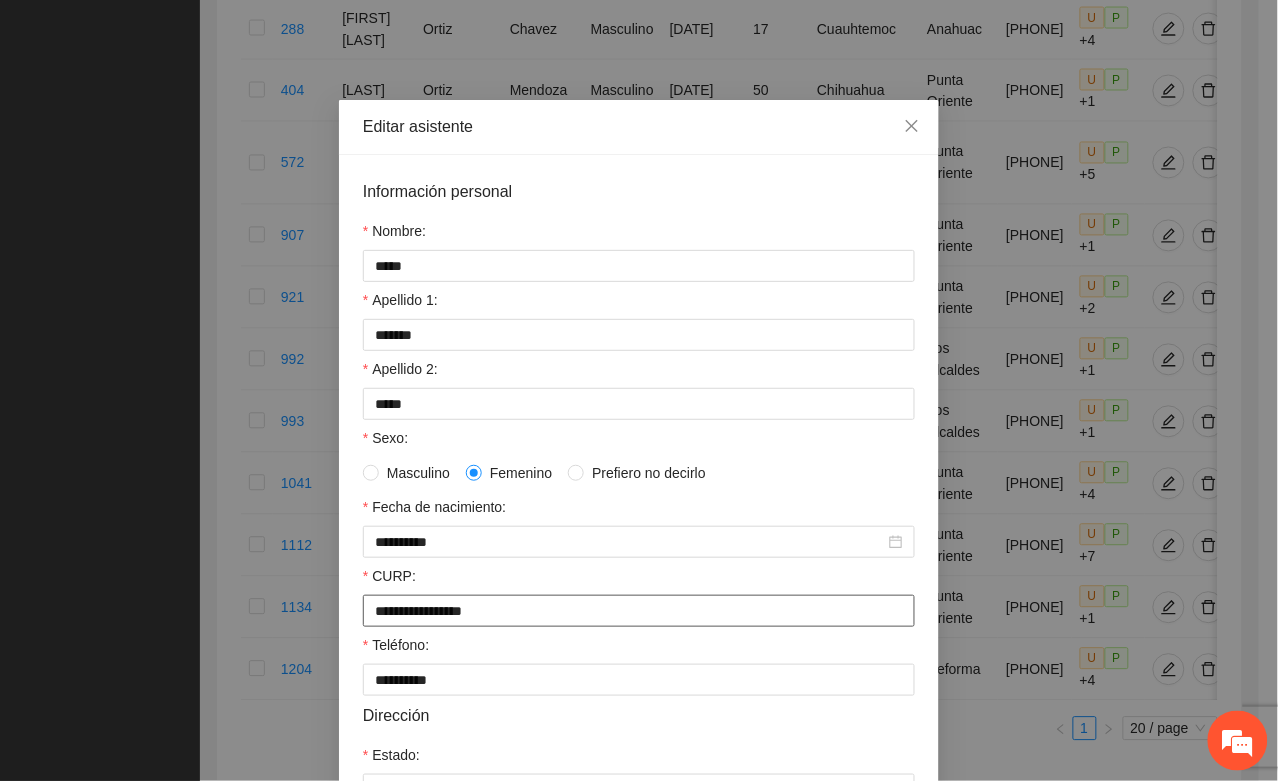 drag, startPoint x: 360, startPoint y: 621, endPoint x: 527, endPoint y: 612, distance: 167.24234 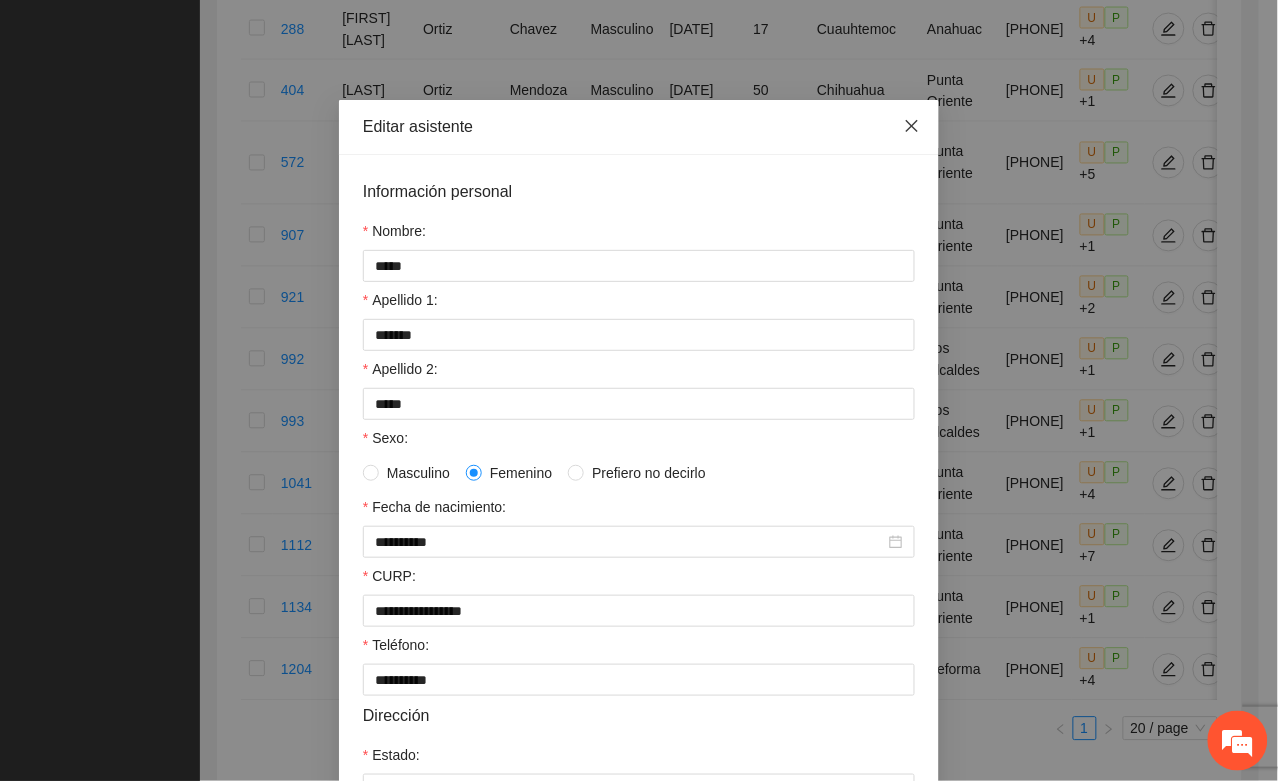 click at bounding box center [912, 127] 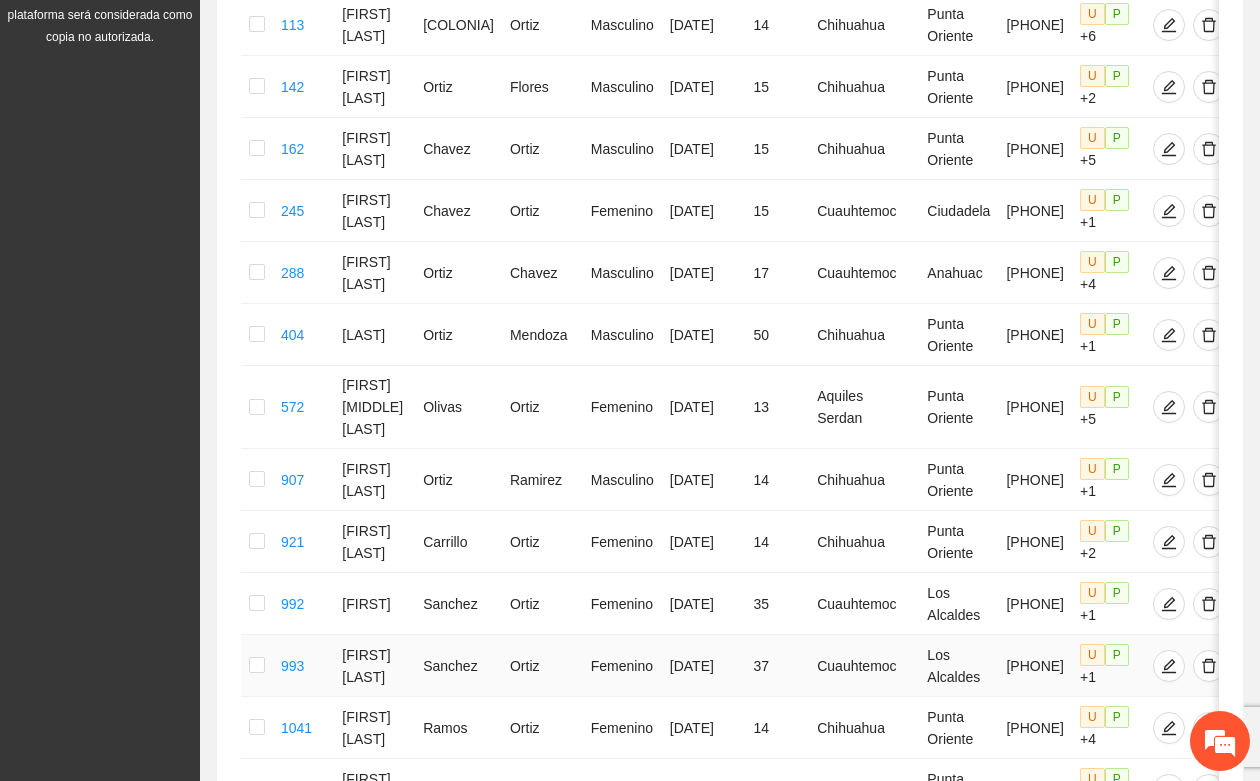 scroll, scrollTop: 142, scrollLeft: 0, axis: vertical 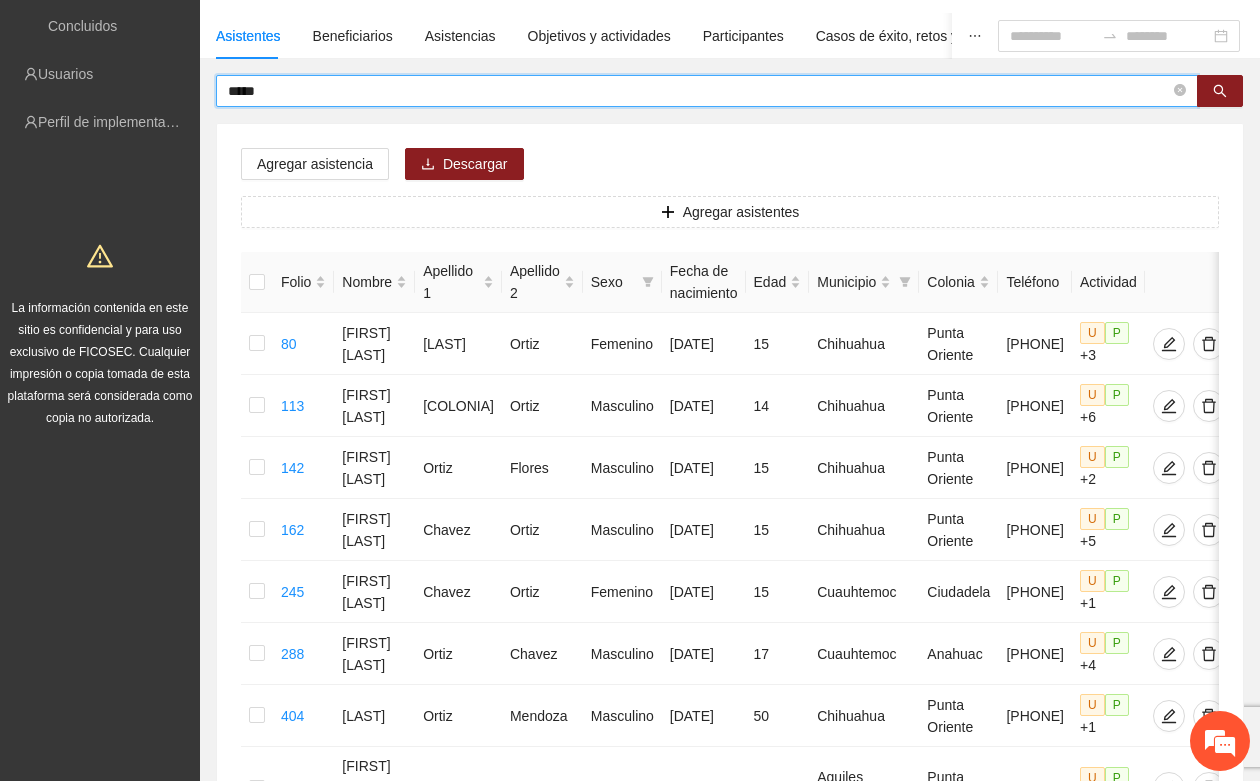 drag, startPoint x: 293, startPoint y: 93, endPoint x: 221, endPoint y: 102, distance: 72.56032 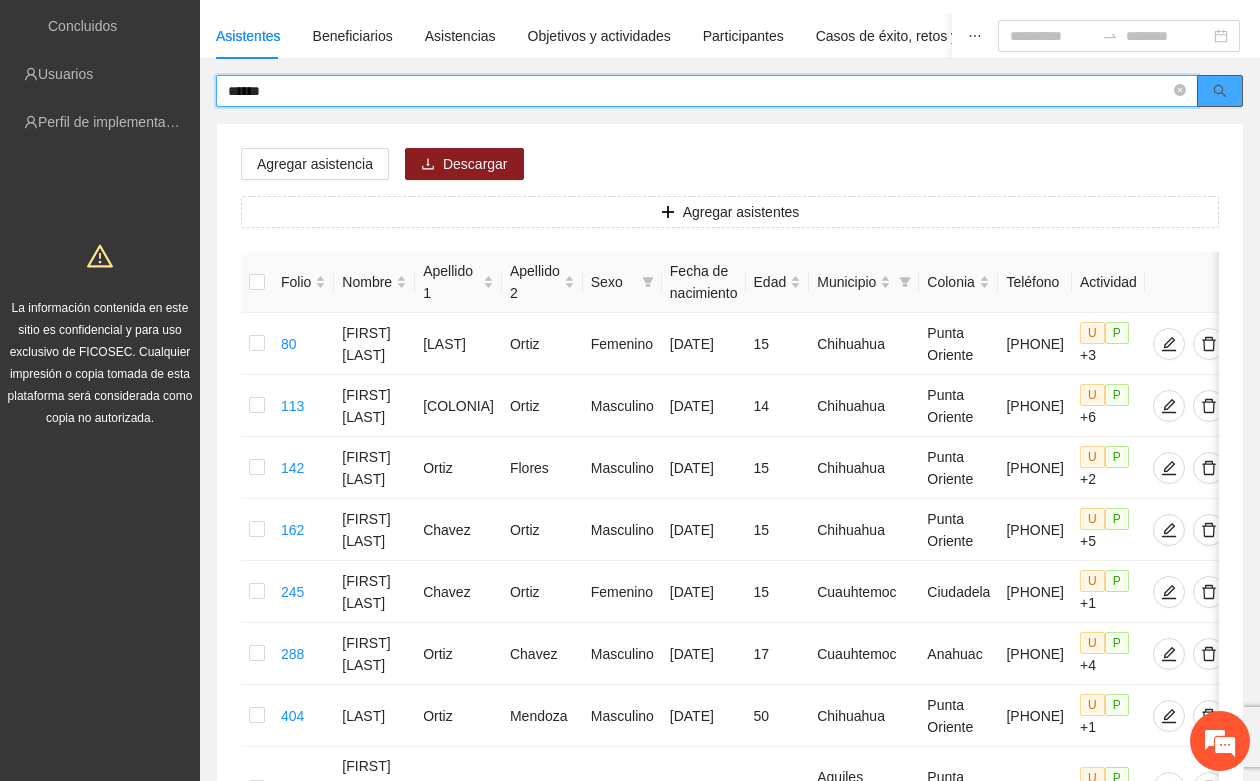 click at bounding box center [1220, 91] 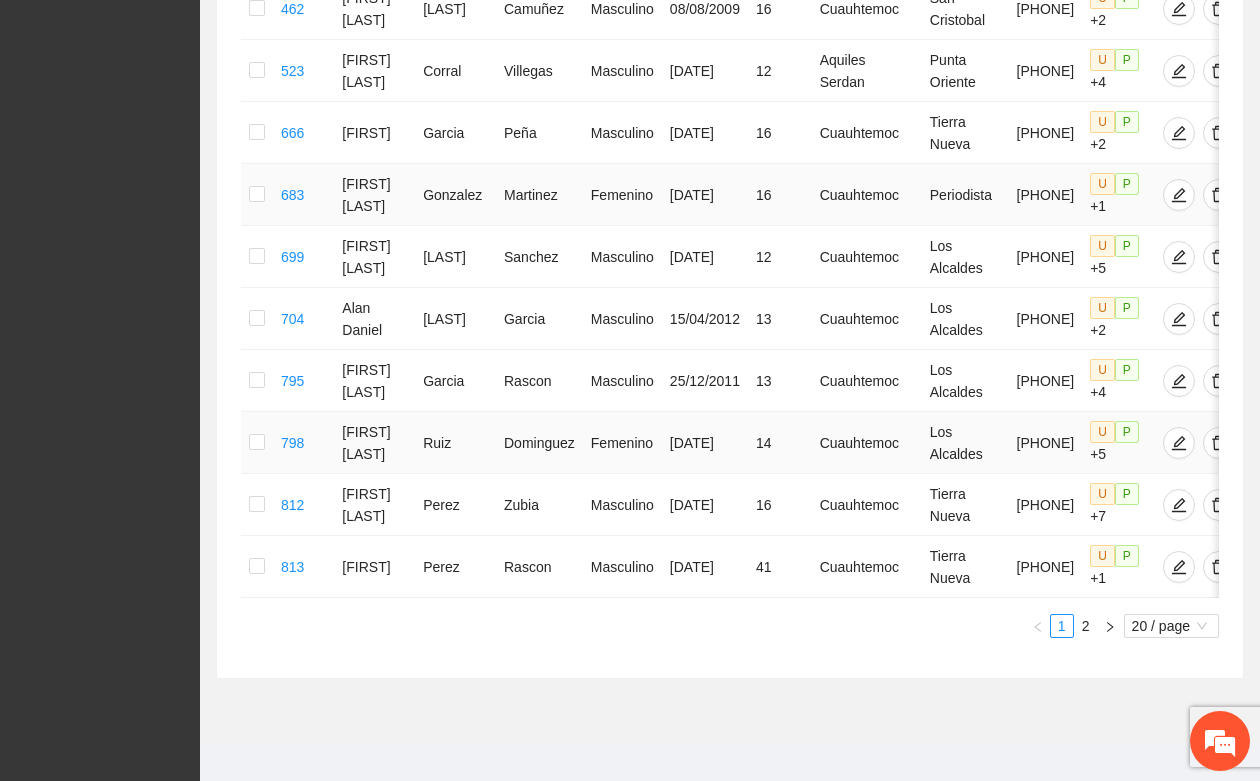 scroll, scrollTop: 1142, scrollLeft: 0, axis: vertical 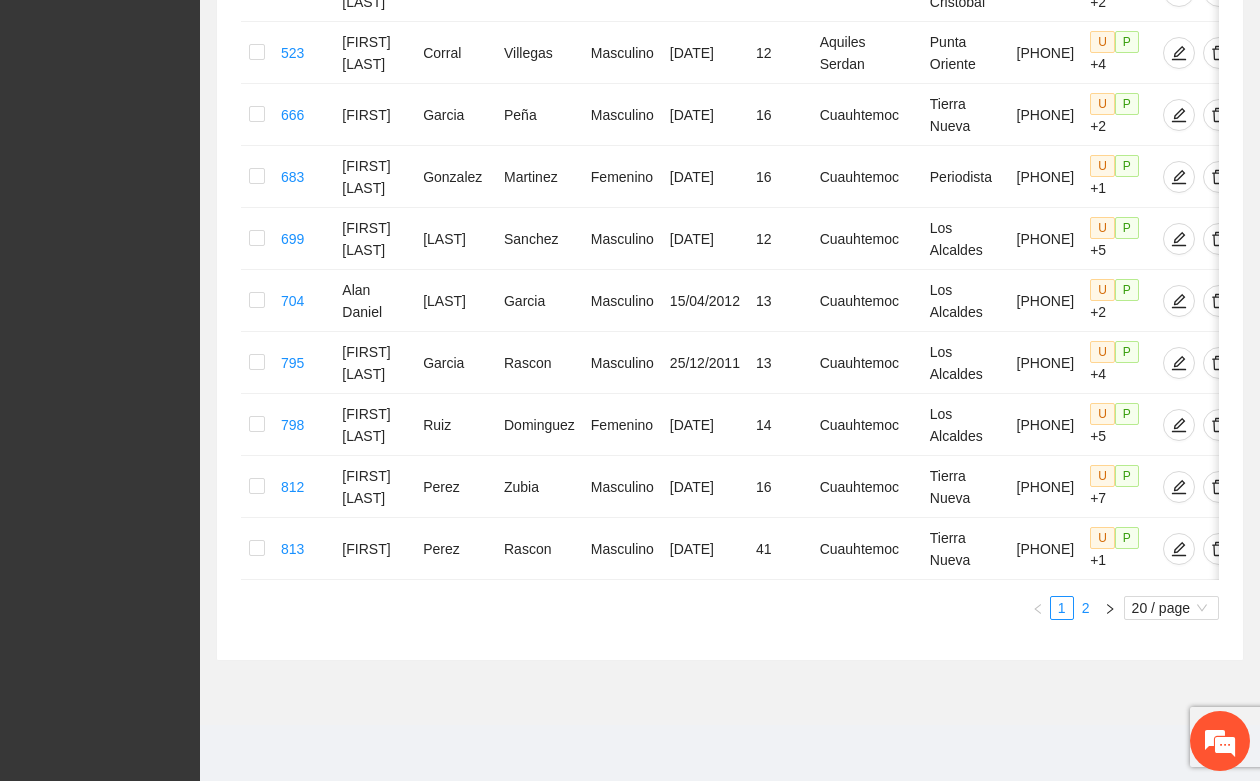 click on "2" at bounding box center [1086, 608] 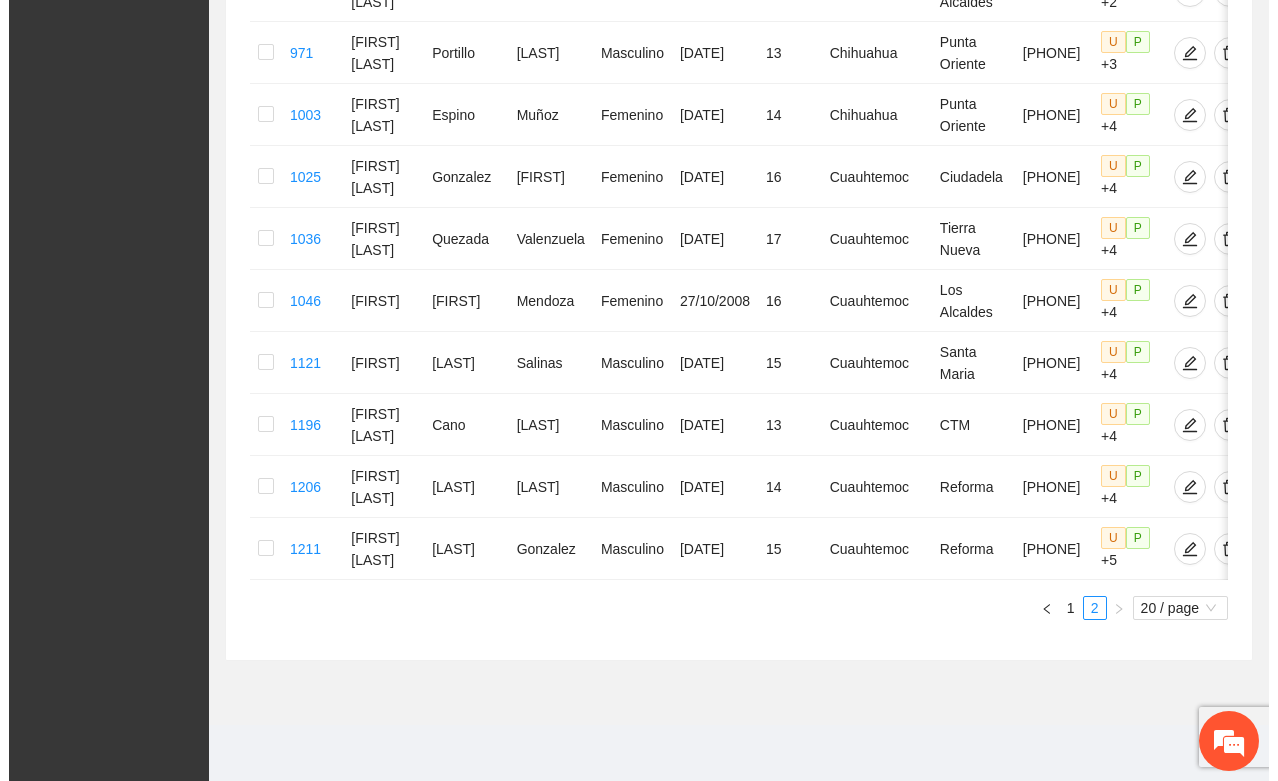 scroll, scrollTop: 820, scrollLeft: 0, axis: vertical 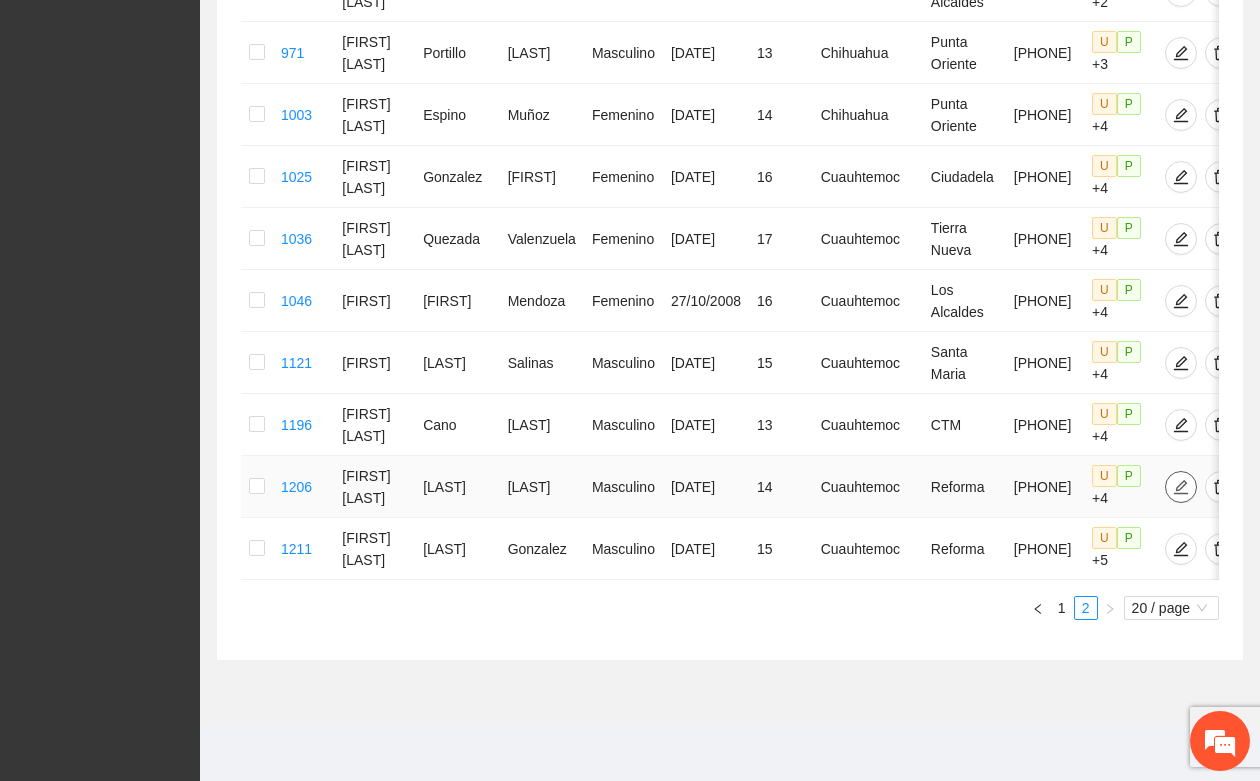 click 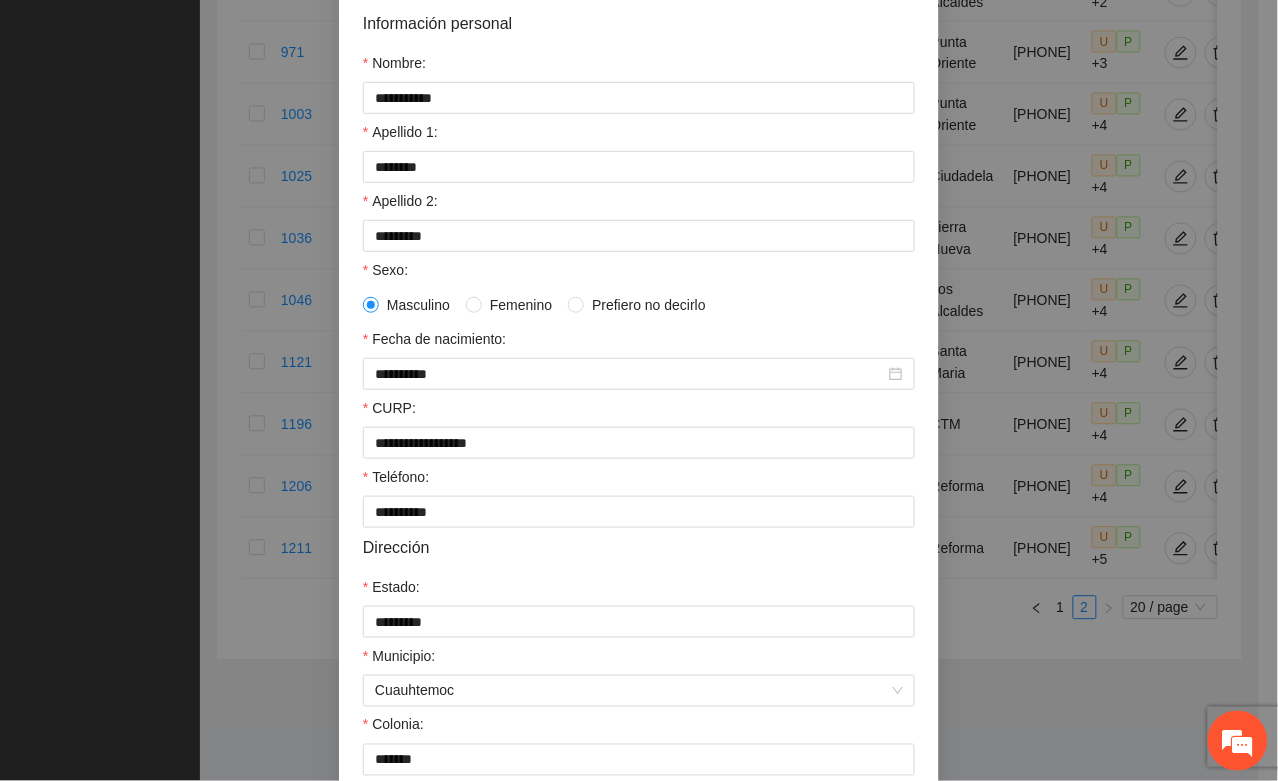 scroll, scrollTop: 396, scrollLeft: 0, axis: vertical 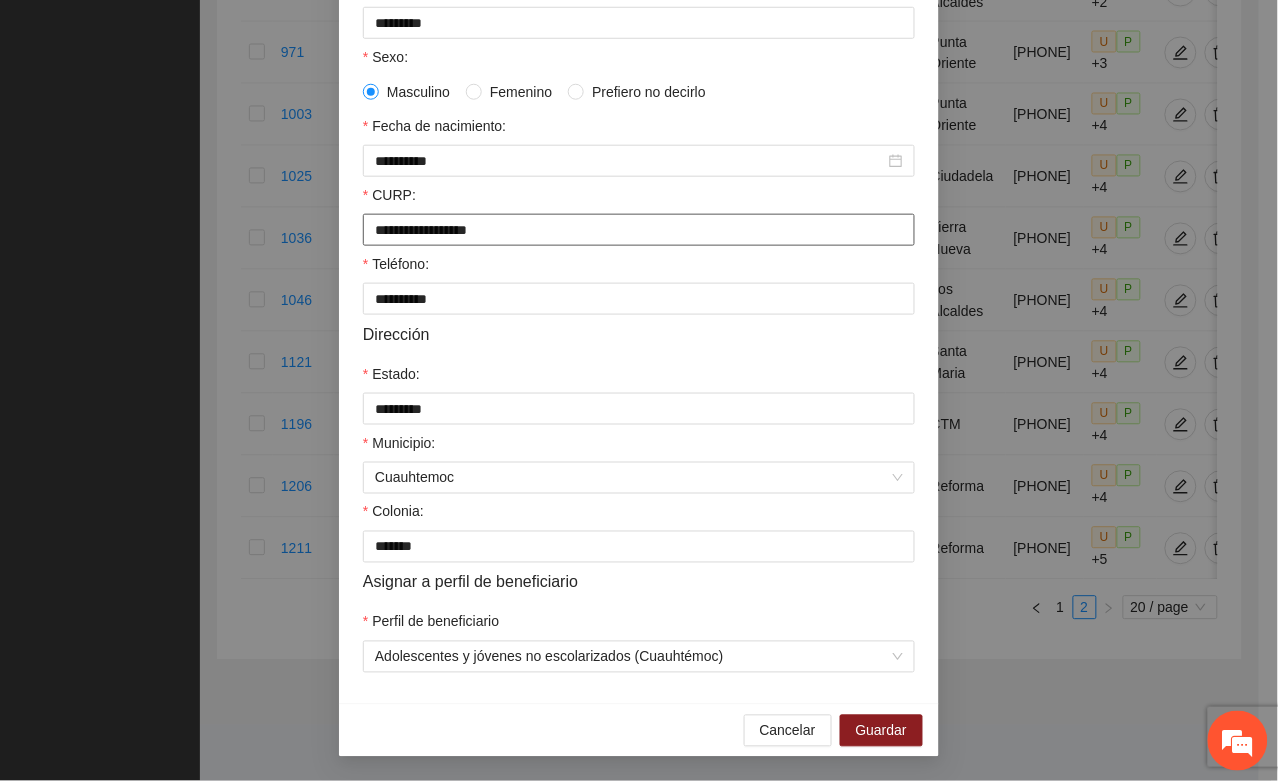 drag, startPoint x: 360, startPoint y: 221, endPoint x: 577, endPoint y: 227, distance: 217.08293 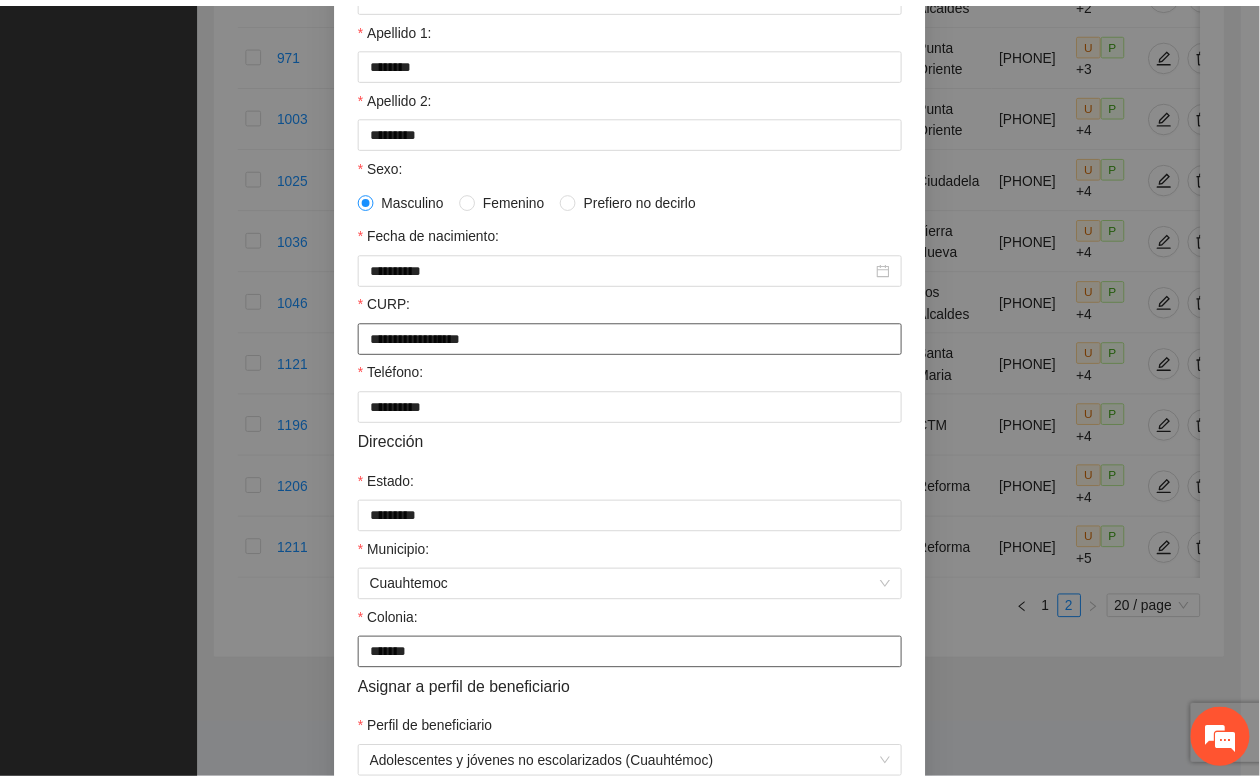 scroll, scrollTop: 0, scrollLeft: 0, axis: both 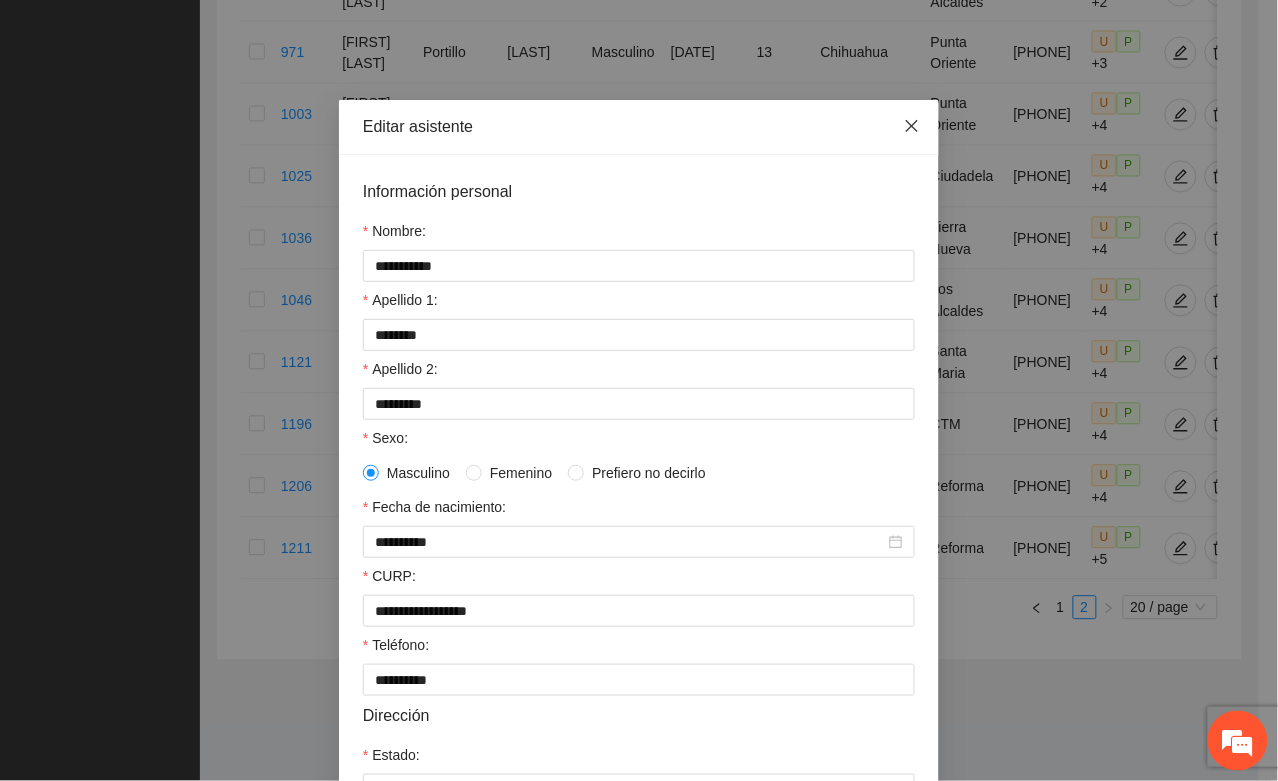 click at bounding box center [912, 127] 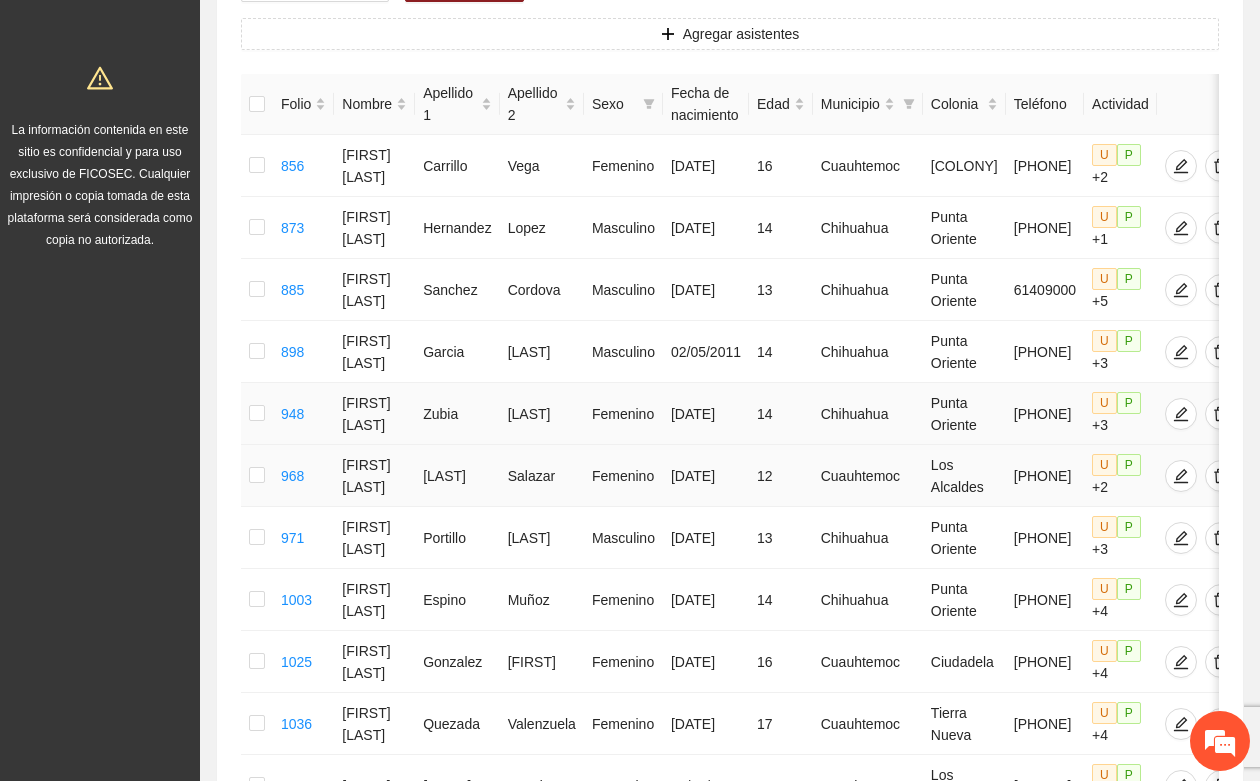 scroll, scrollTop: 195, scrollLeft: 0, axis: vertical 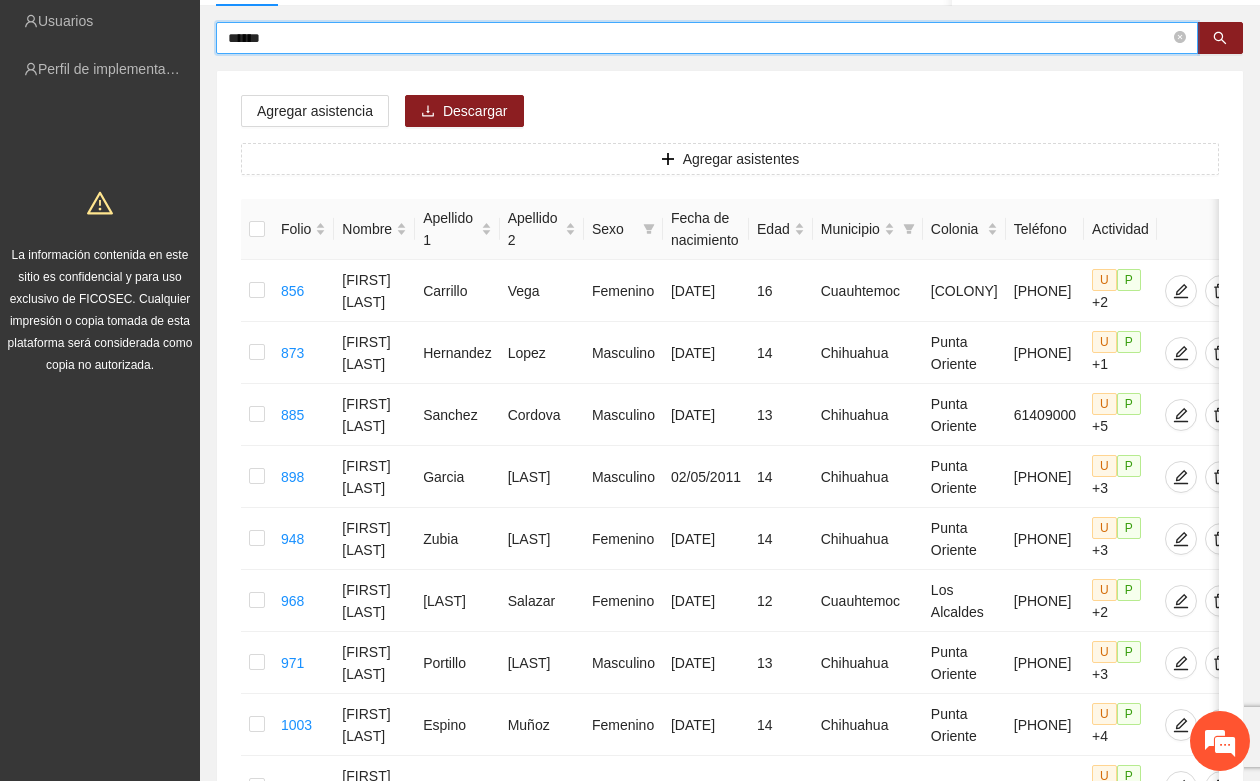 drag, startPoint x: 288, startPoint y: 47, endPoint x: 211, endPoint y: 65, distance: 79.07591 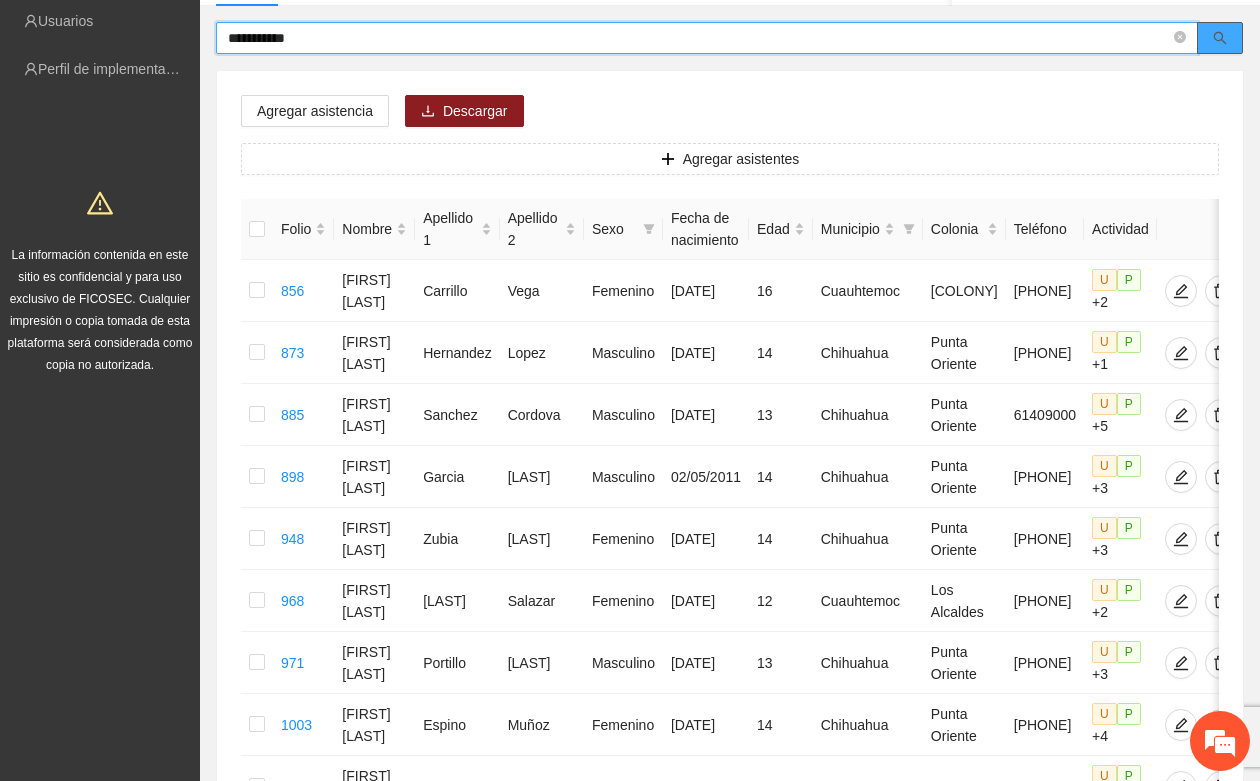 click 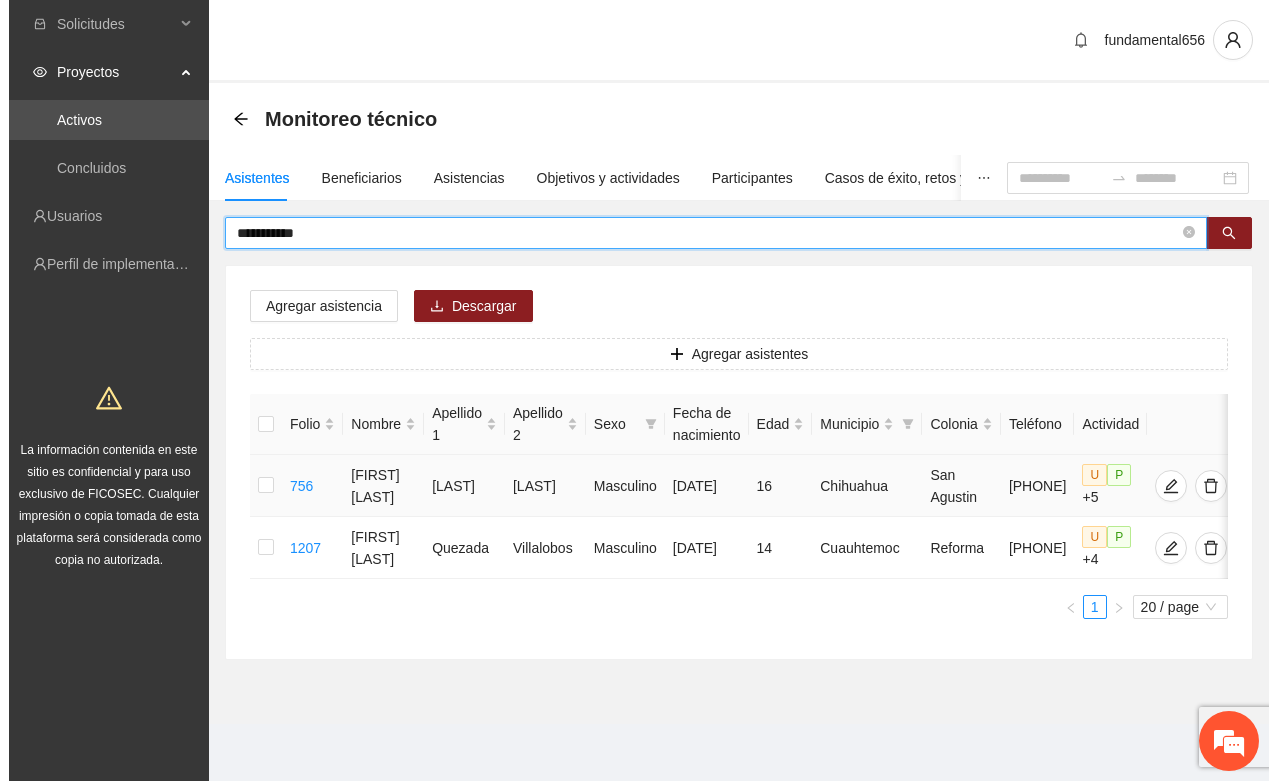 scroll, scrollTop: 17, scrollLeft: 0, axis: vertical 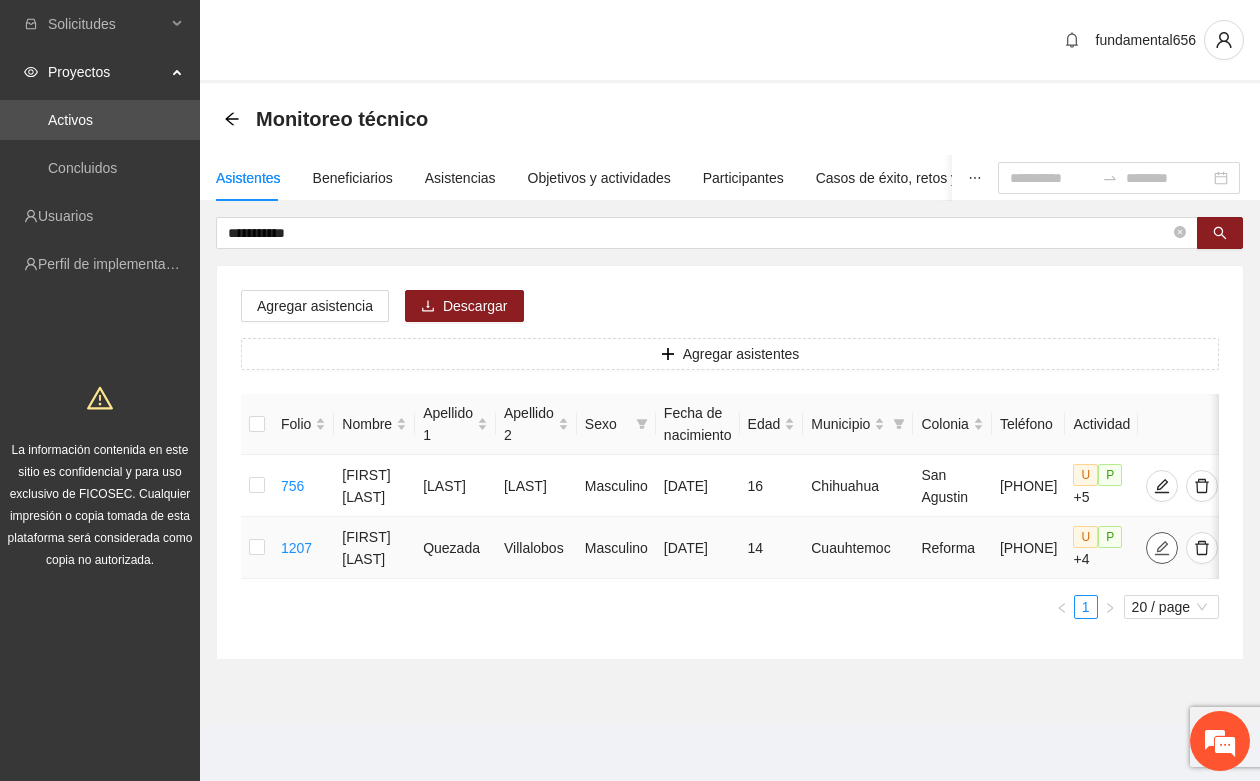 click 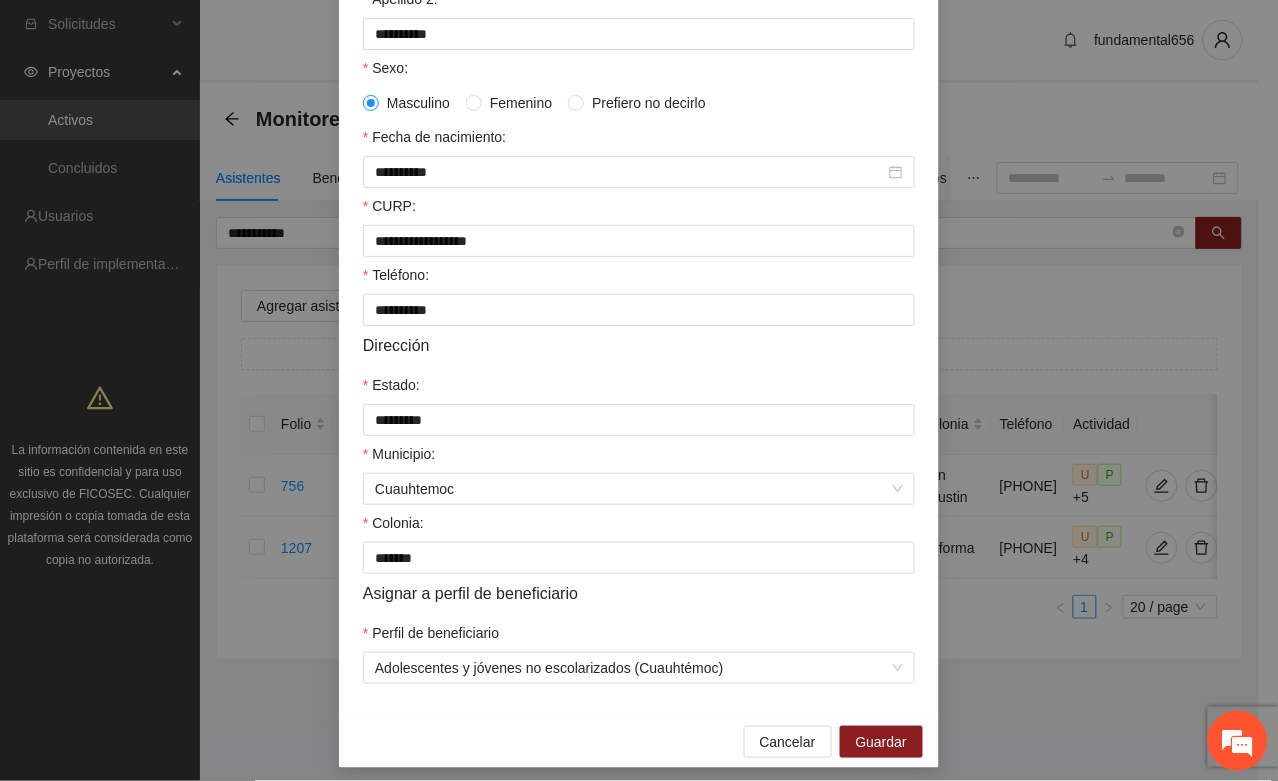 scroll, scrollTop: 375, scrollLeft: 0, axis: vertical 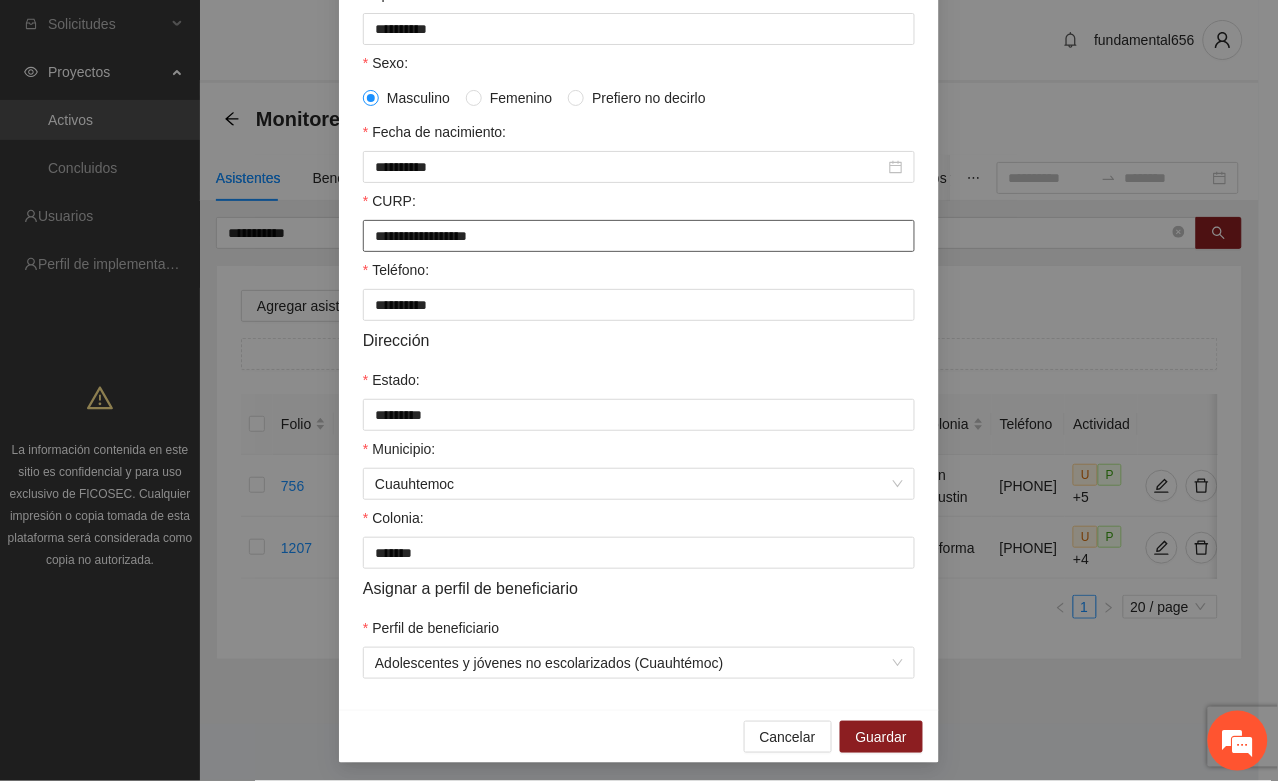 drag, startPoint x: 356, startPoint y: 247, endPoint x: 568, endPoint y: 242, distance: 212.05896 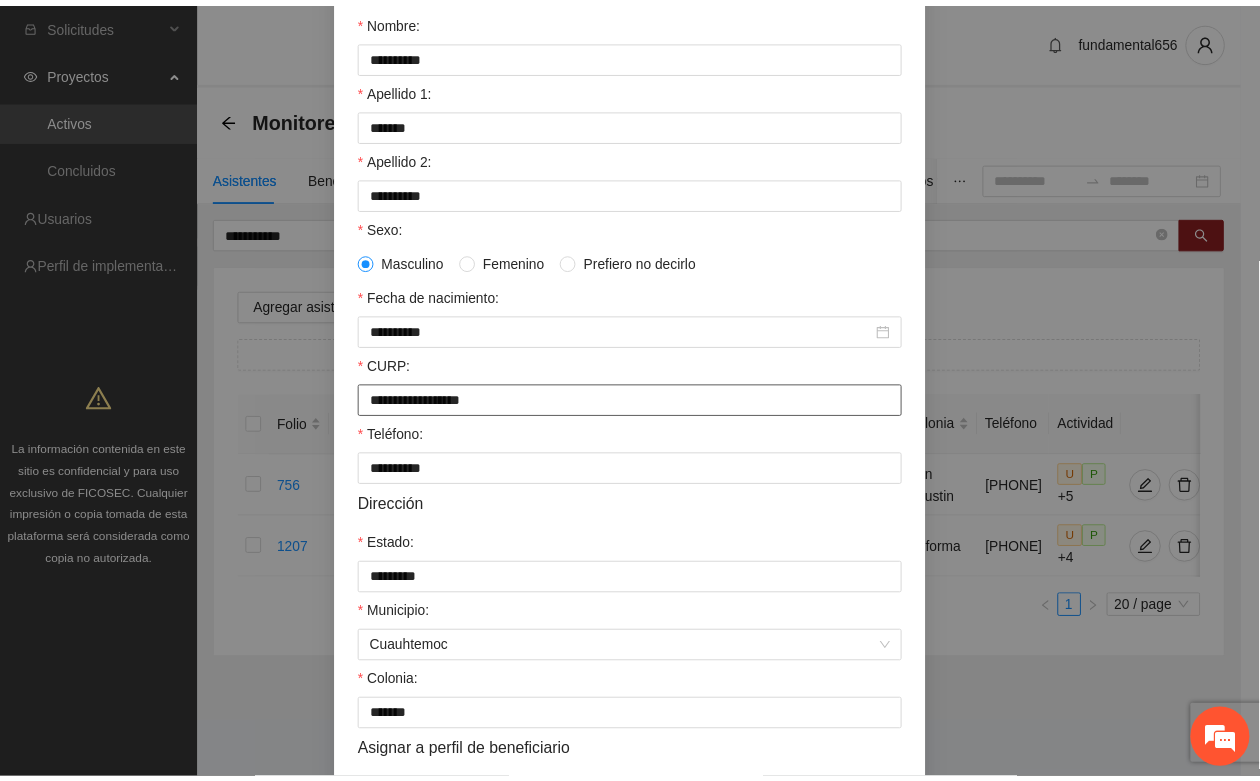 scroll, scrollTop: 0, scrollLeft: 0, axis: both 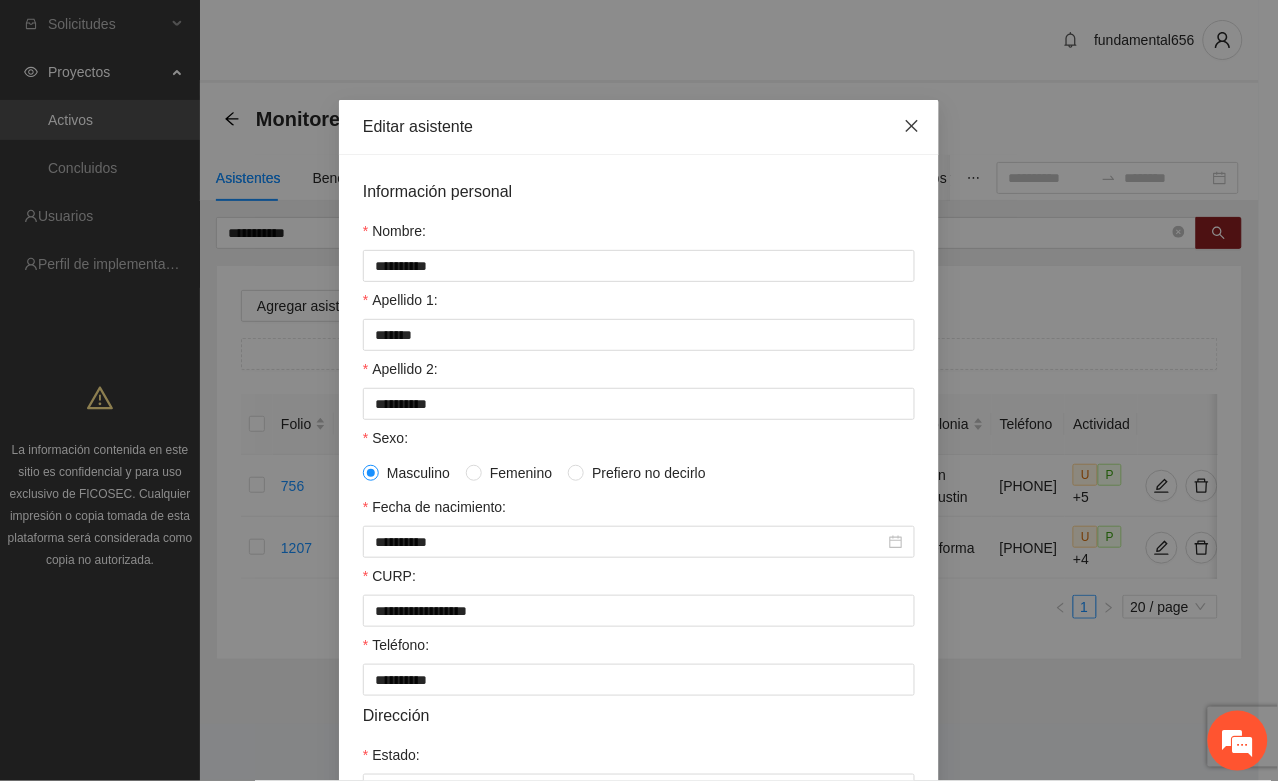 click at bounding box center [912, 127] 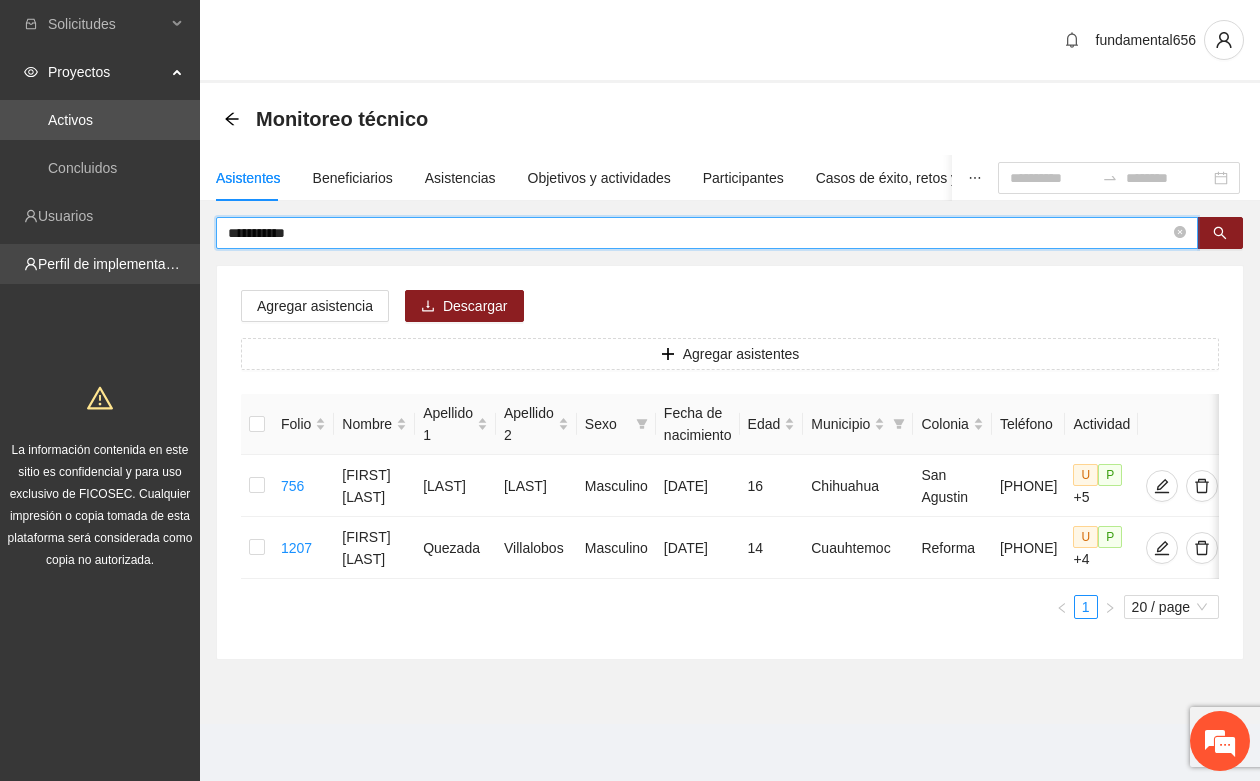 drag, startPoint x: 326, startPoint y: 207, endPoint x: 180, endPoint y: 236, distance: 148.85228 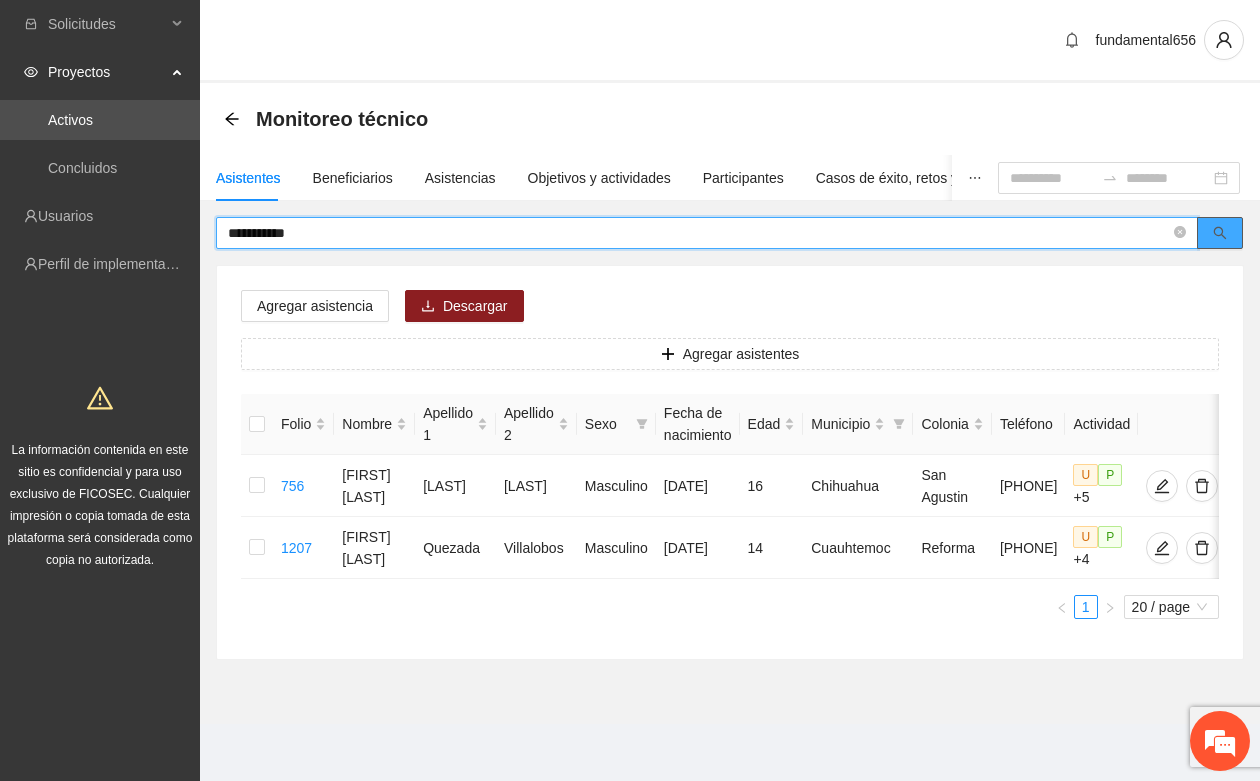 click 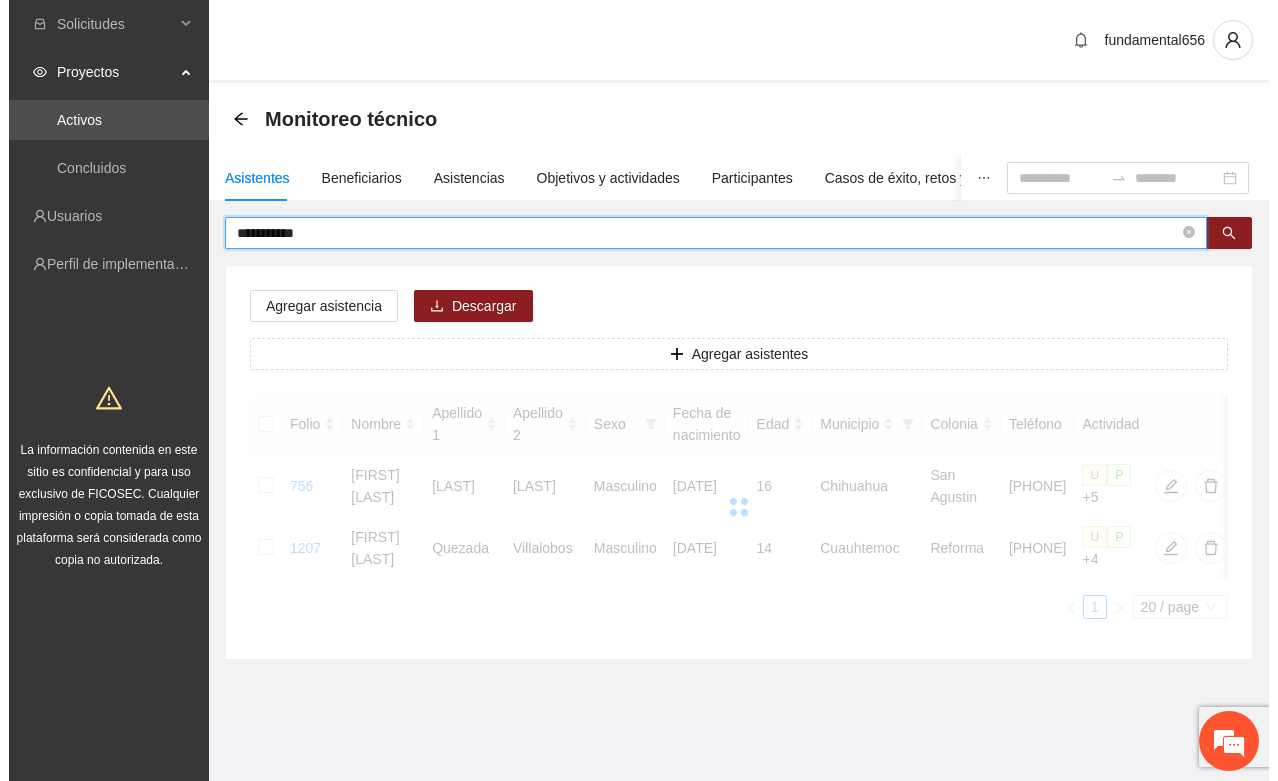 scroll, scrollTop: 0, scrollLeft: 0, axis: both 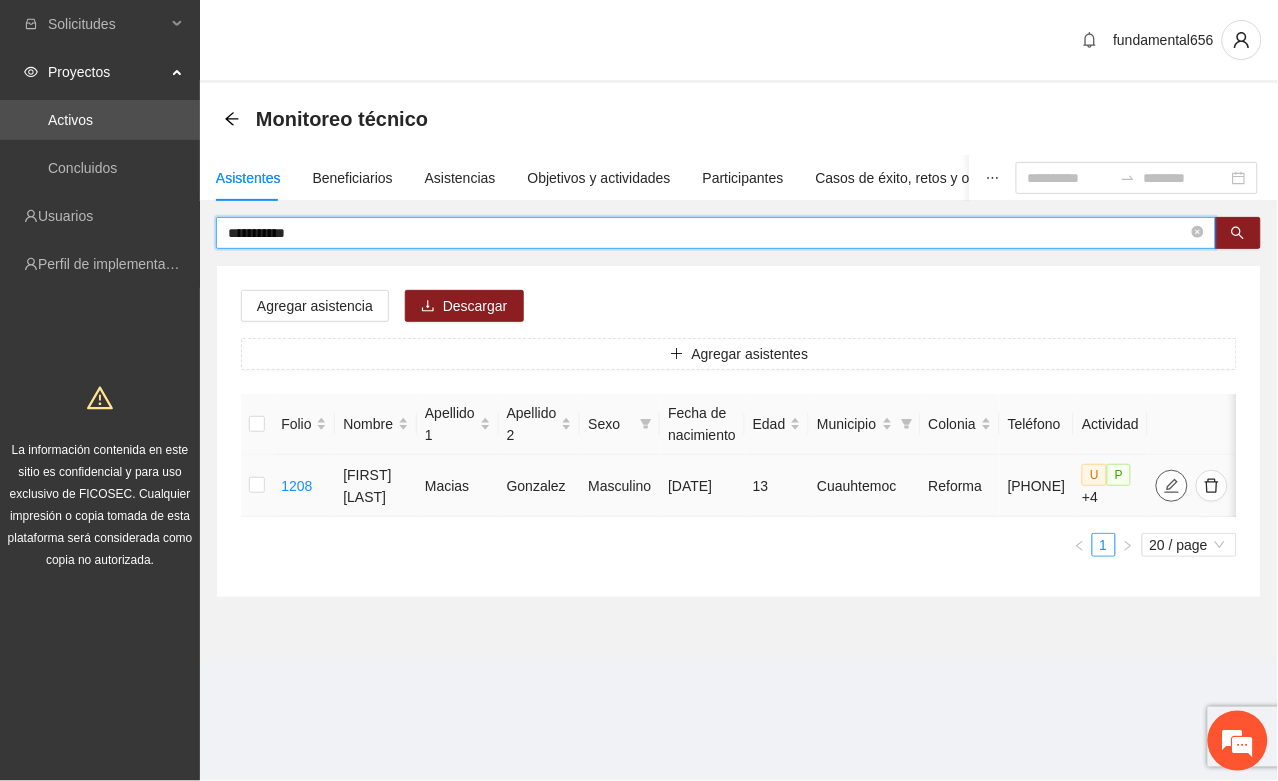 type on "**********" 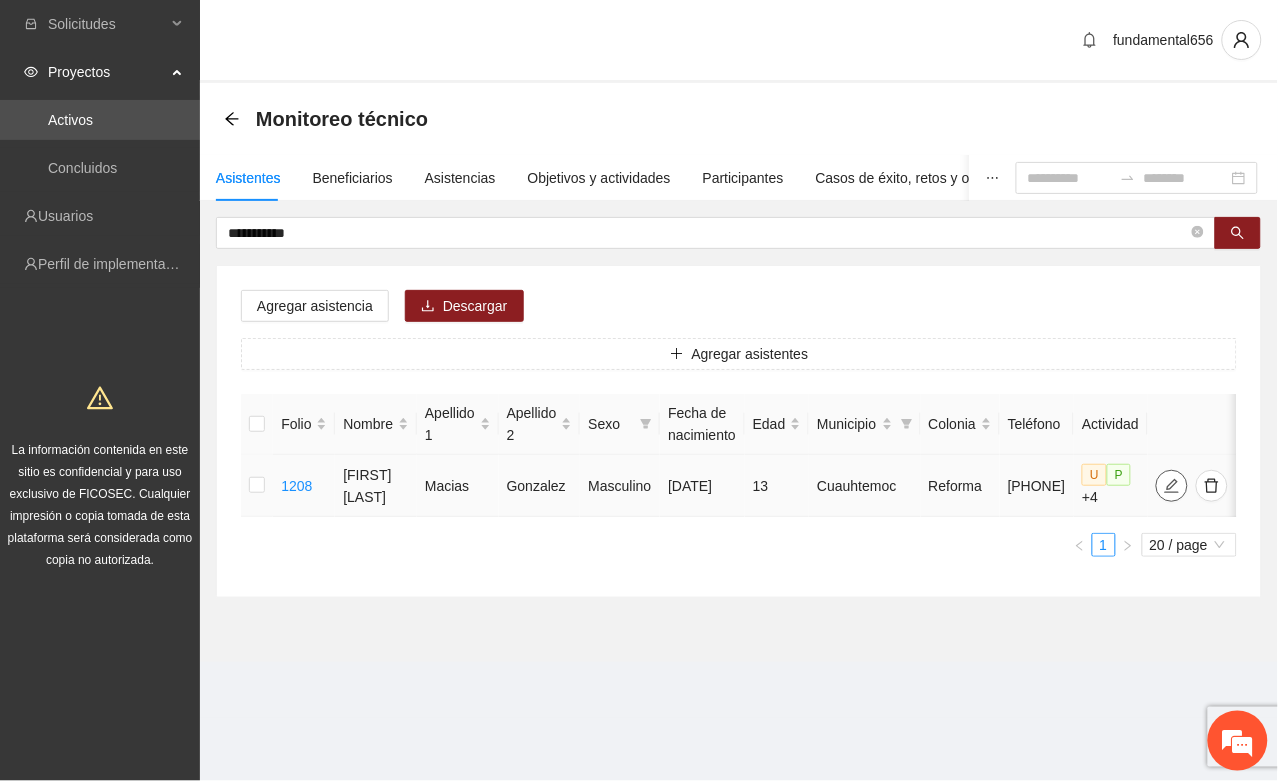 type on "**********" 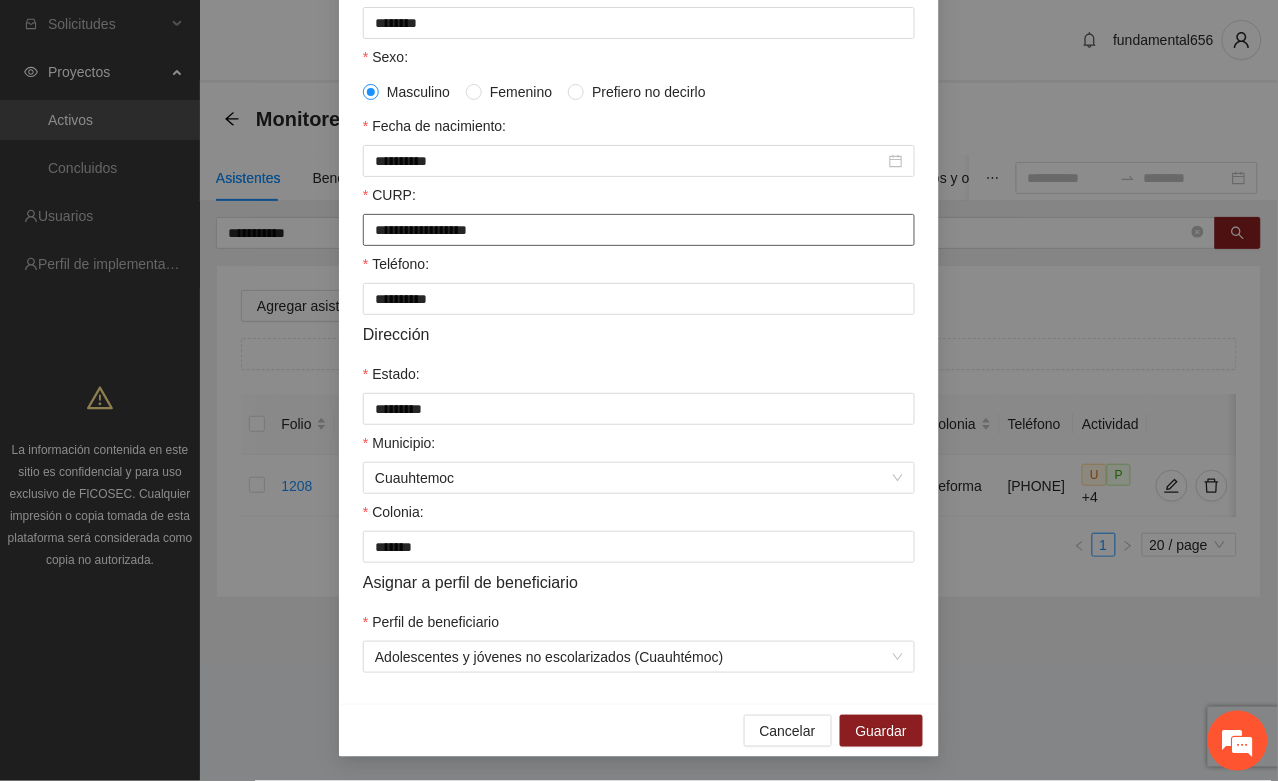 scroll, scrollTop: 396, scrollLeft: 0, axis: vertical 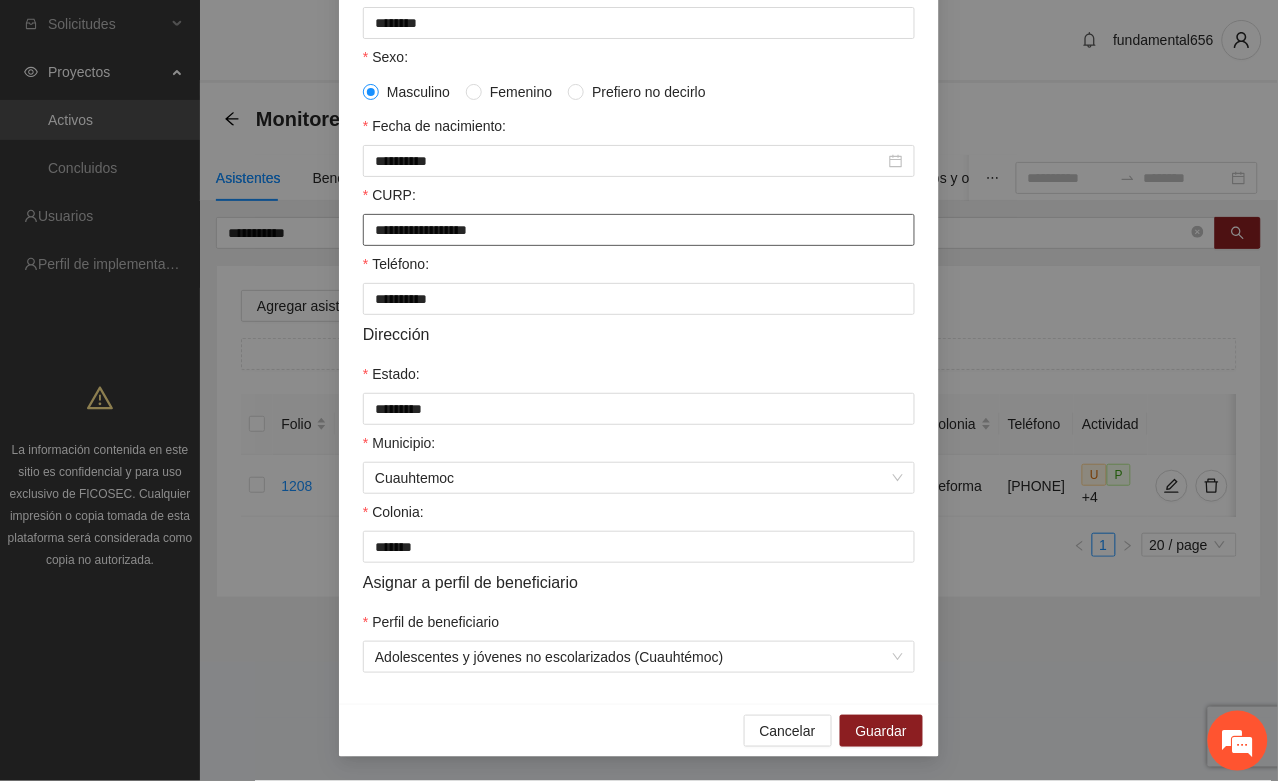 drag, startPoint x: 361, startPoint y: 211, endPoint x: 530, endPoint y: 225, distance: 169.57889 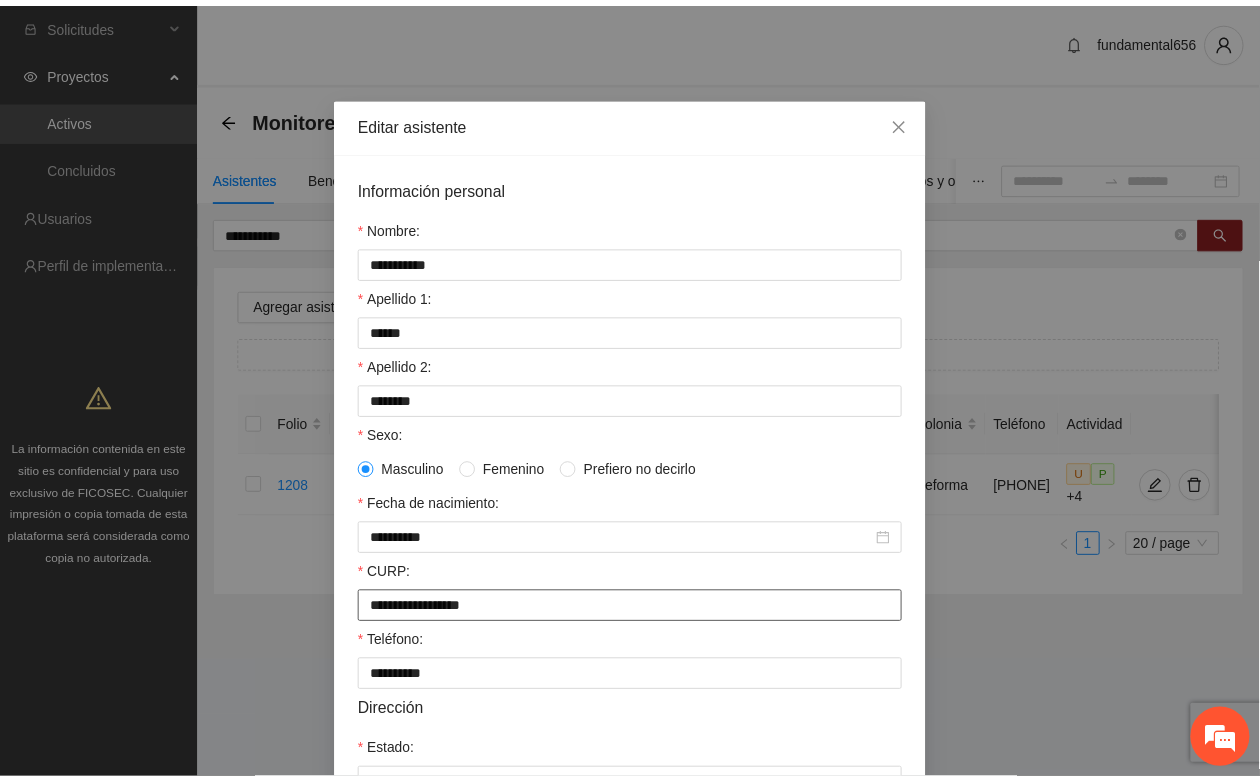 scroll, scrollTop: 0, scrollLeft: 0, axis: both 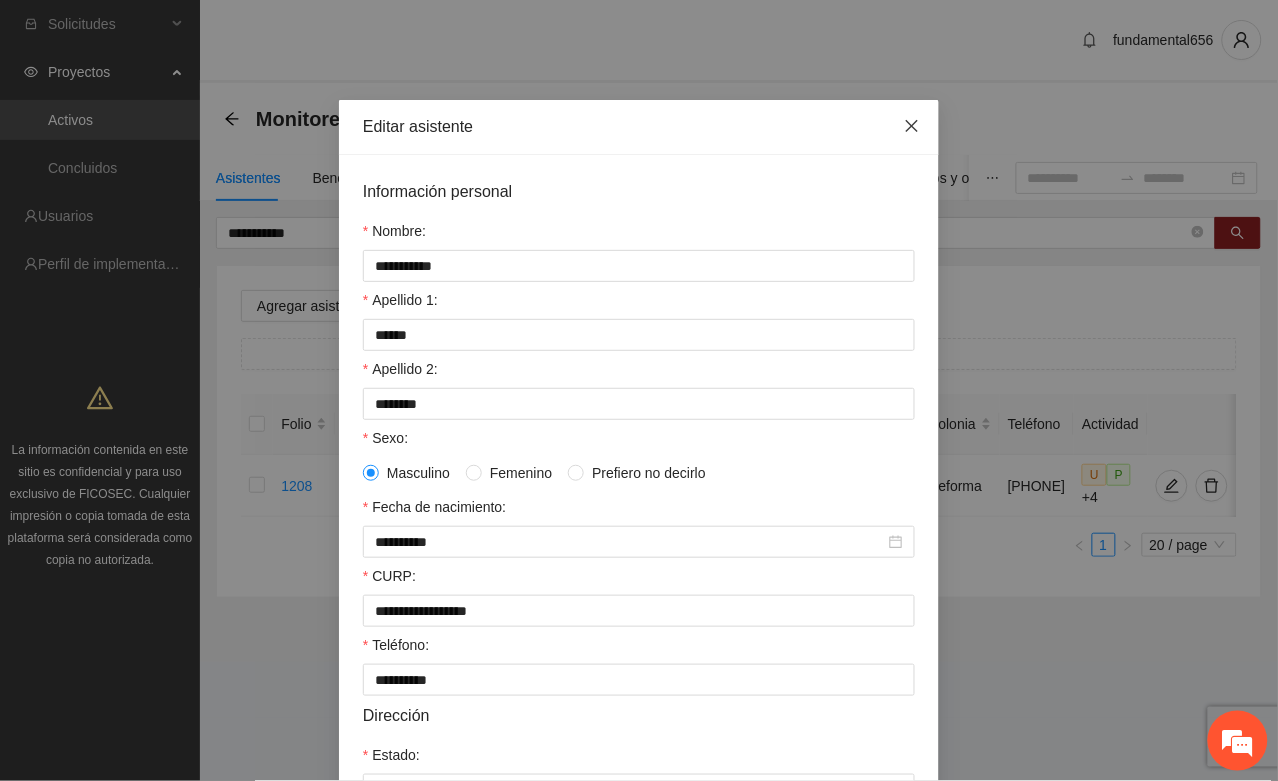 click at bounding box center (912, 127) 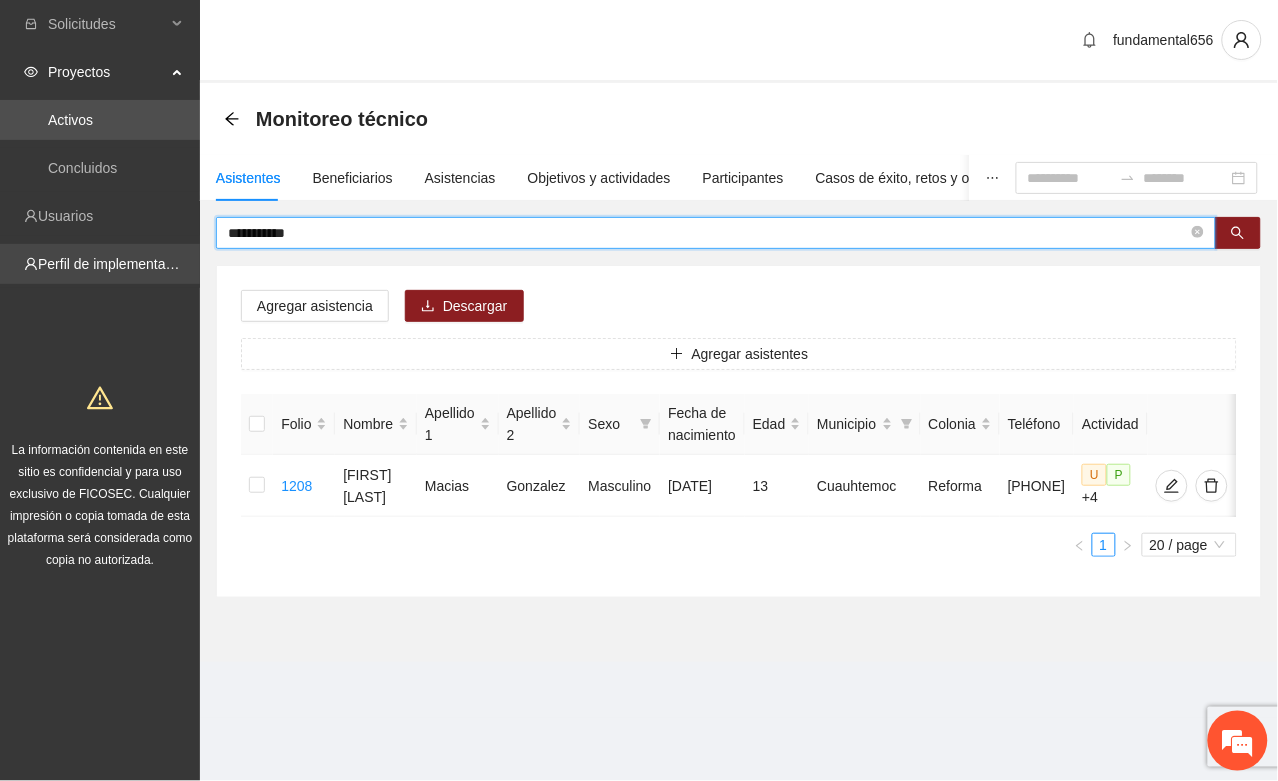 drag, startPoint x: 316, startPoint y: 233, endPoint x: 195, endPoint y: 256, distance: 123.16656 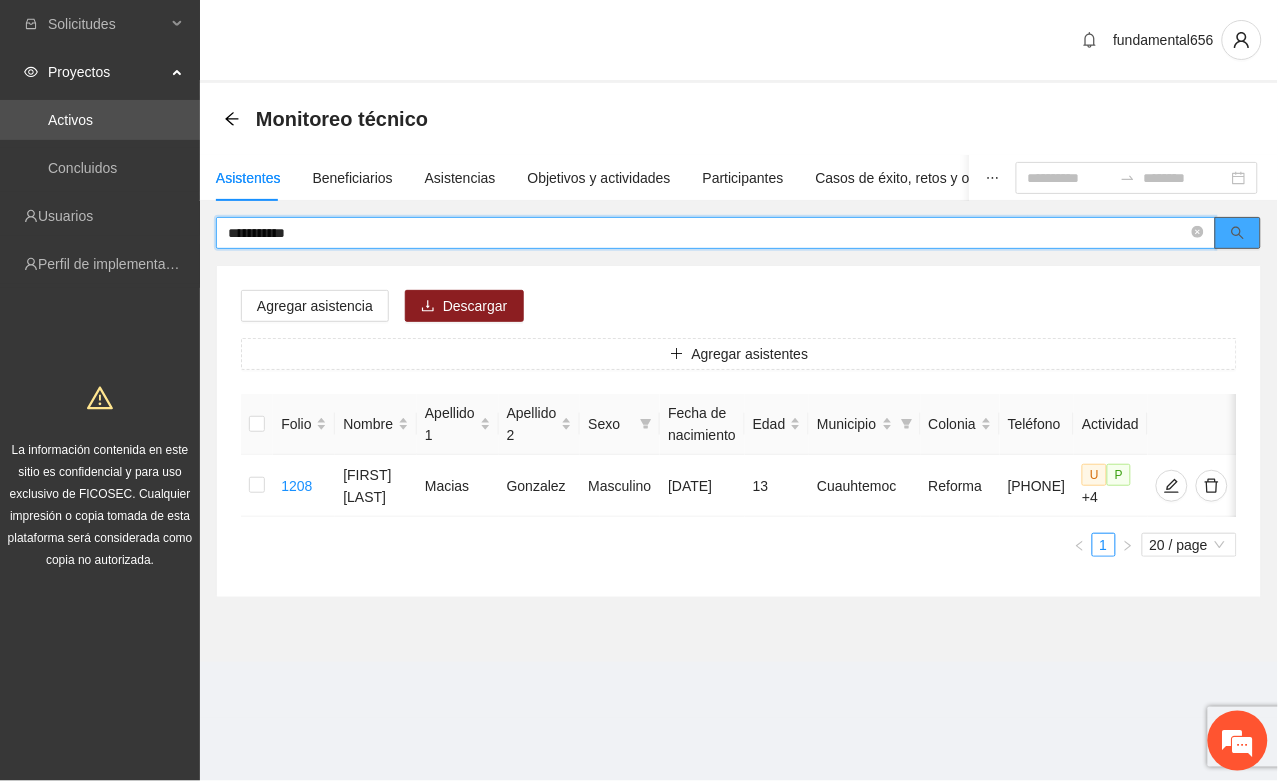 click at bounding box center [1238, 233] 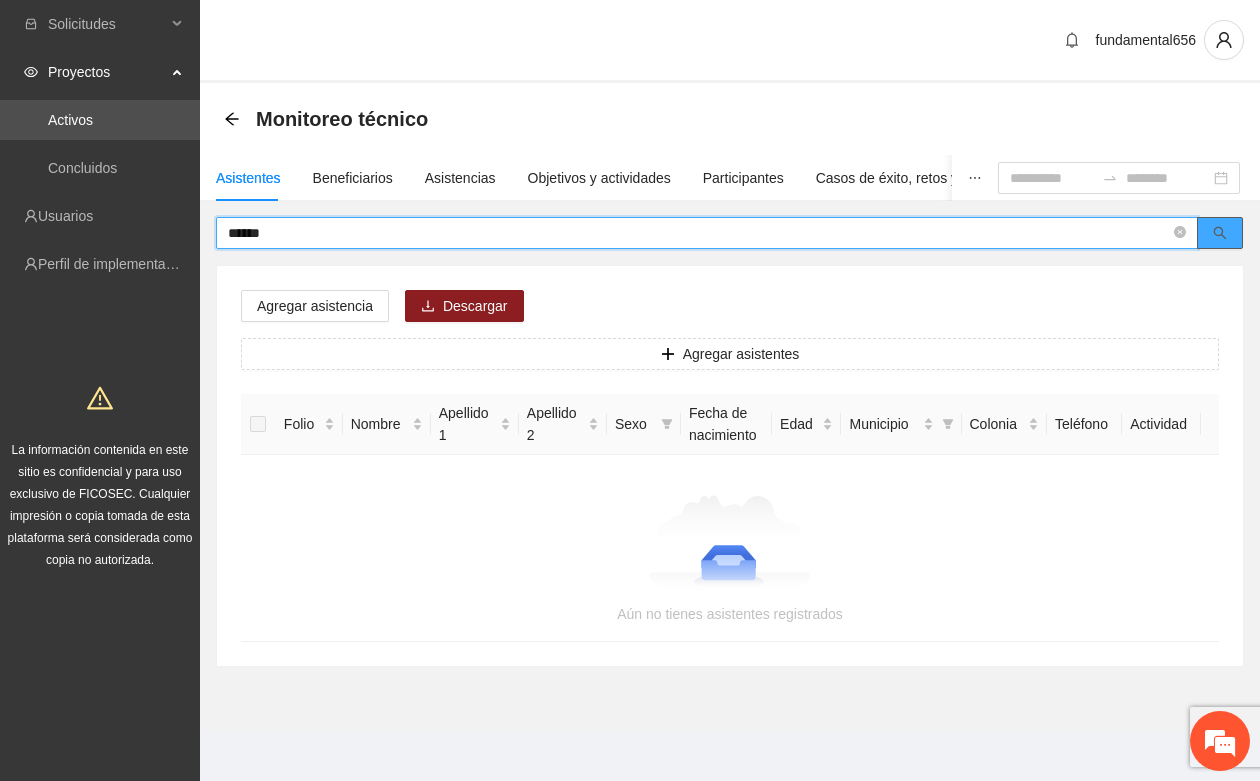 click 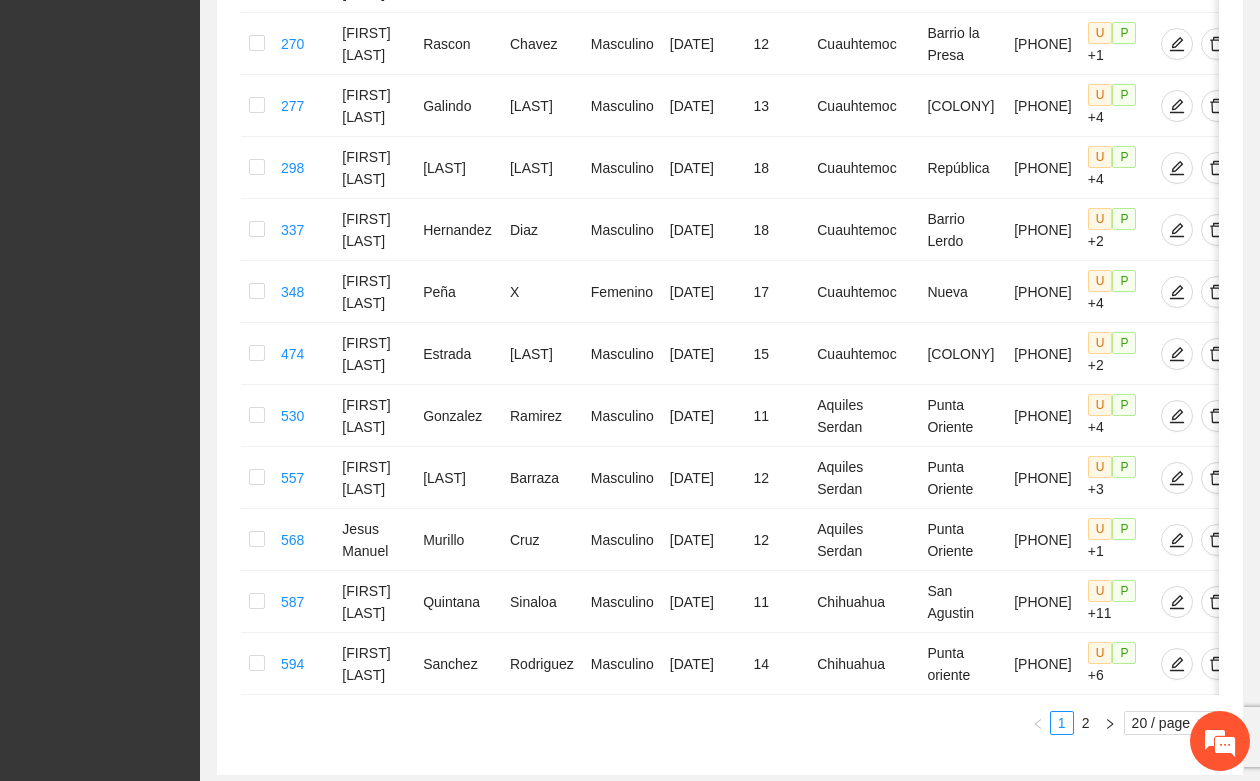 scroll, scrollTop: 1125, scrollLeft: 0, axis: vertical 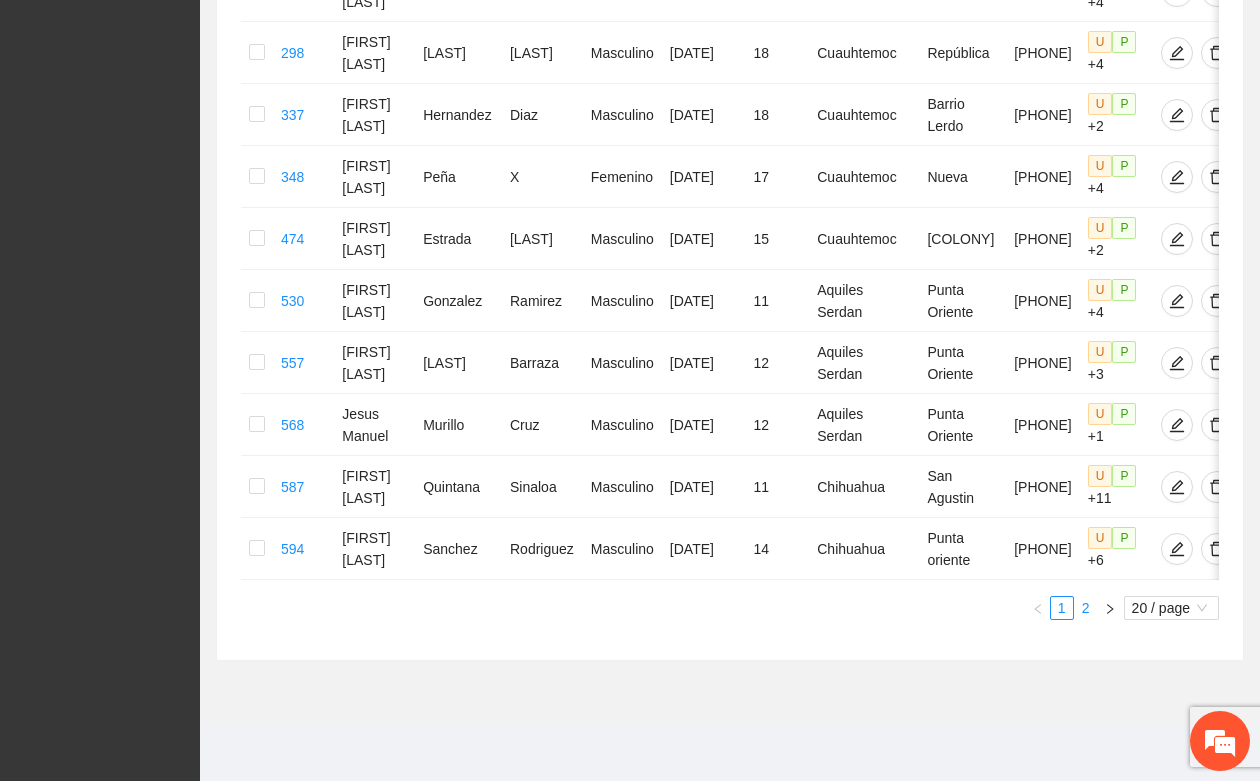 click on "2" at bounding box center (1086, 608) 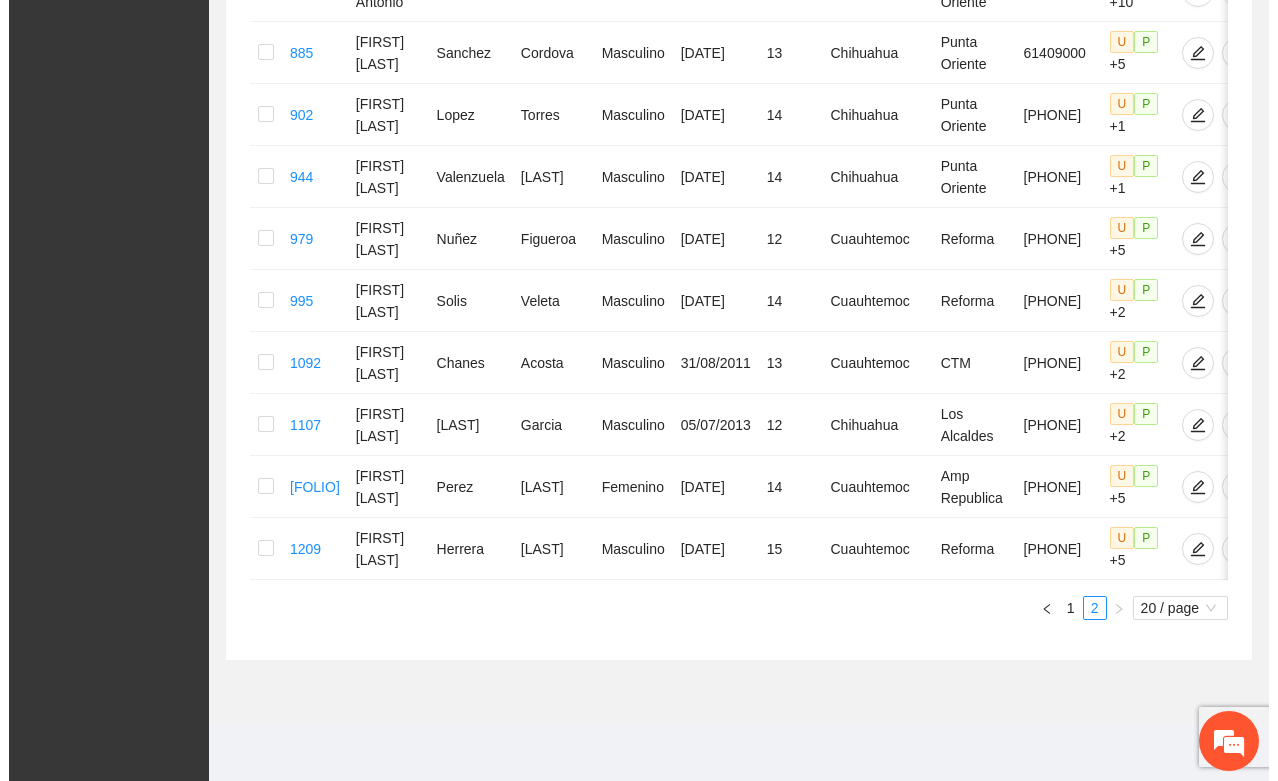 scroll, scrollTop: 881, scrollLeft: 0, axis: vertical 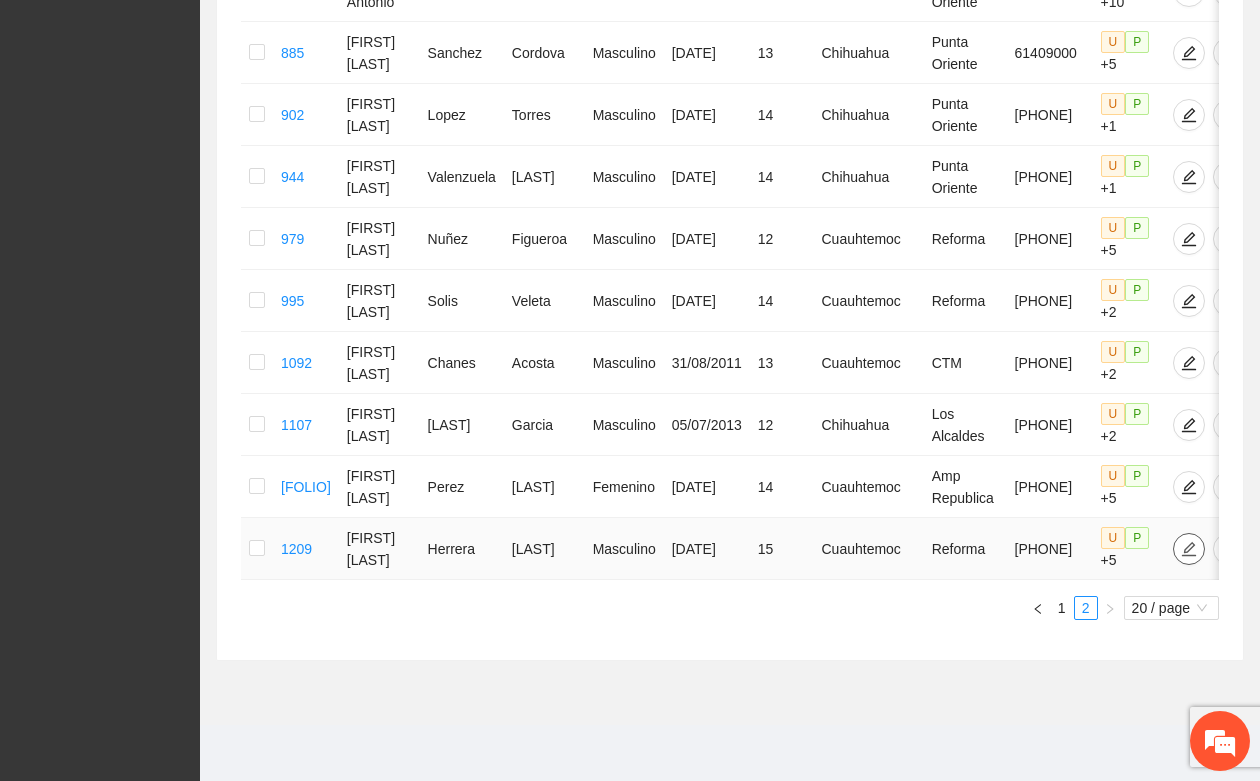 click 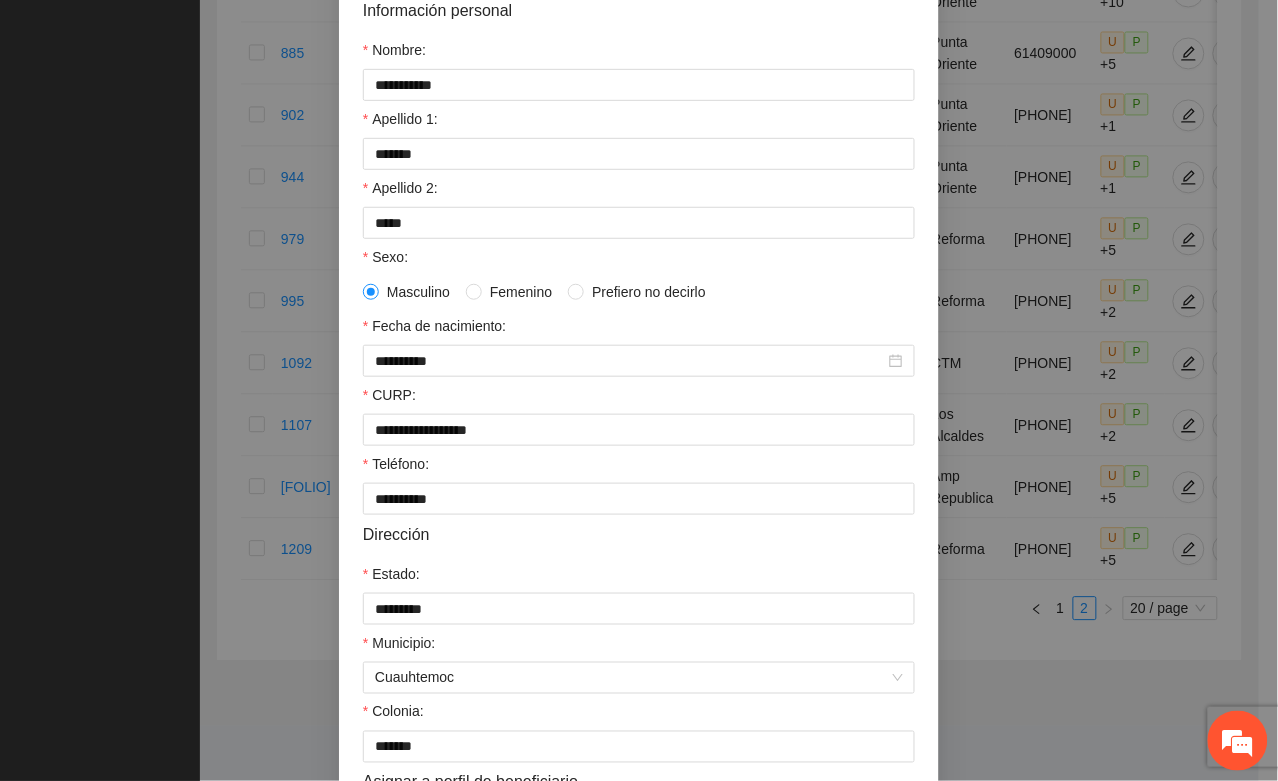 scroll, scrollTop: 396, scrollLeft: 0, axis: vertical 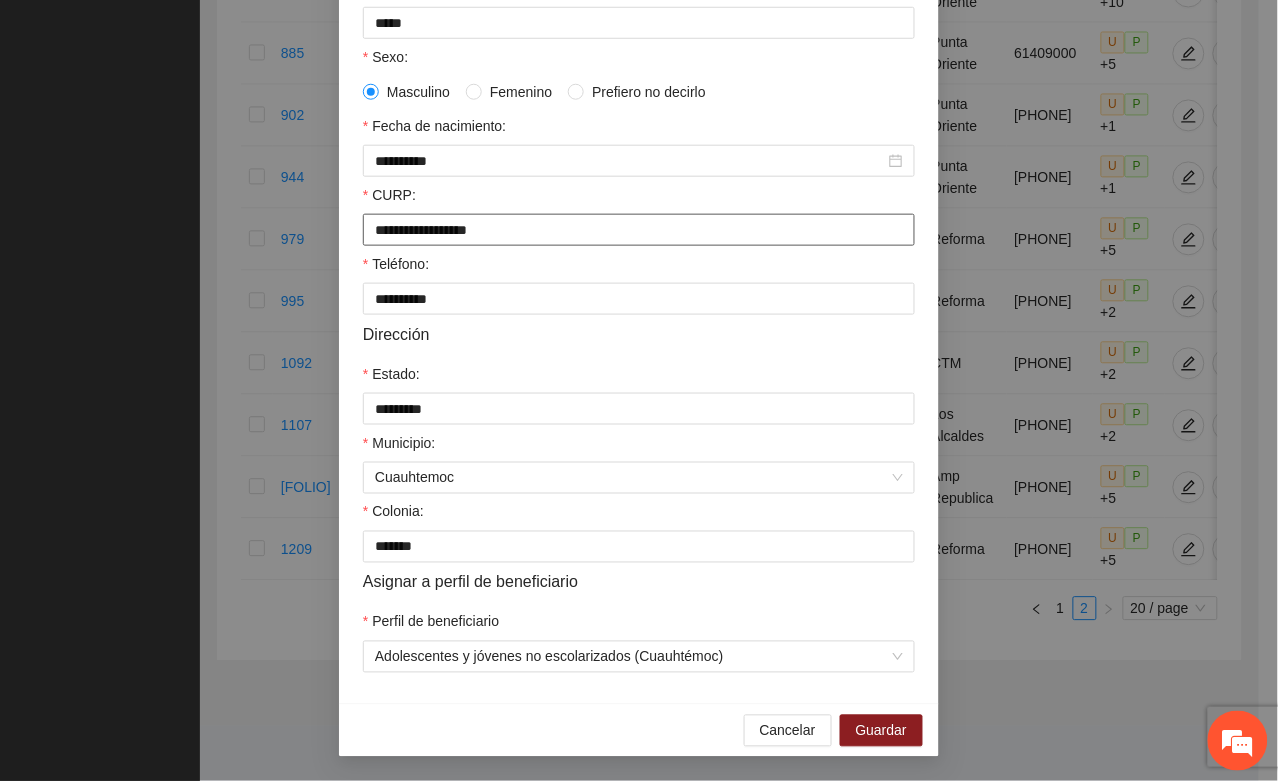 drag, startPoint x: 362, startPoint y: 221, endPoint x: 553, endPoint y: 218, distance: 191.02356 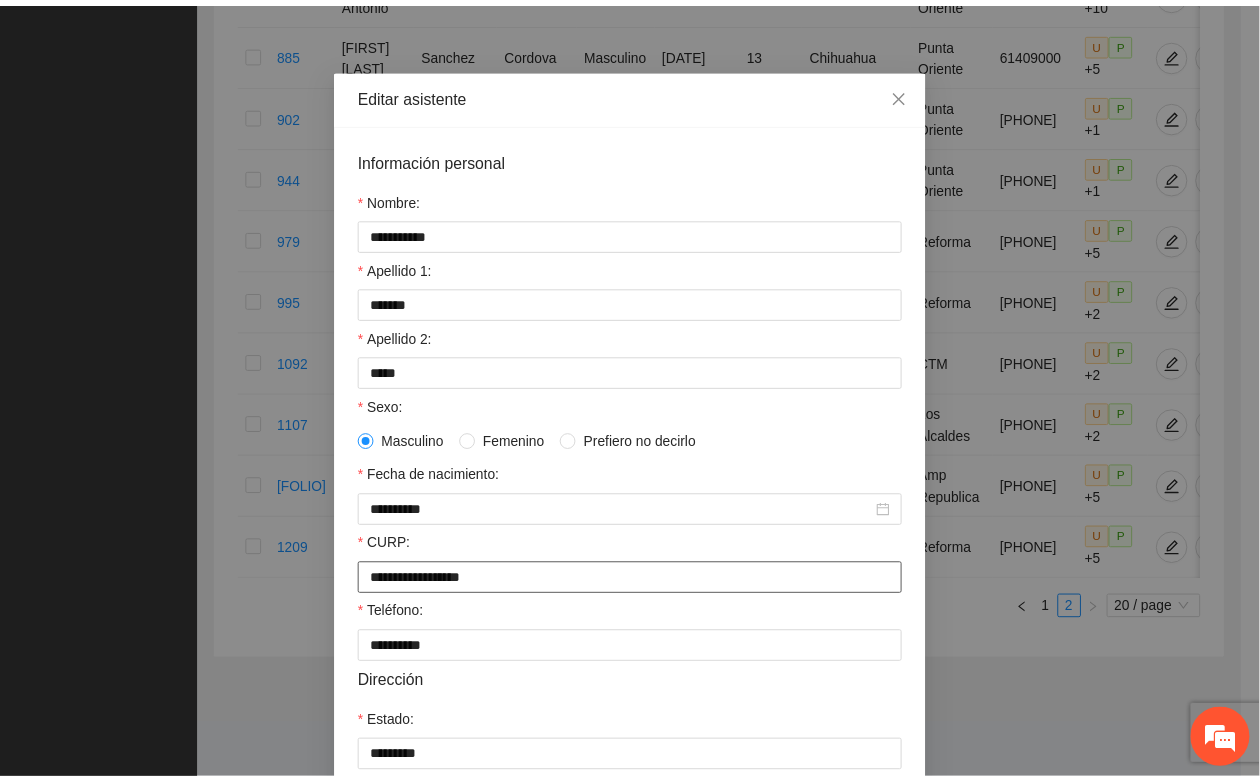 scroll, scrollTop: 21, scrollLeft: 0, axis: vertical 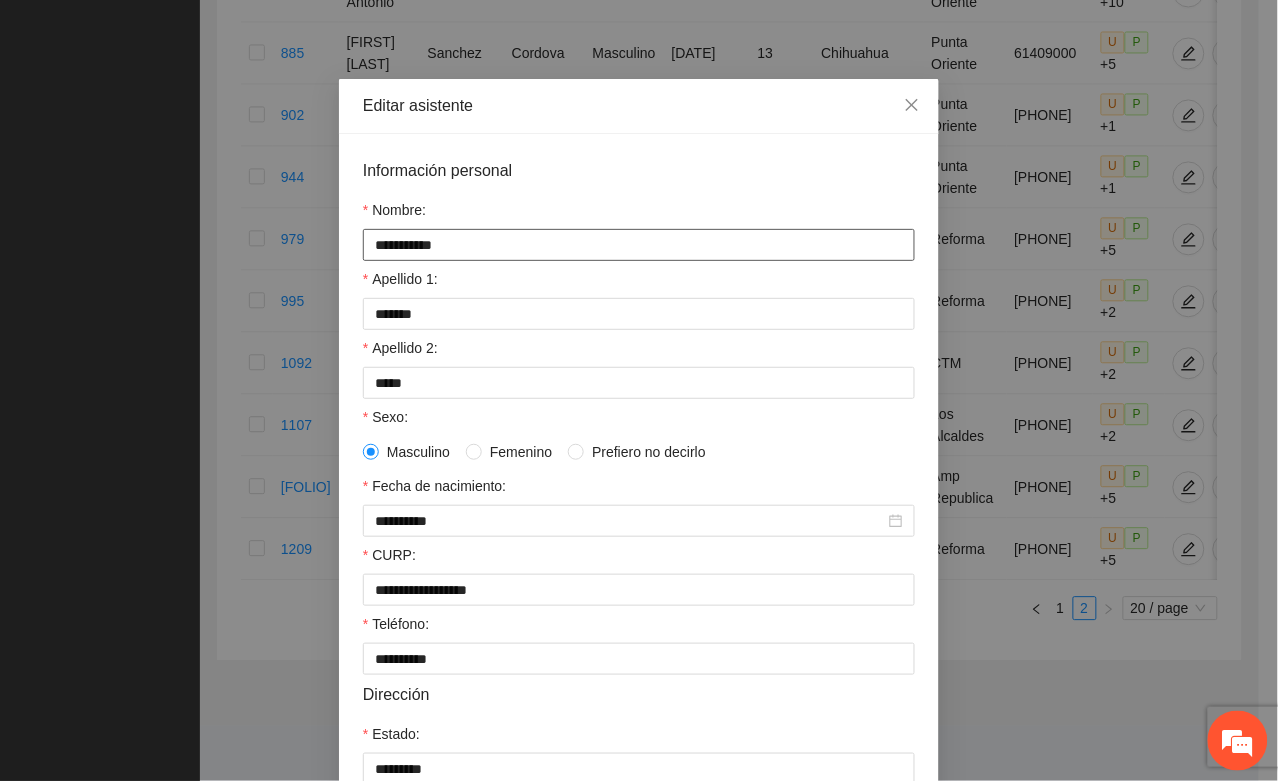 drag, startPoint x: 360, startPoint y: 253, endPoint x: 490, endPoint y: 251, distance: 130.01538 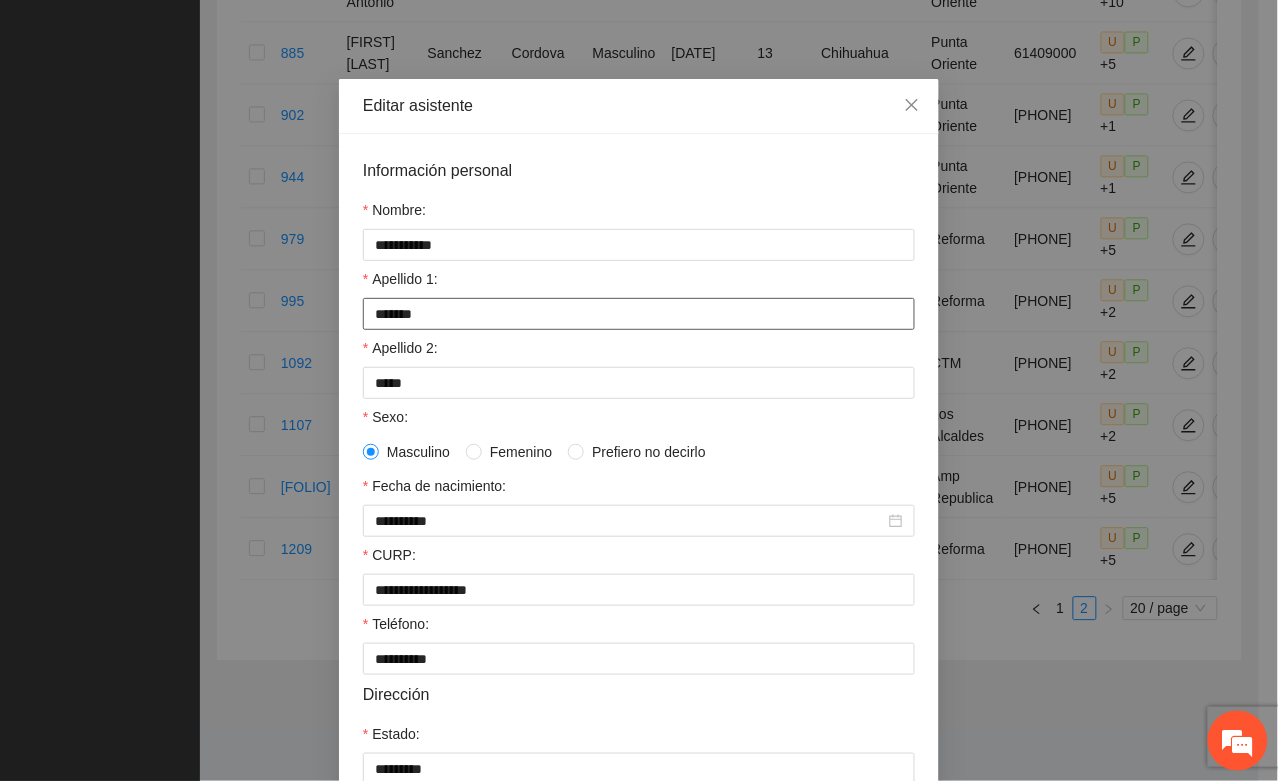 drag, startPoint x: 357, startPoint y: 316, endPoint x: 453, endPoint y: 315, distance: 96.00521 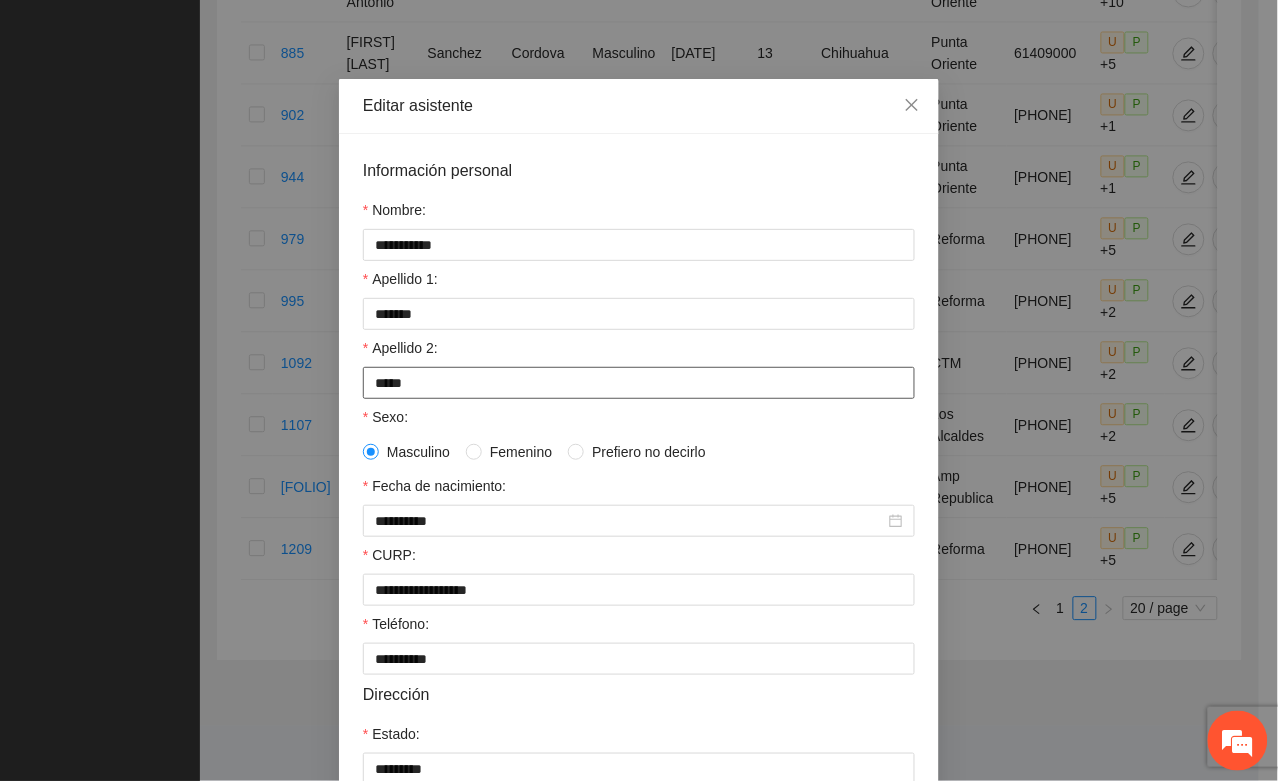 drag, startPoint x: 357, startPoint y: 397, endPoint x: 437, endPoint y: 390, distance: 80.305664 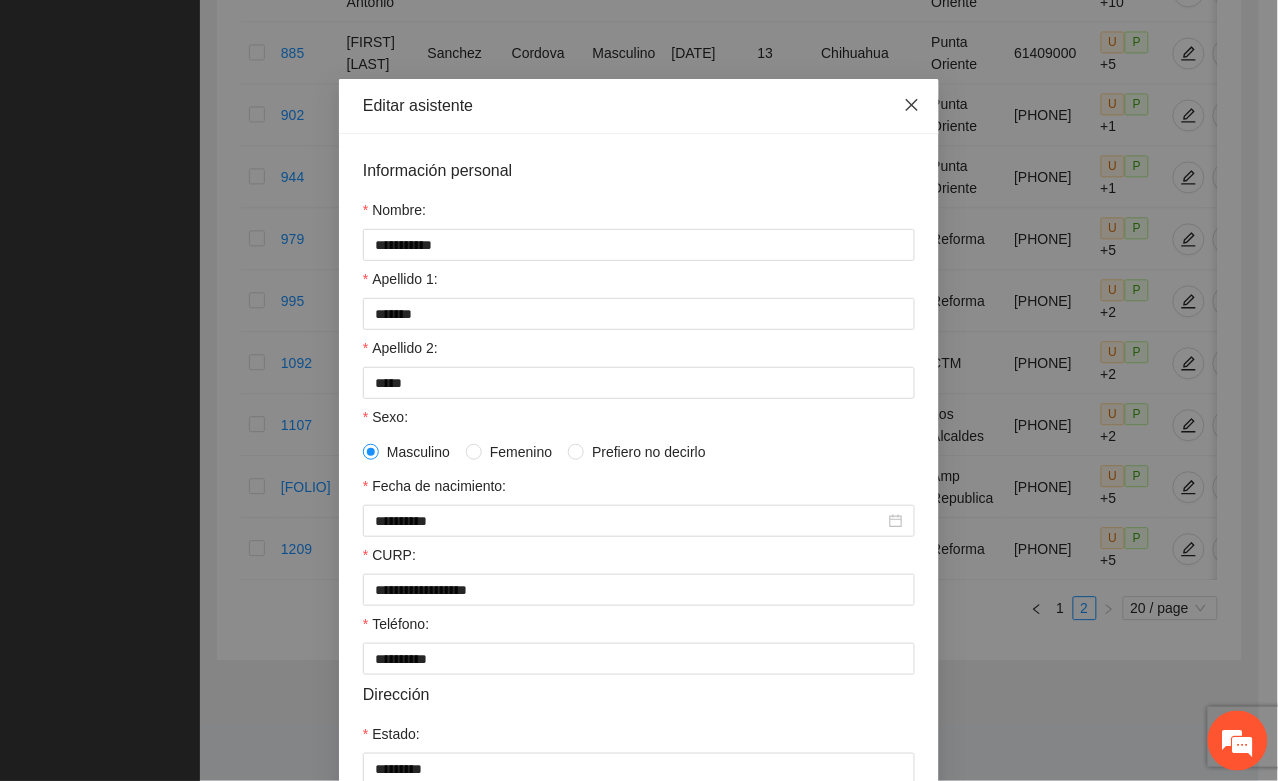 click 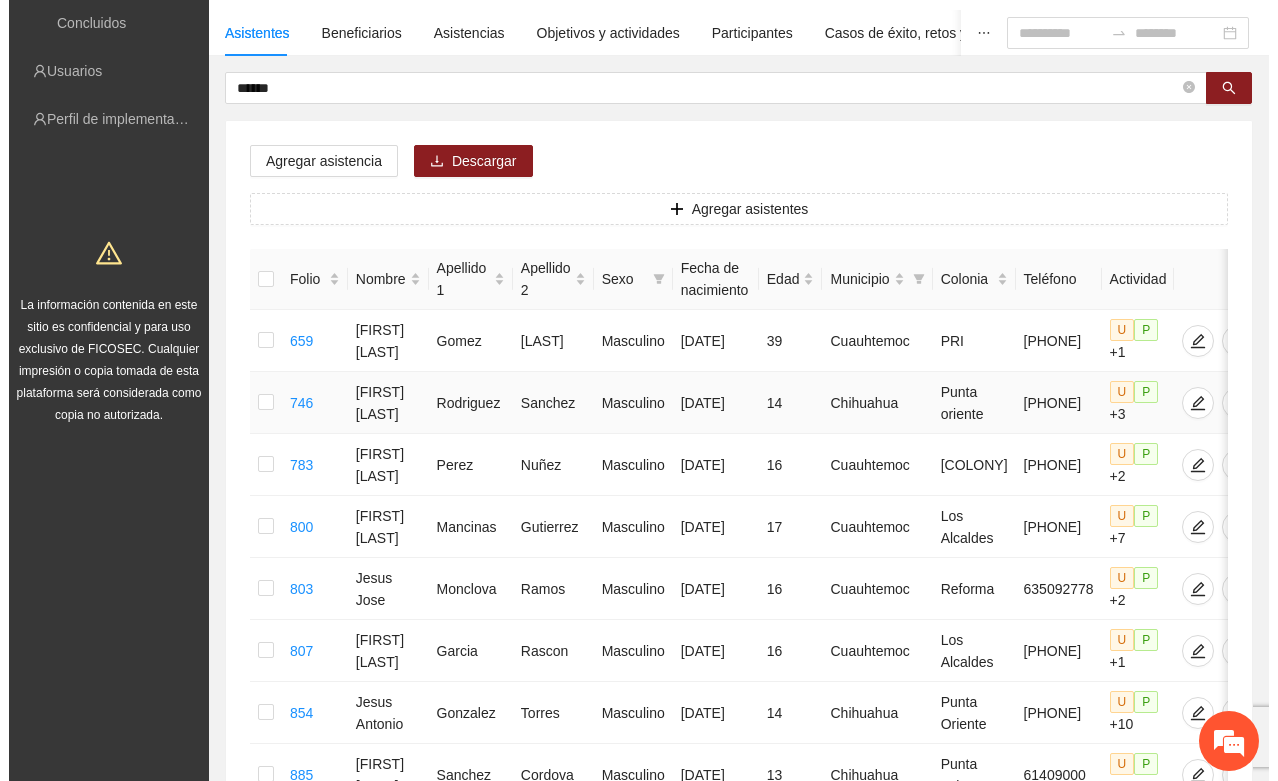 scroll, scrollTop: 0, scrollLeft: 0, axis: both 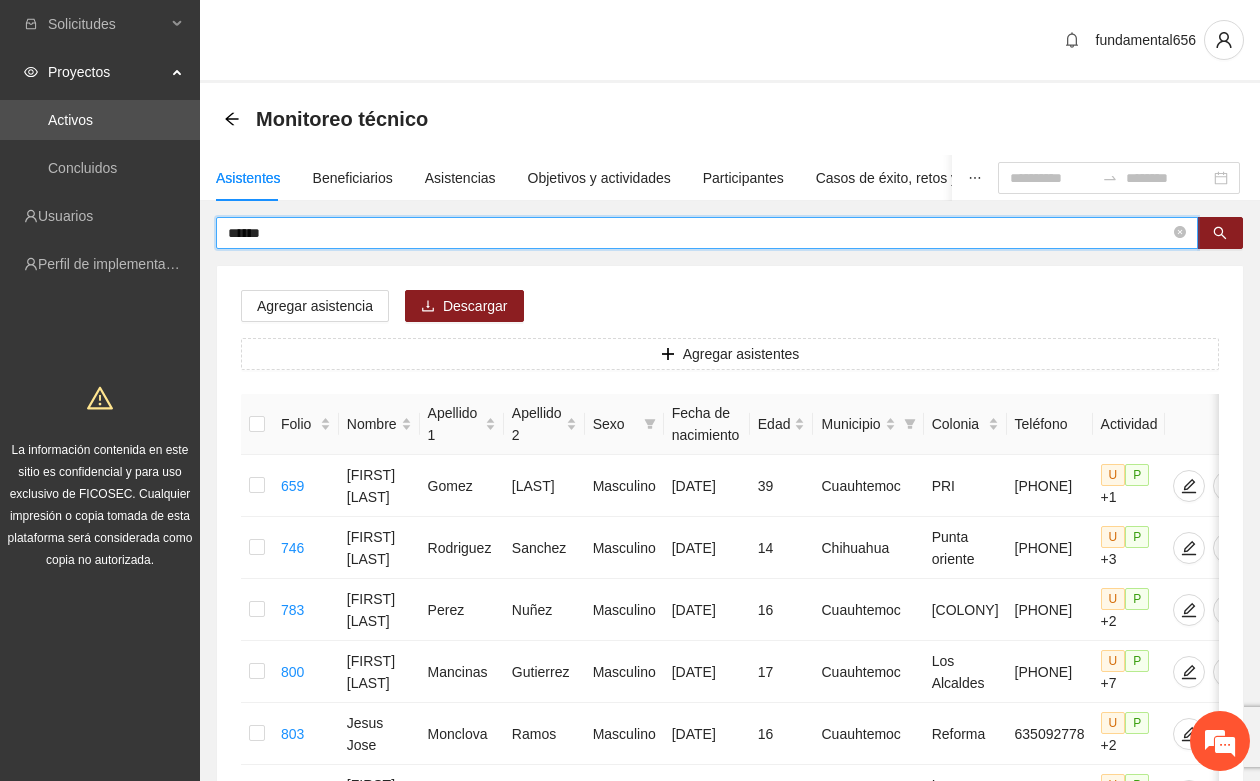 drag, startPoint x: 282, startPoint y: 227, endPoint x: 216, endPoint y: 250, distance: 69.89278 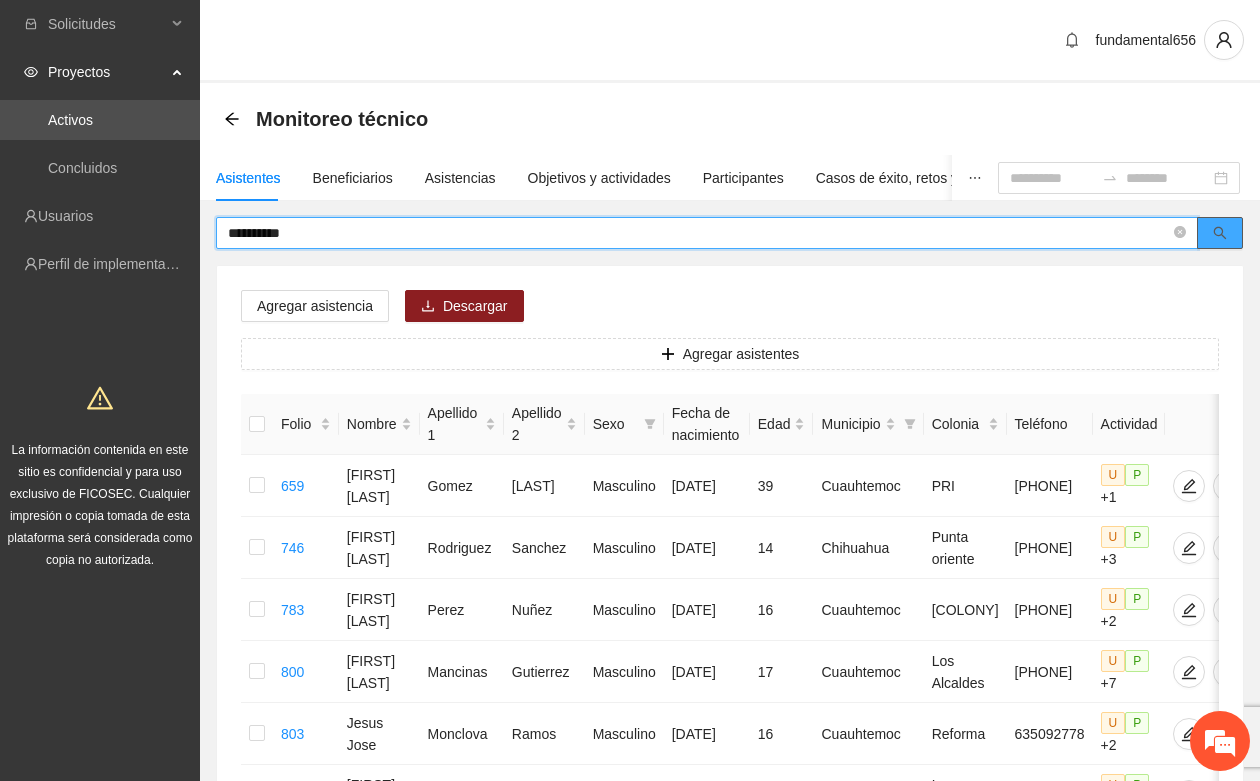click at bounding box center (1220, 233) 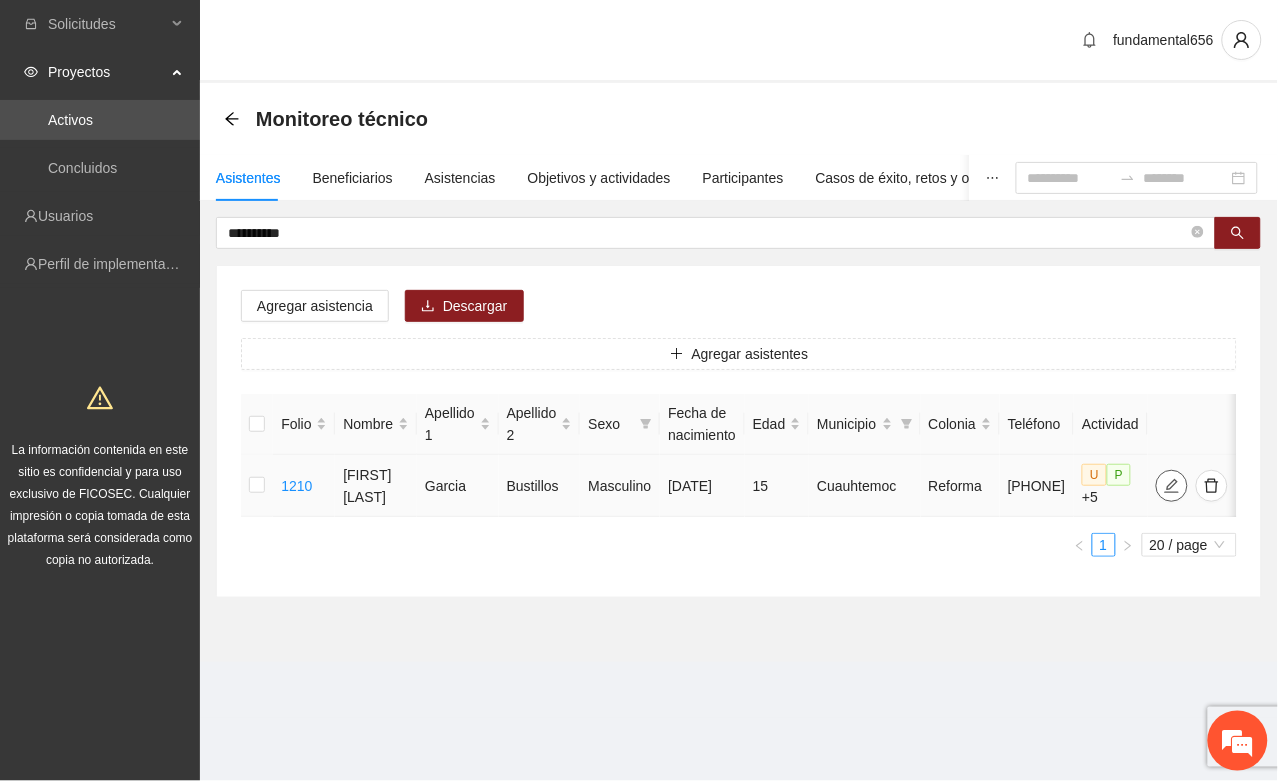 click 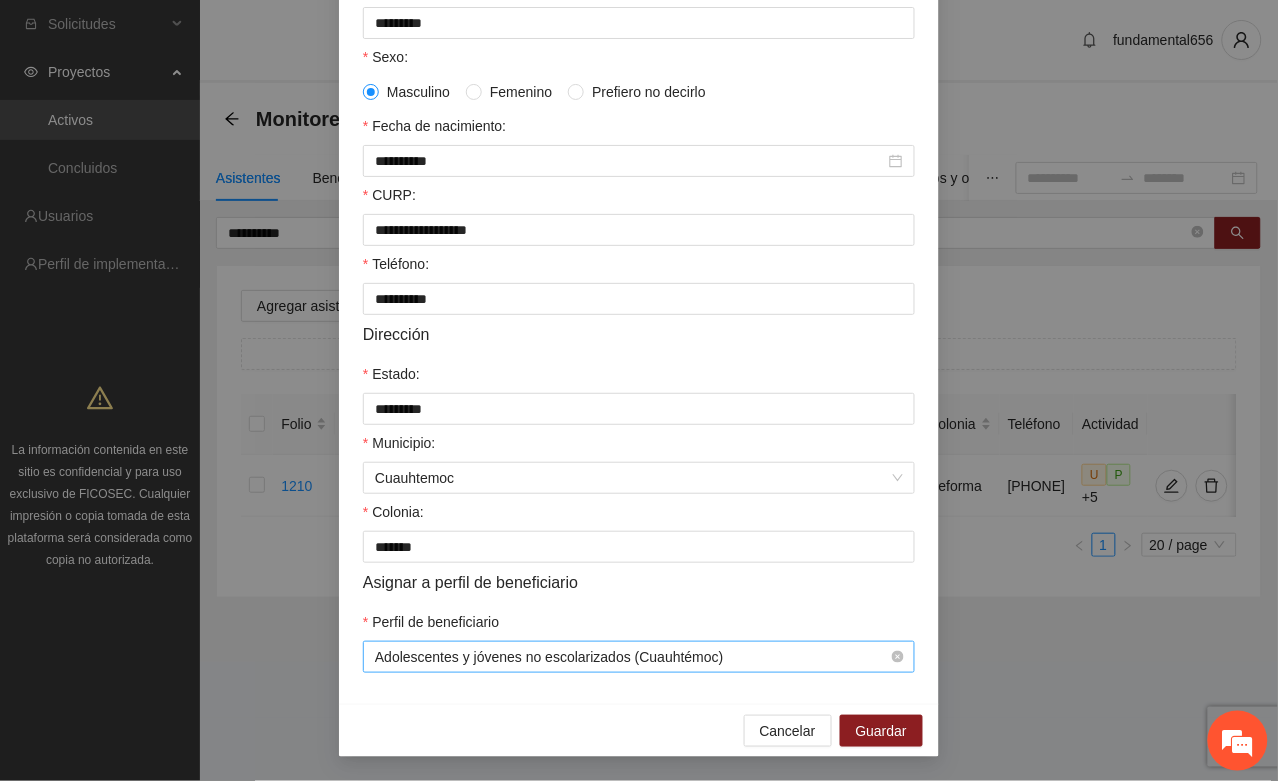 scroll, scrollTop: 396, scrollLeft: 0, axis: vertical 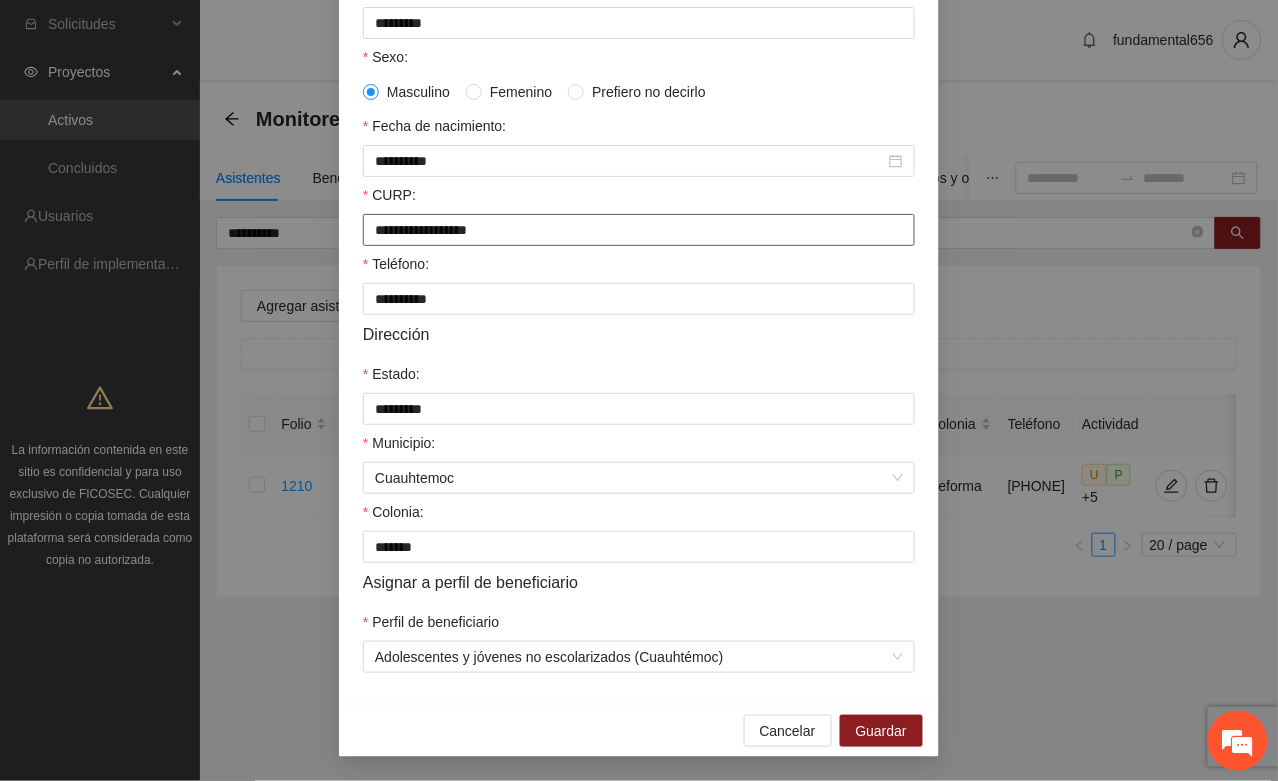 drag, startPoint x: 366, startPoint y: 213, endPoint x: 538, endPoint y: 218, distance: 172.07266 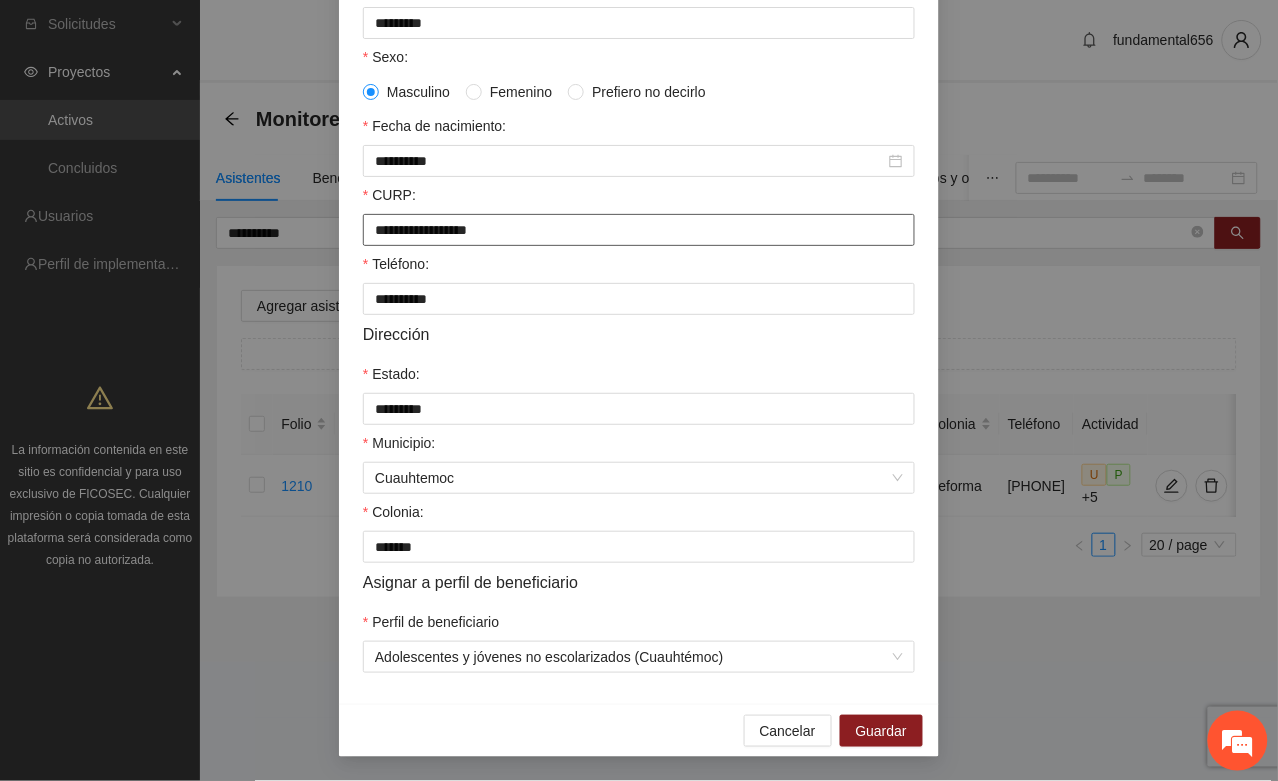 scroll, scrollTop: 21, scrollLeft: 0, axis: vertical 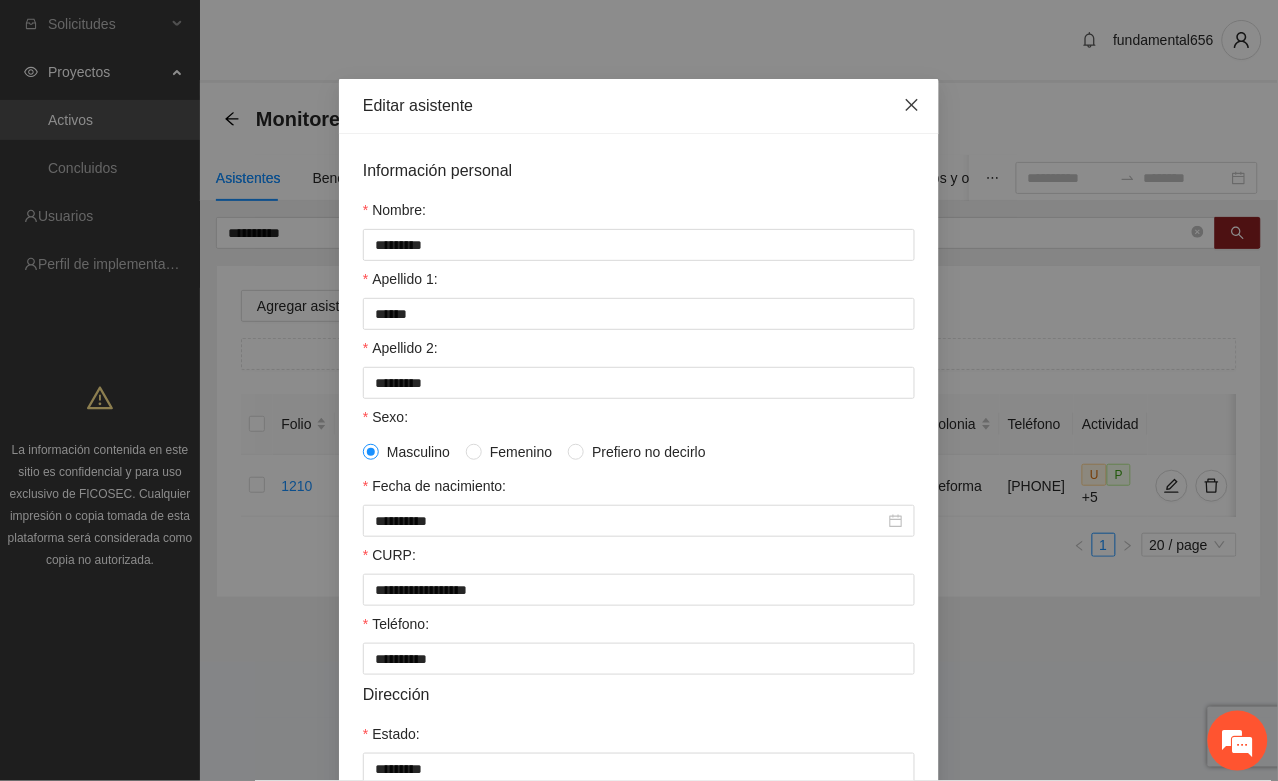click 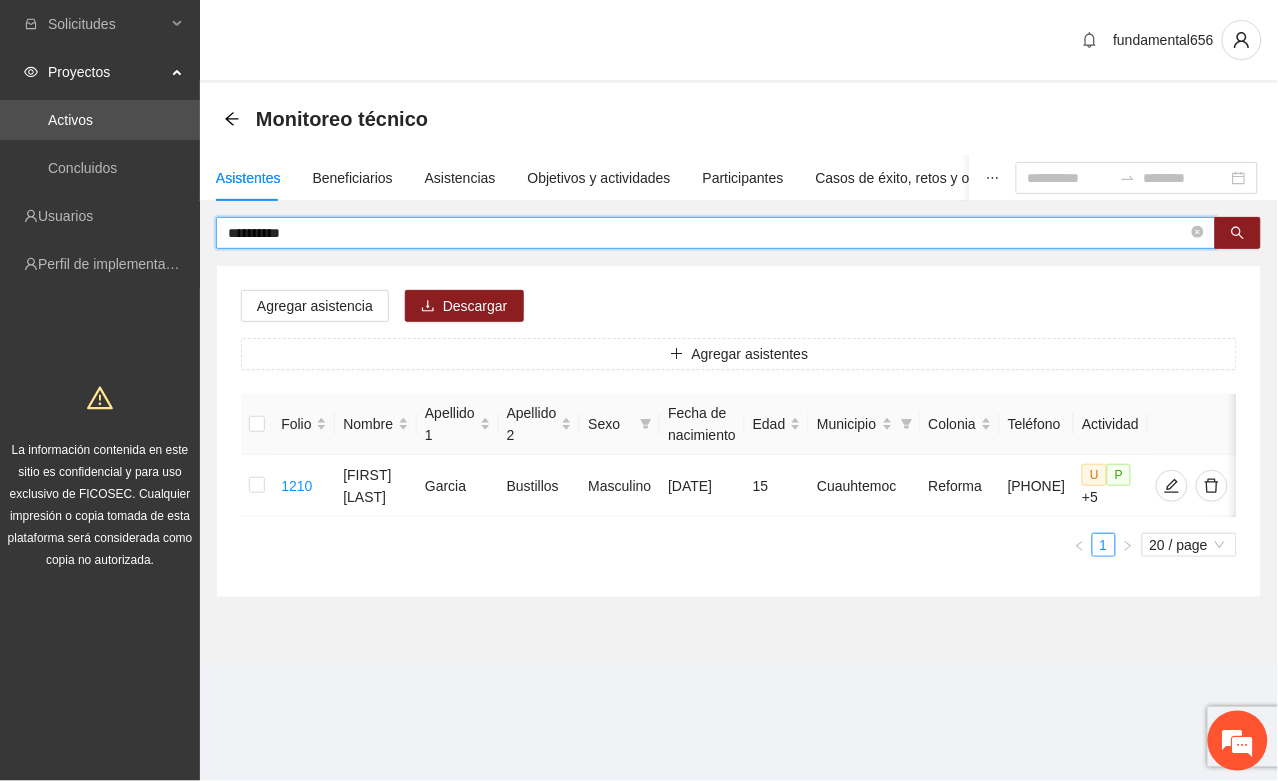 drag, startPoint x: 308, startPoint y: 231, endPoint x: 216, endPoint y: 233, distance: 92.021736 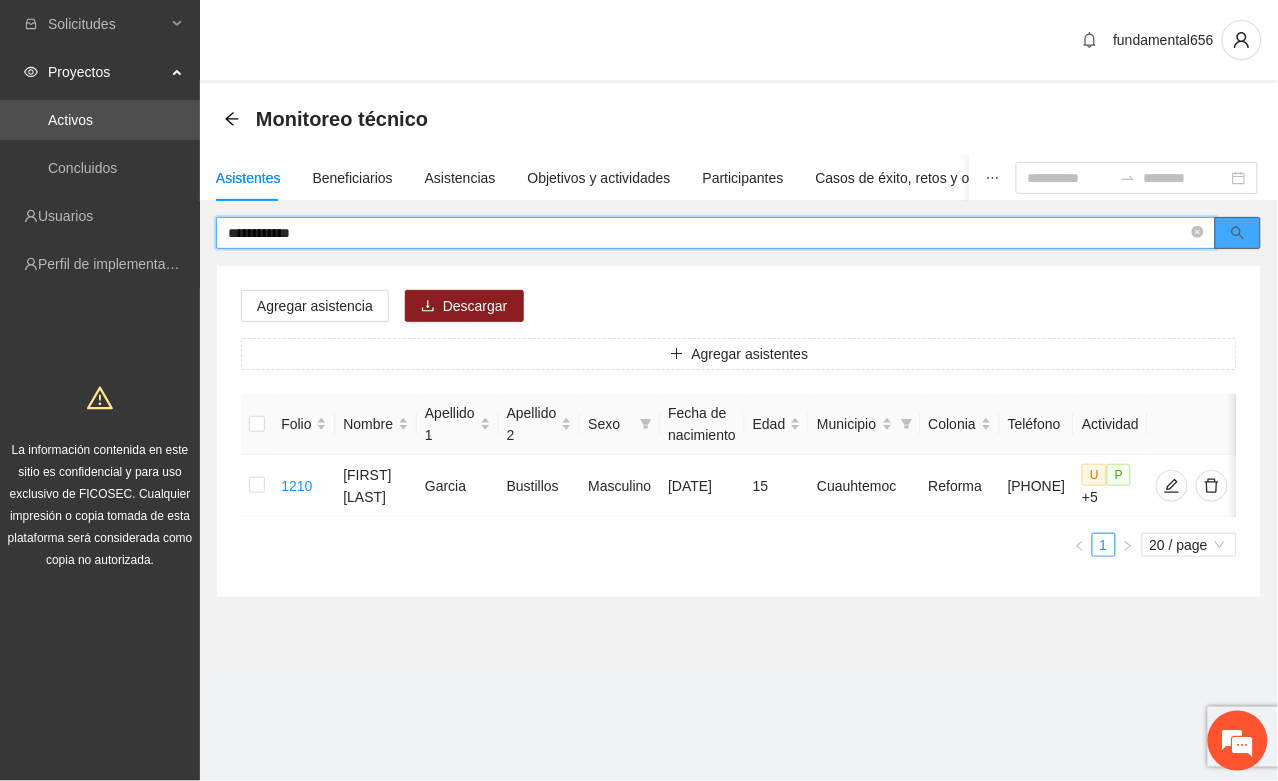 click 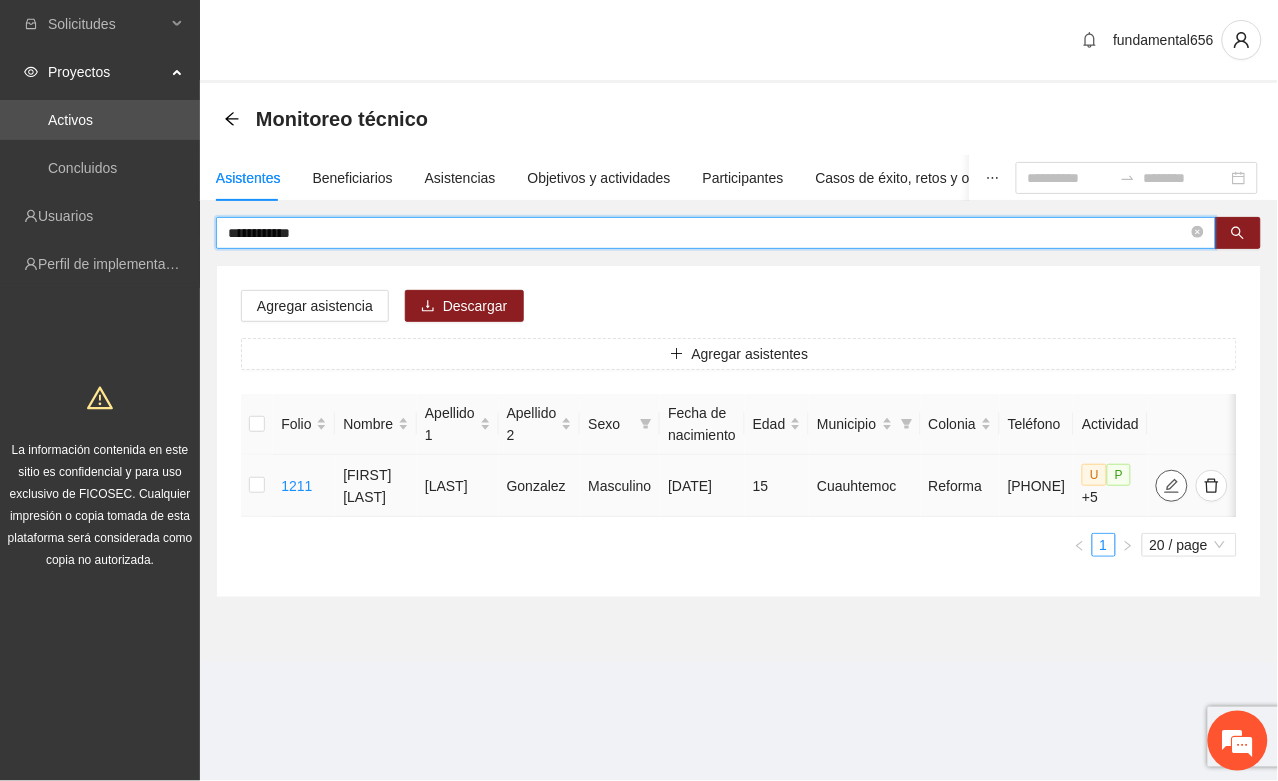 click 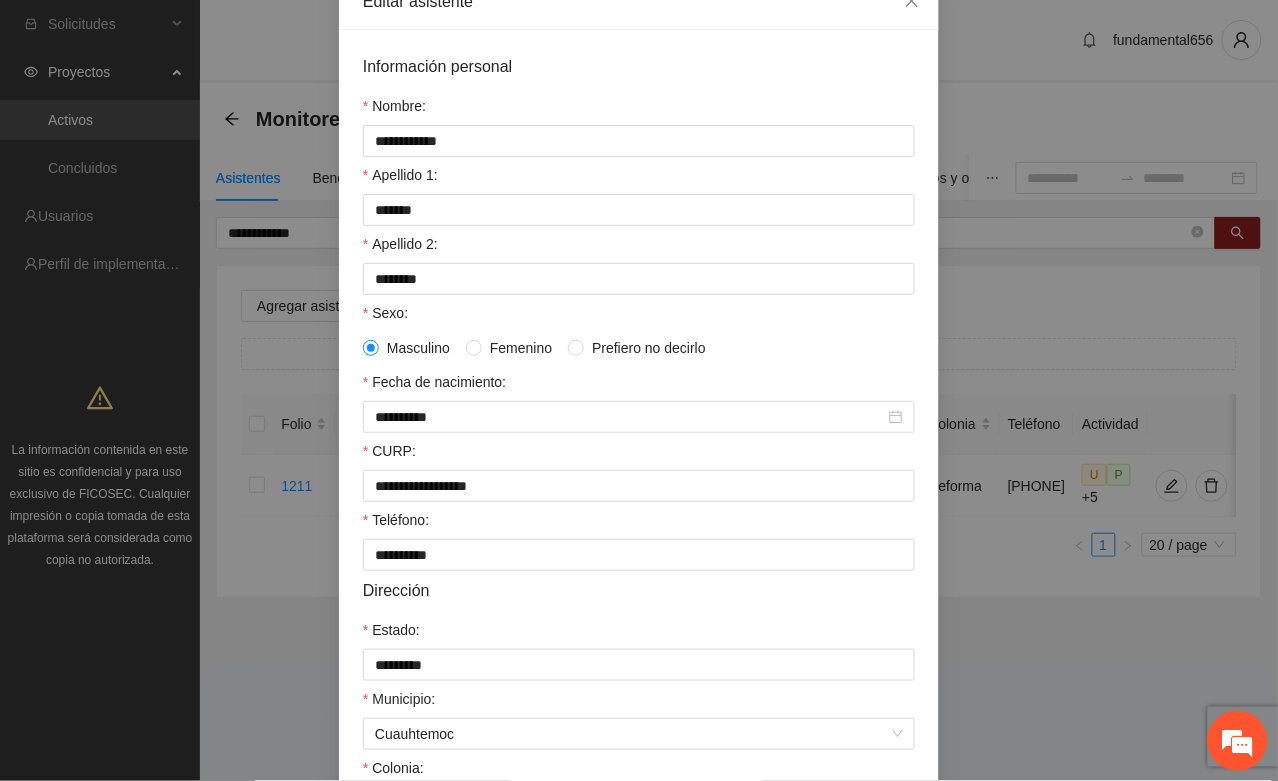 scroll, scrollTop: 396, scrollLeft: 0, axis: vertical 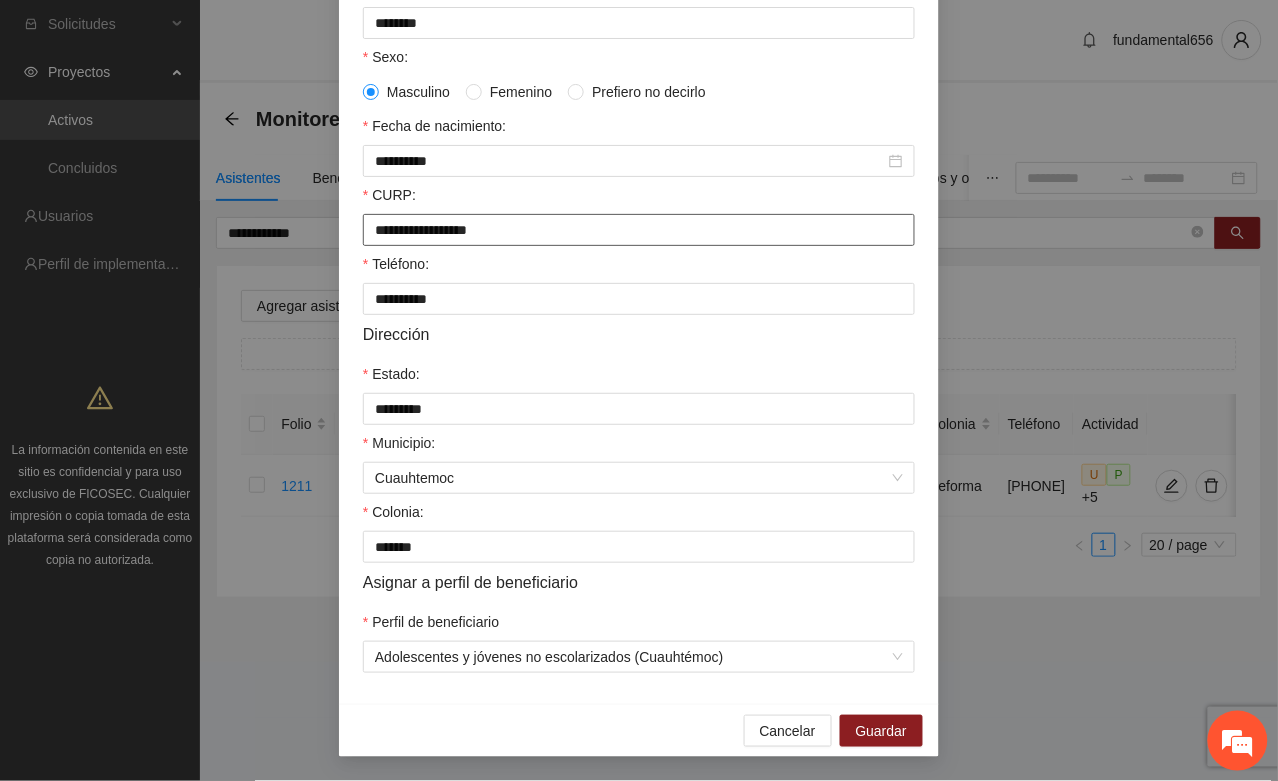 drag, startPoint x: 366, startPoint y: 225, endPoint x: 547, endPoint y: 218, distance: 181.13531 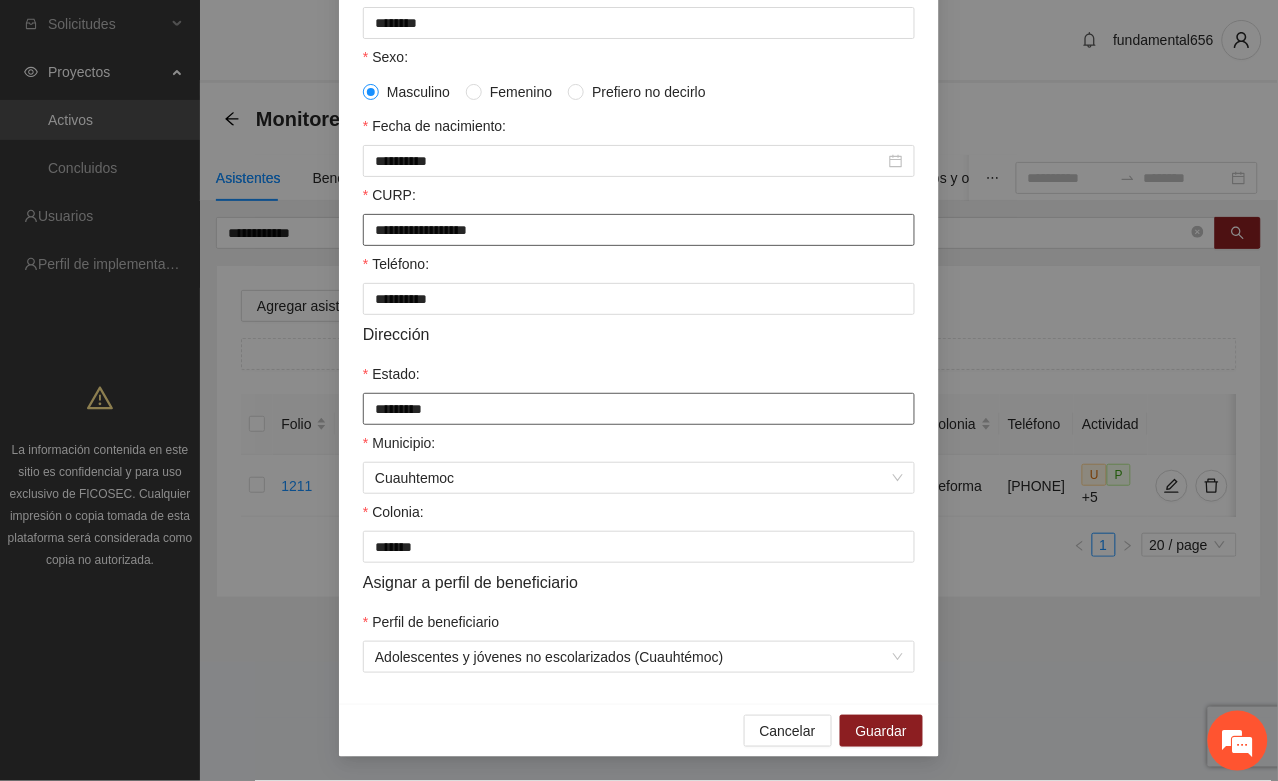 scroll, scrollTop: 0, scrollLeft: 0, axis: both 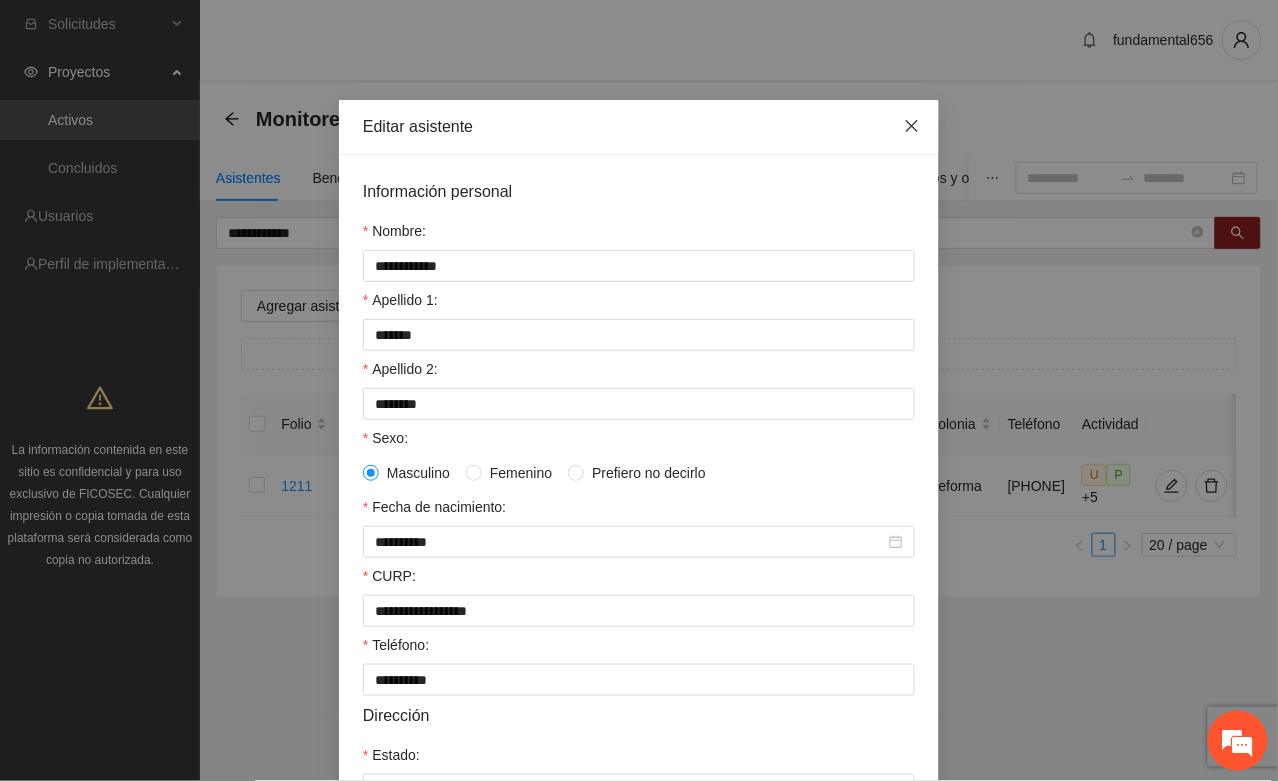 click at bounding box center (912, 127) 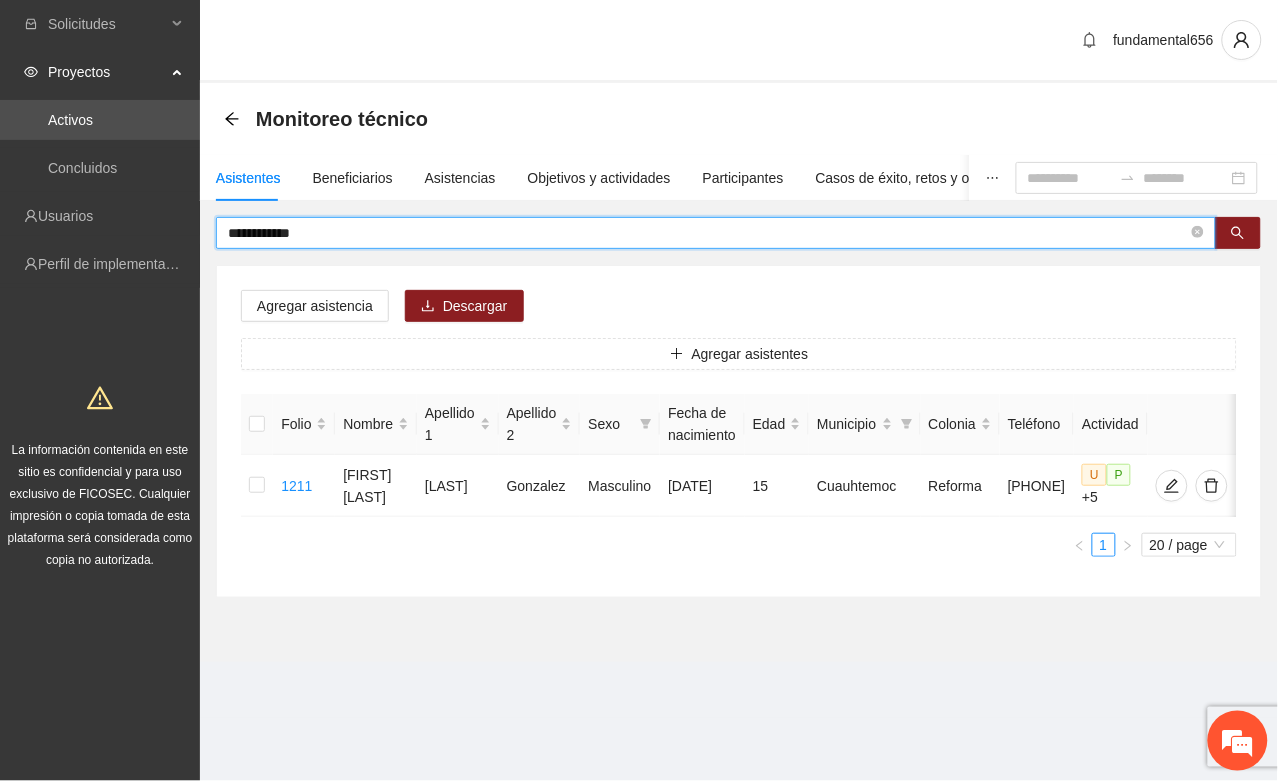 drag, startPoint x: 325, startPoint y: 233, endPoint x: 213, endPoint y: 243, distance: 112.44554 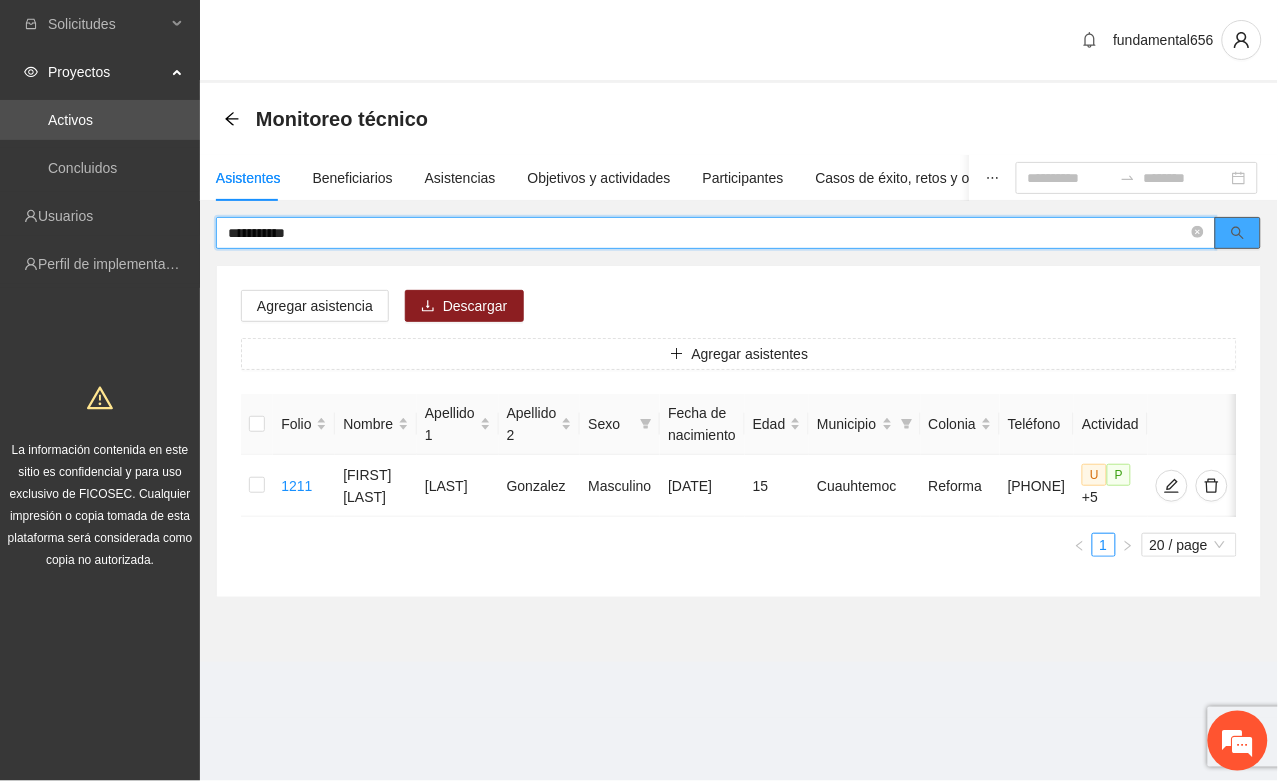 click 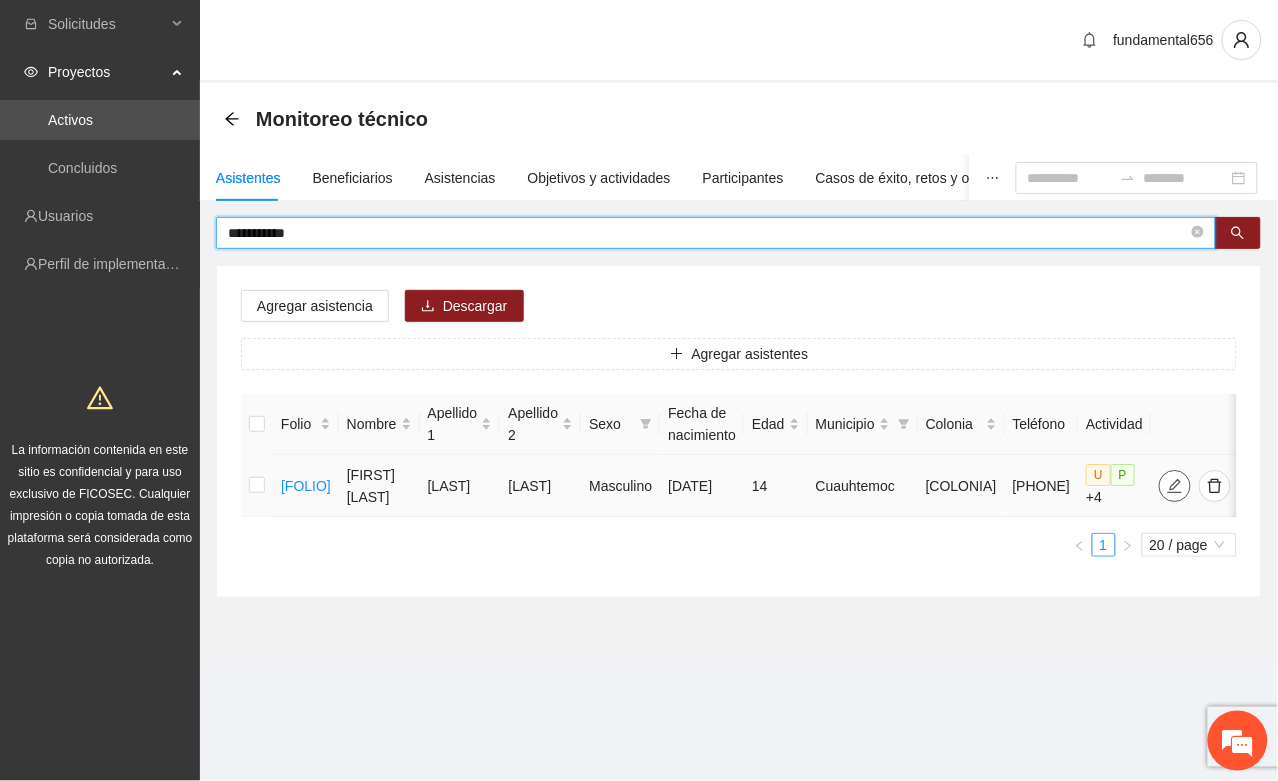 click 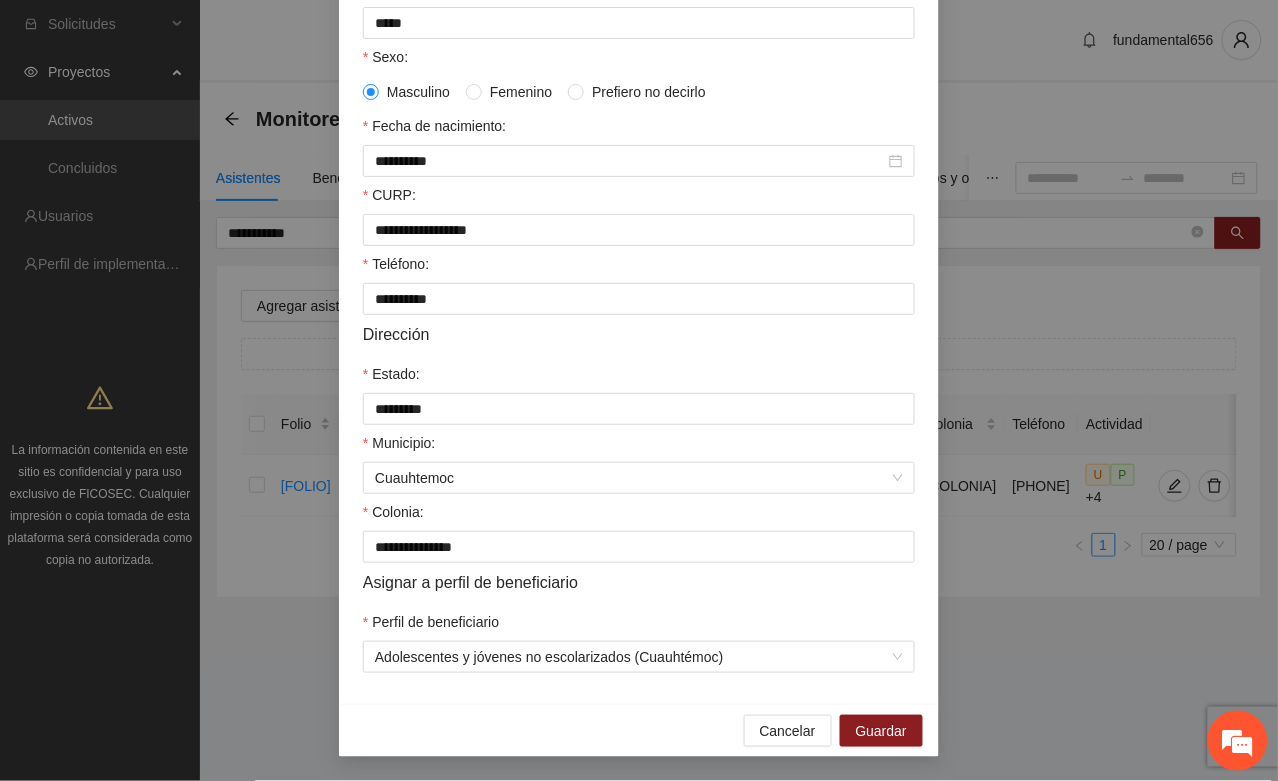 scroll, scrollTop: 396, scrollLeft: 0, axis: vertical 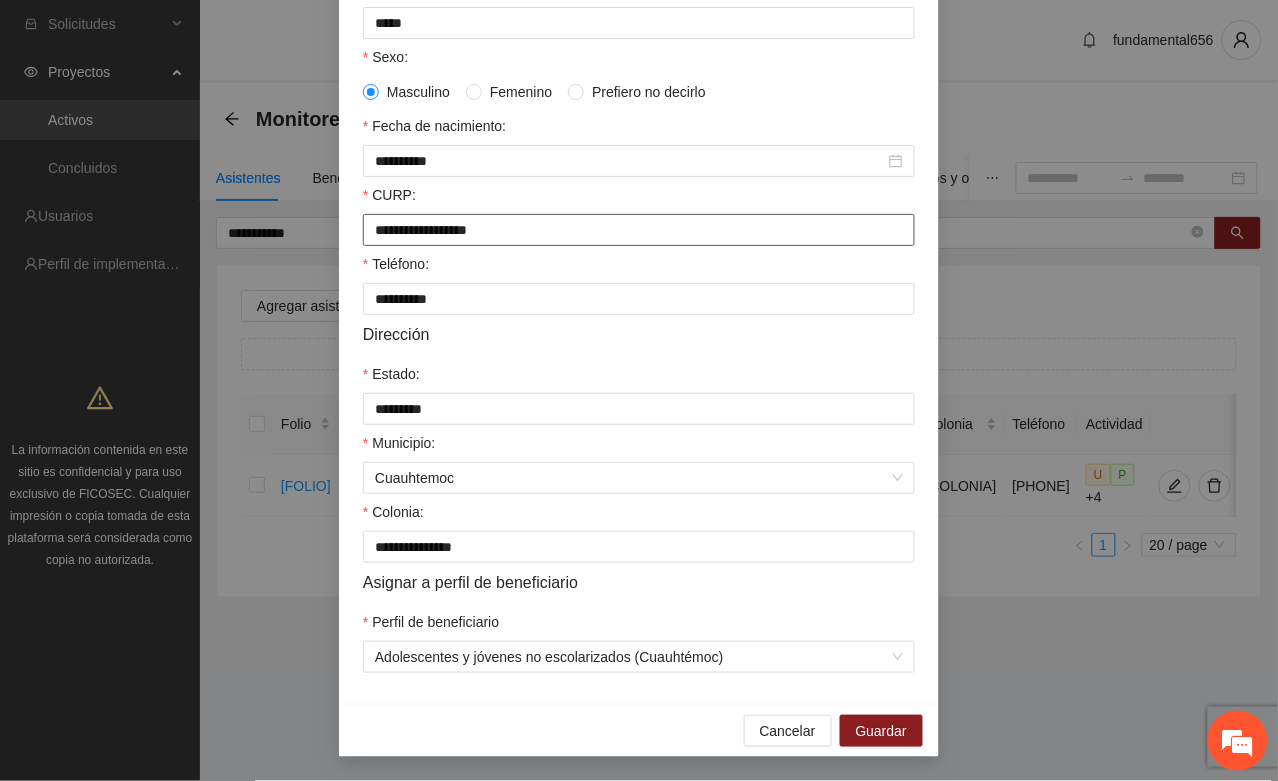 drag, startPoint x: 362, startPoint y: 221, endPoint x: 597, endPoint y: 222, distance: 235.00212 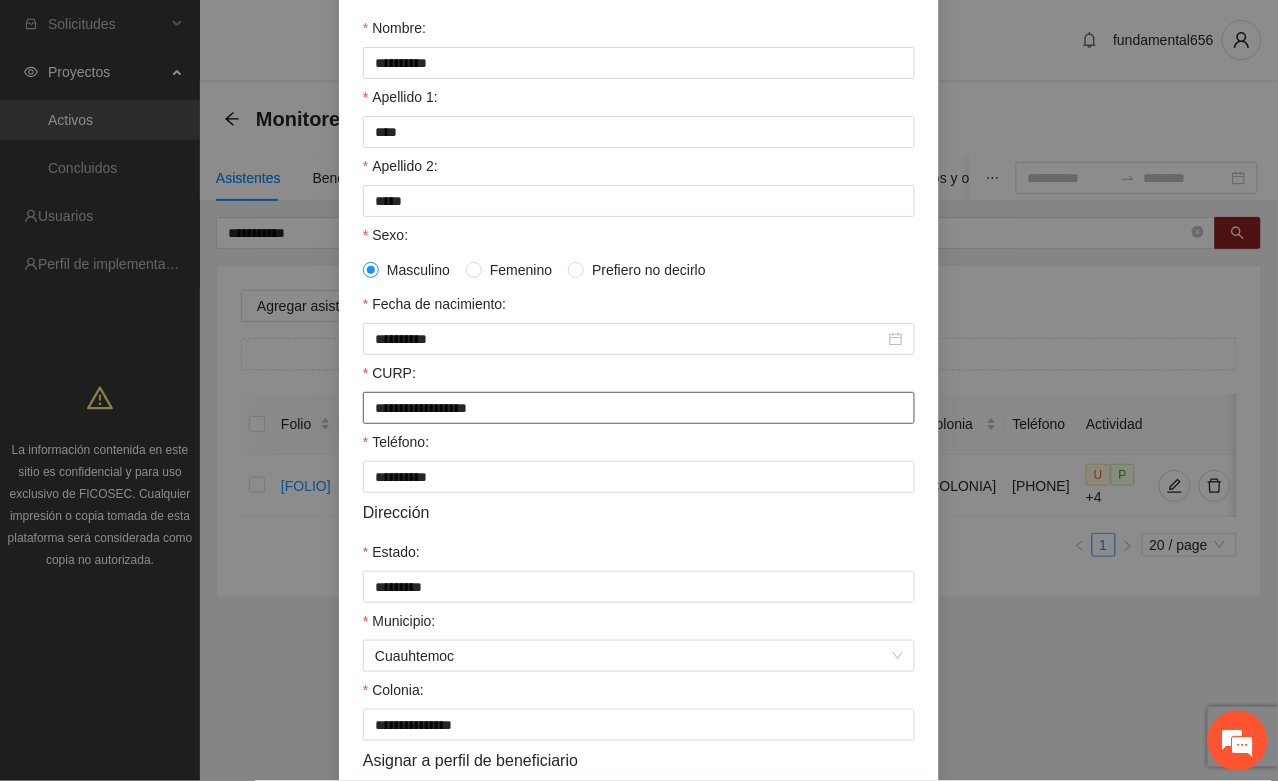 scroll, scrollTop: 21, scrollLeft: 0, axis: vertical 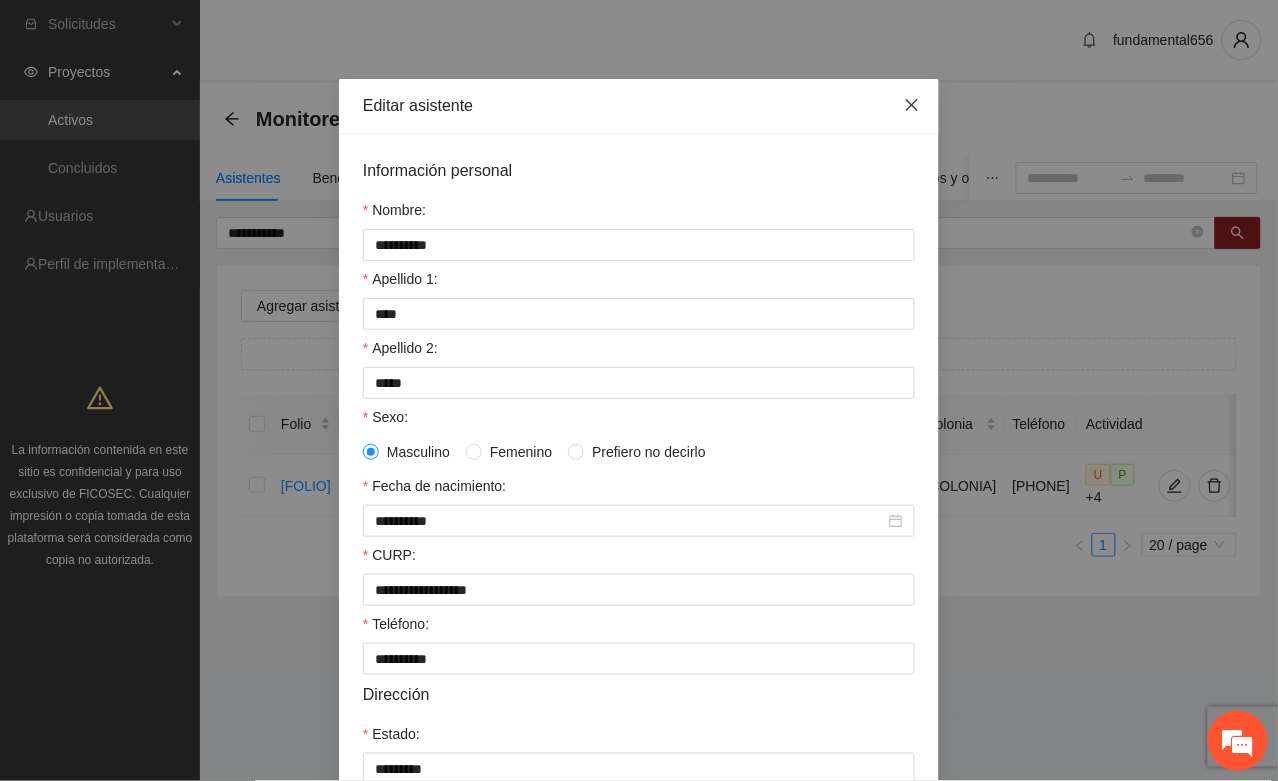 drag, startPoint x: 898, startPoint y: 105, endPoint x: 488, endPoint y: 253, distance: 435.89447 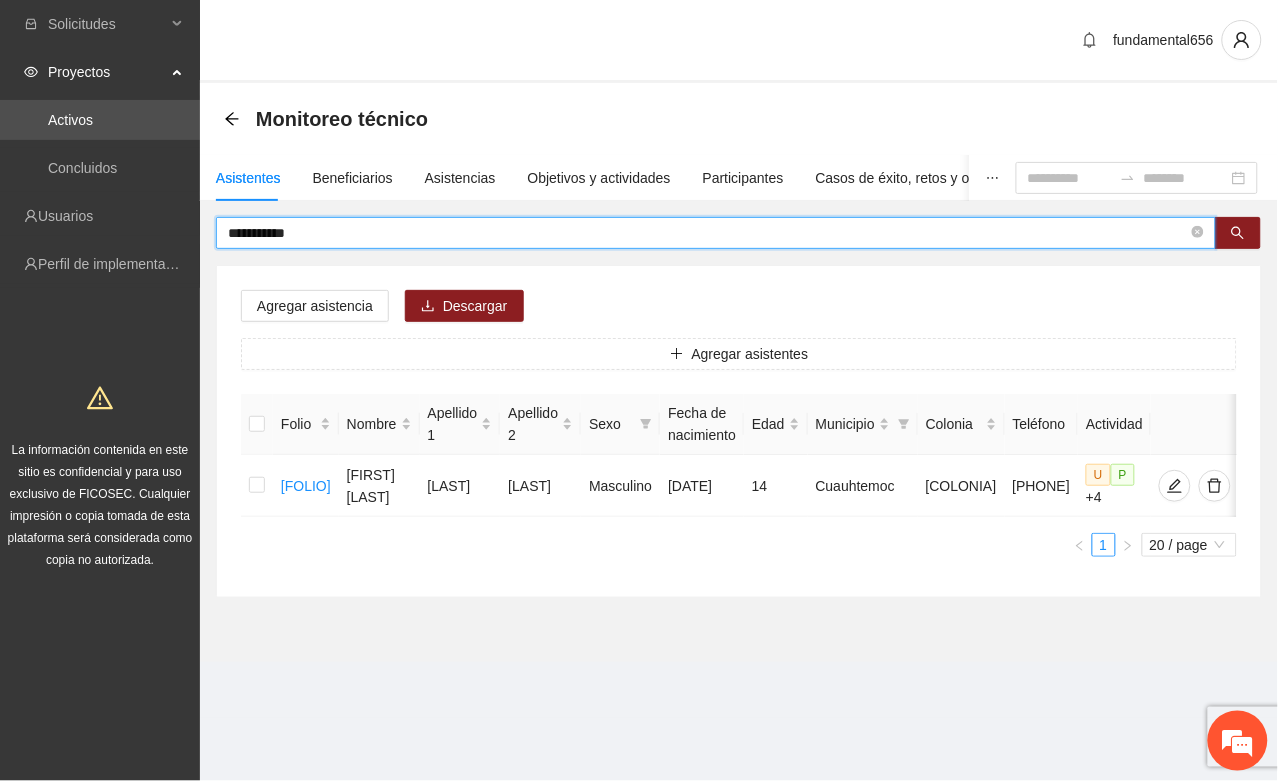 drag, startPoint x: 315, startPoint y: 233, endPoint x: 203, endPoint y: 240, distance: 112.21854 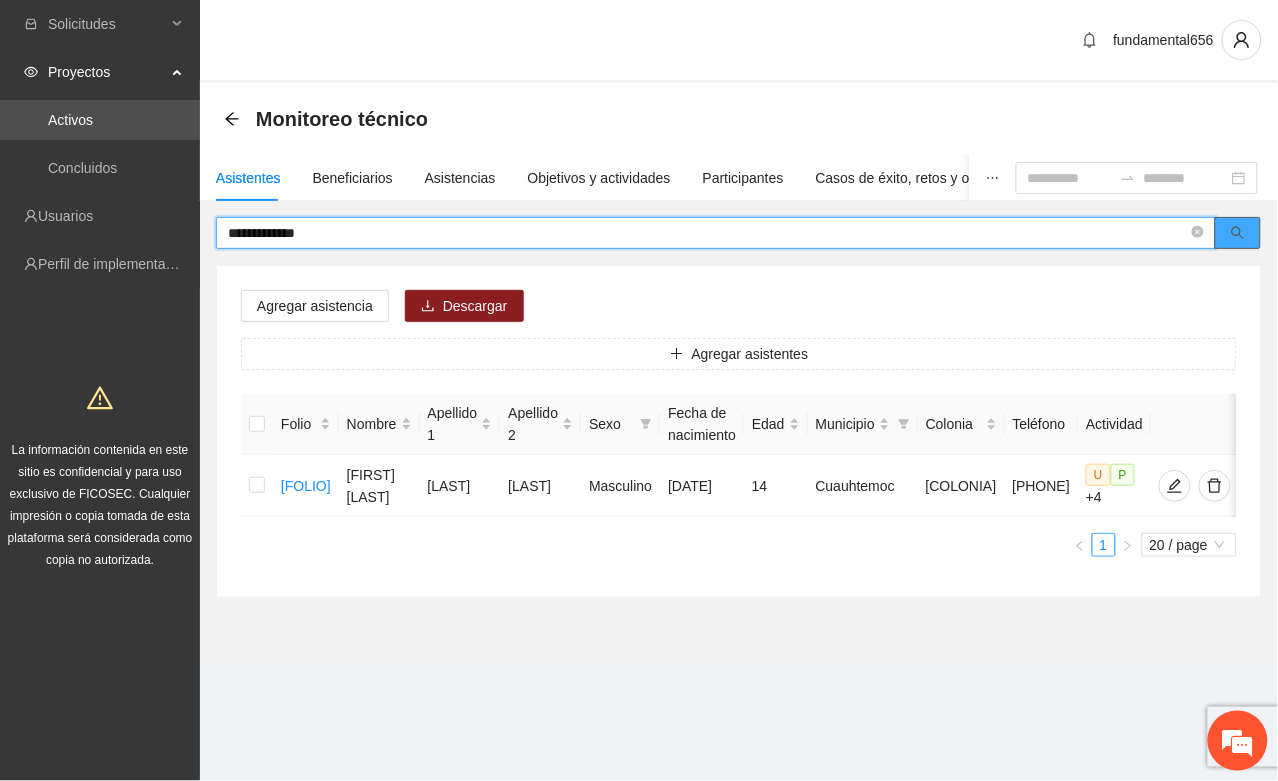 click 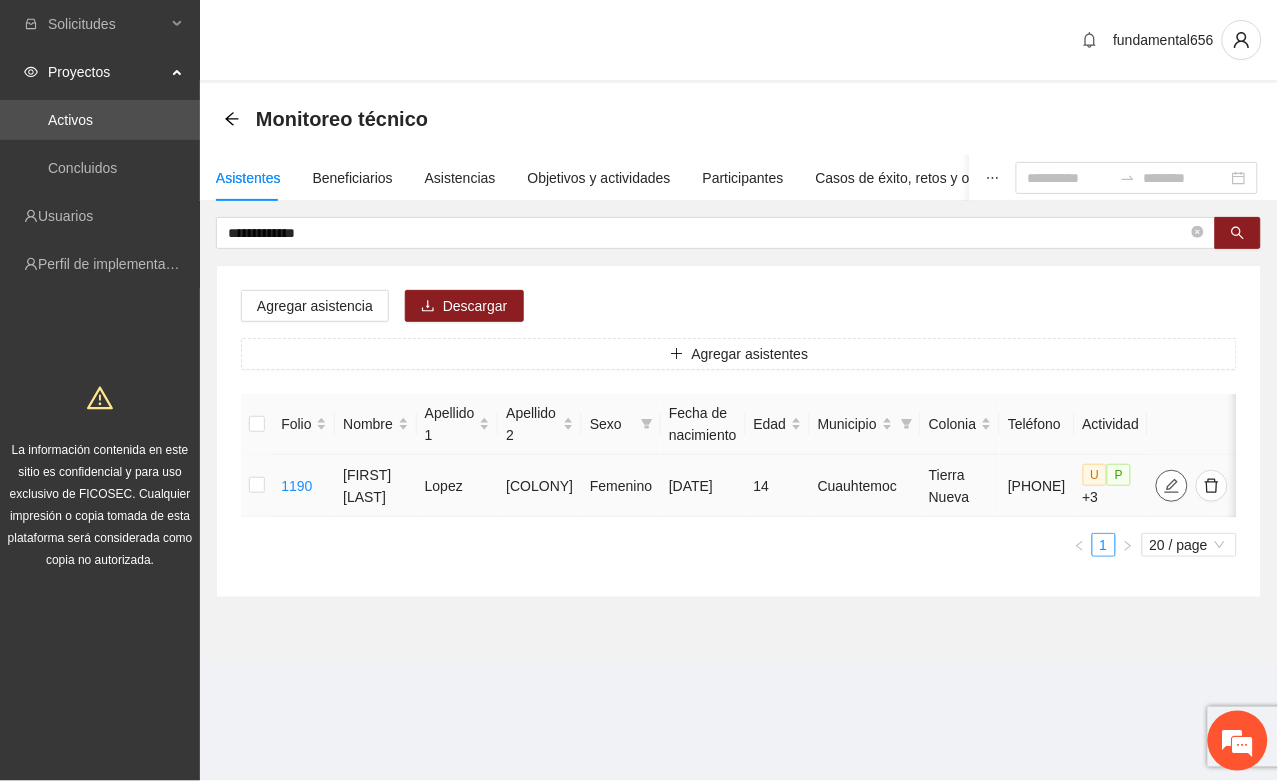 click 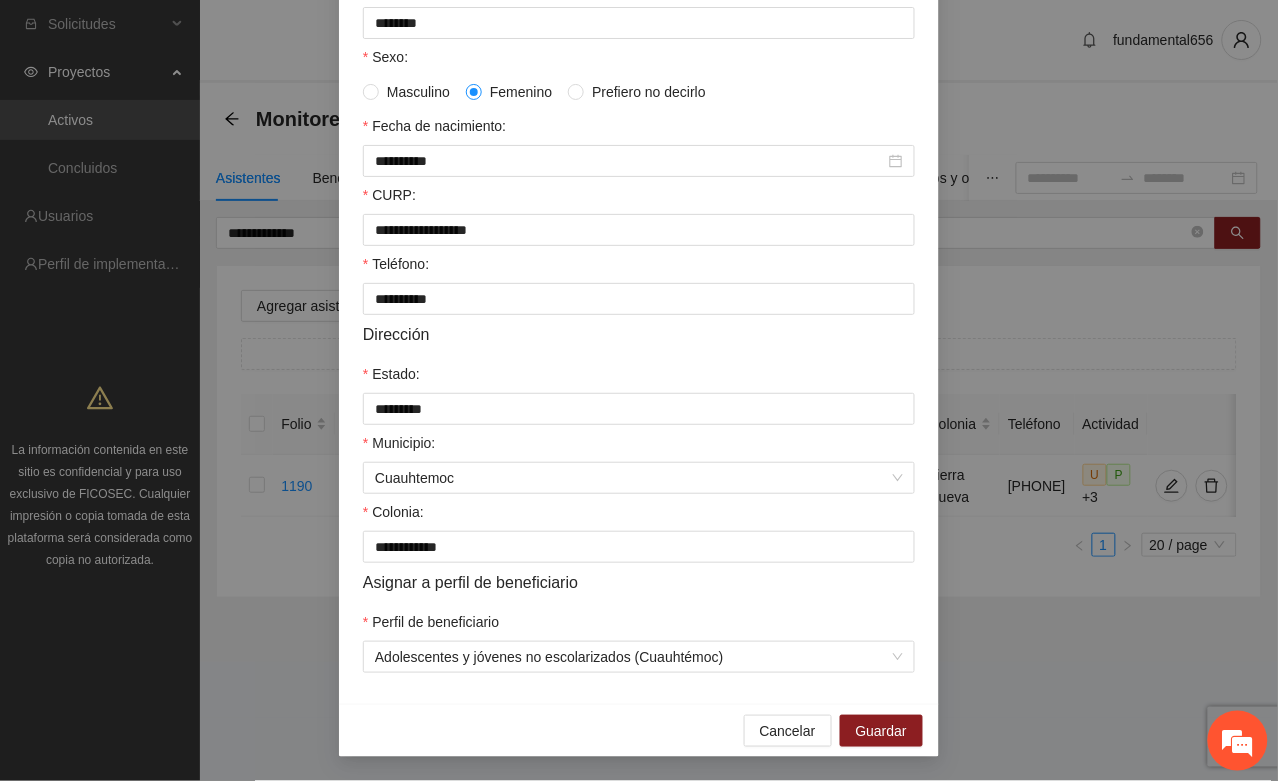 scroll, scrollTop: 396, scrollLeft: 0, axis: vertical 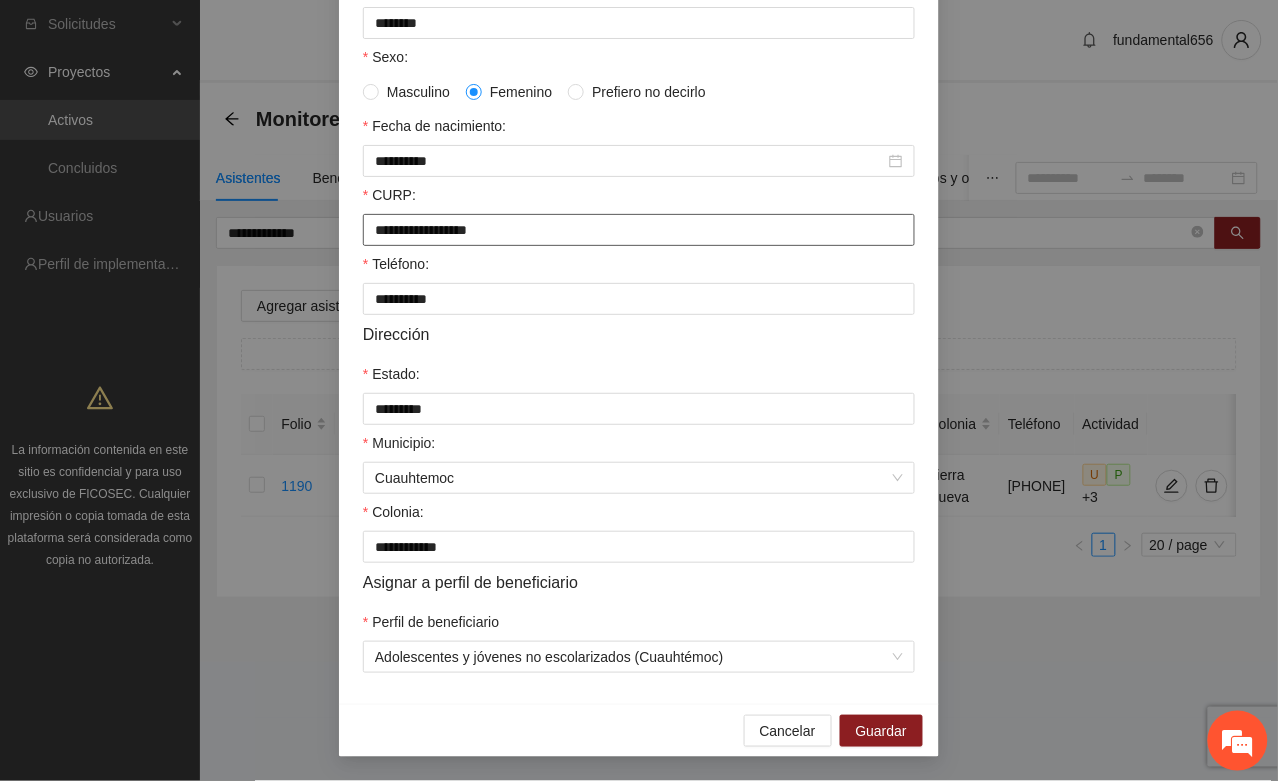 drag, startPoint x: 353, startPoint y: 212, endPoint x: 558, endPoint y: 225, distance: 205.41179 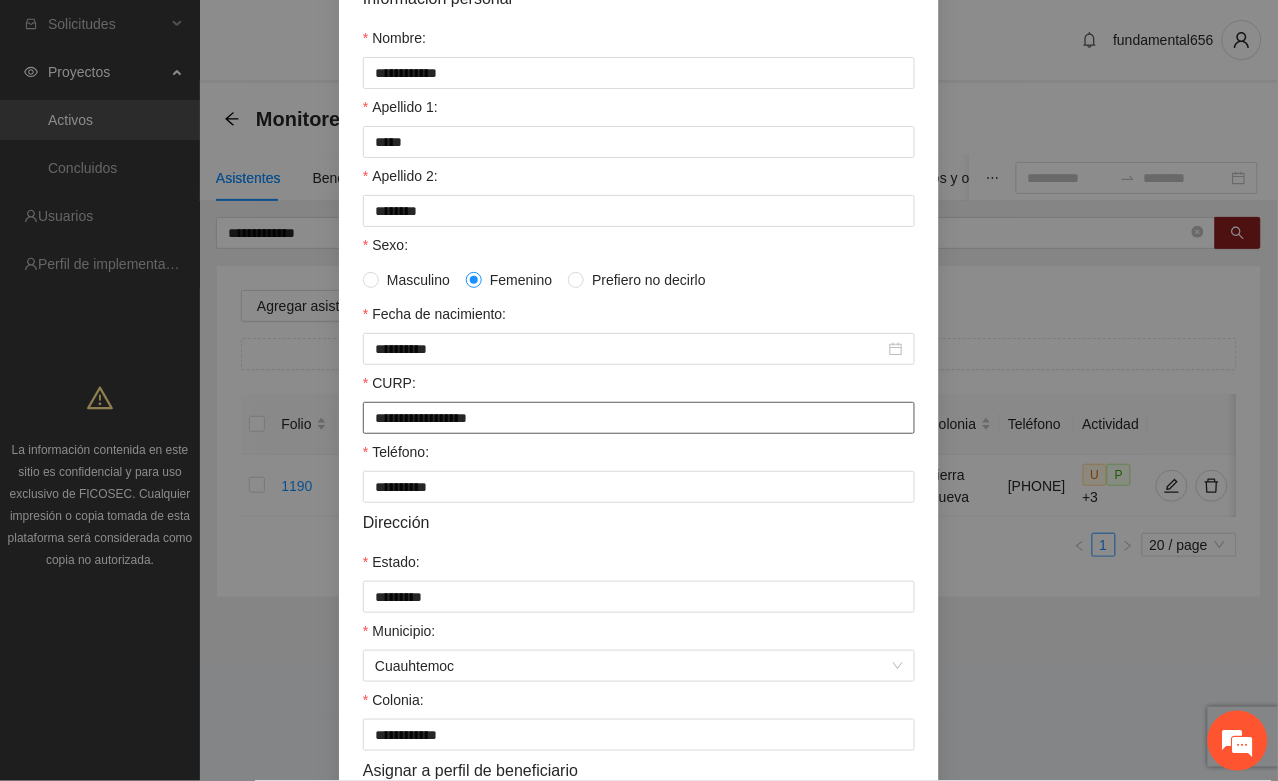 scroll, scrollTop: 0, scrollLeft: 0, axis: both 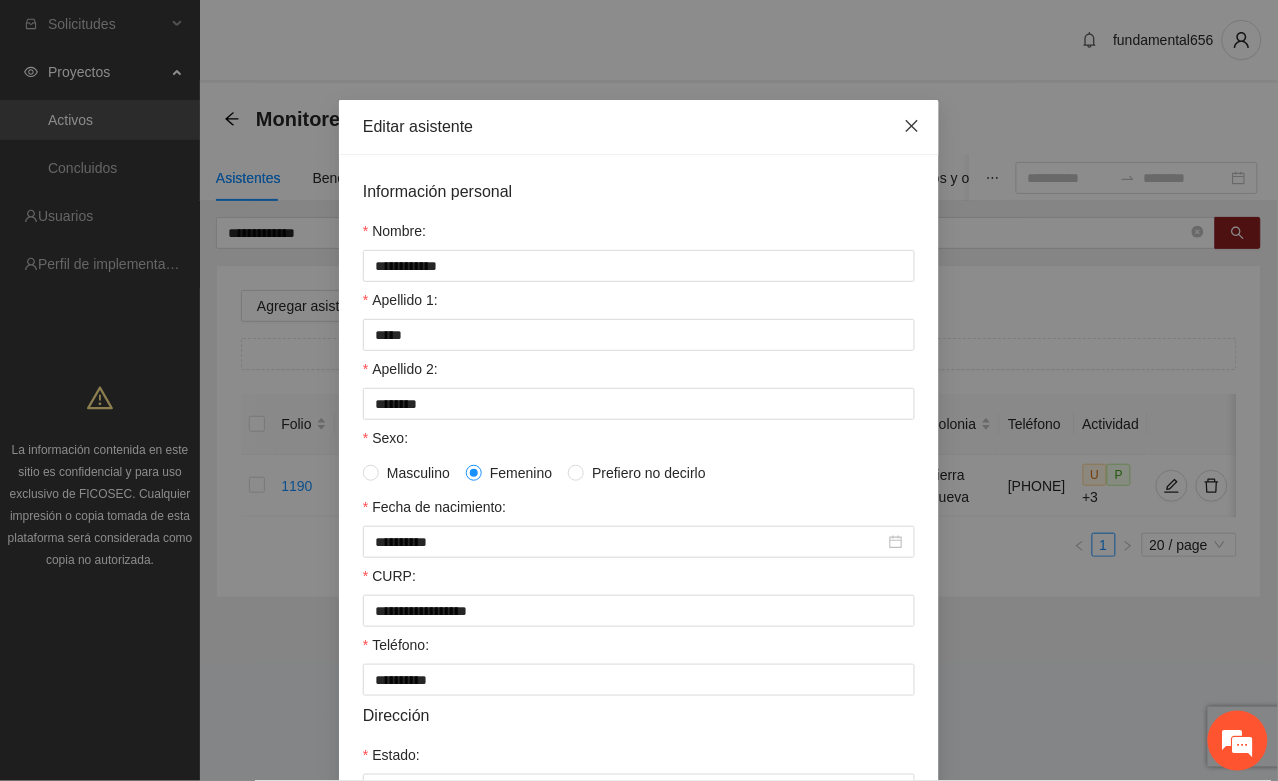 click 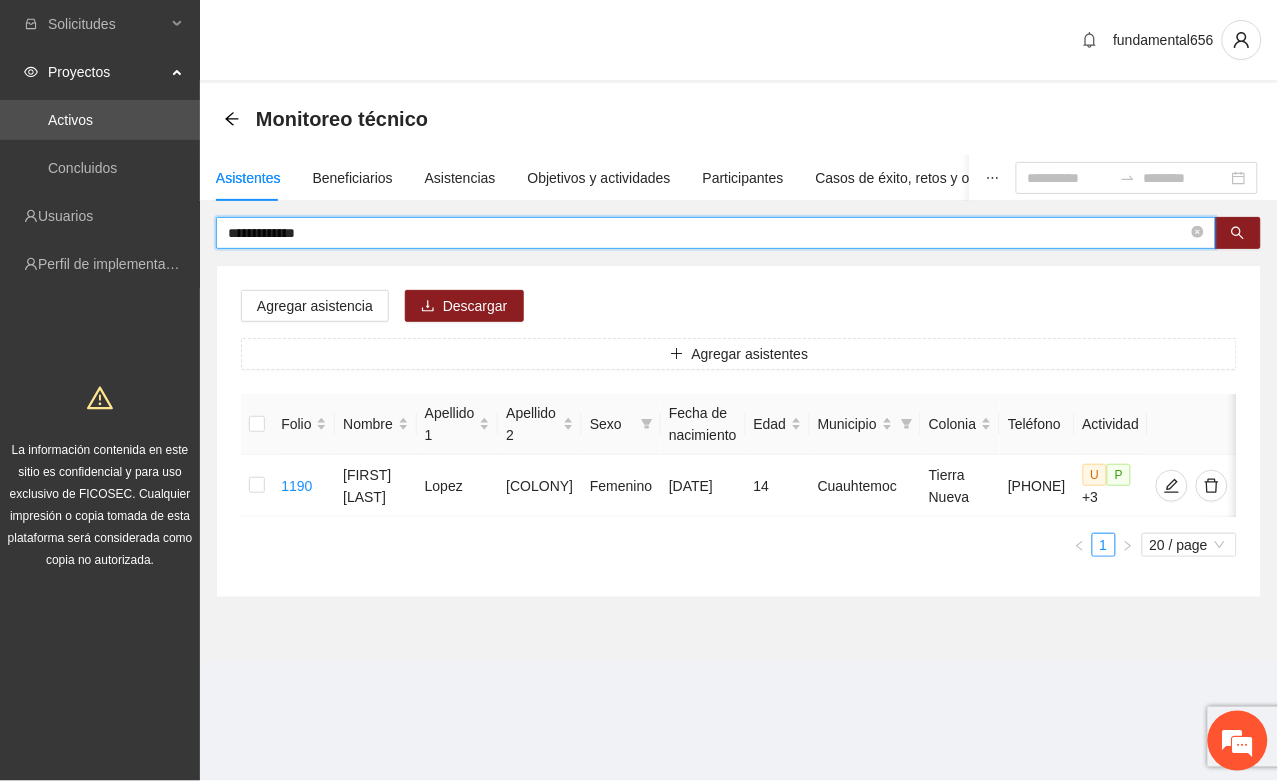 drag, startPoint x: 355, startPoint y: 230, endPoint x: 215, endPoint y: 258, distance: 142.77255 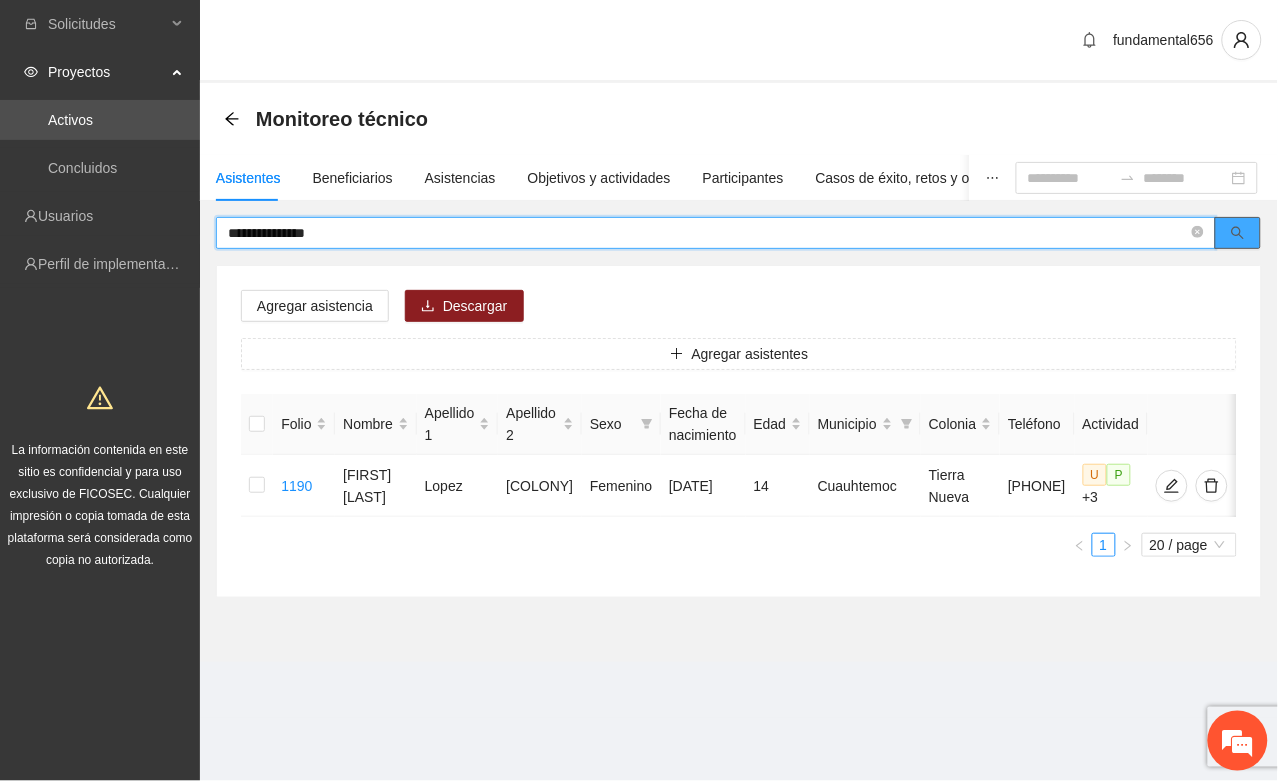 click at bounding box center (1238, 233) 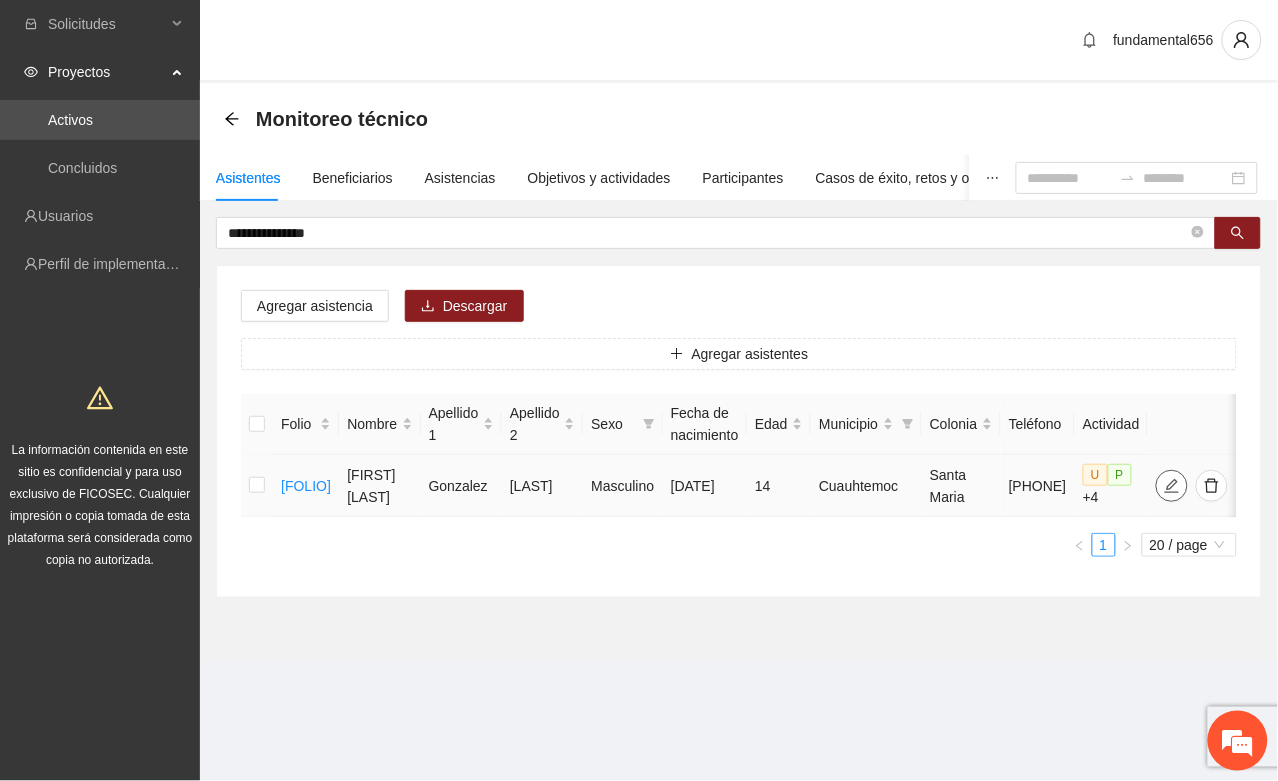 click 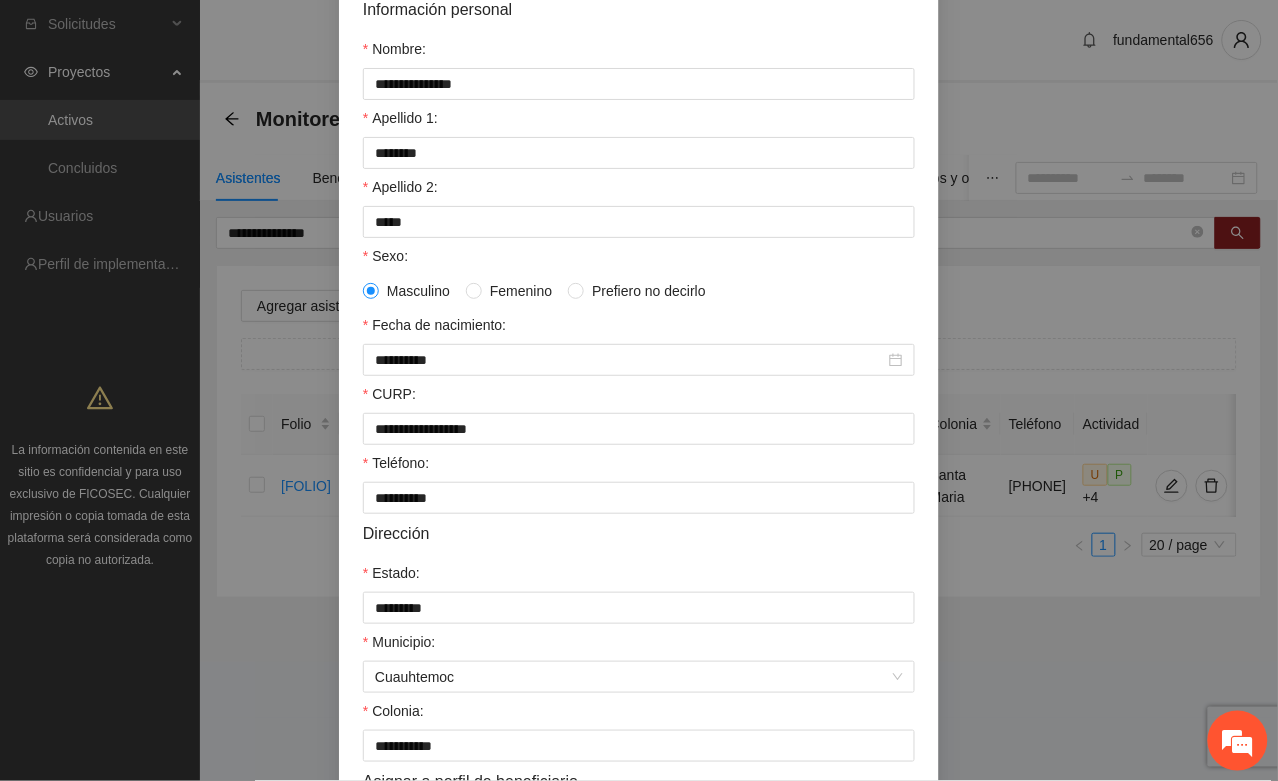 scroll, scrollTop: 375, scrollLeft: 0, axis: vertical 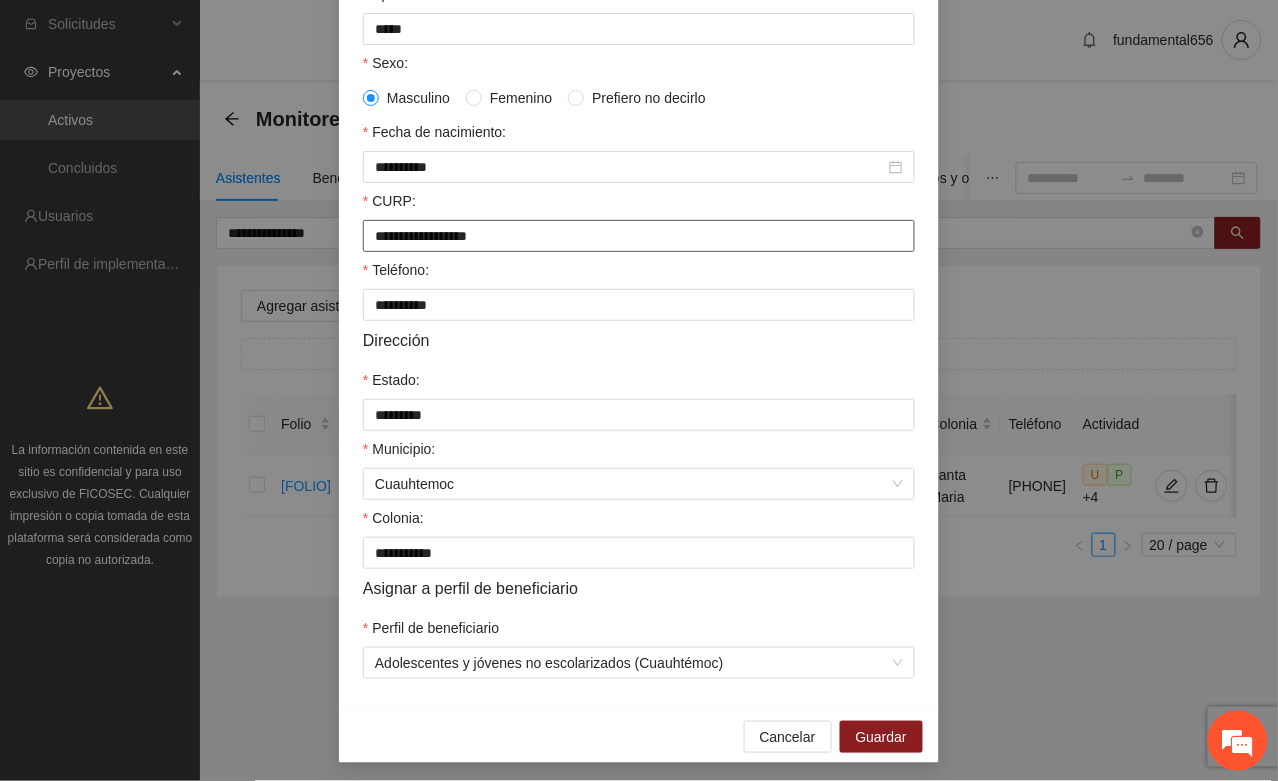 drag, startPoint x: 361, startPoint y: 245, endPoint x: 567, endPoint y: 258, distance: 206.40979 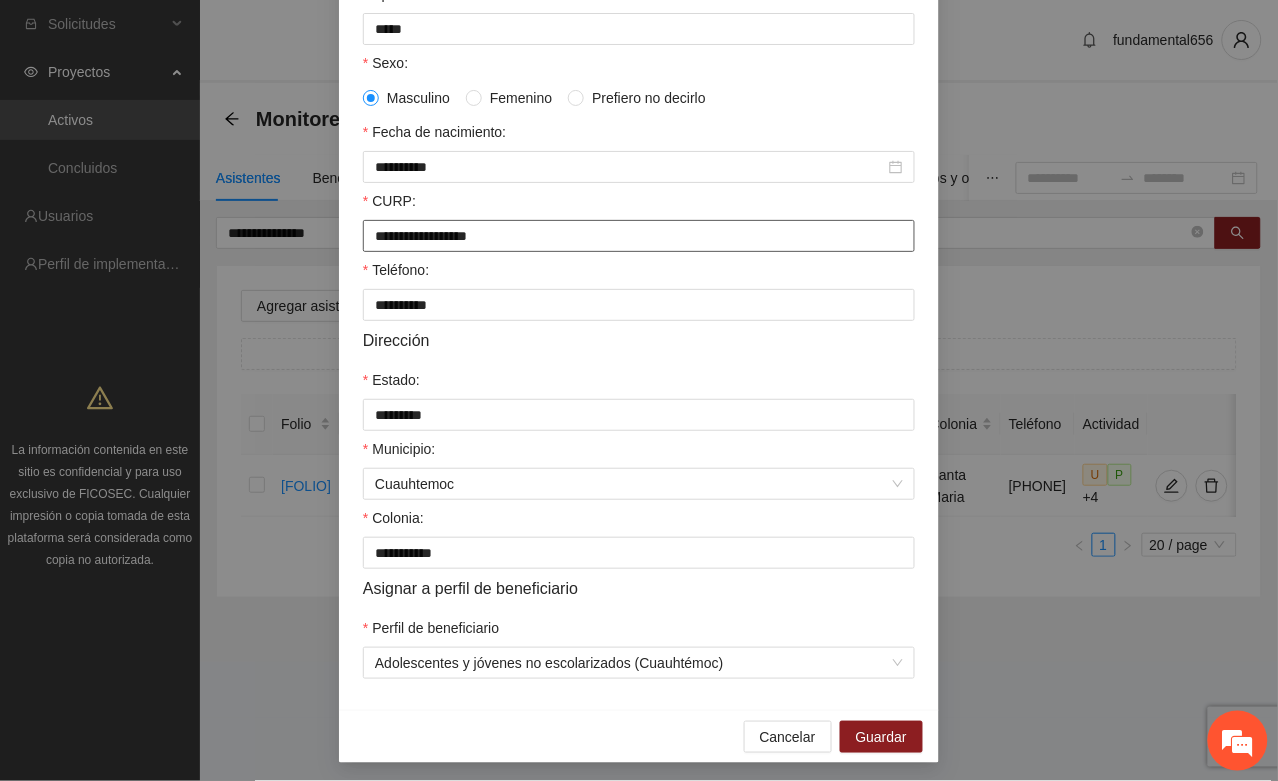 scroll, scrollTop: 0, scrollLeft: 0, axis: both 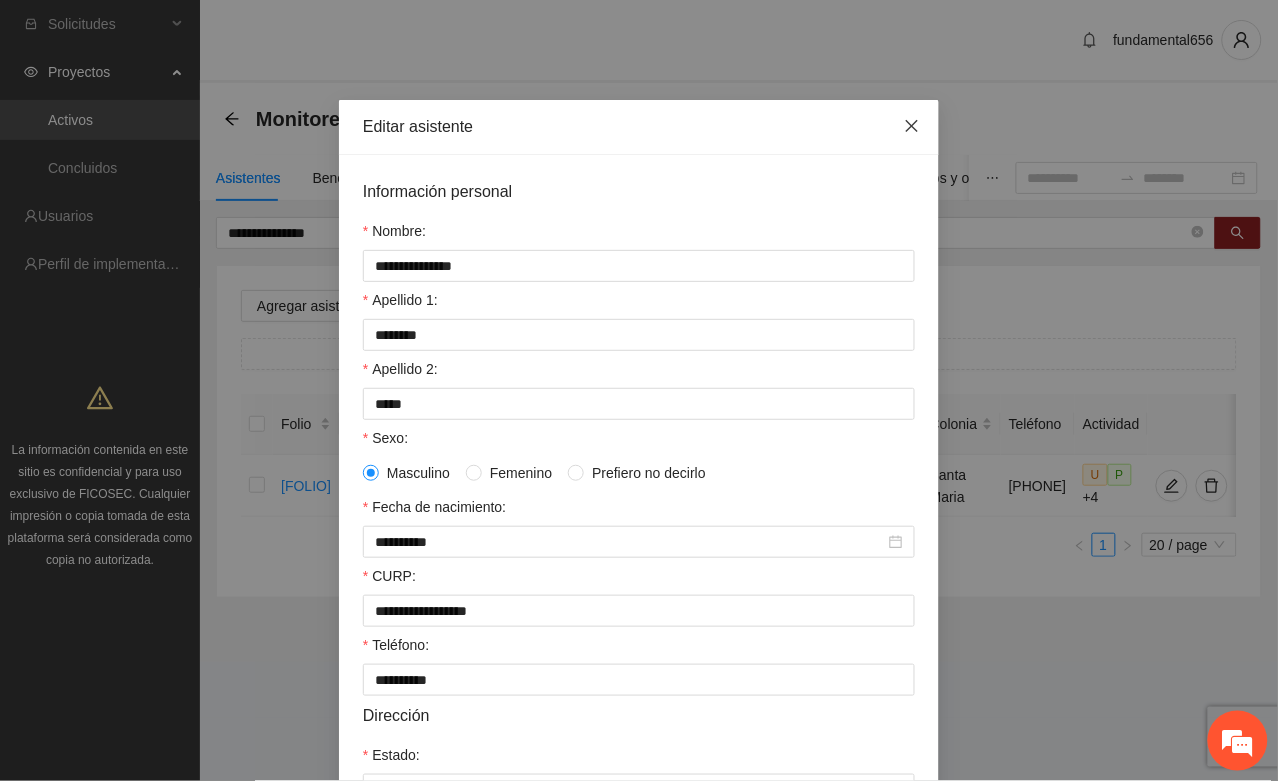 click 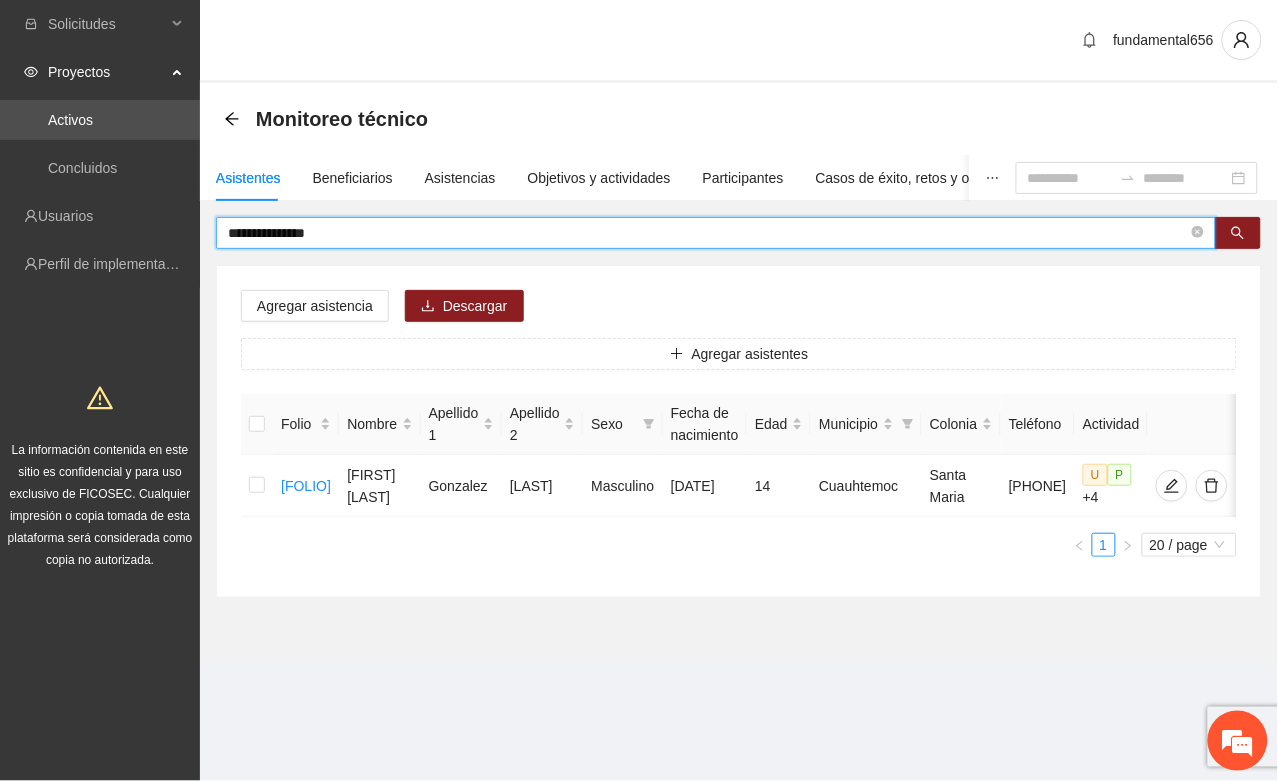 drag, startPoint x: 377, startPoint y: 236, endPoint x: 217, endPoint y: 285, distance: 167.33499 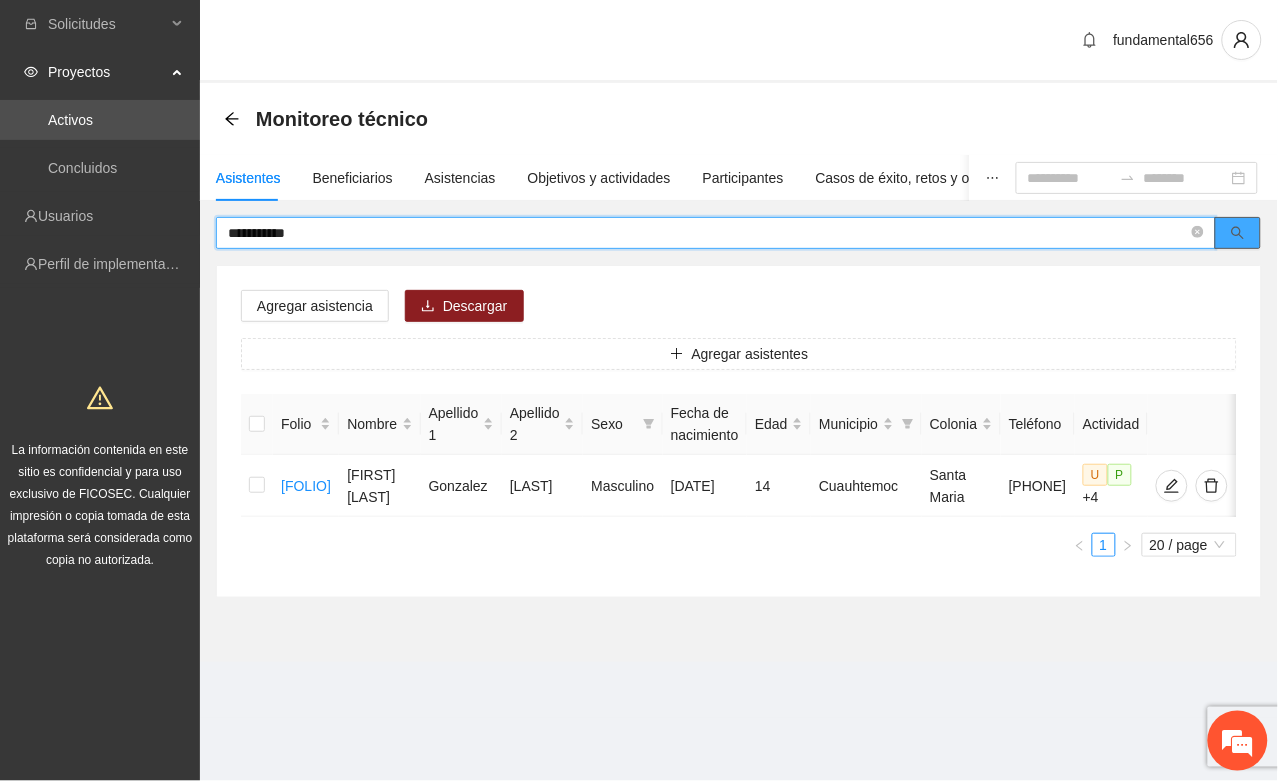 click 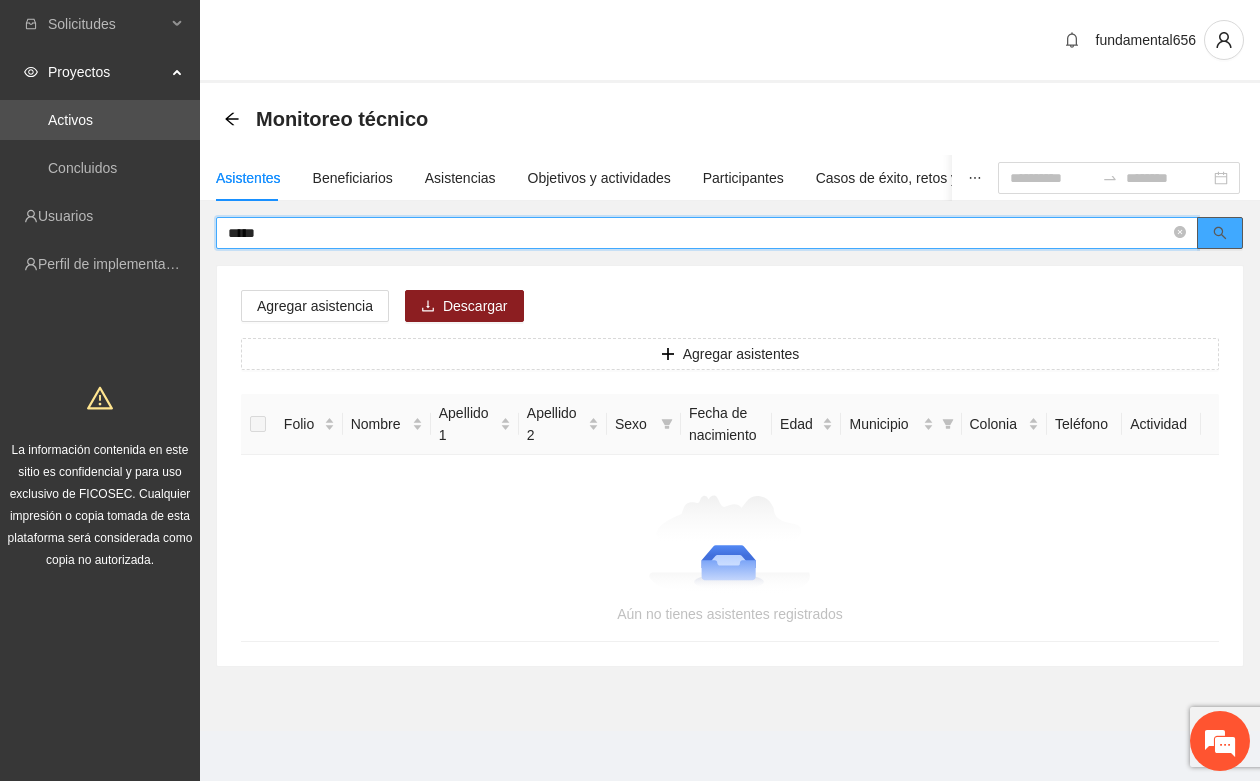 click at bounding box center (1220, 233) 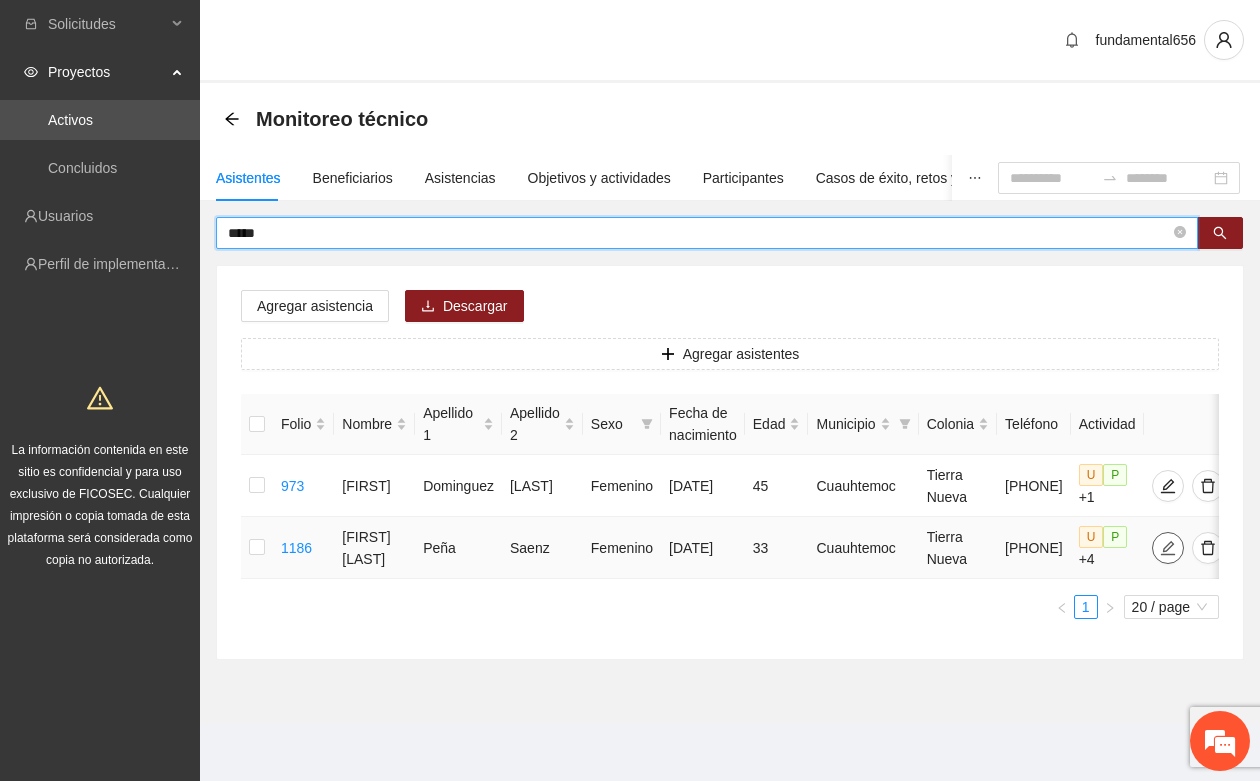 click 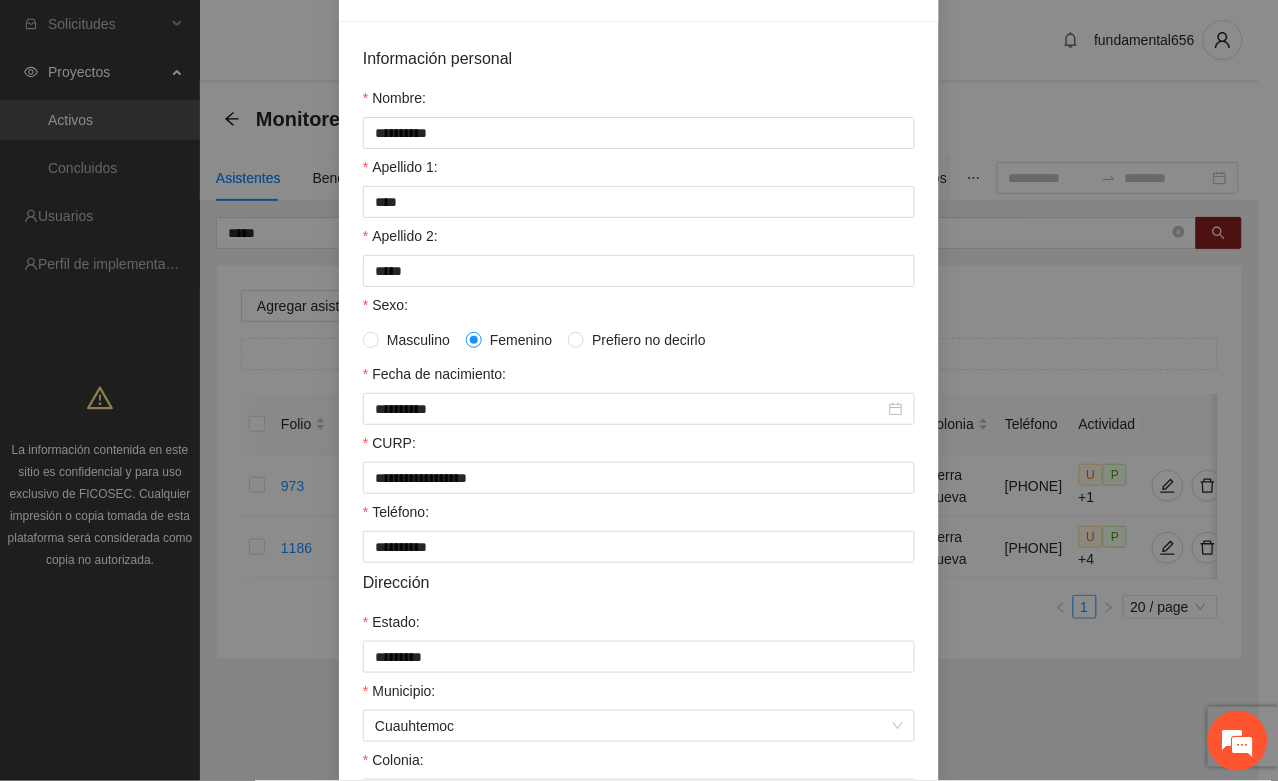 scroll, scrollTop: 375, scrollLeft: 0, axis: vertical 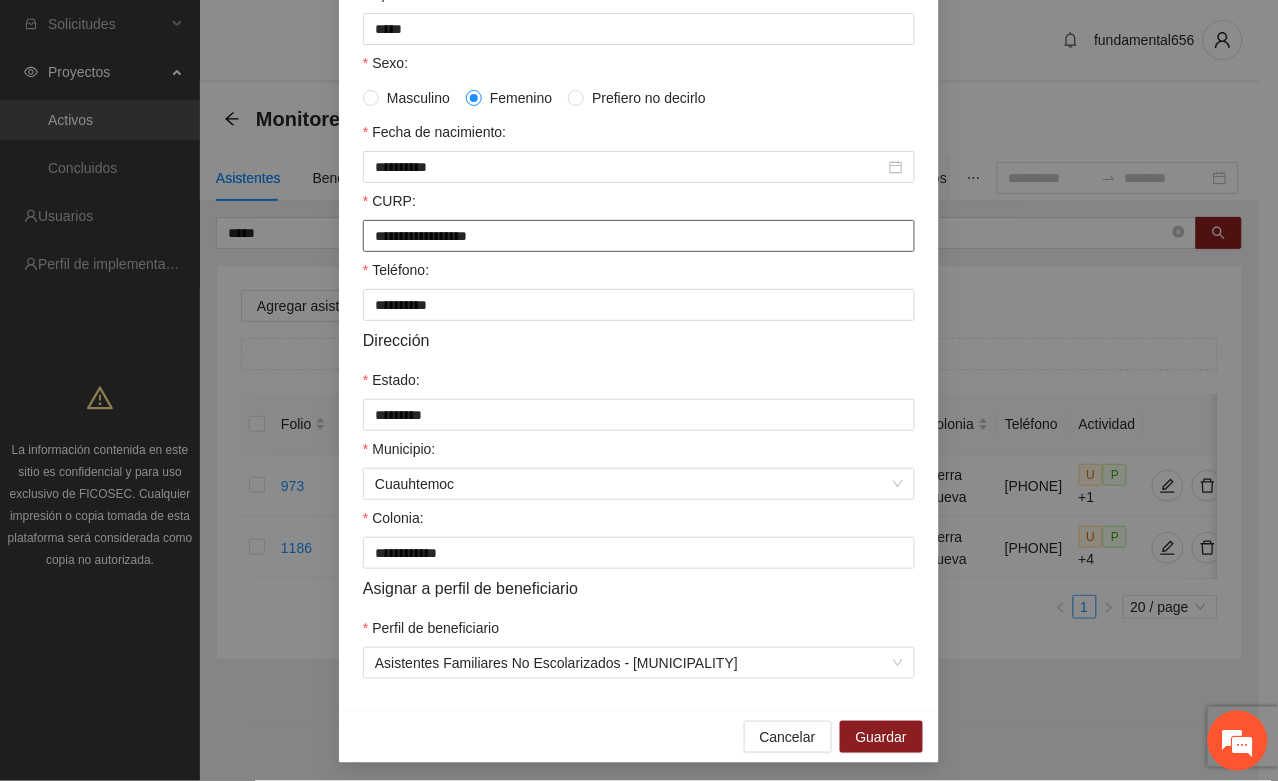 drag, startPoint x: 390, startPoint y: 241, endPoint x: 616, endPoint y: 285, distance: 230.24335 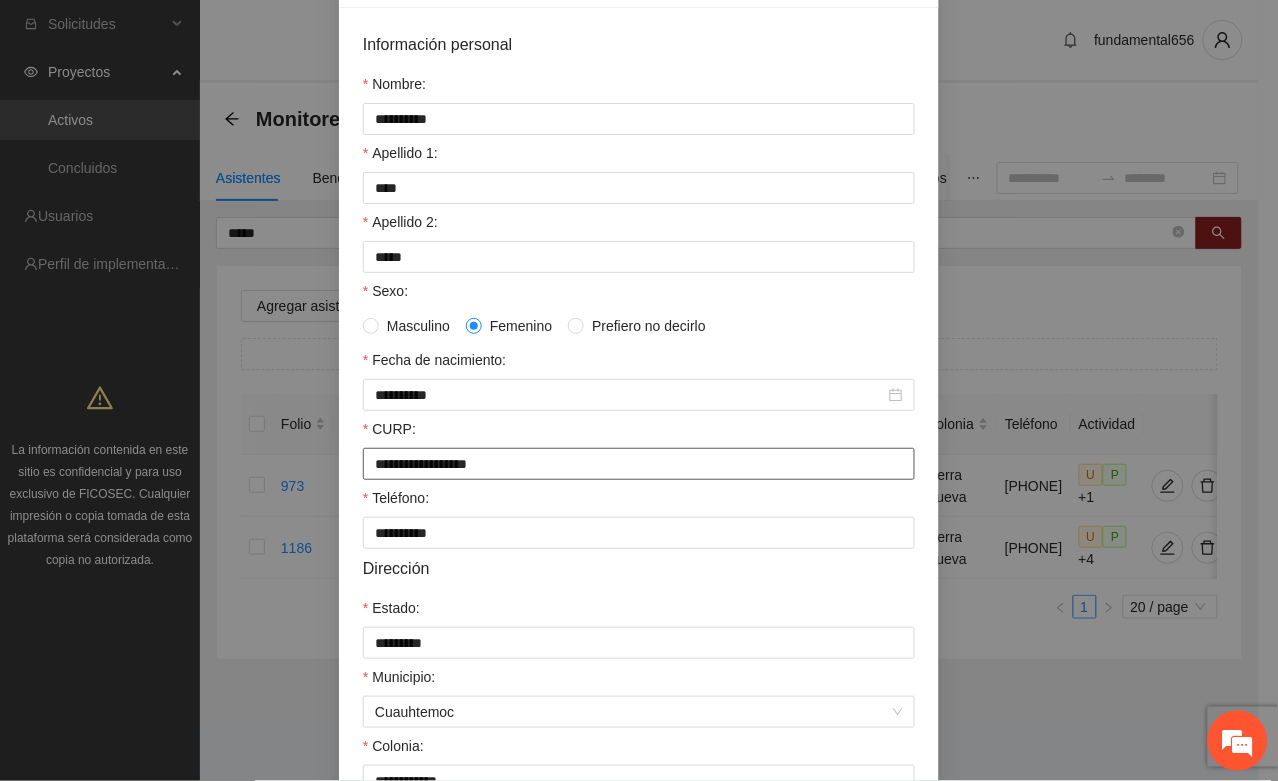 scroll, scrollTop: 0, scrollLeft: 0, axis: both 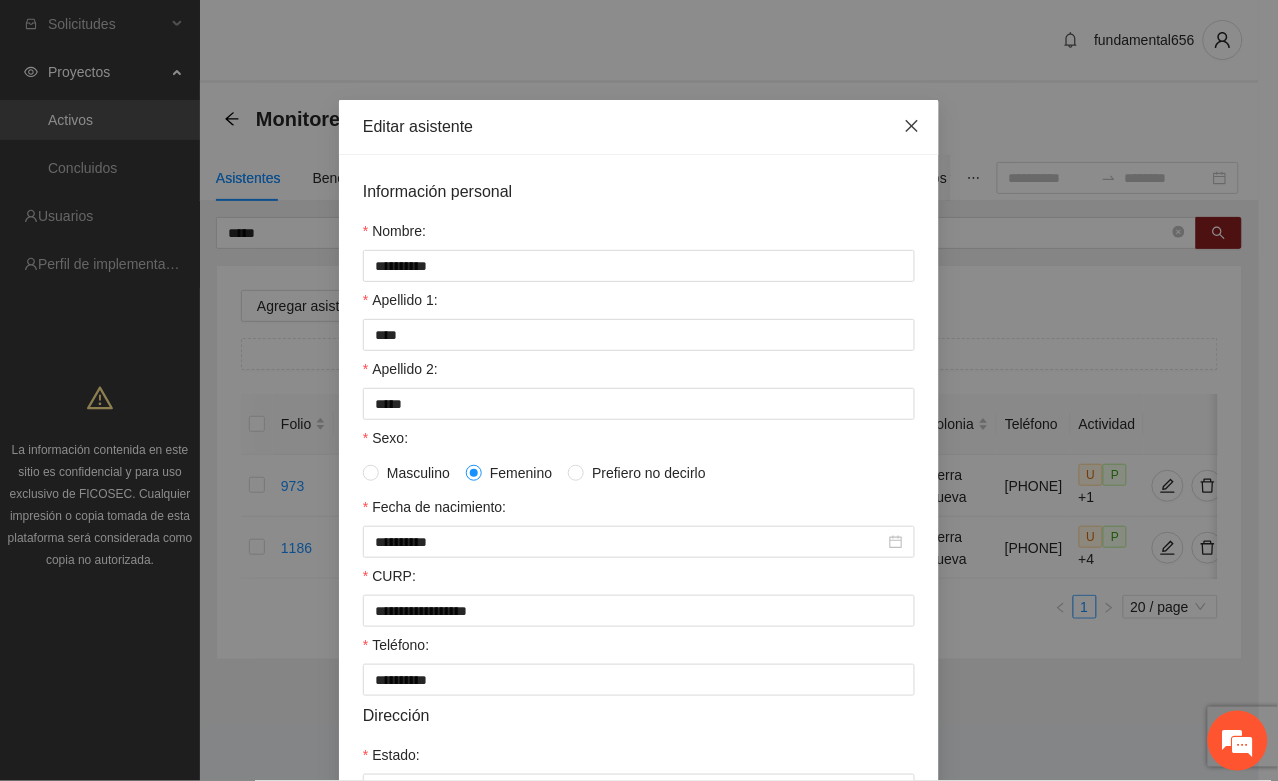 click 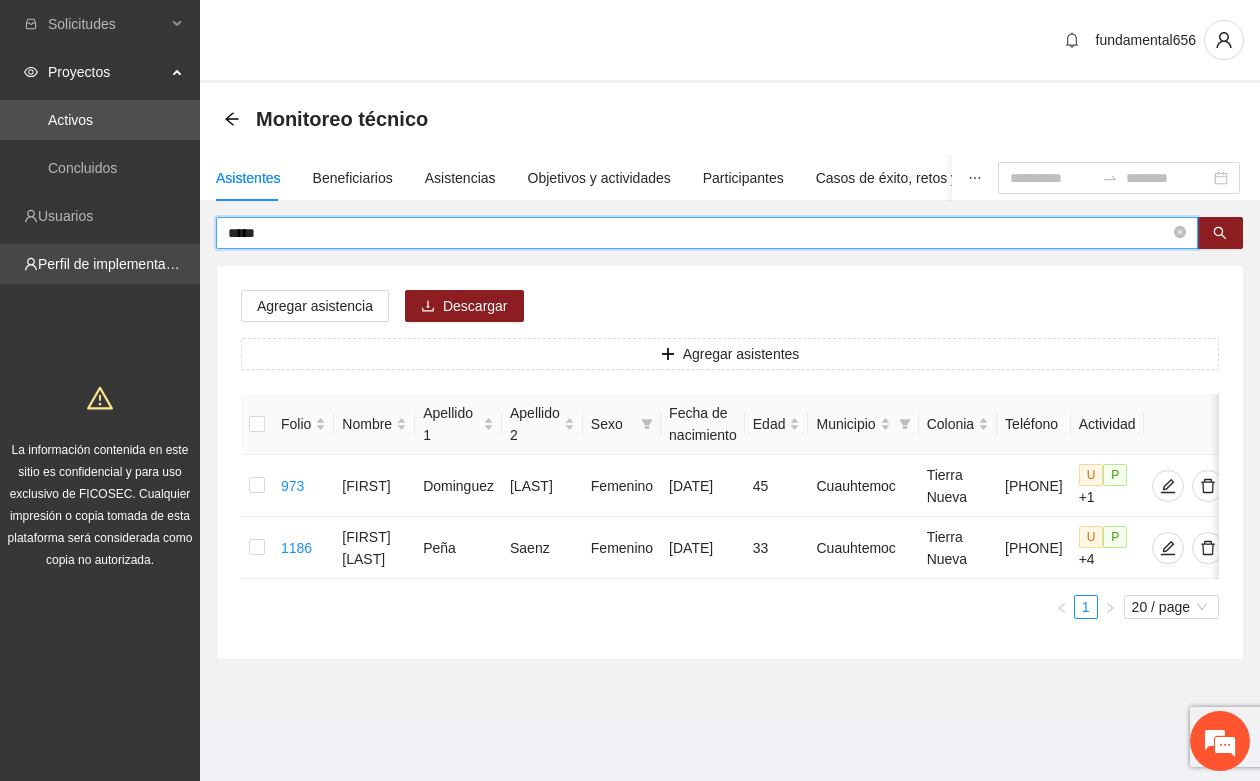 drag, startPoint x: 280, startPoint y: 232, endPoint x: 187, endPoint y: 247, distance: 94.20191 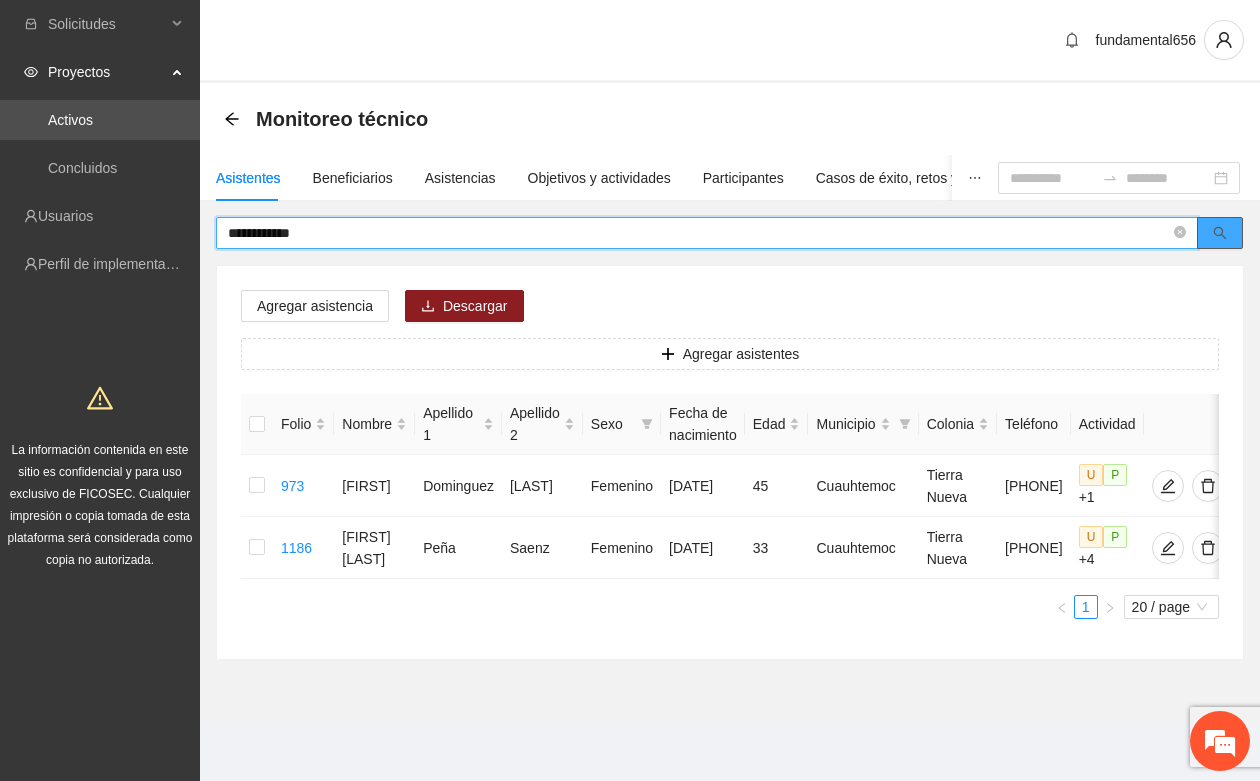 click 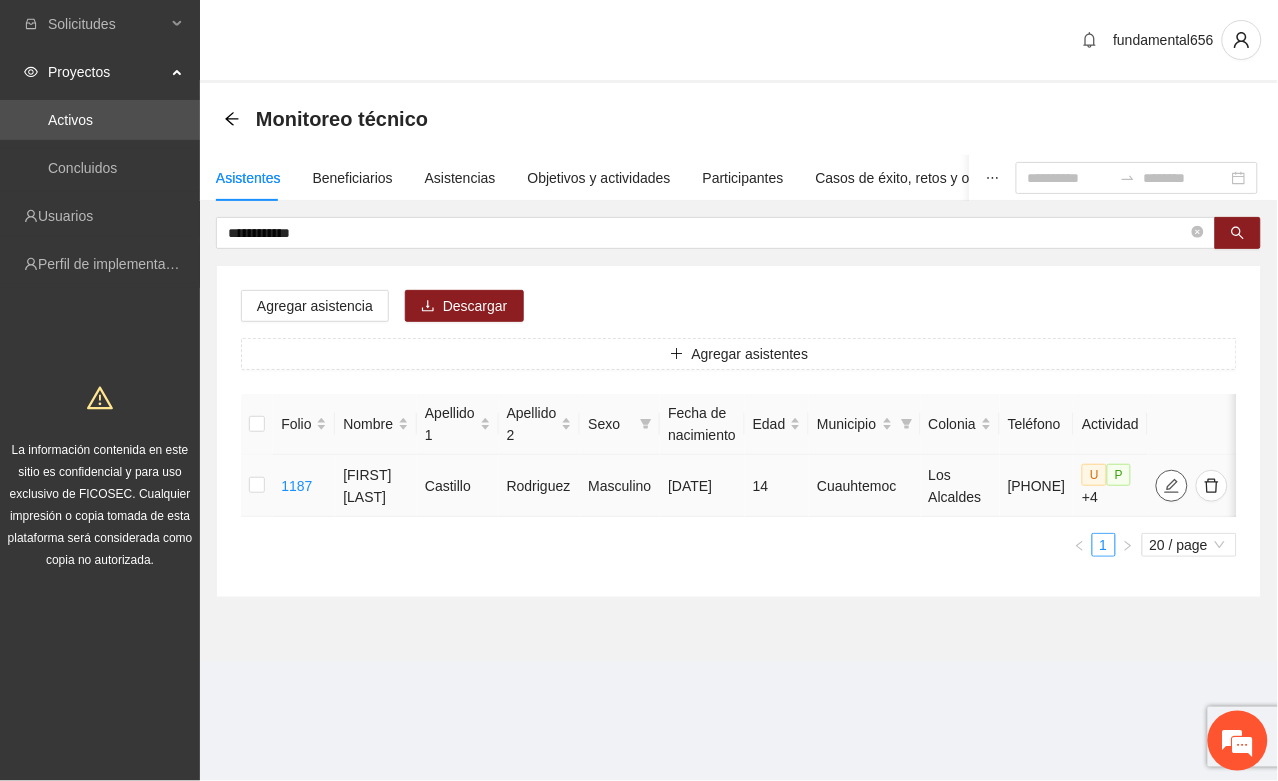 click 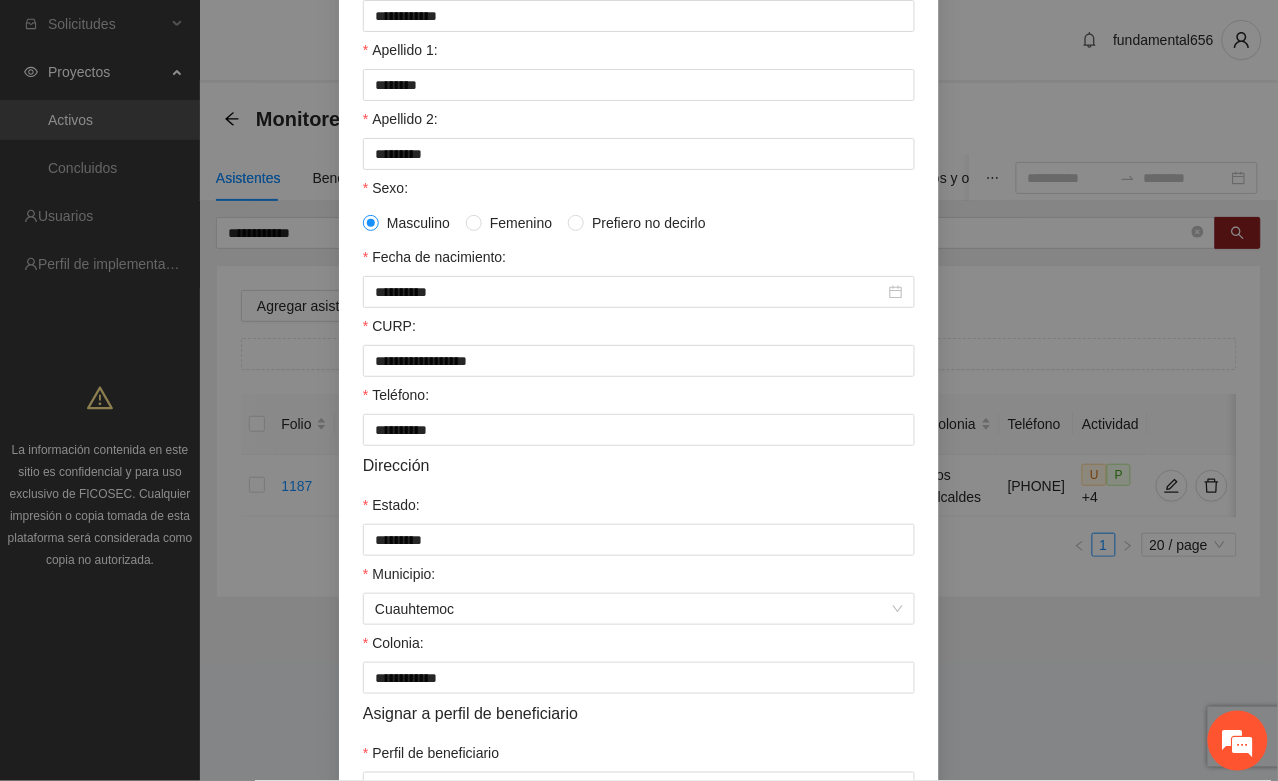scroll, scrollTop: 375, scrollLeft: 0, axis: vertical 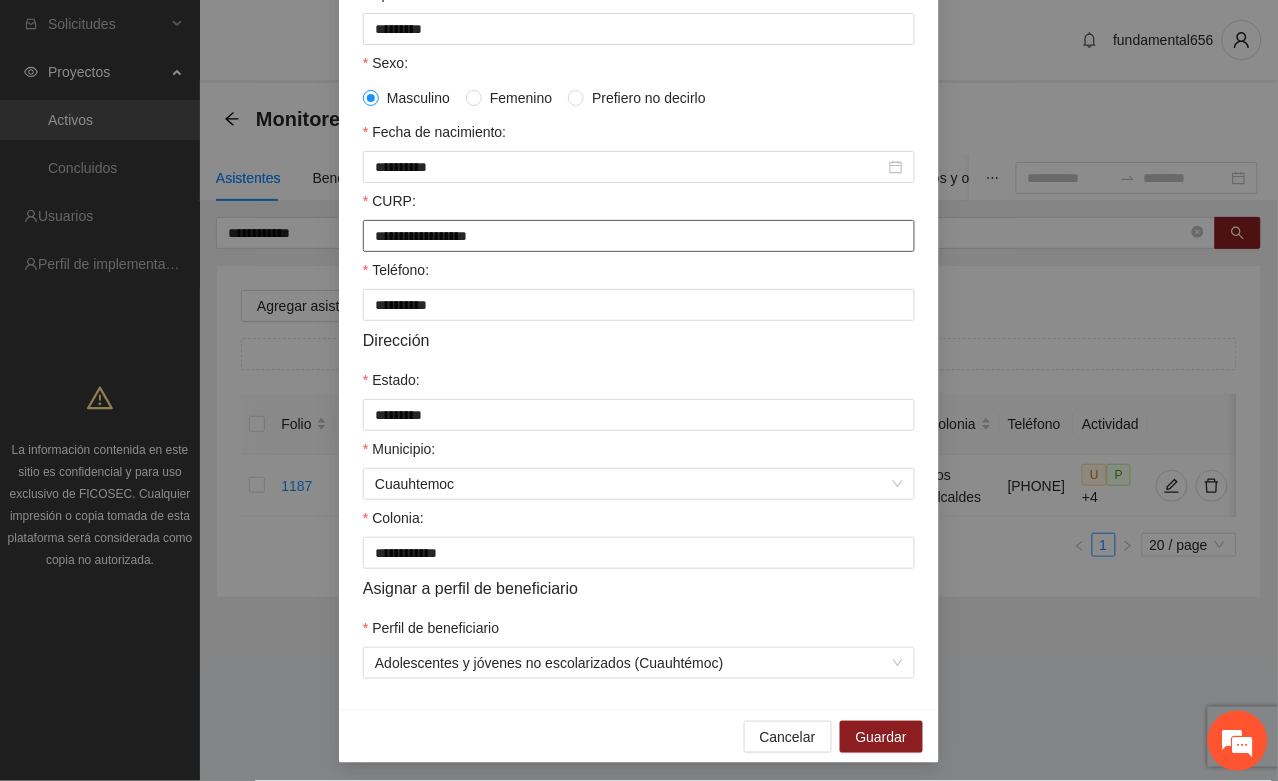 drag, startPoint x: 360, startPoint y: 248, endPoint x: 548, endPoint y: 247, distance: 188.00266 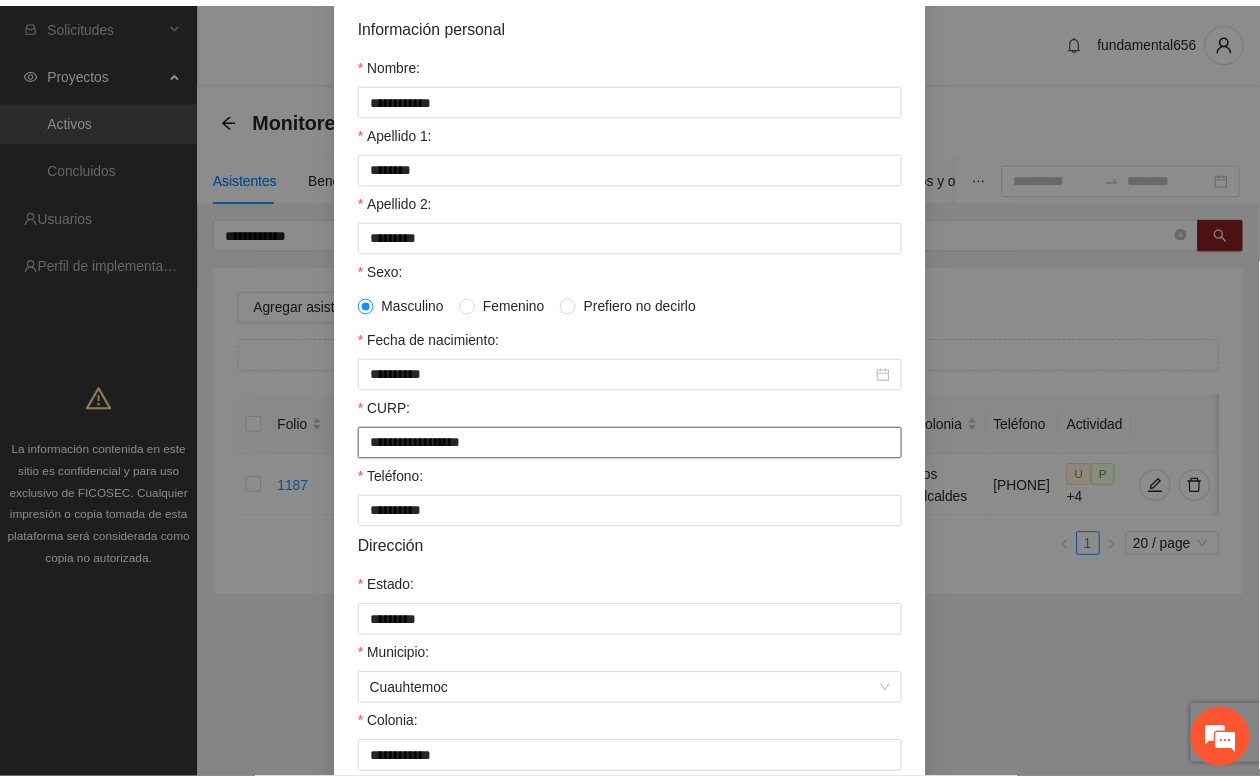 scroll, scrollTop: 0, scrollLeft: 0, axis: both 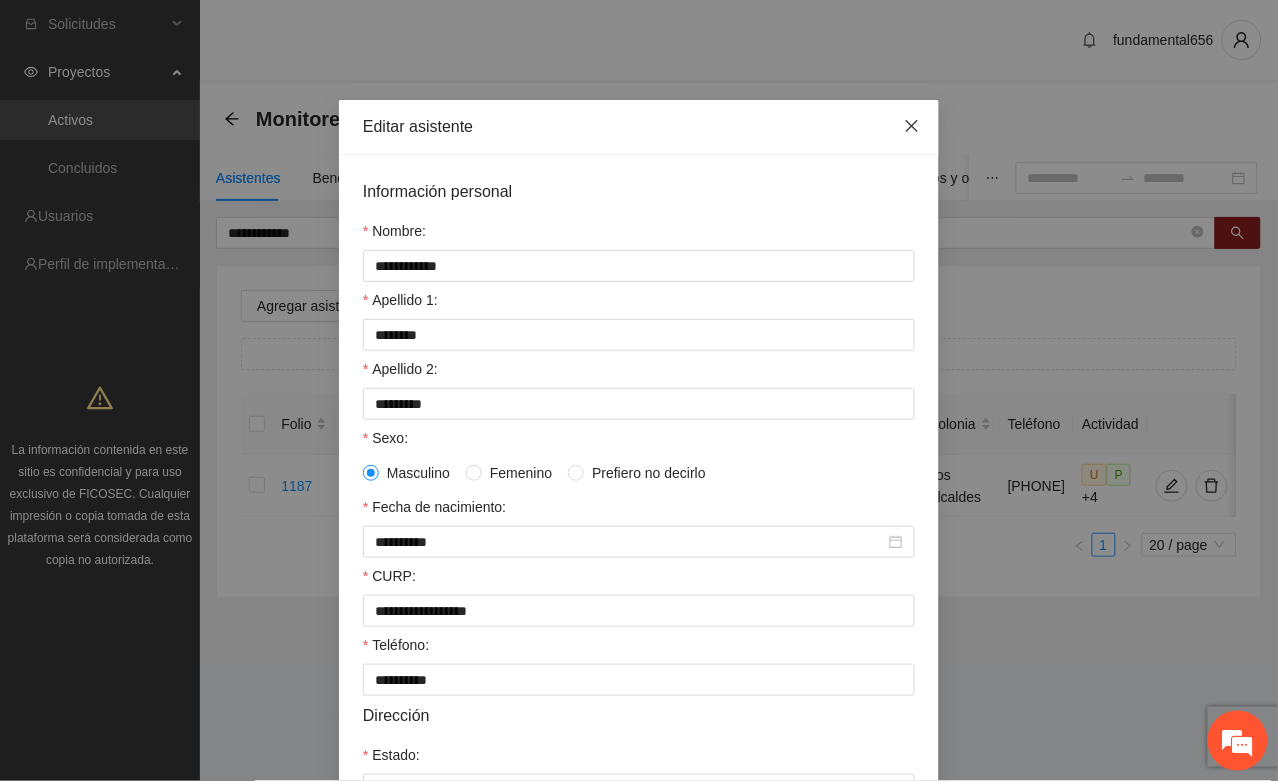 click 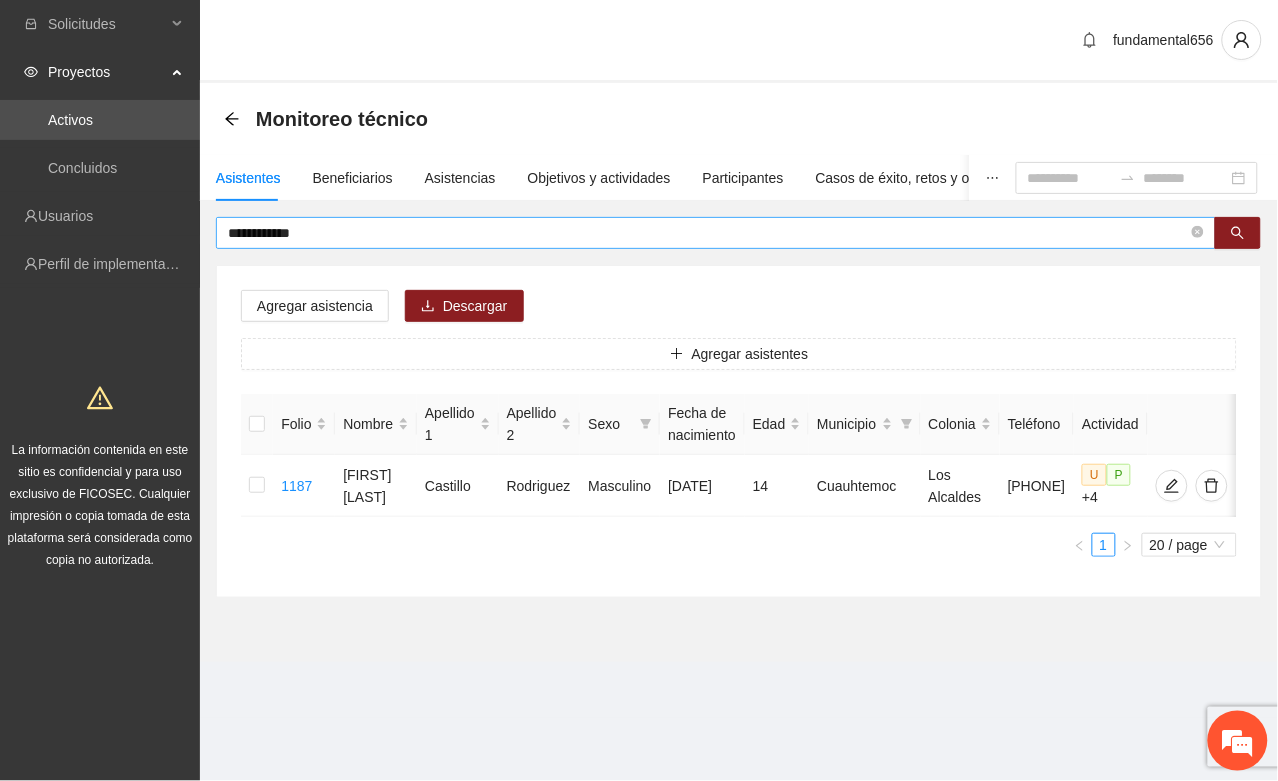 click on "**********" at bounding box center (716, 233) 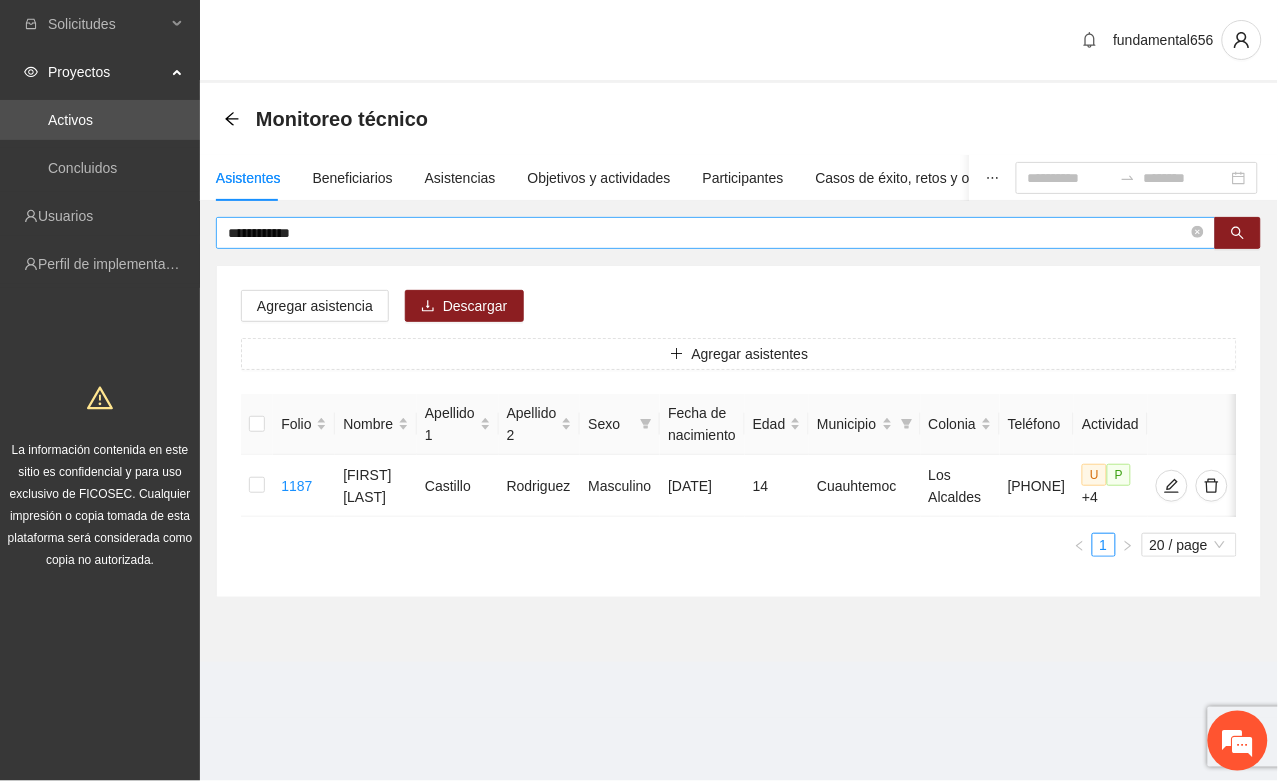 click on "**********" at bounding box center (716, 233) 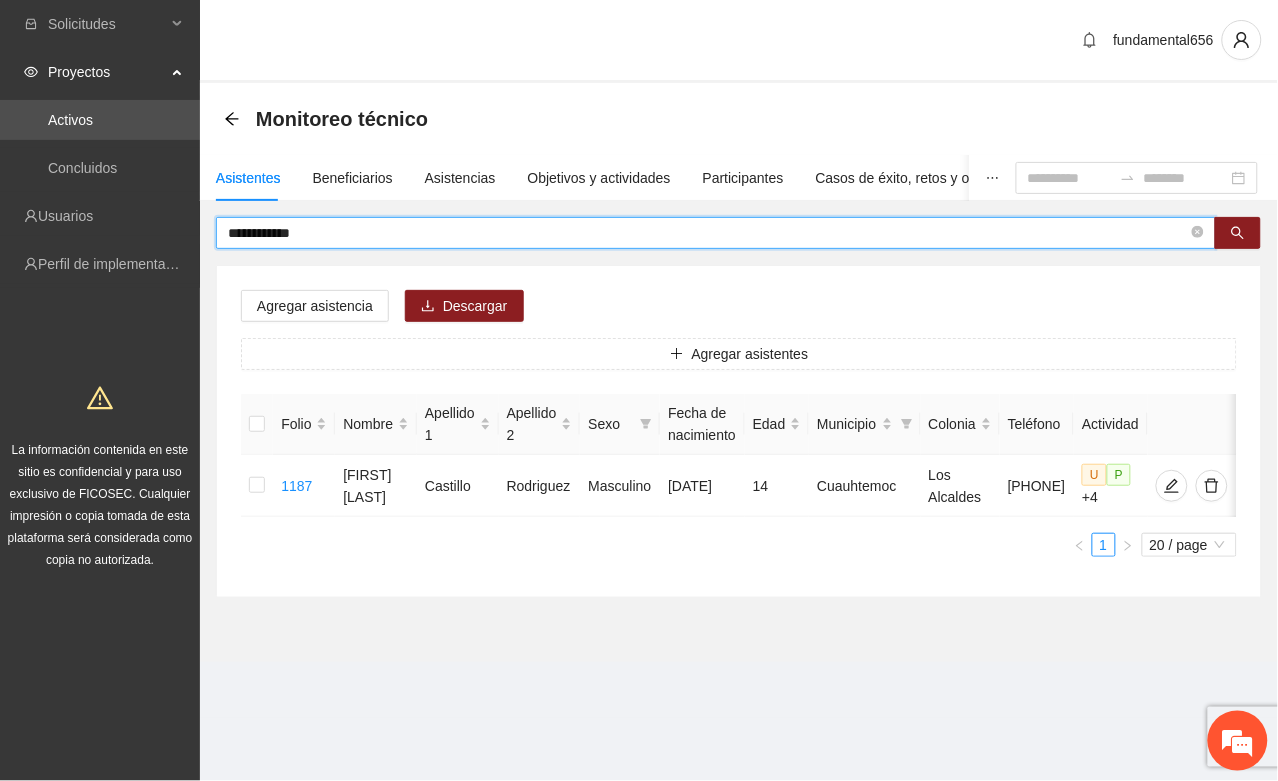click on "**********" at bounding box center (716, 233) 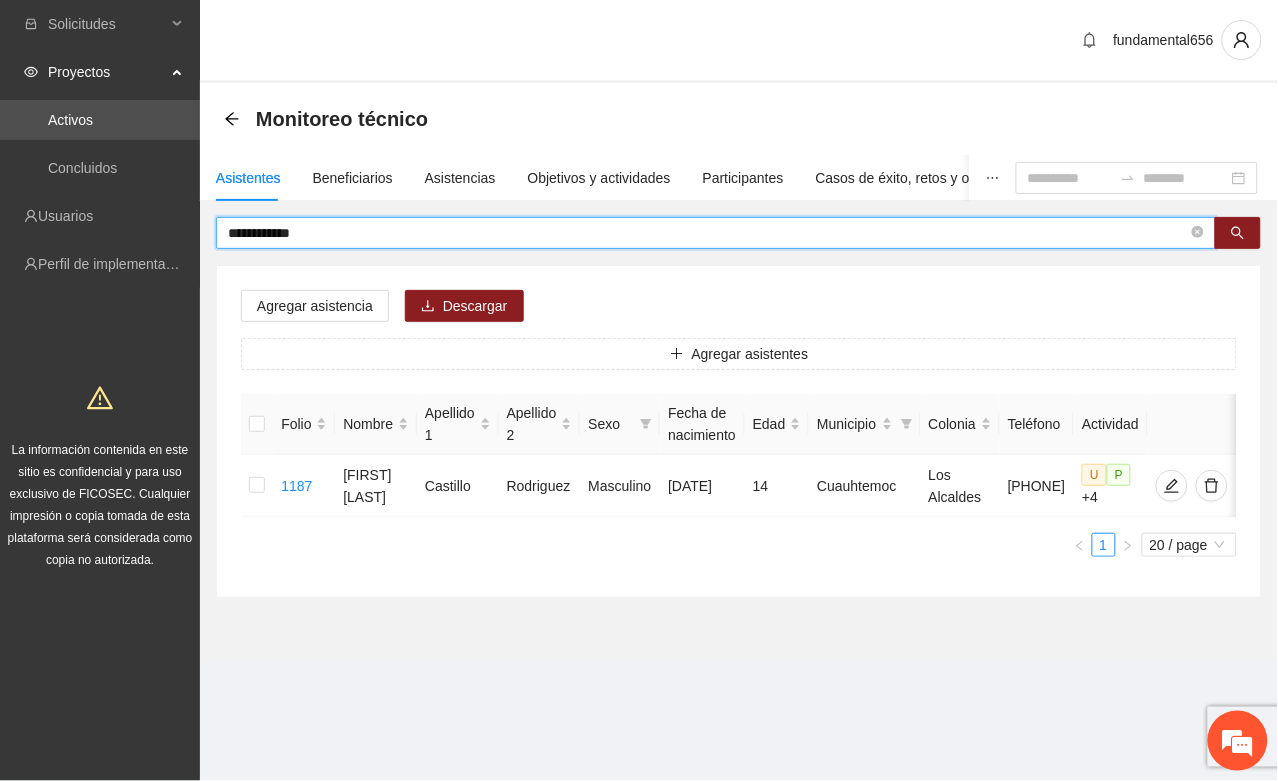 drag, startPoint x: 232, startPoint y: 228, endPoint x: 391, endPoint y: 247, distance: 160.1312 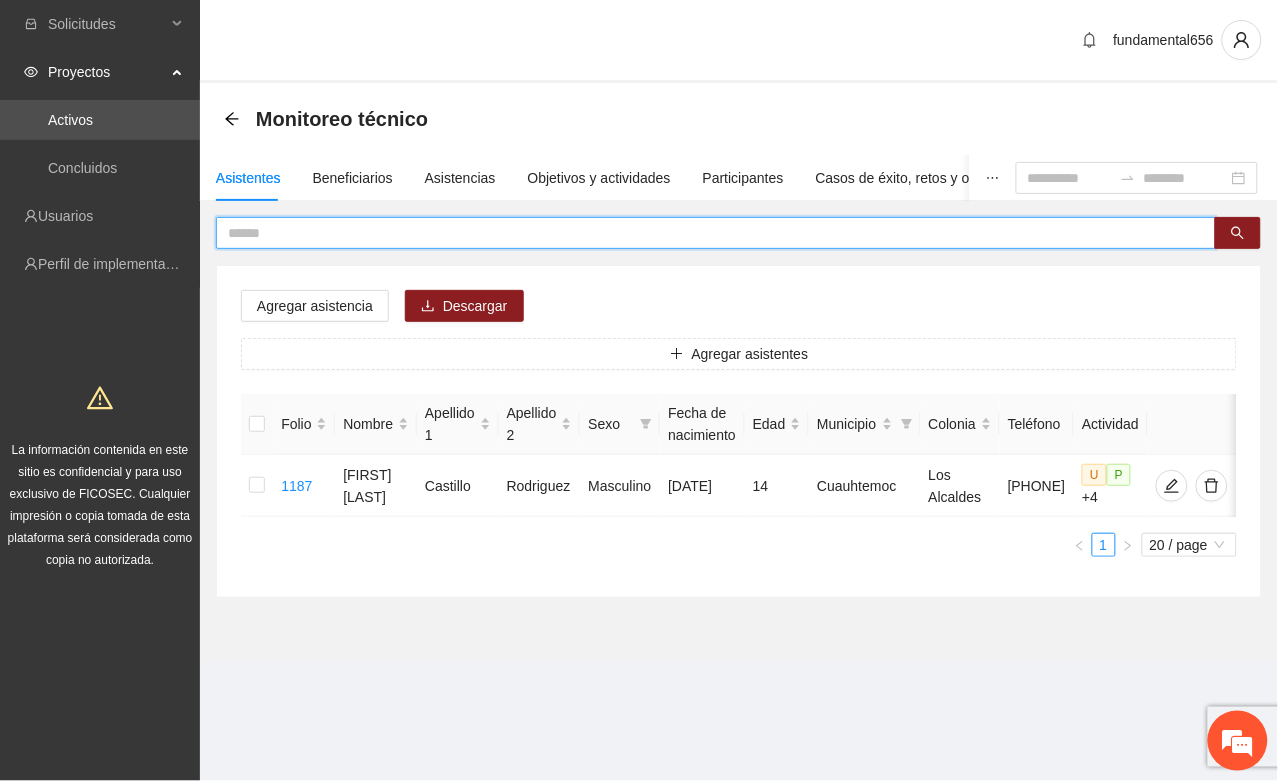paste on "**********" 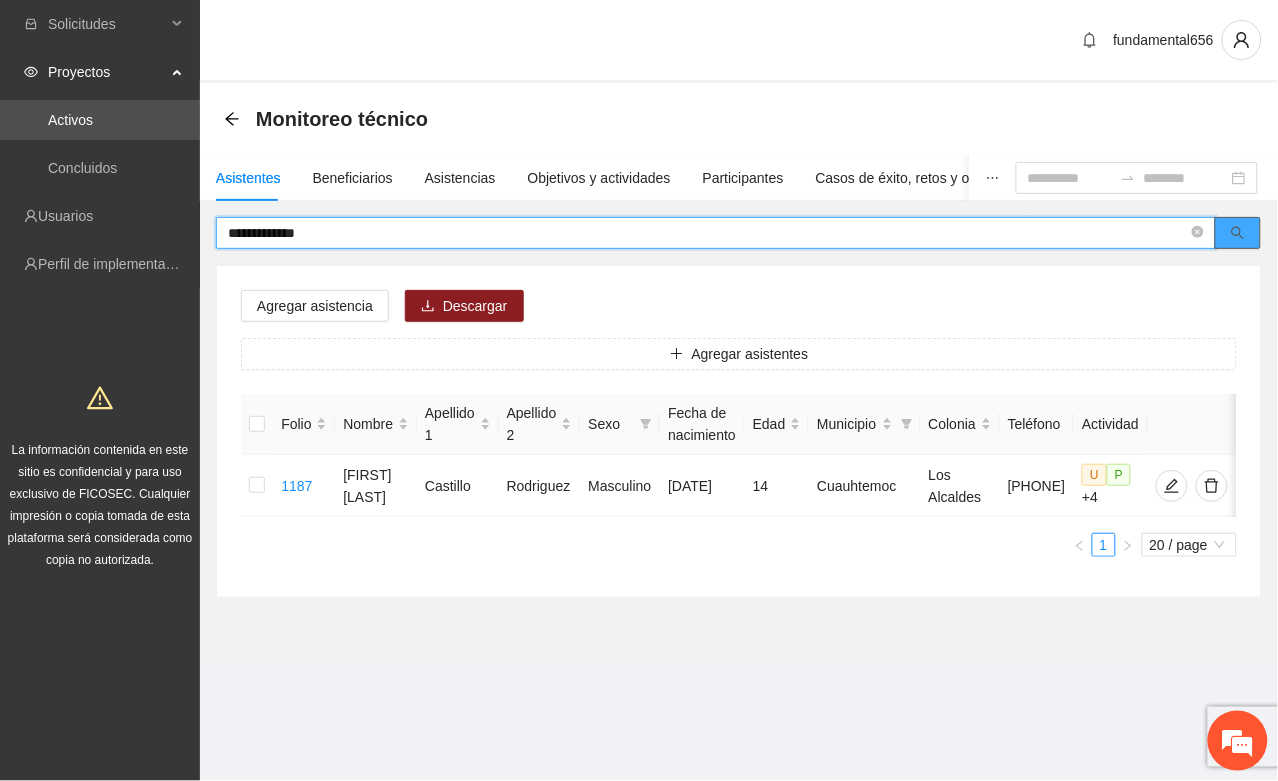 click at bounding box center (1238, 233) 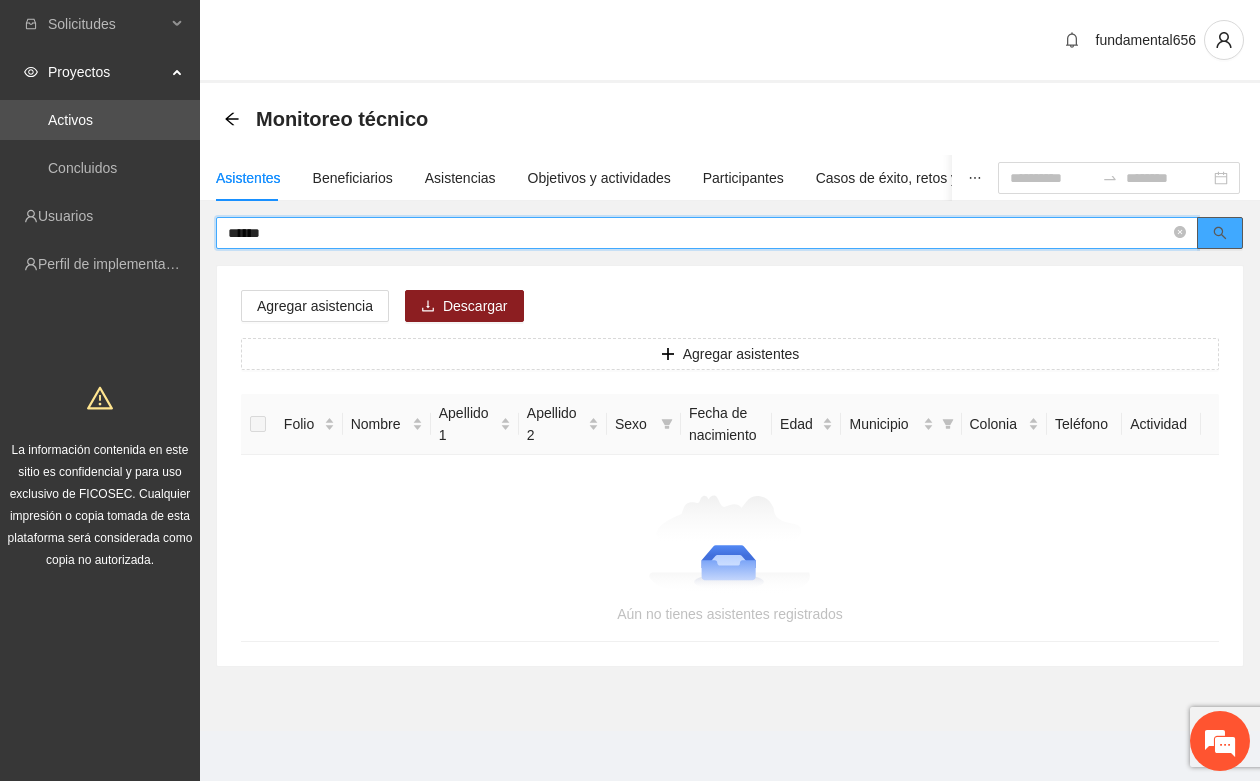 click at bounding box center [1220, 233] 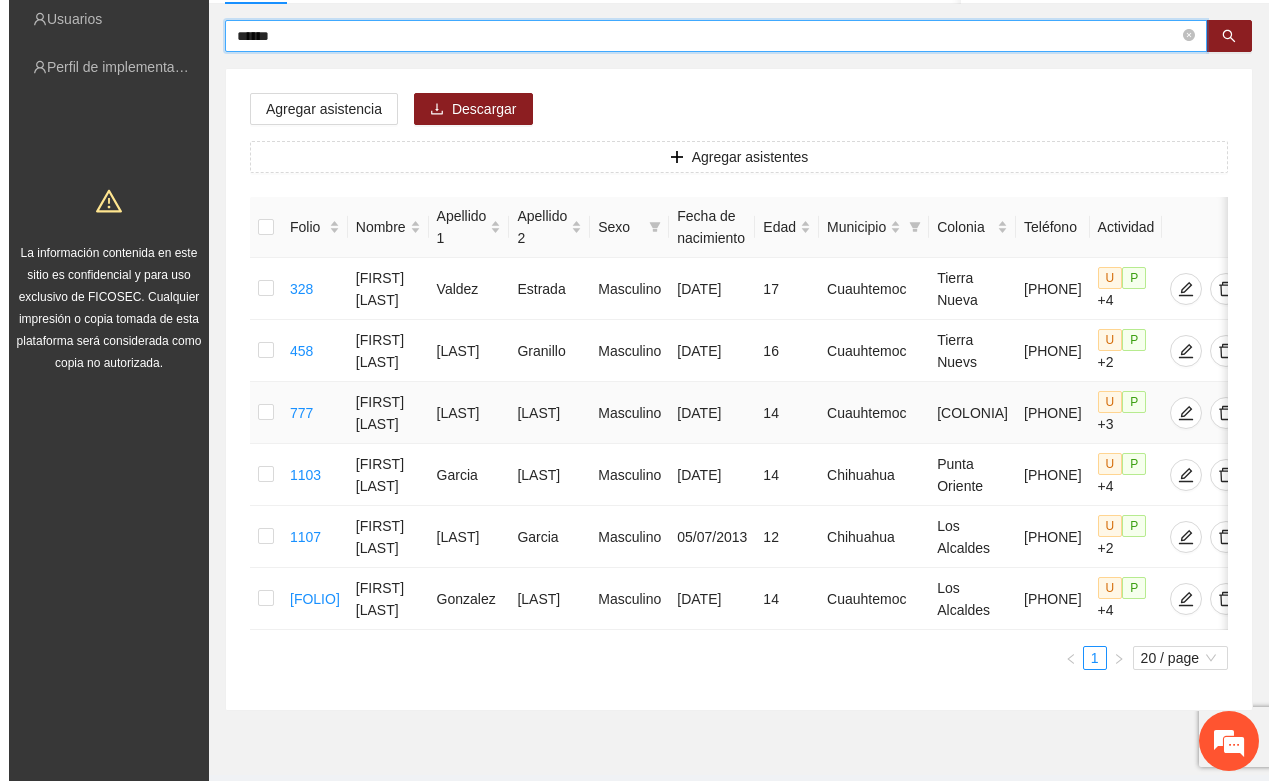 scroll, scrollTop: 250, scrollLeft: 0, axis: vertical 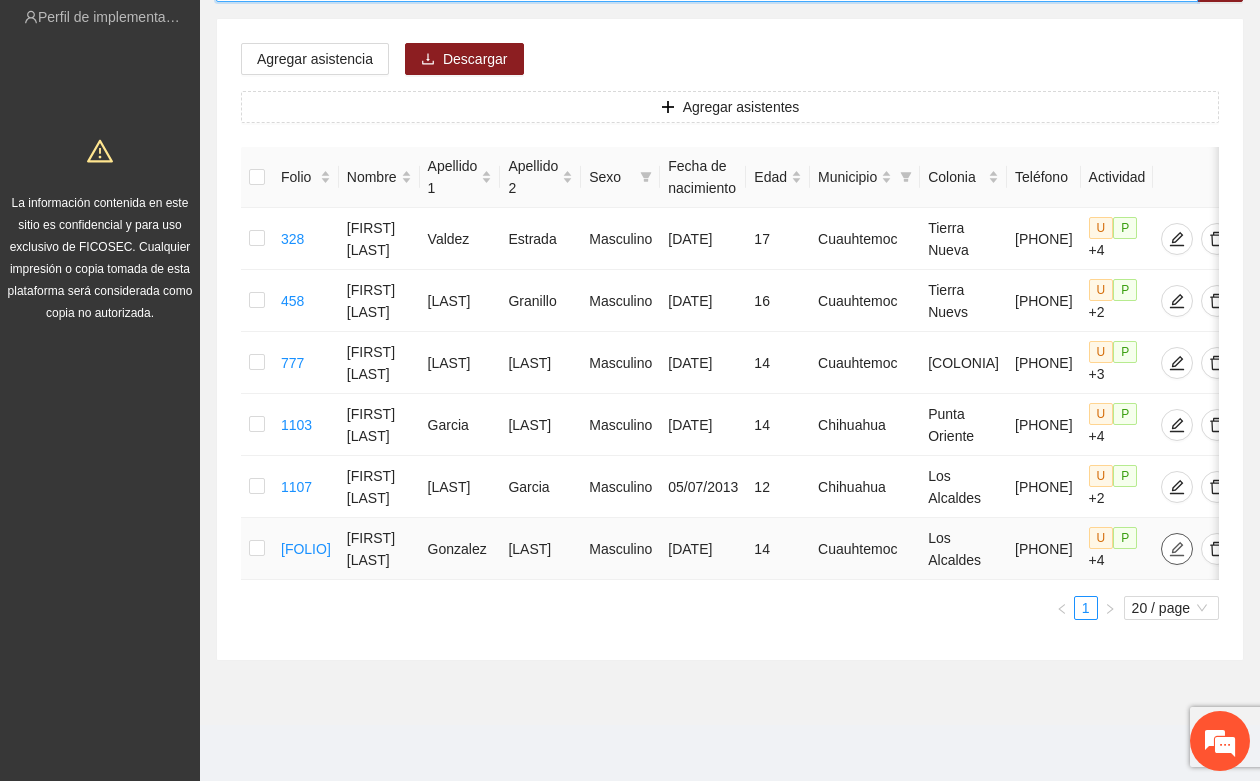 type on "*****" 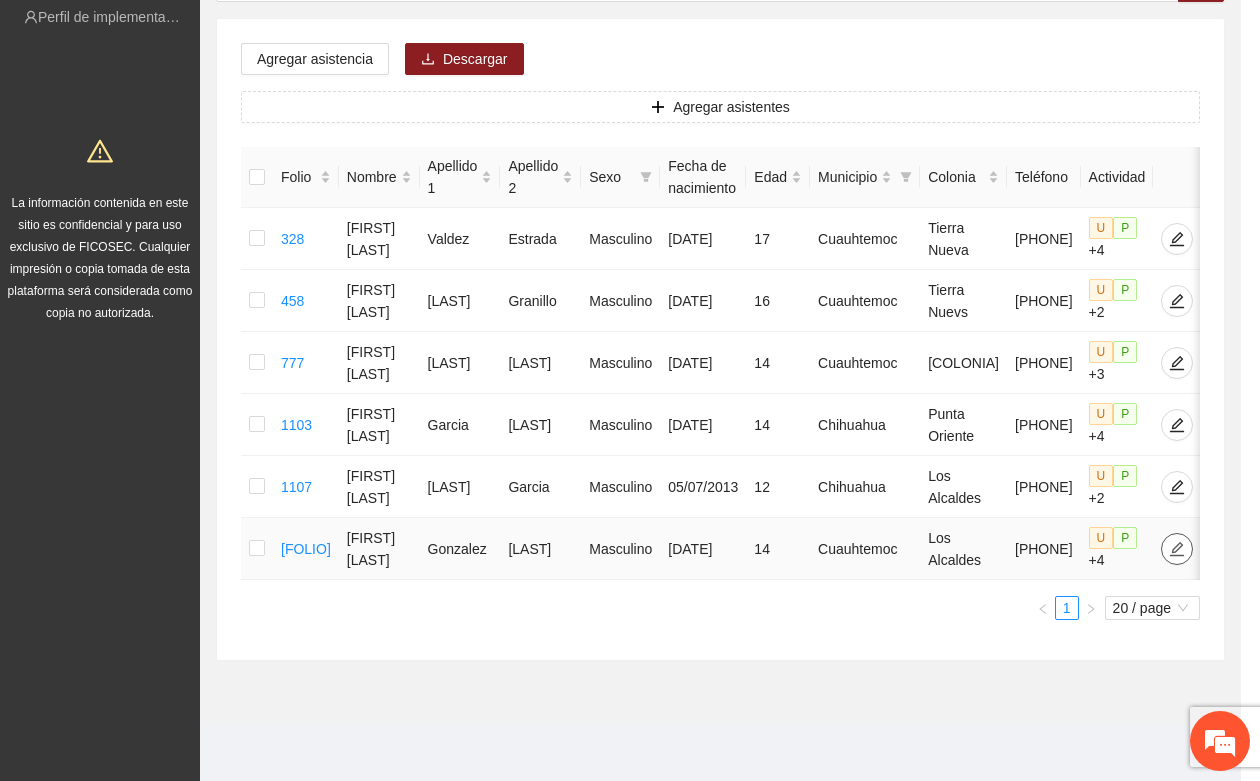 type on "**********" 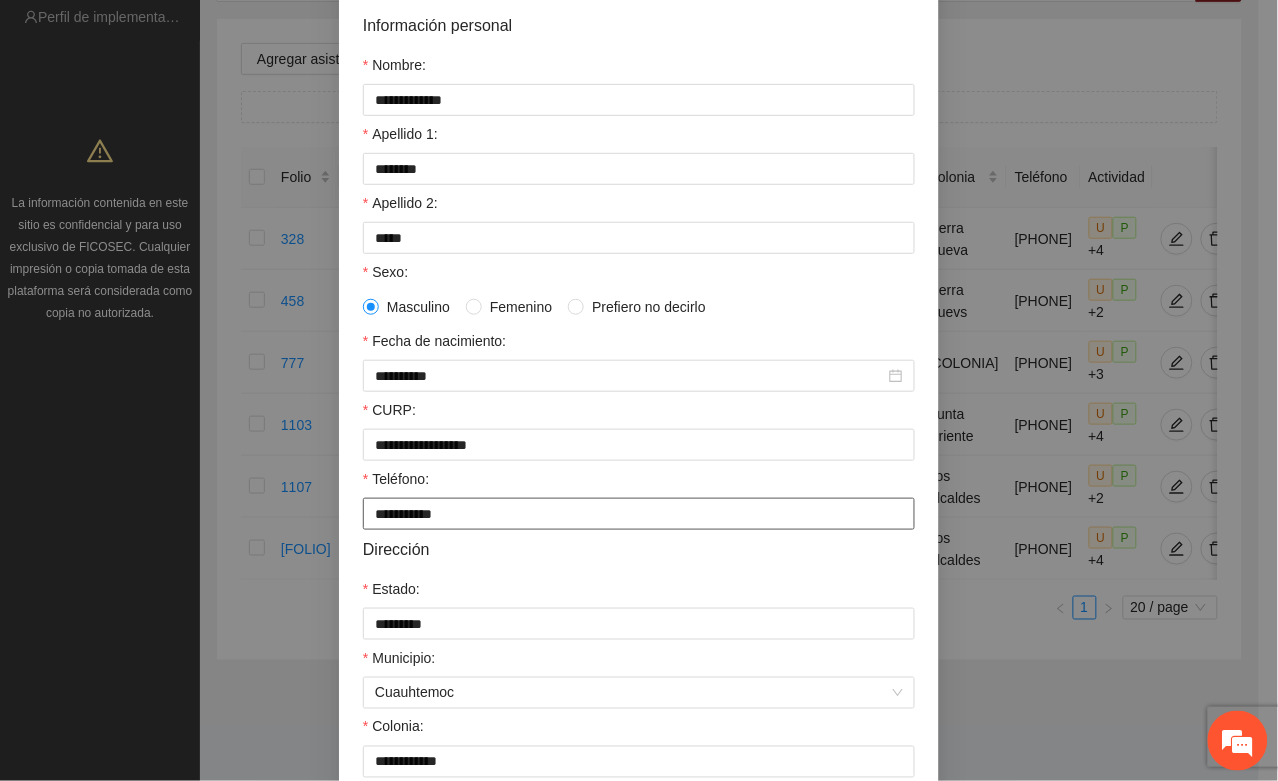 scroll, scrollTop: 375, scrollLeft: 0, axis: vertical 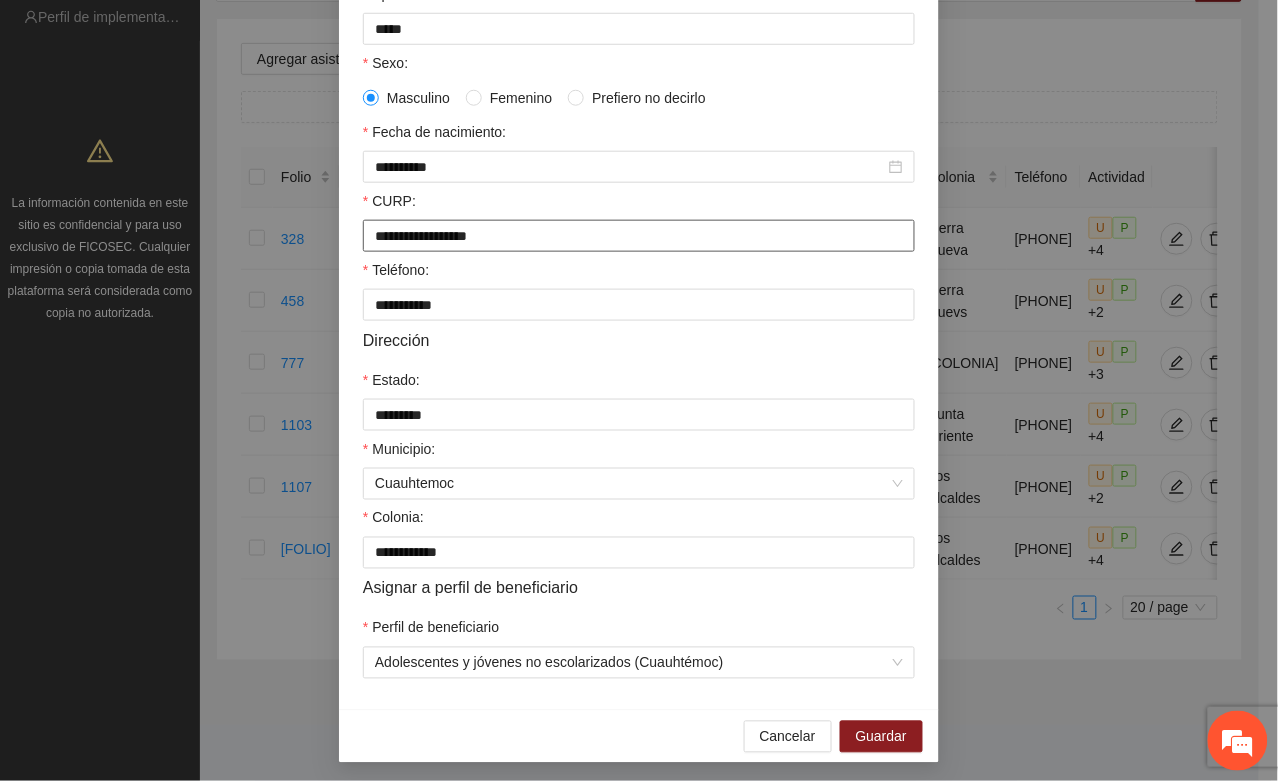 drag, startPoint x: 361, startPoint y: 242, endPoint x: 535, endPoint y: 260, distance: 174.92856 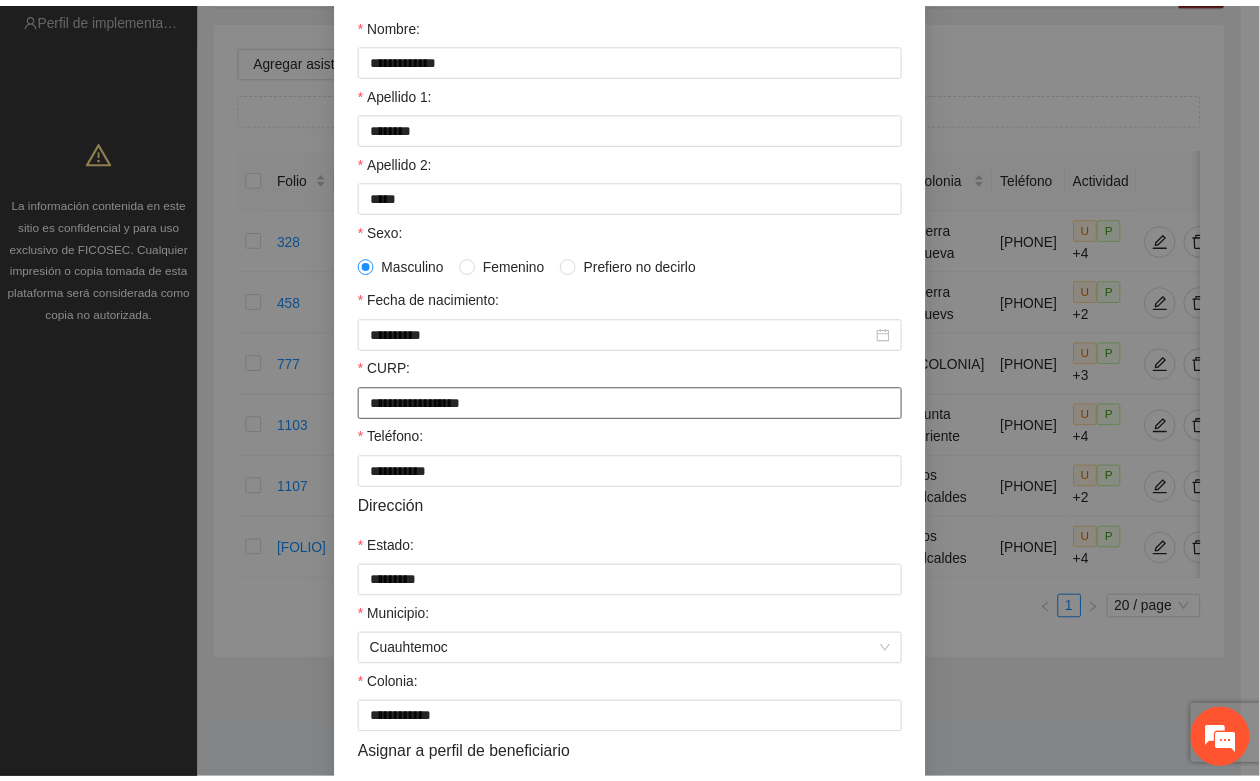 scroll, scrollTop: 0, scrollLeft: 0, axis: both 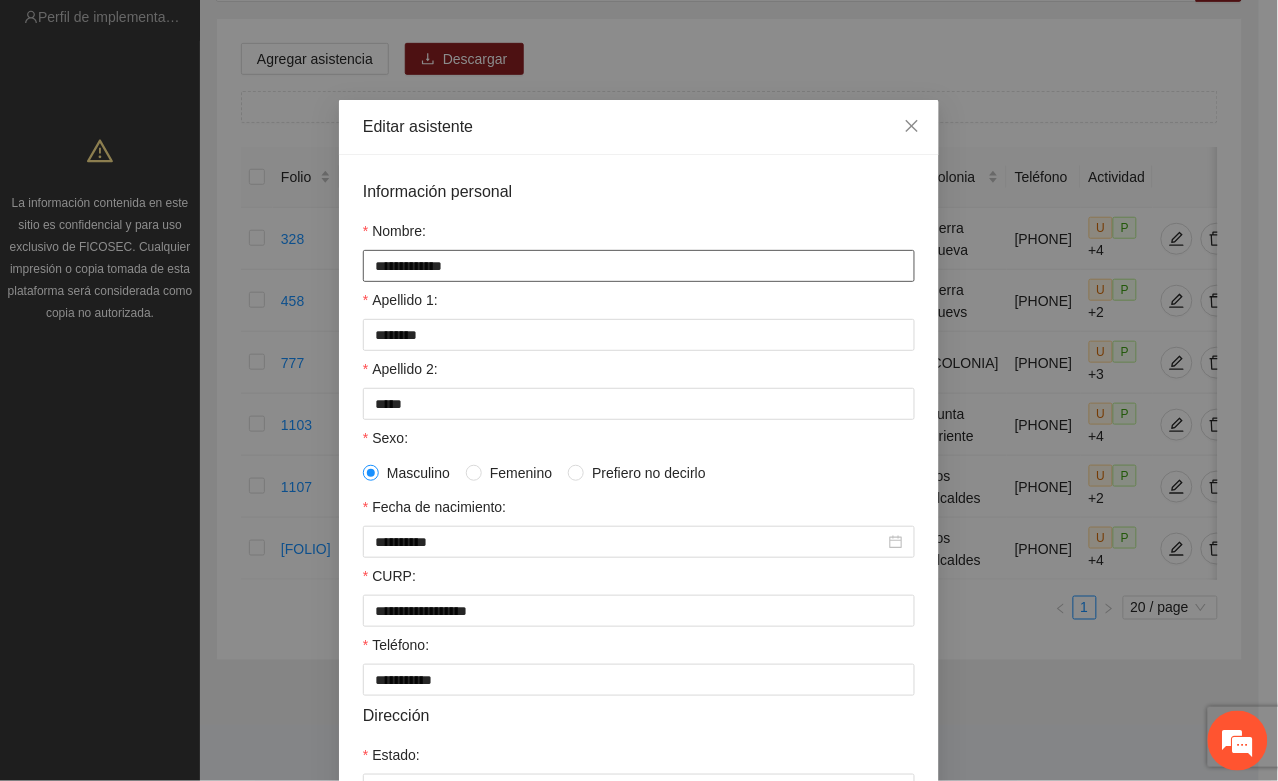 drag, startPoint x: 358, startPoint y: 268, endPoint x: 478, endPoint y: 265, distance: 120.03749 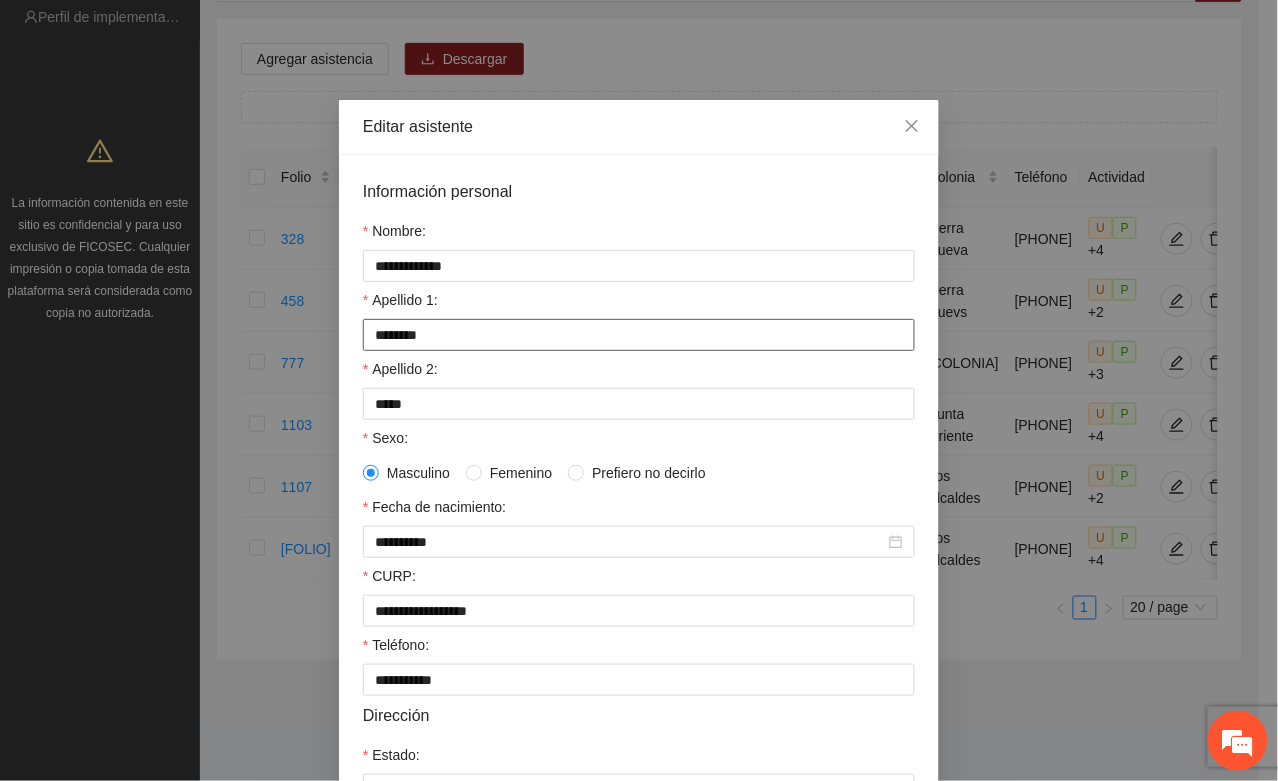 drag, startPoint x: 365, startPoint y: 338, endPoint x: 430, endPoint y: 343, distance: 65.192024 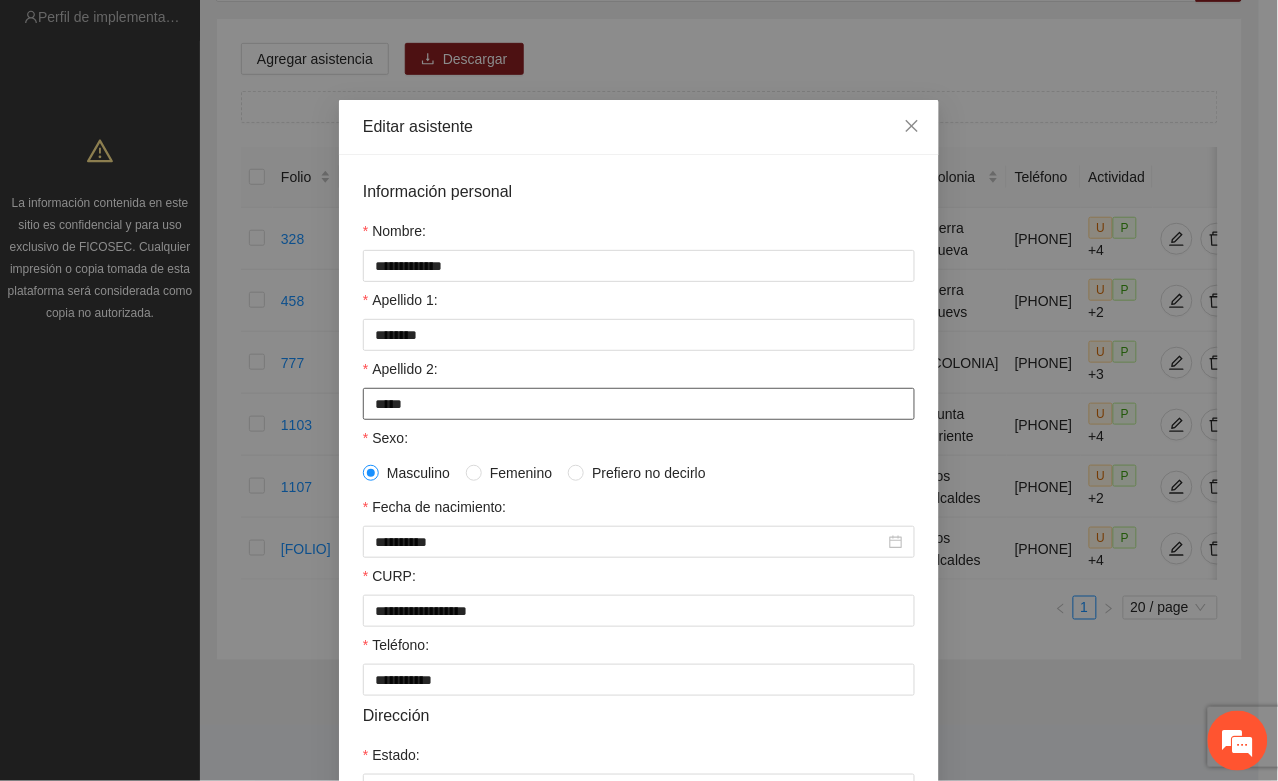 drag, startPoint x: 365, startPoint y: 413, endPoint x: 418, endPoint y: 410, distance: 53.08484 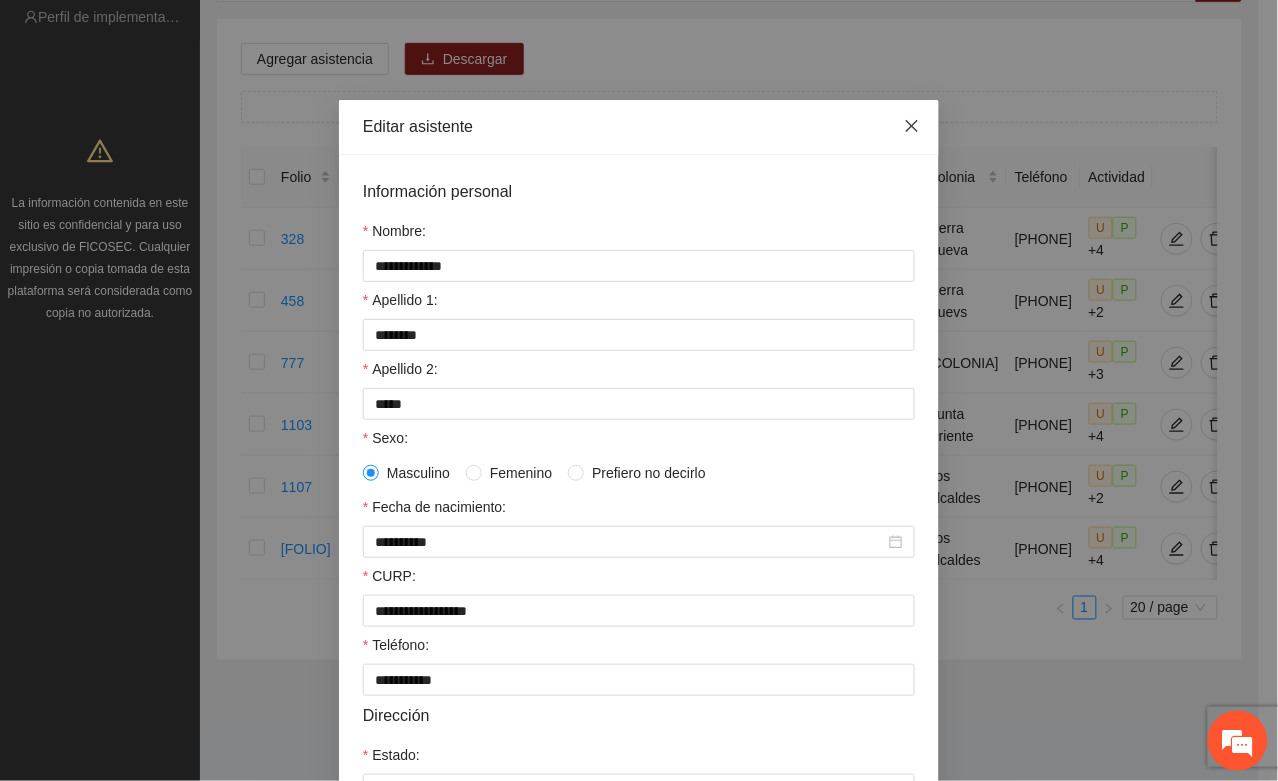 click 